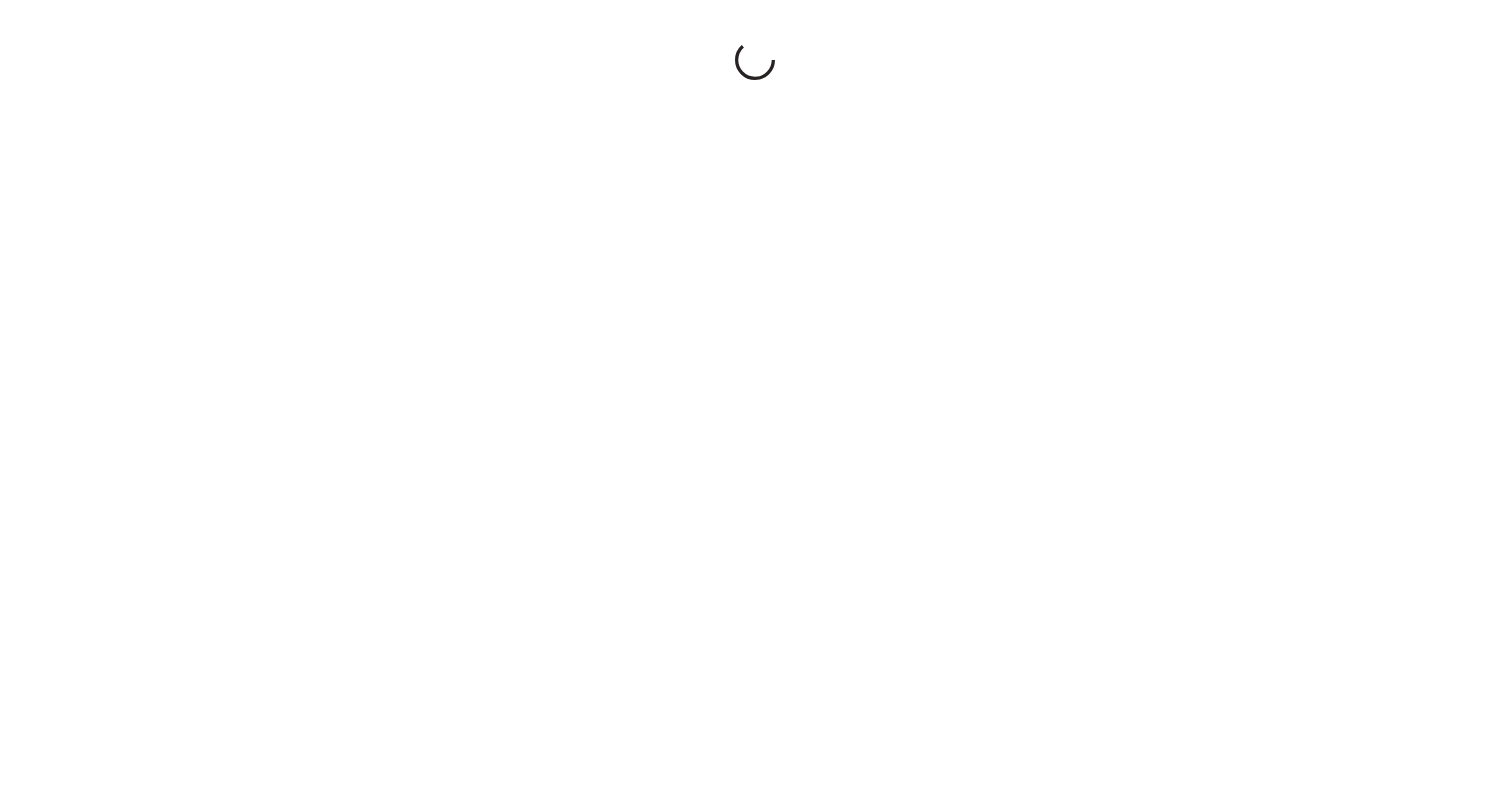 scroll, scrollTop: 0, scrollLeft: 0, axis: both 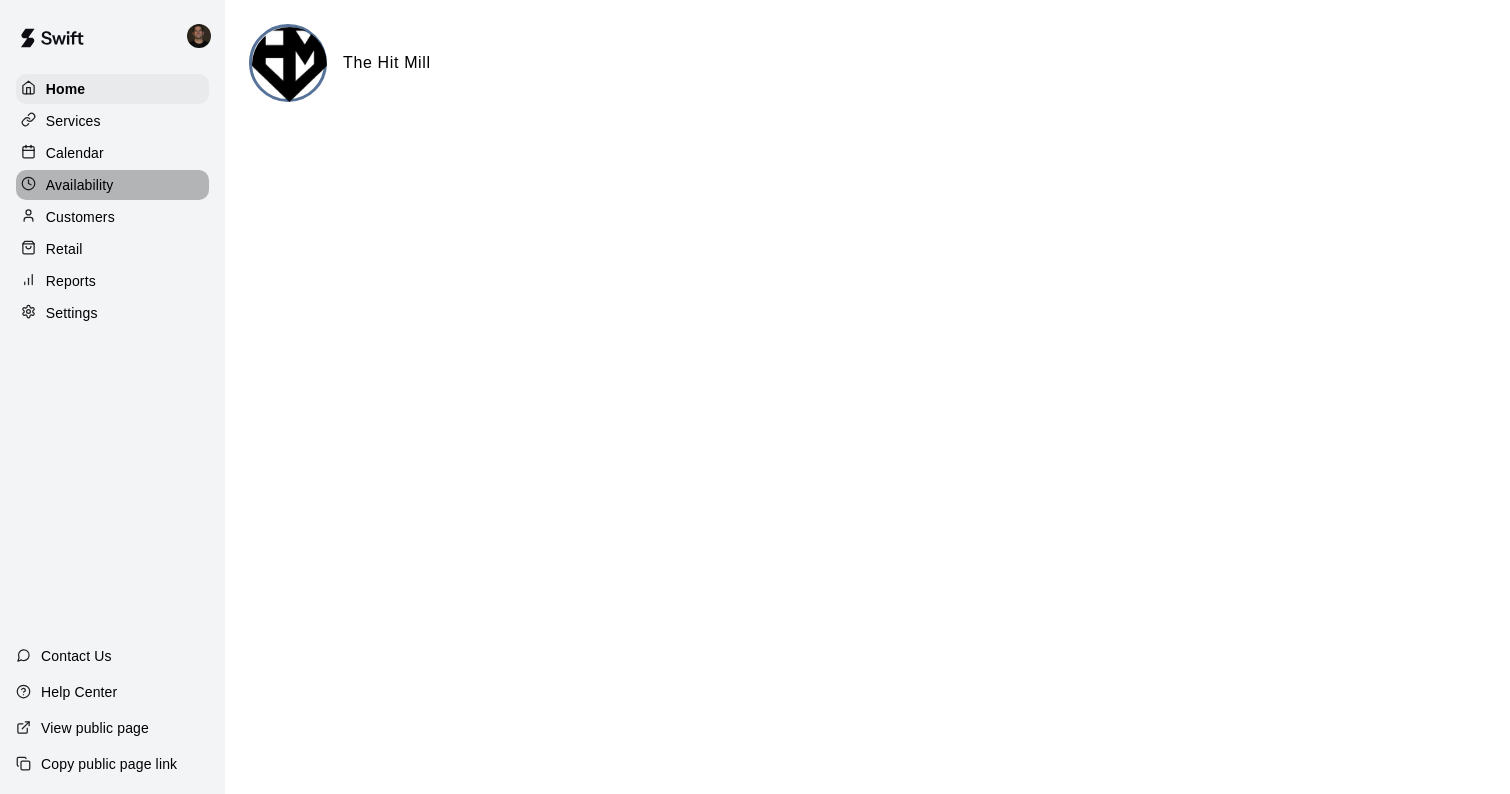 click on "Availability" at bounding box center (80, 185) 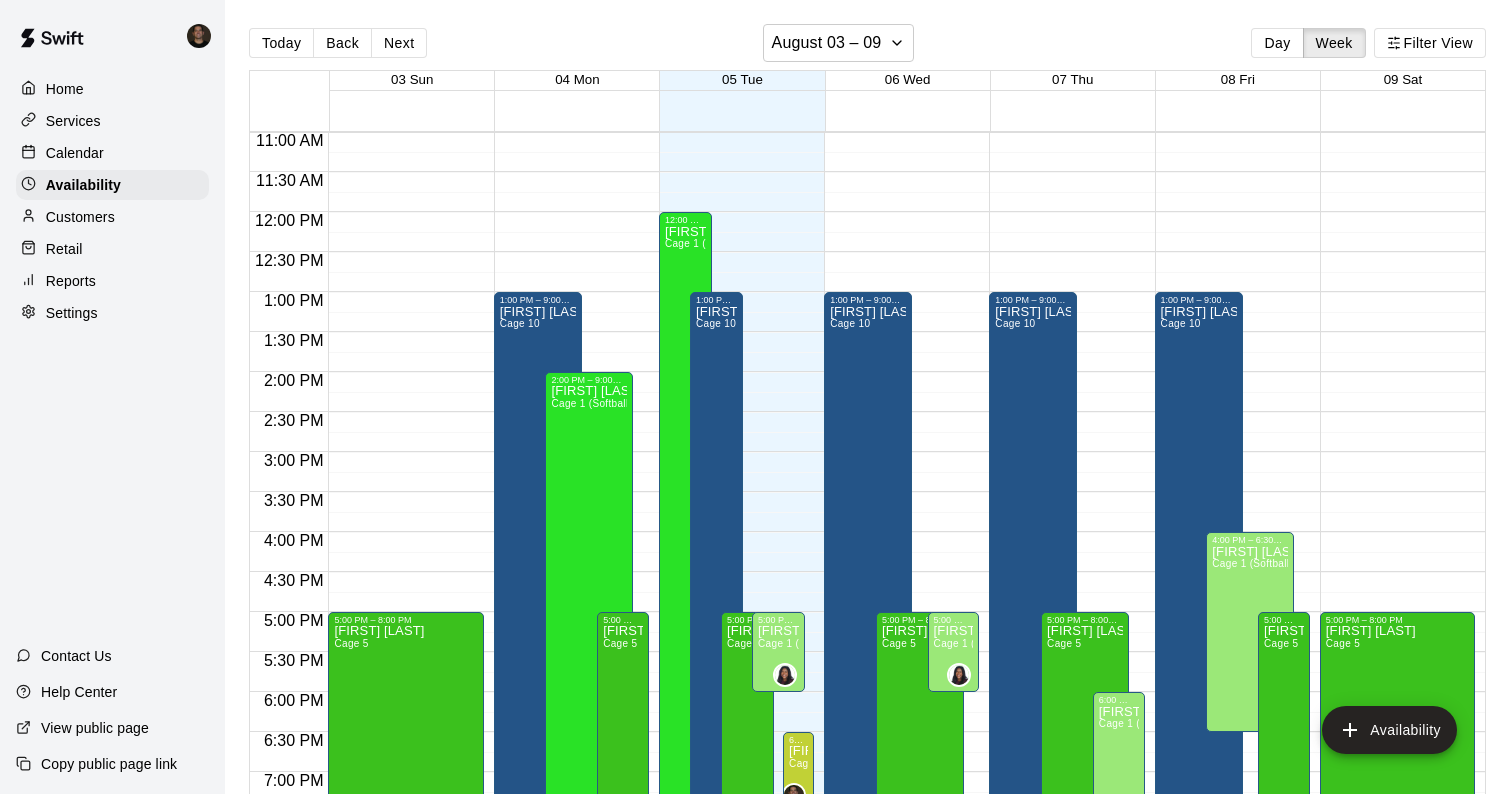 scroll, scrollTop: 877, scrollLeft: 0, axis: vertical 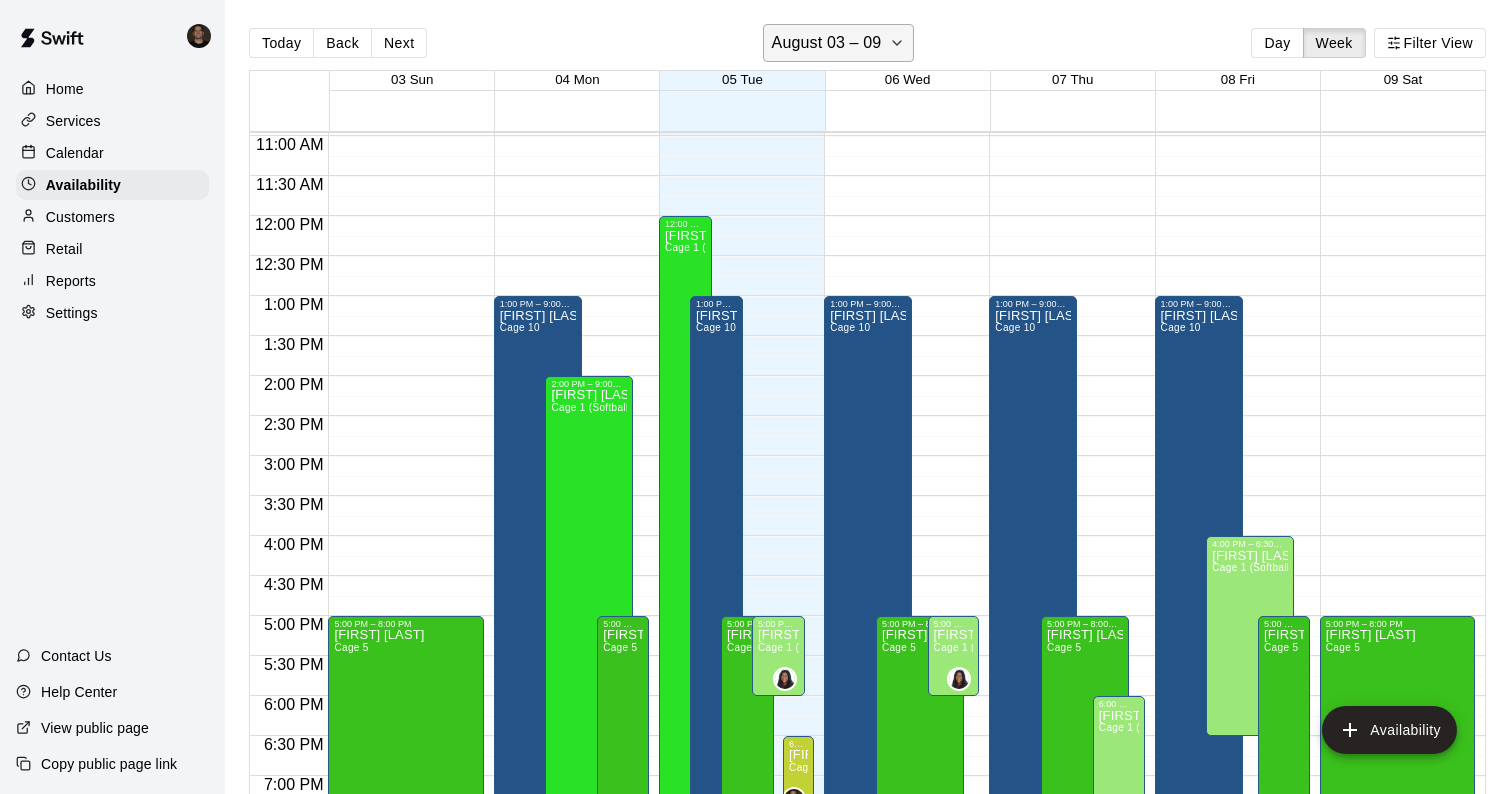 click on "August 03 – 09" at bounding box center (839, 43) 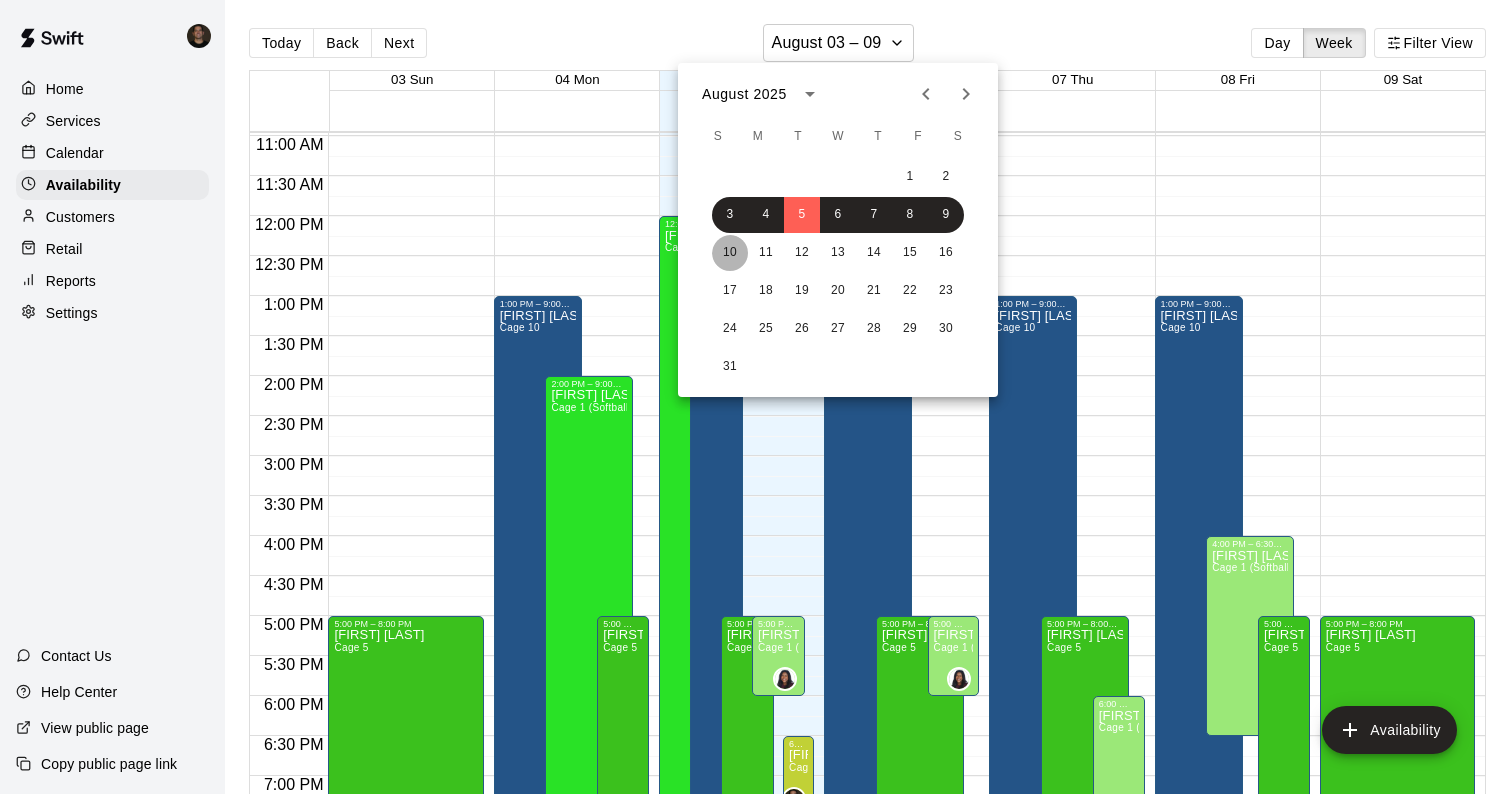 click on "10" at bounding box center (730, 253) 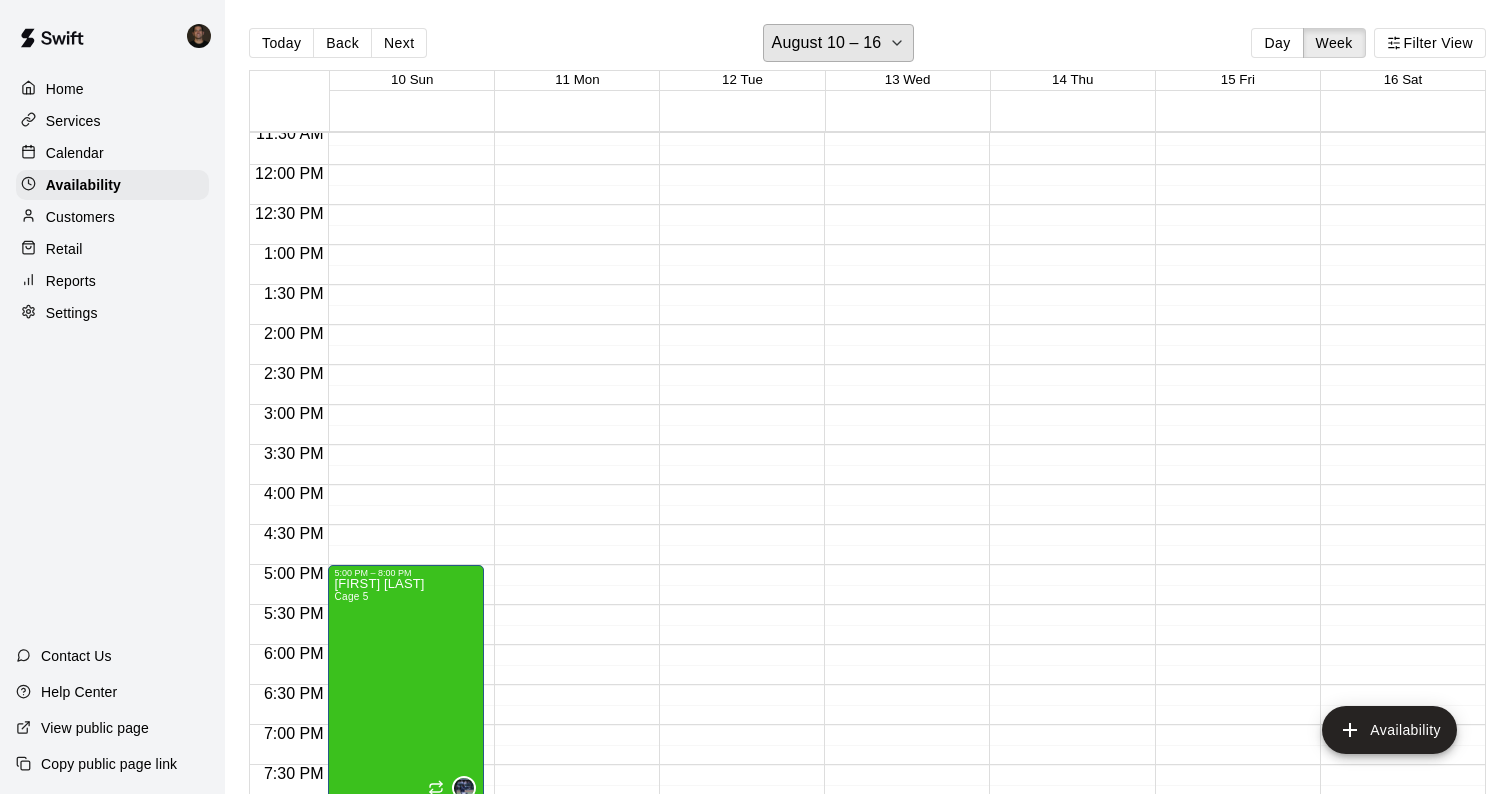 scroll, scrollTop: 927, scrollLeft: 0, axis: vertical 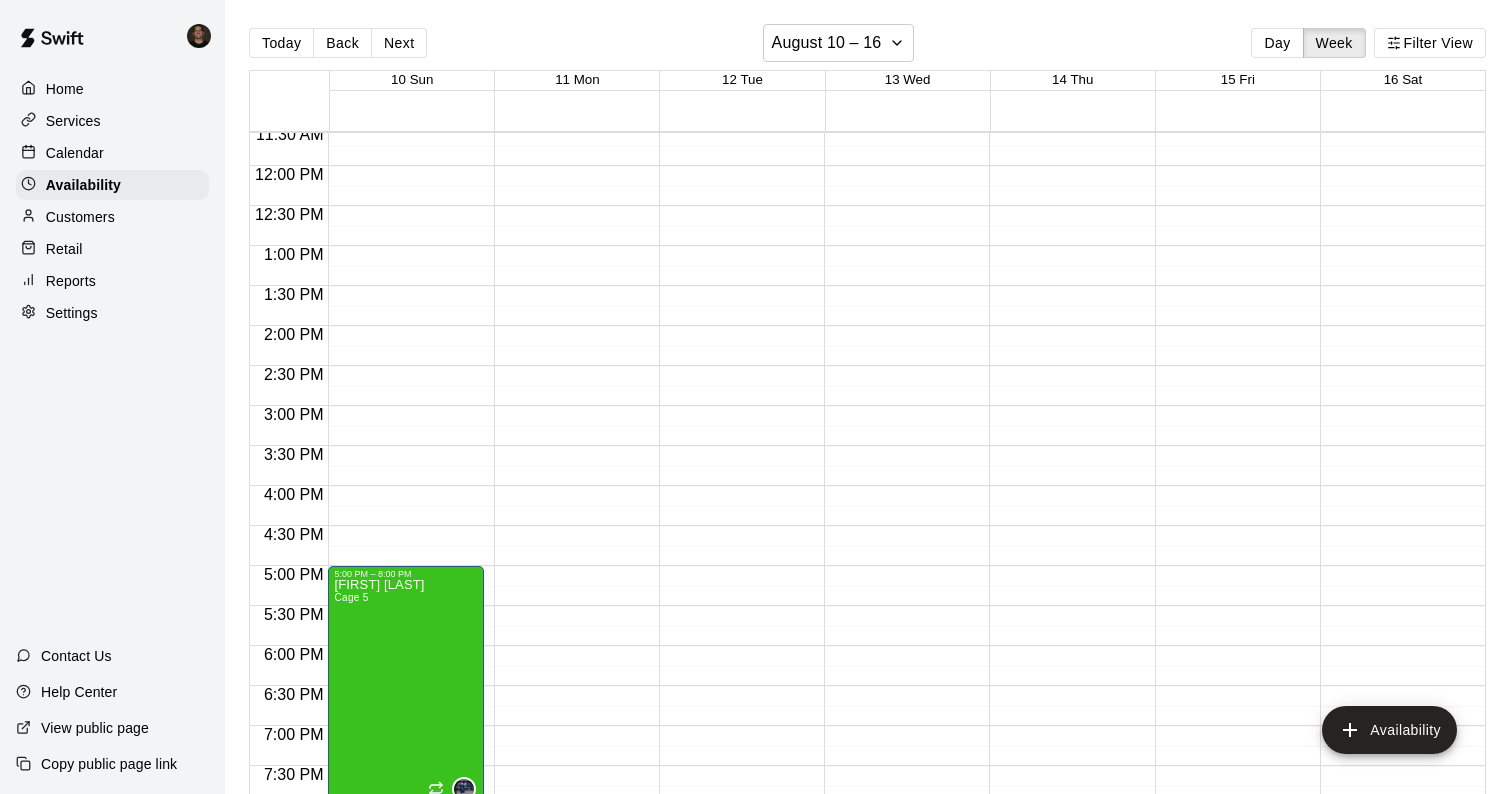 click at bounding box center (901, 166) 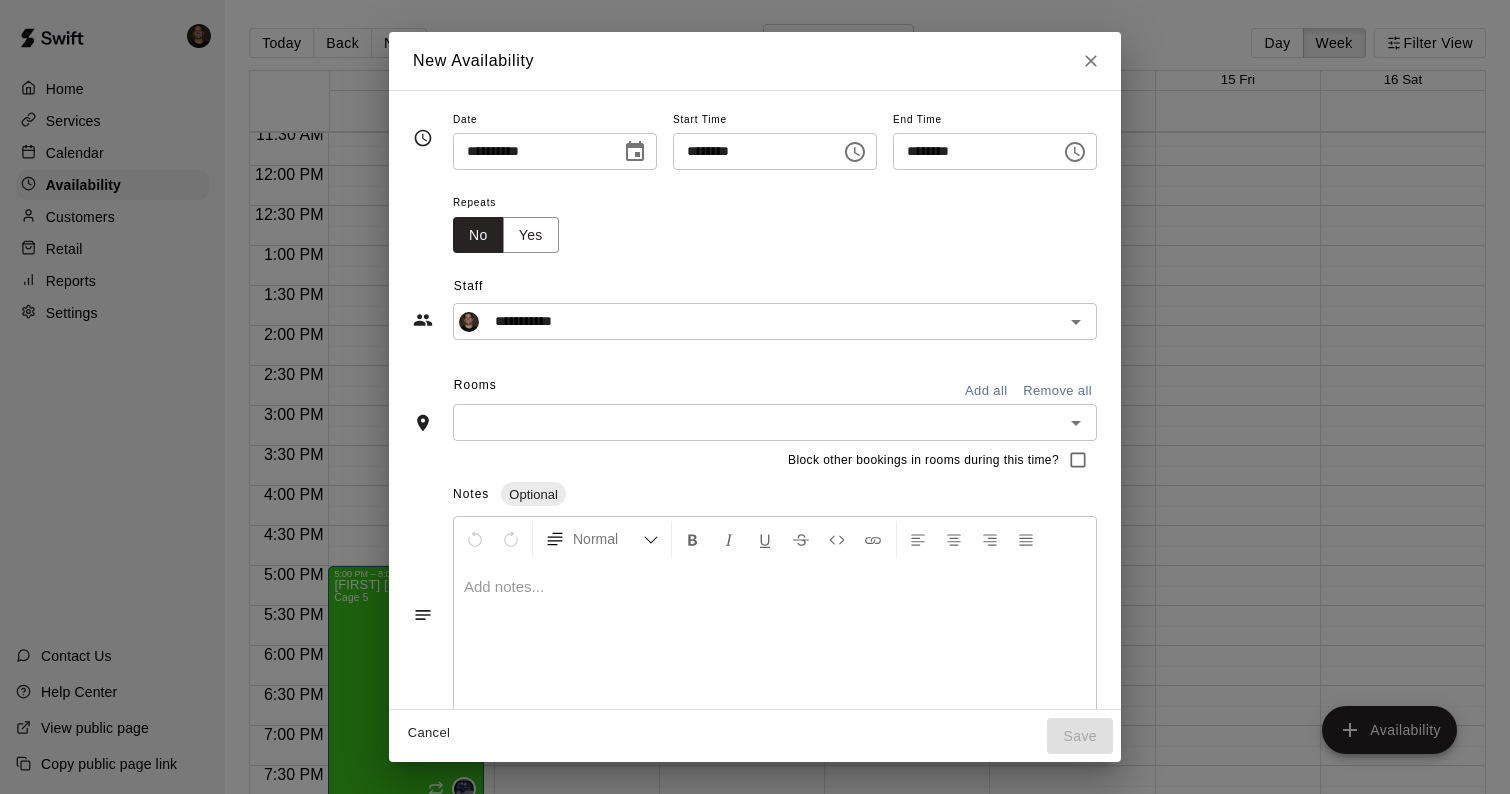 click on "Add all" at bounding box center (986, 391) 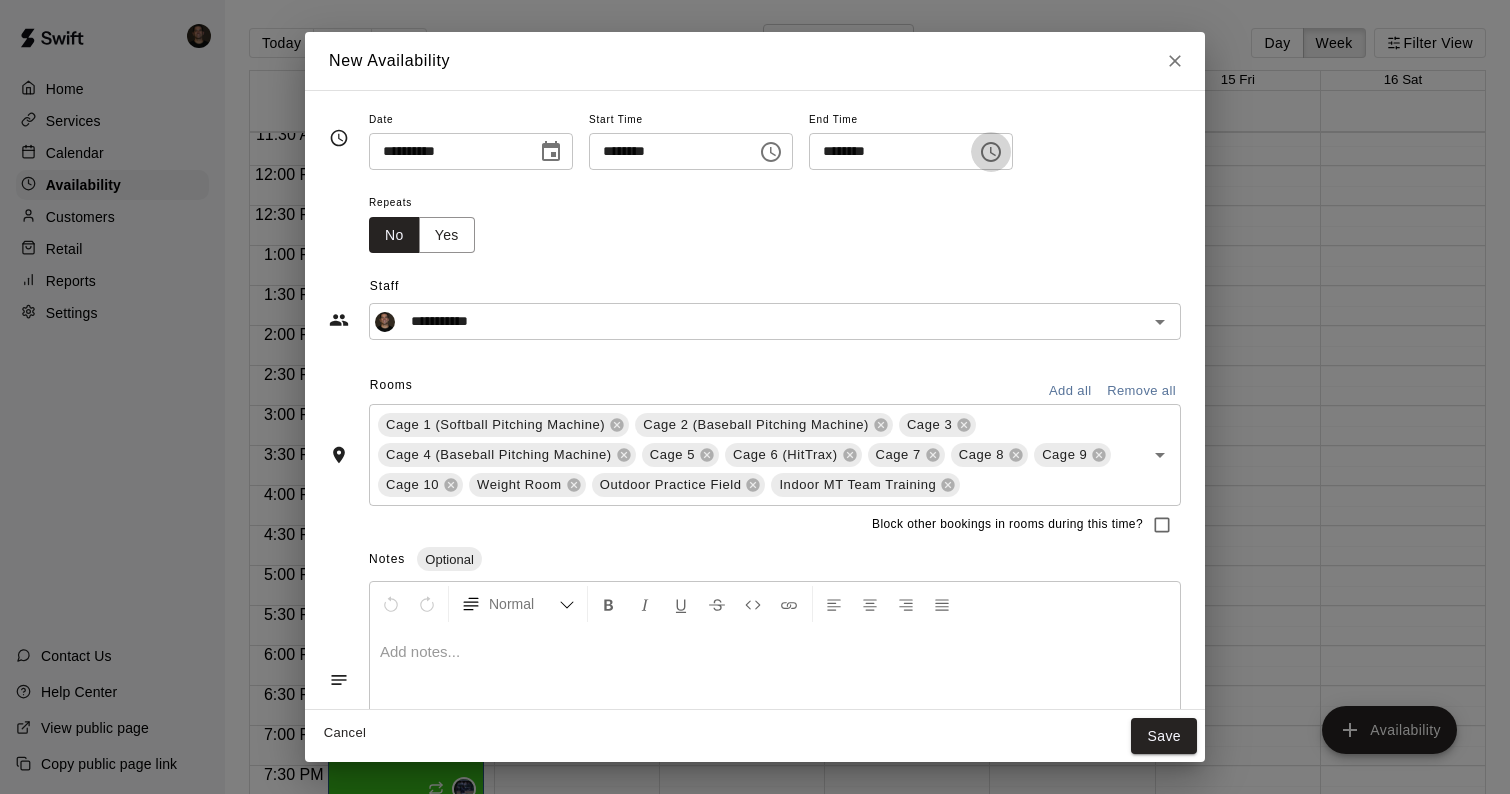 click 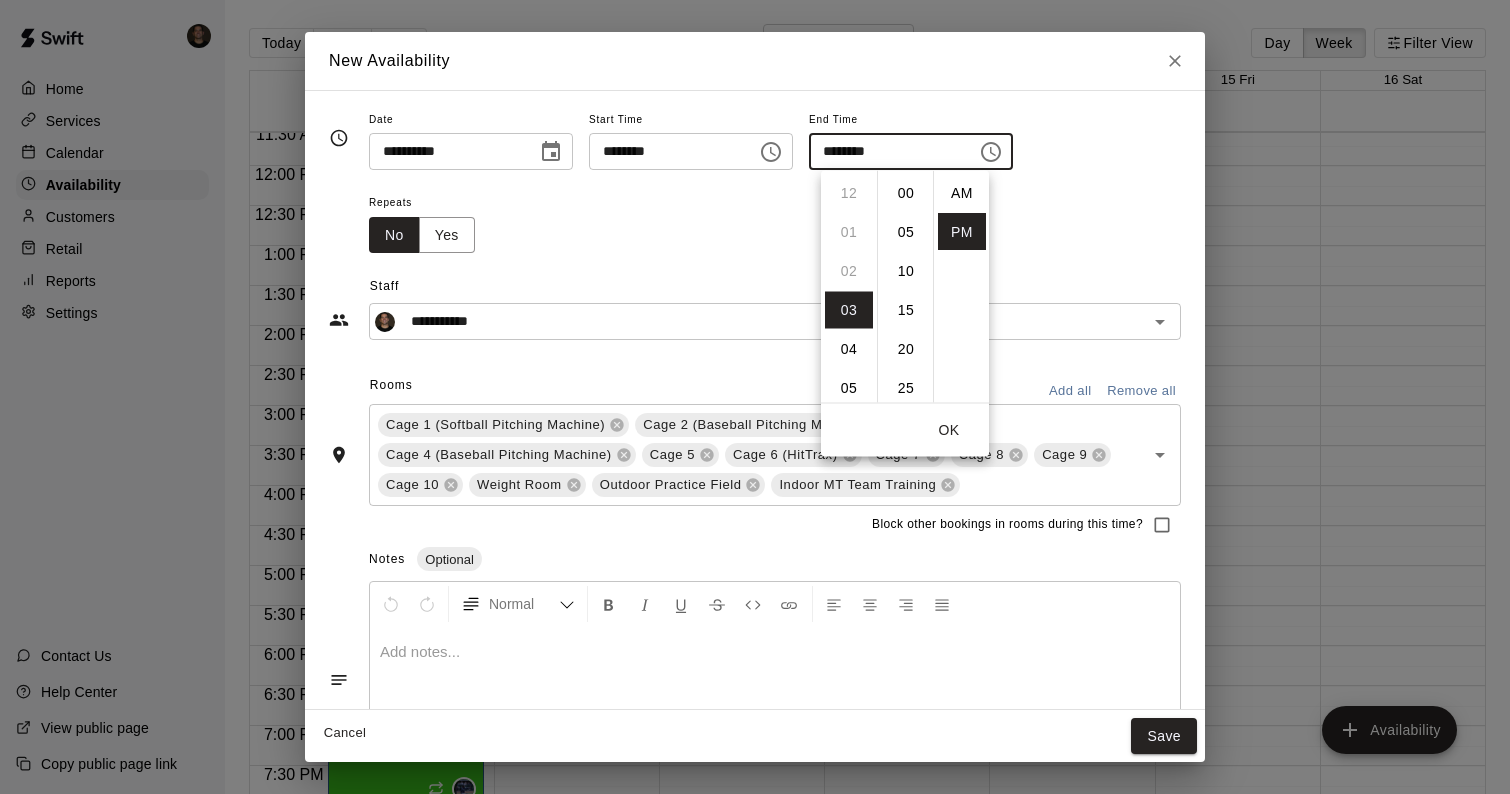 scroll, scrollTop: 117, scrollLeft: 0, axis: vertical 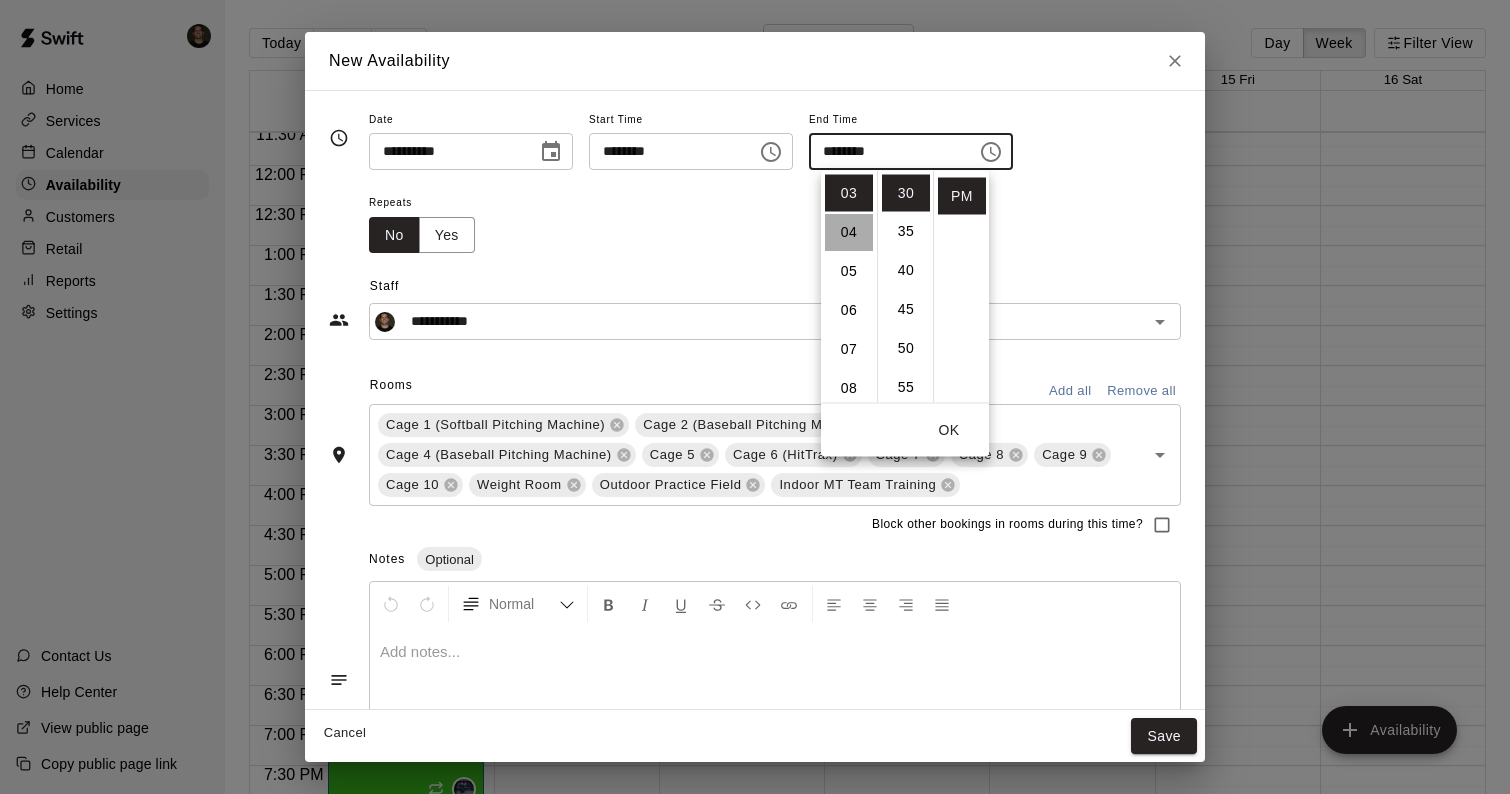 click on "04" at bounding box center [849, 232] 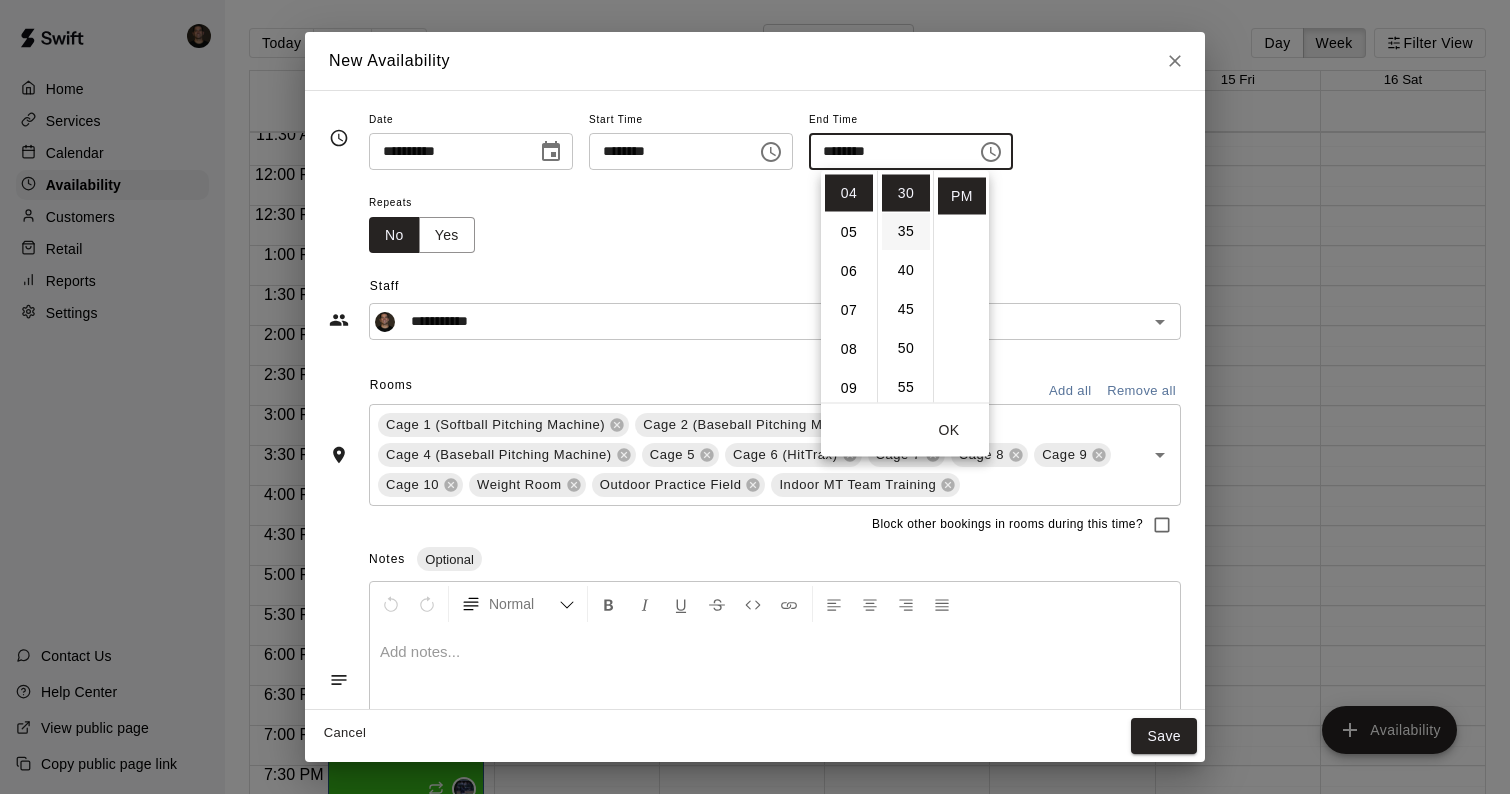 scroll, scrollTop: 0, scrollLeft: 0, axis: both 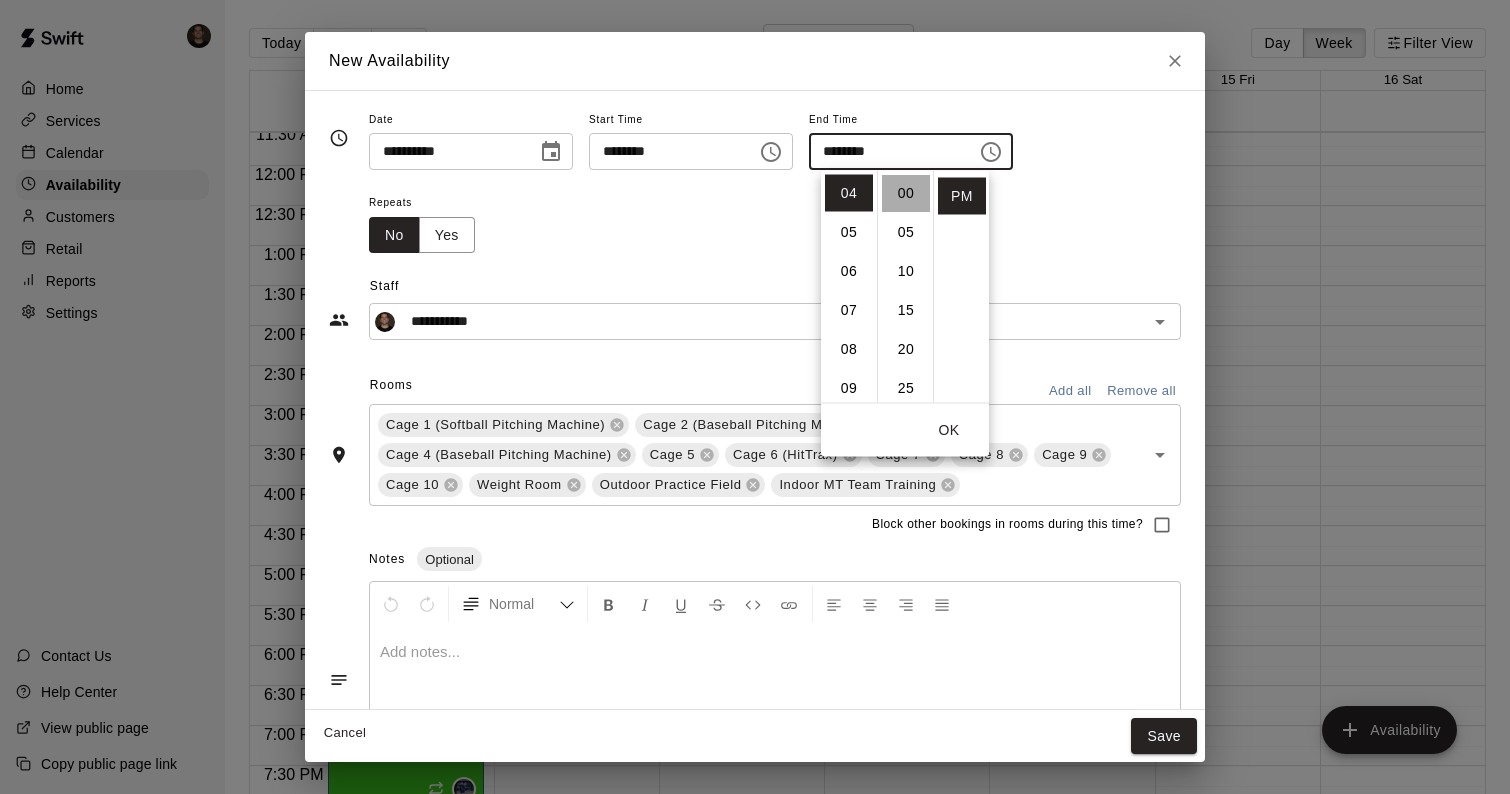 click on "00" at bounding box center [906, 193] 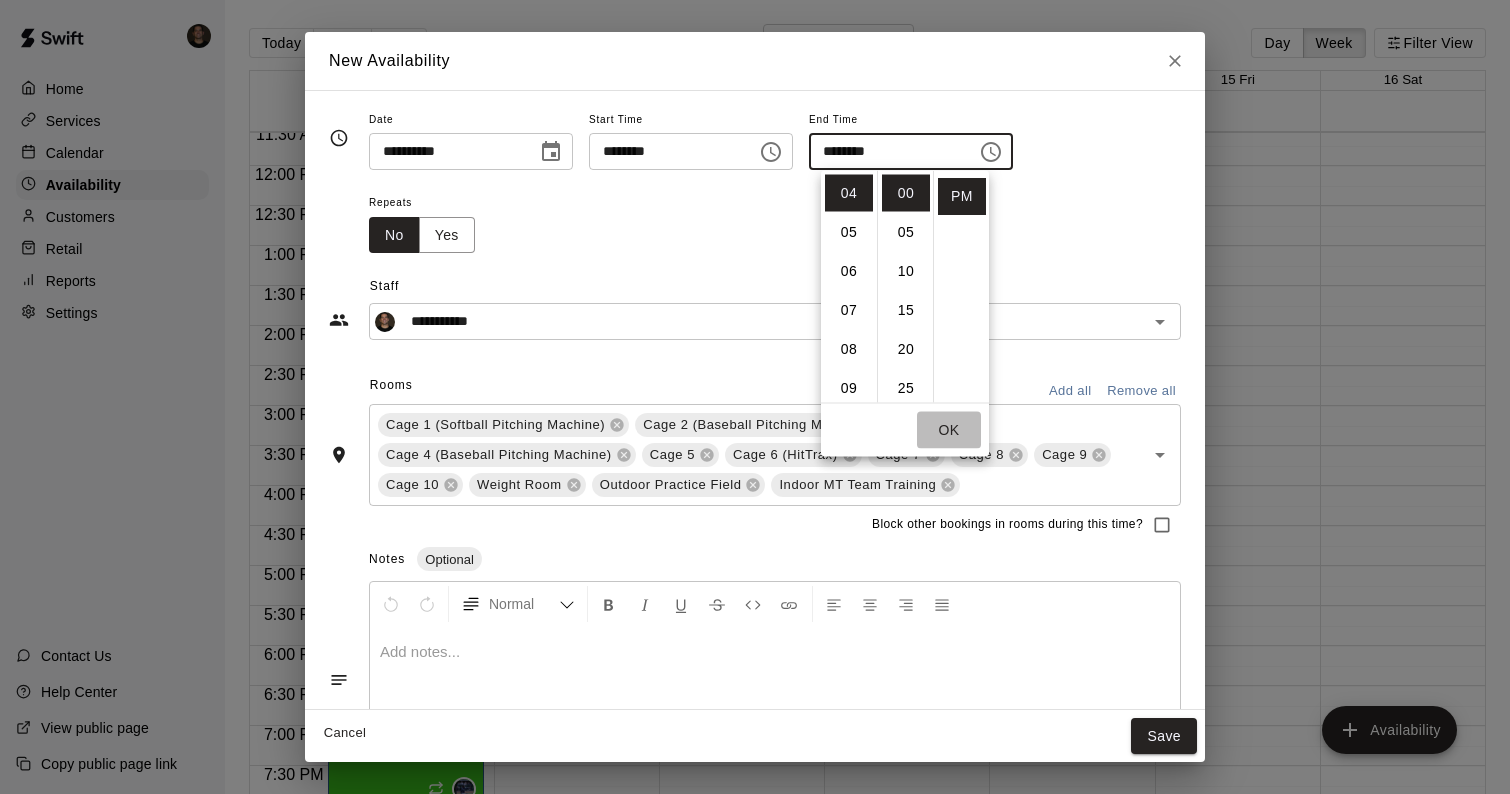 click on "OK" at bounding box center (949, 430) 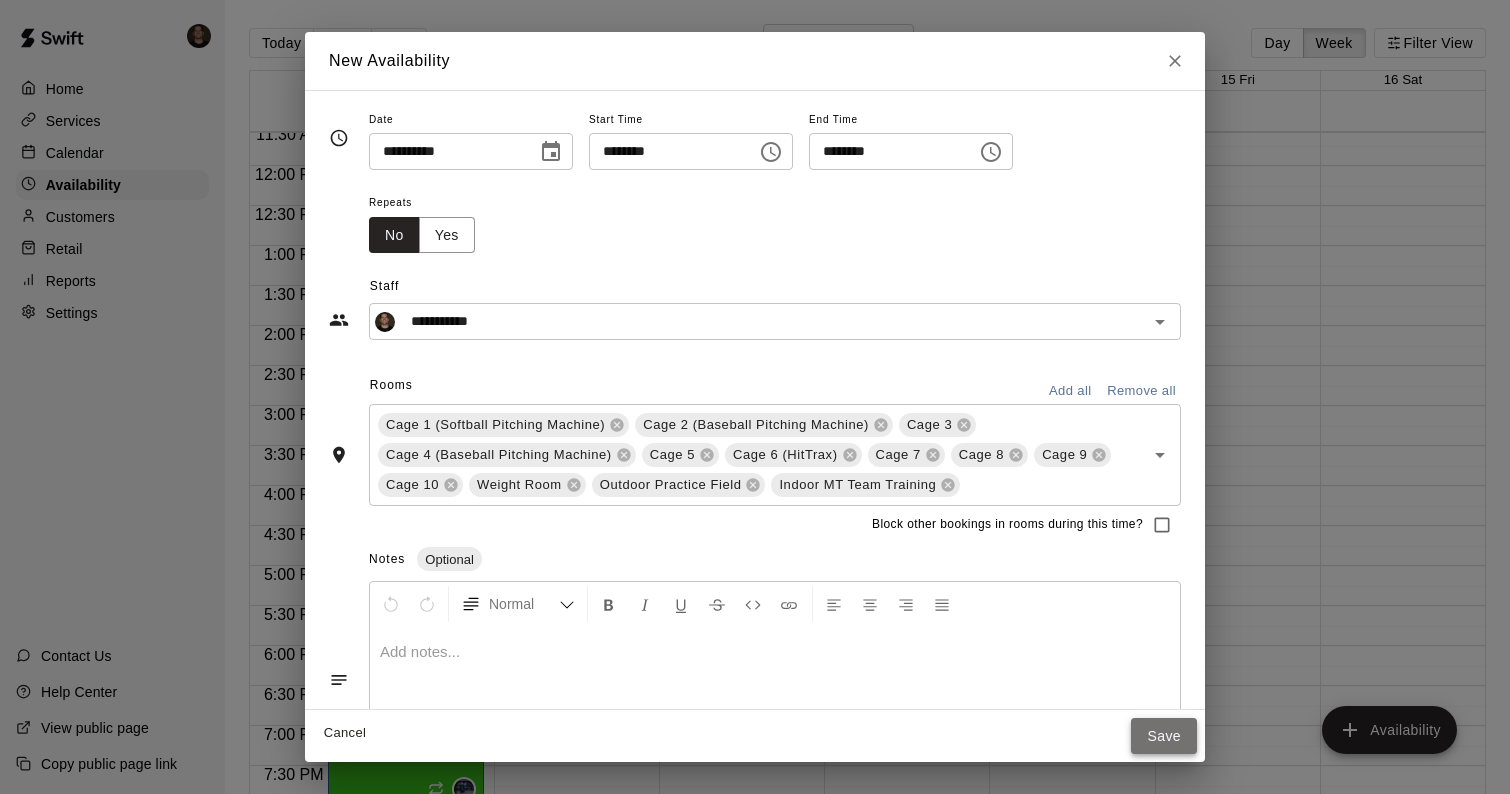 click on "Save" at bounding box center [1164, 736] 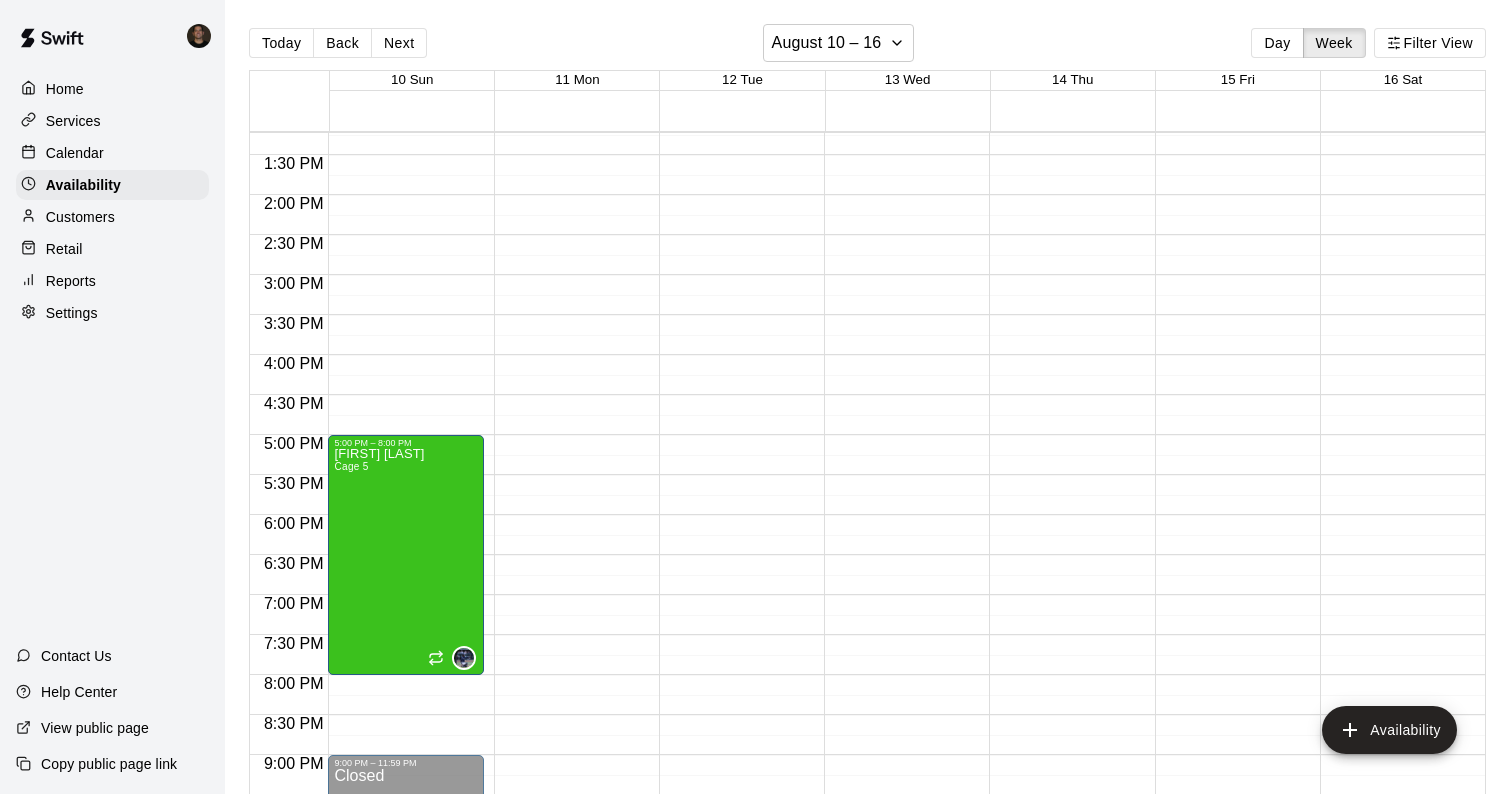 scroll, scrollTop: 1237, scrollLeft: 0, axis: vertical 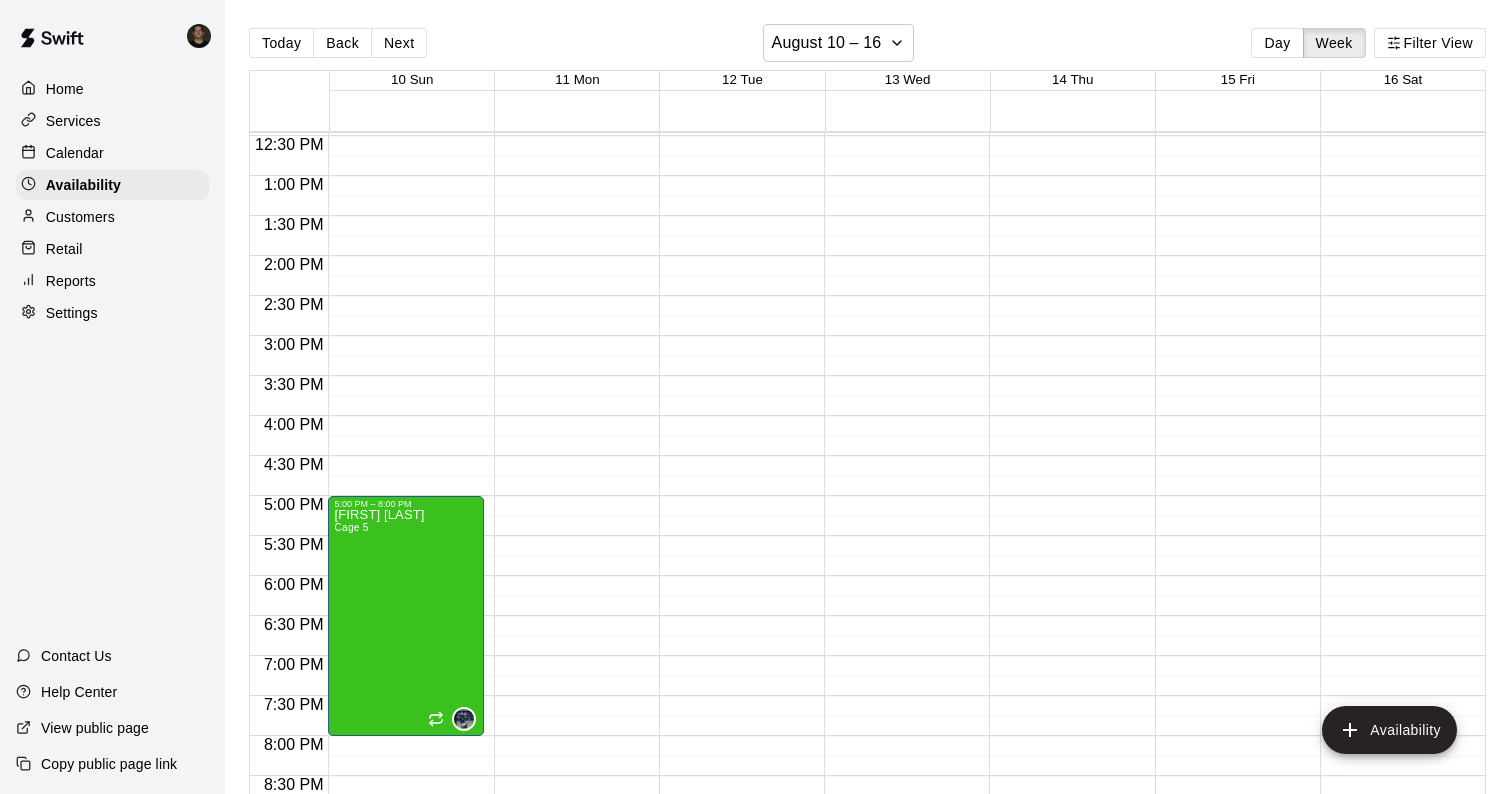 click at bounding box center [901, 96] 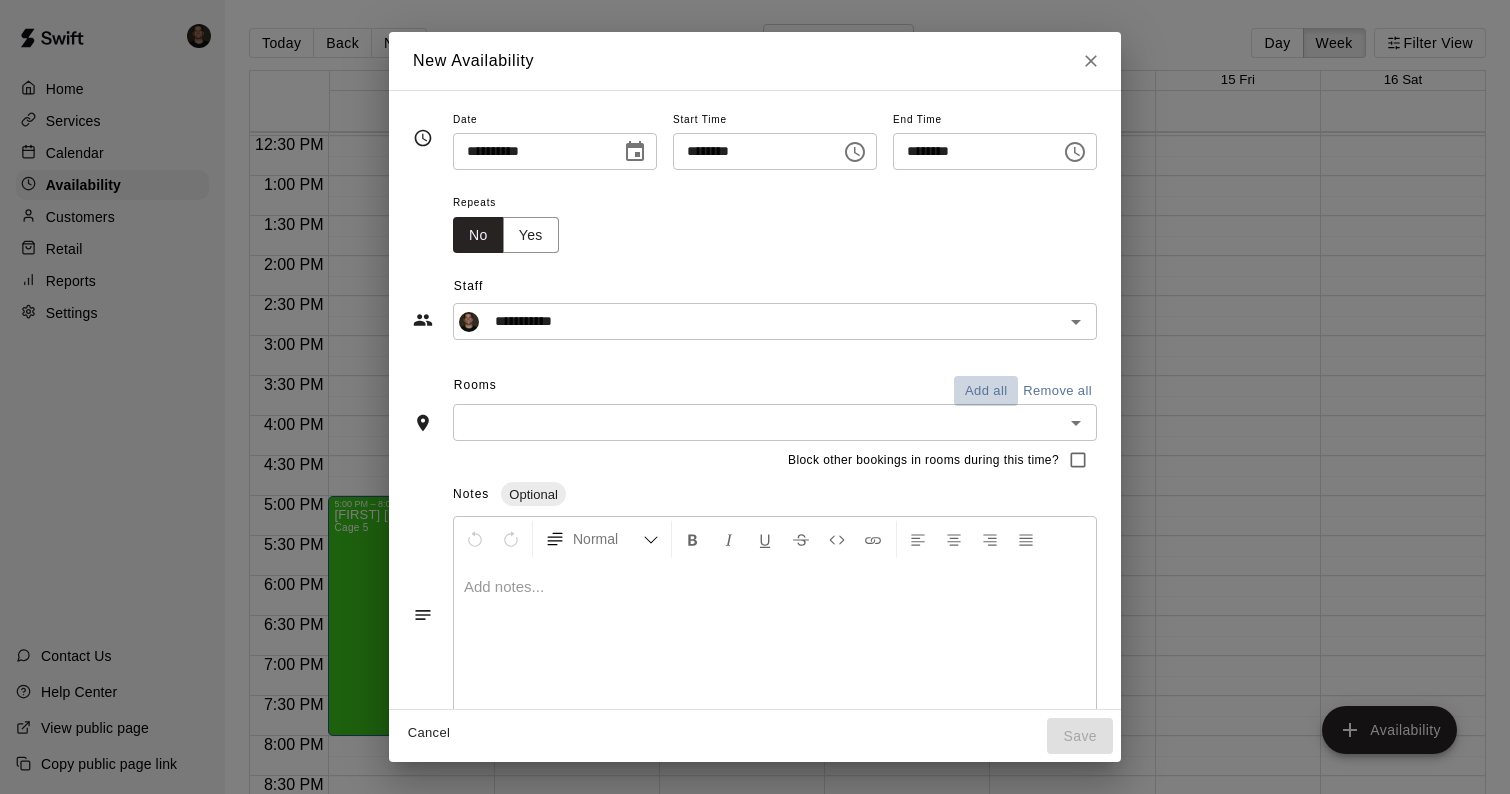 click on "Add all" at bounding box center [986, 391] 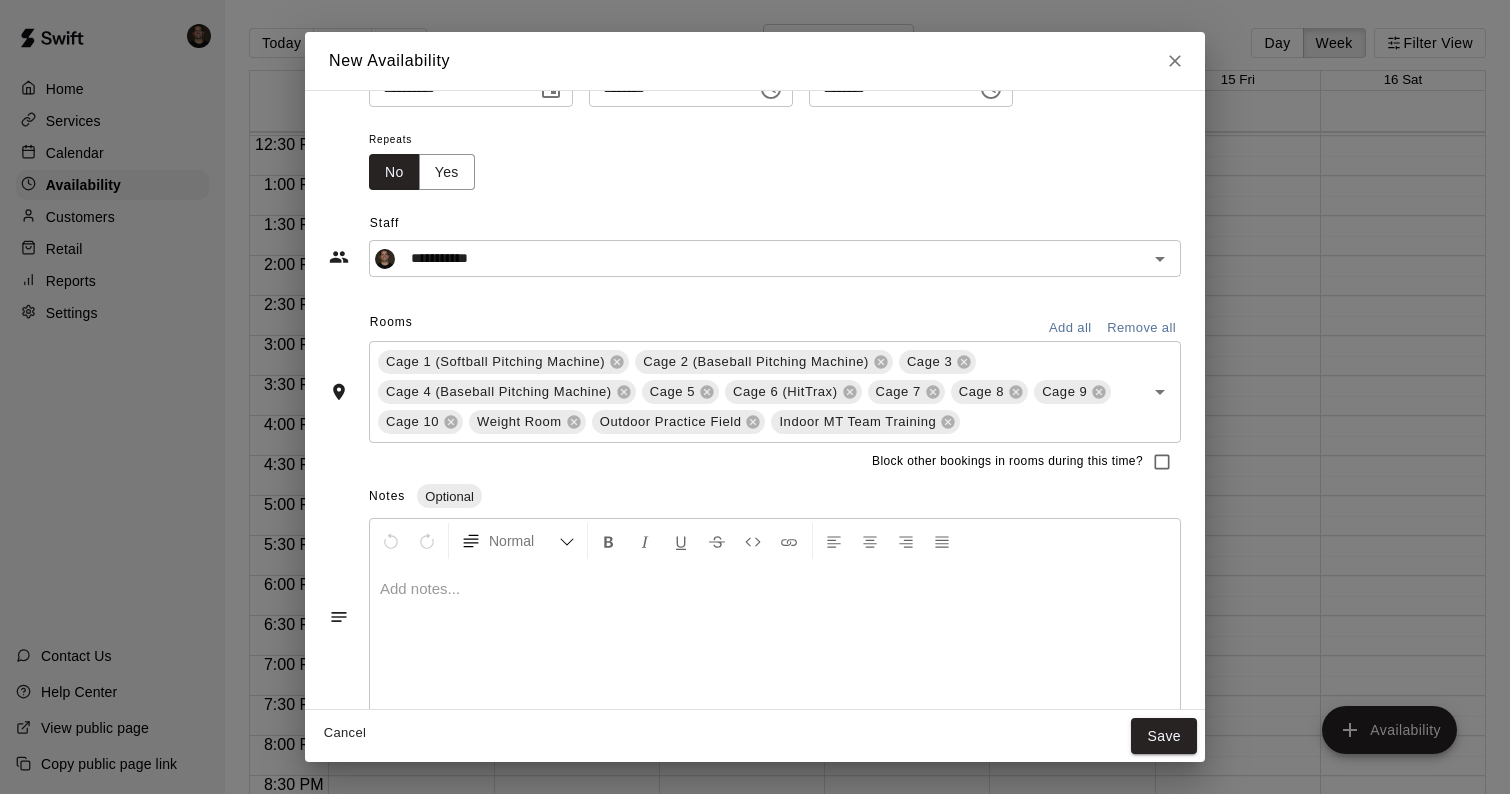 scroll, scrollTop: 0, scrollLeft: 0, axis: both 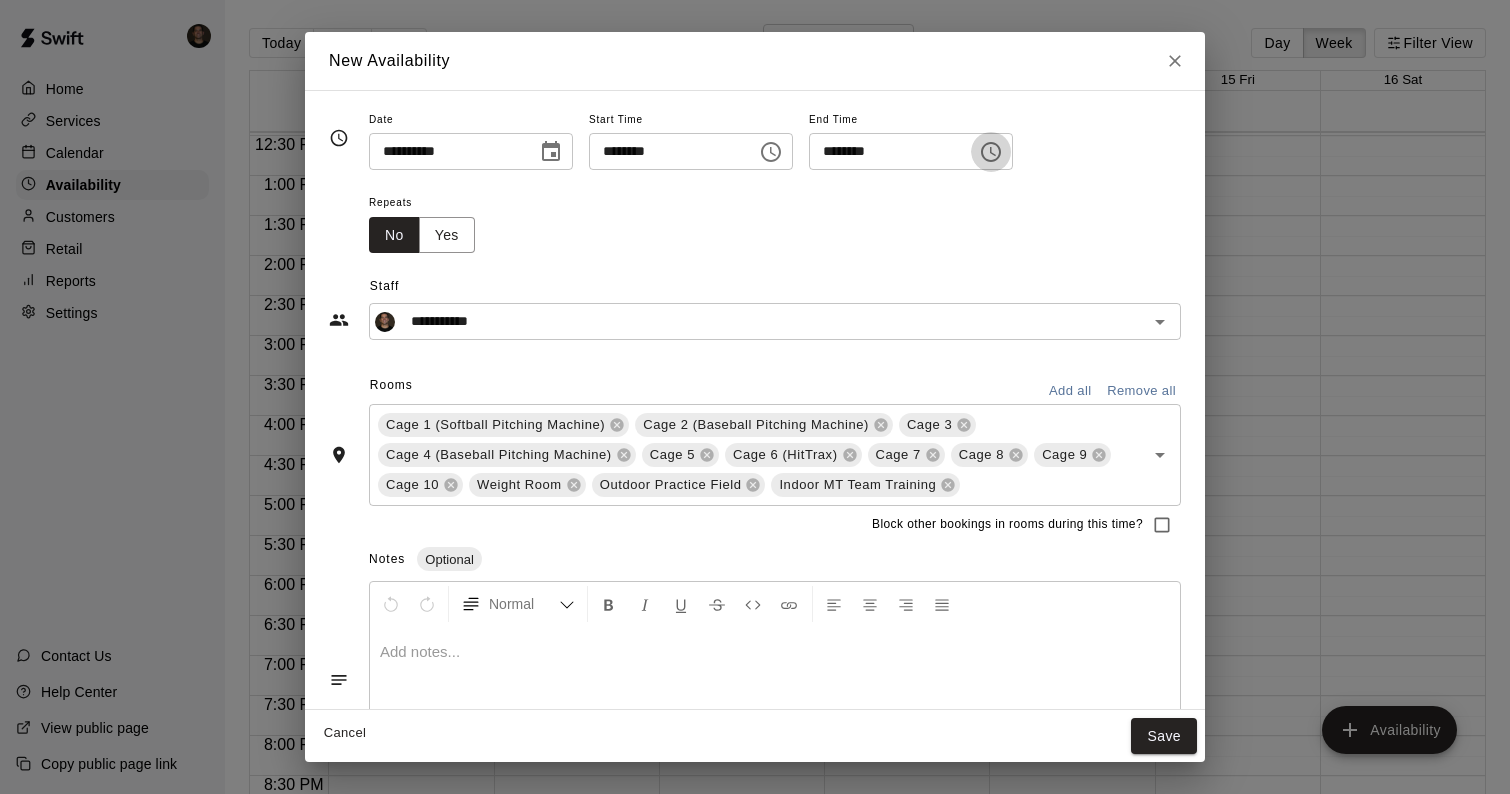 click at bounding box center [991, 152] 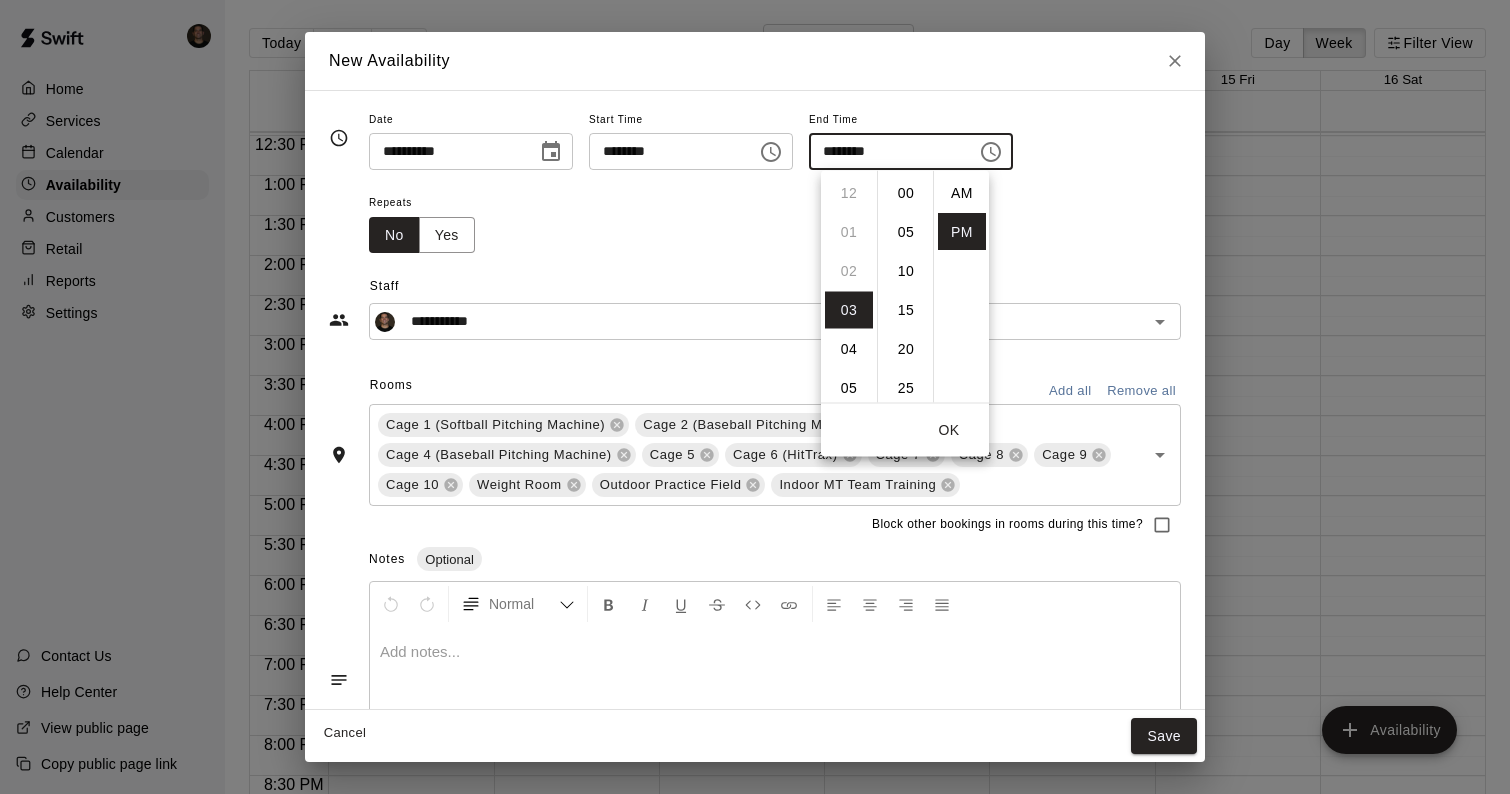 scroll, scrollTop: 117, scrollLeft: 0, axis: vertical 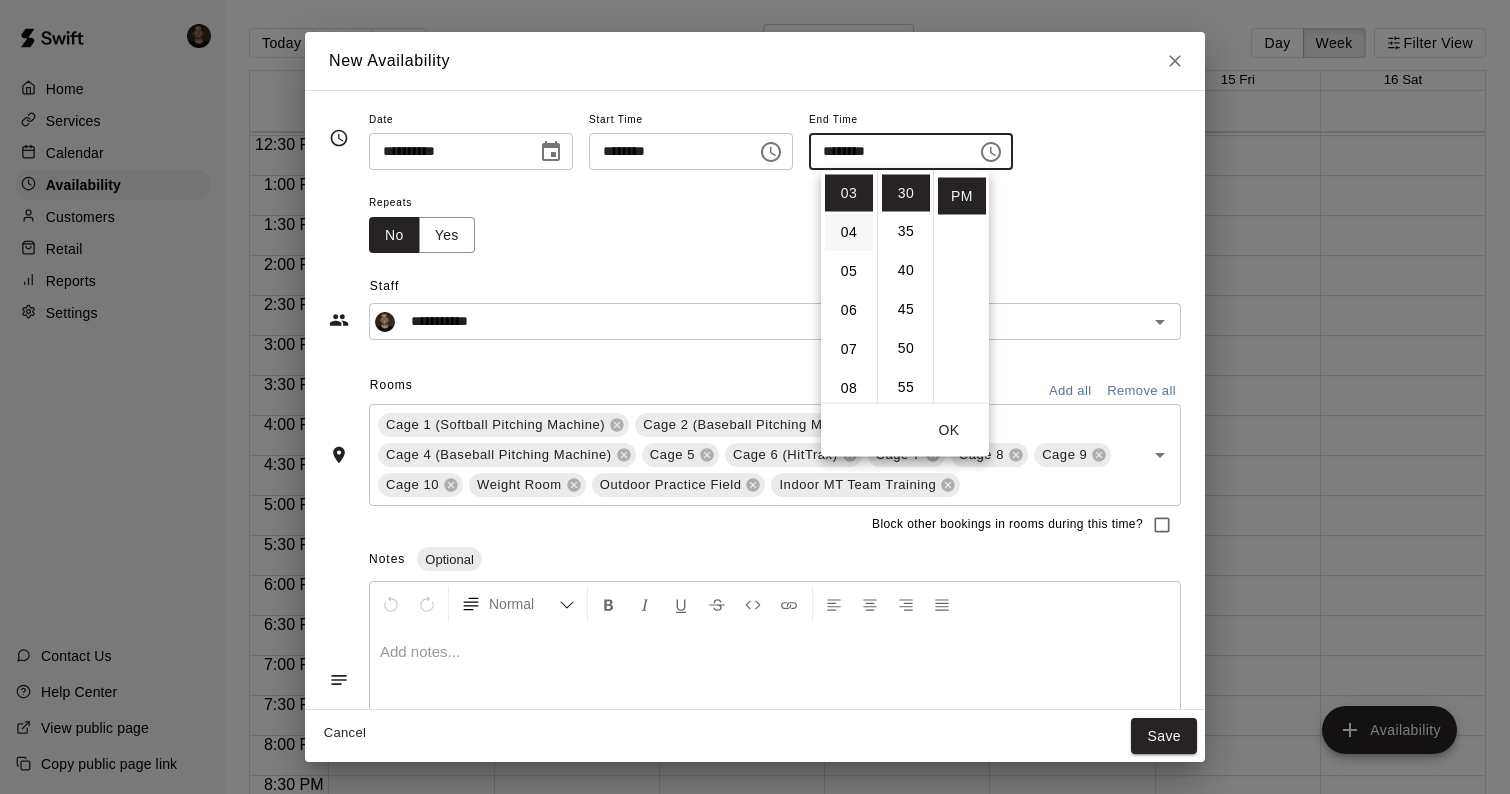 click on "04" at bounding box center [849, 232] 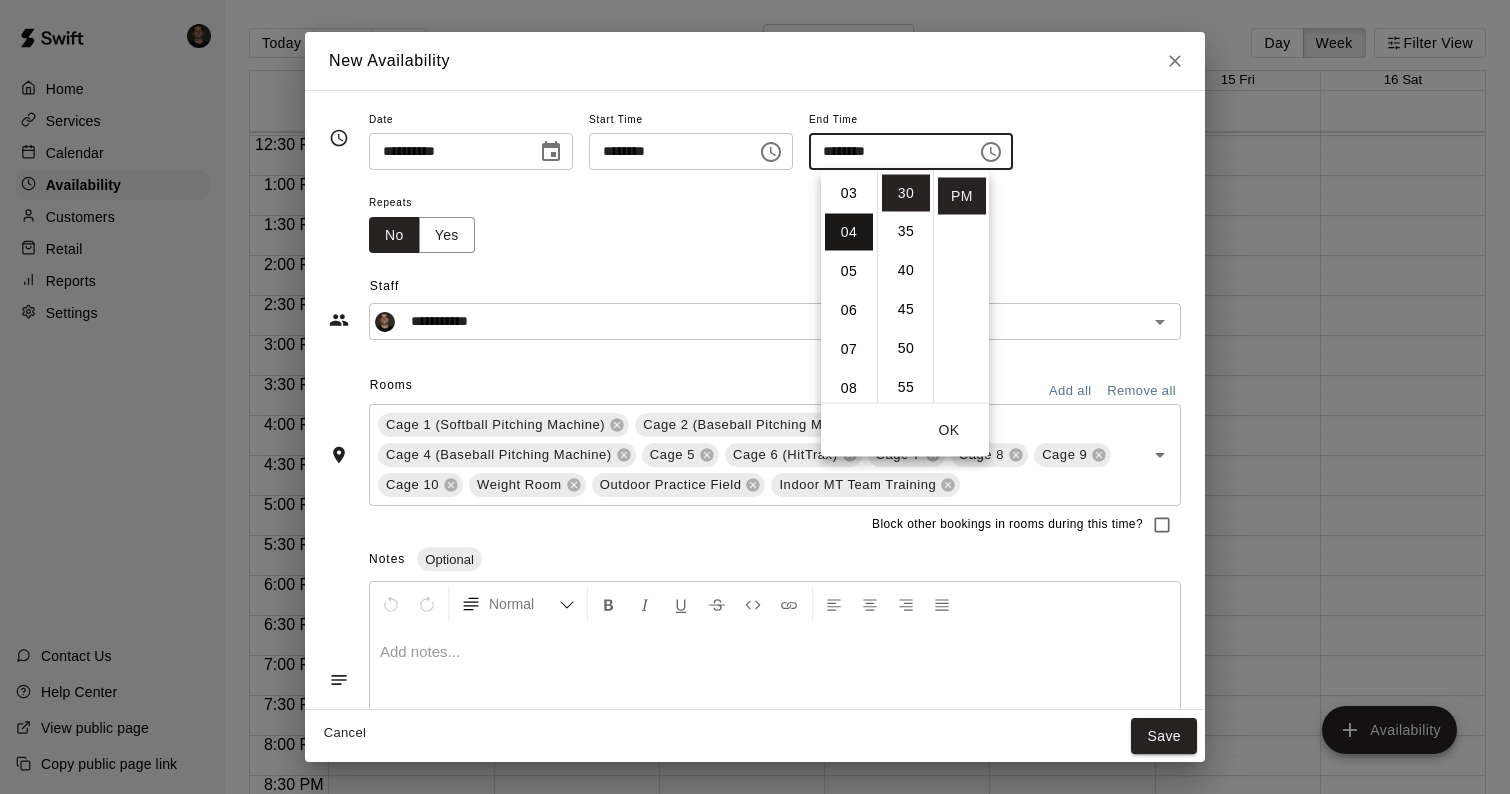 scroll, scrollTop: 156, scrollLeft: 0, axis: vertical 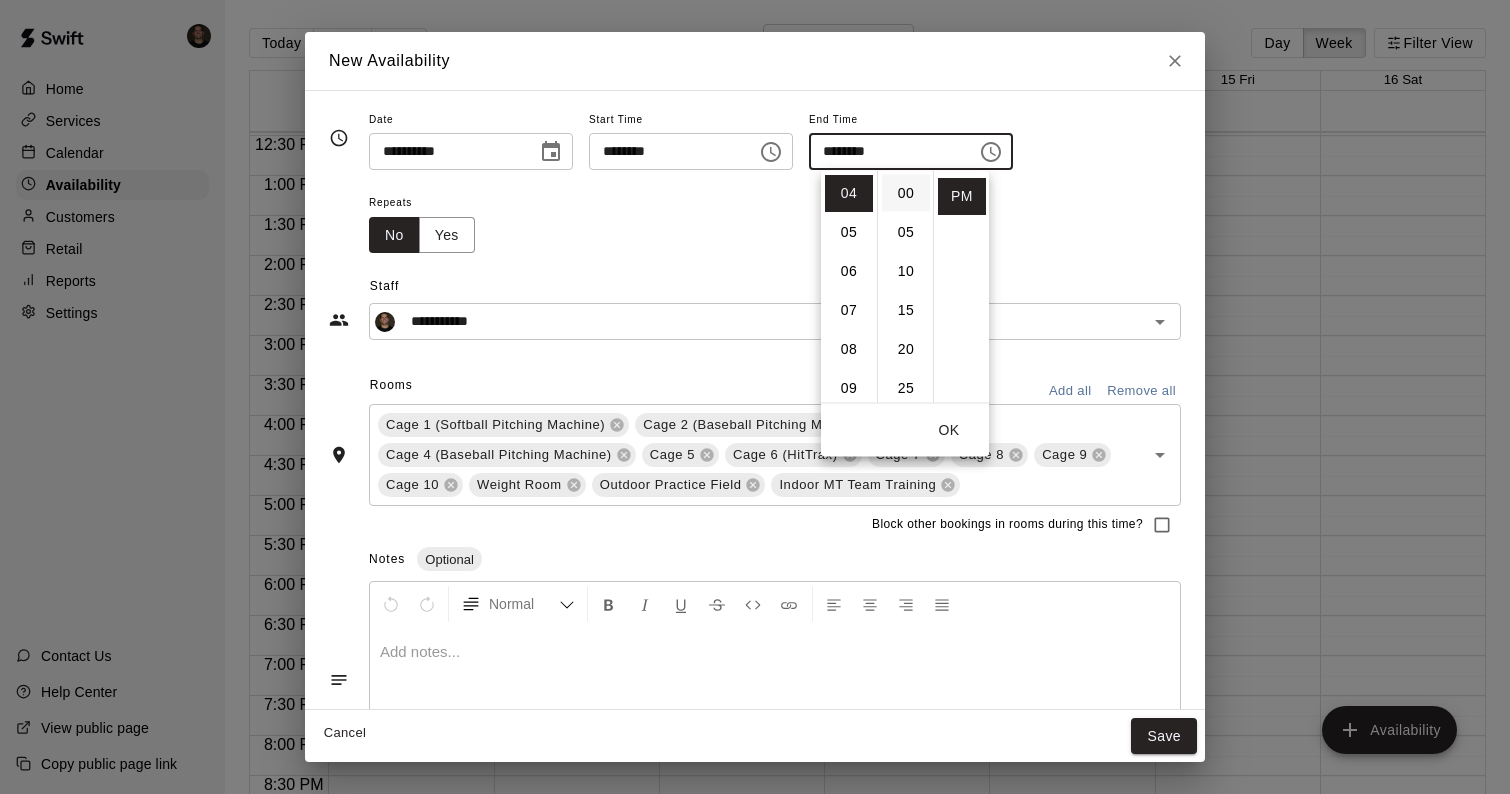 click on "00" at bounding box center [906, 193] 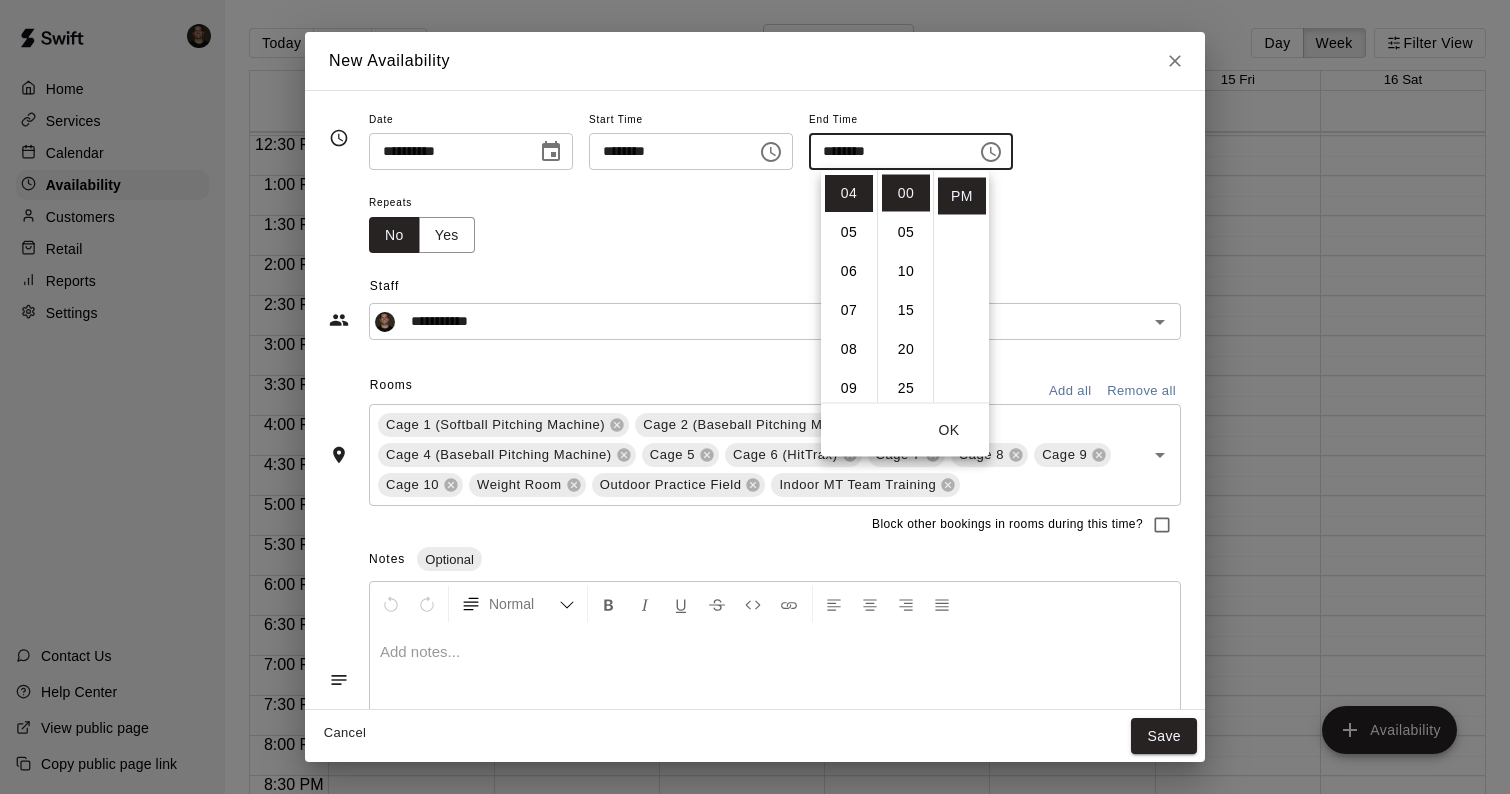 click on "OK" at bounding box center [949, 430] 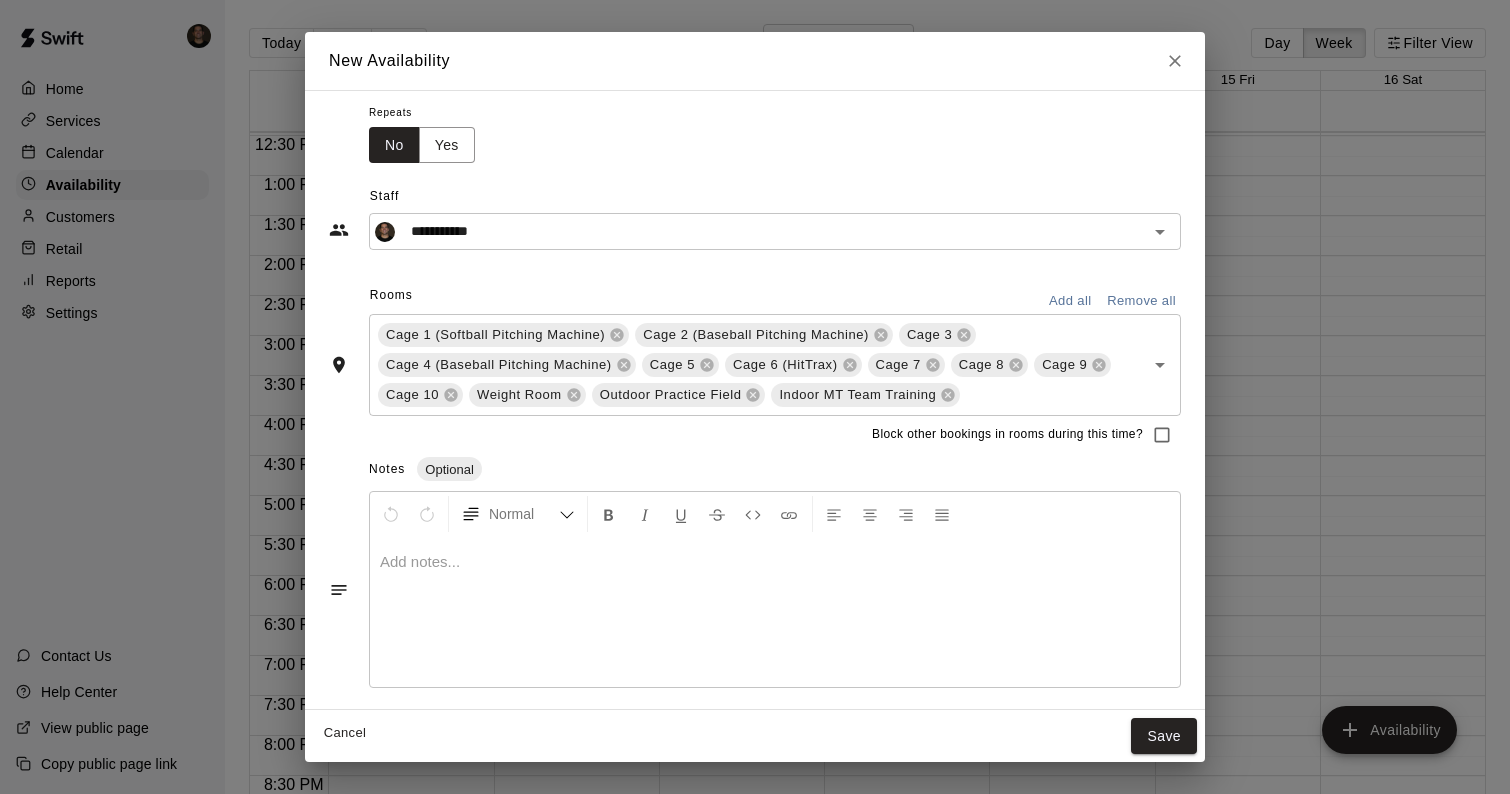 scroll, scrollTop: 0, scrollLeft: 0, axis: both 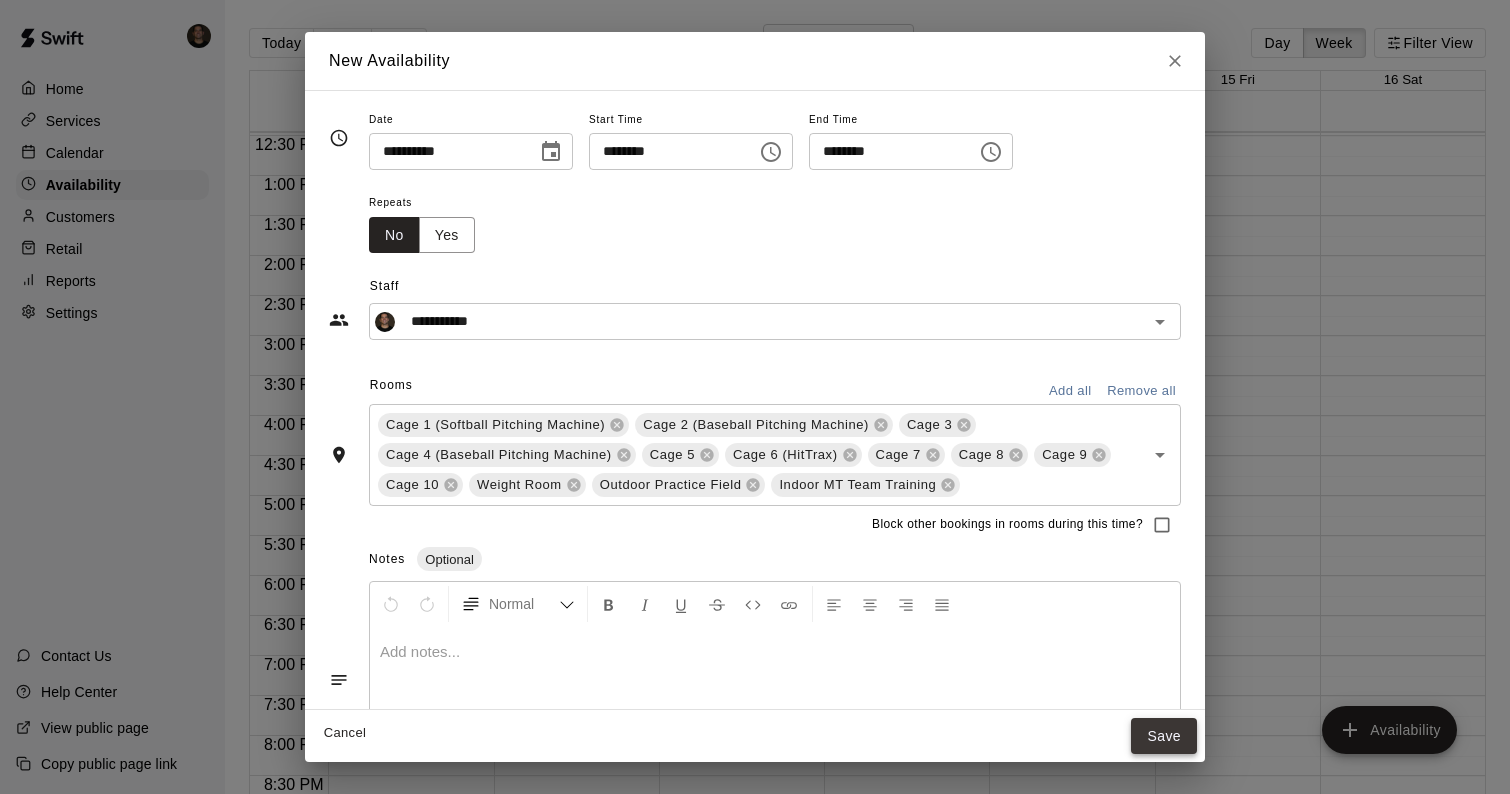 click on "Save" at bounding box center (1164, 736) 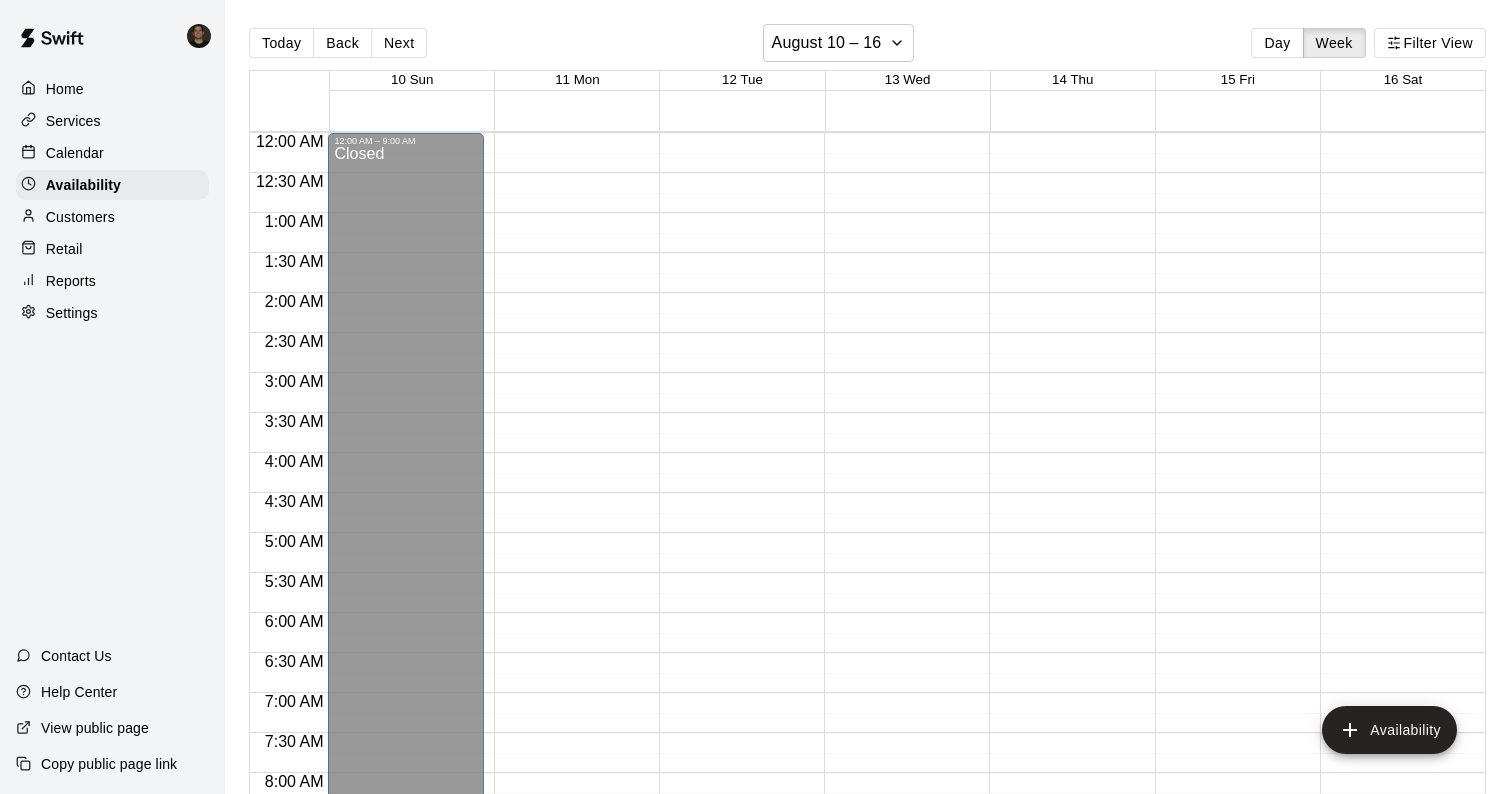 scroll, scrollTop: 464, scrollLeft: 0, axis: vertical 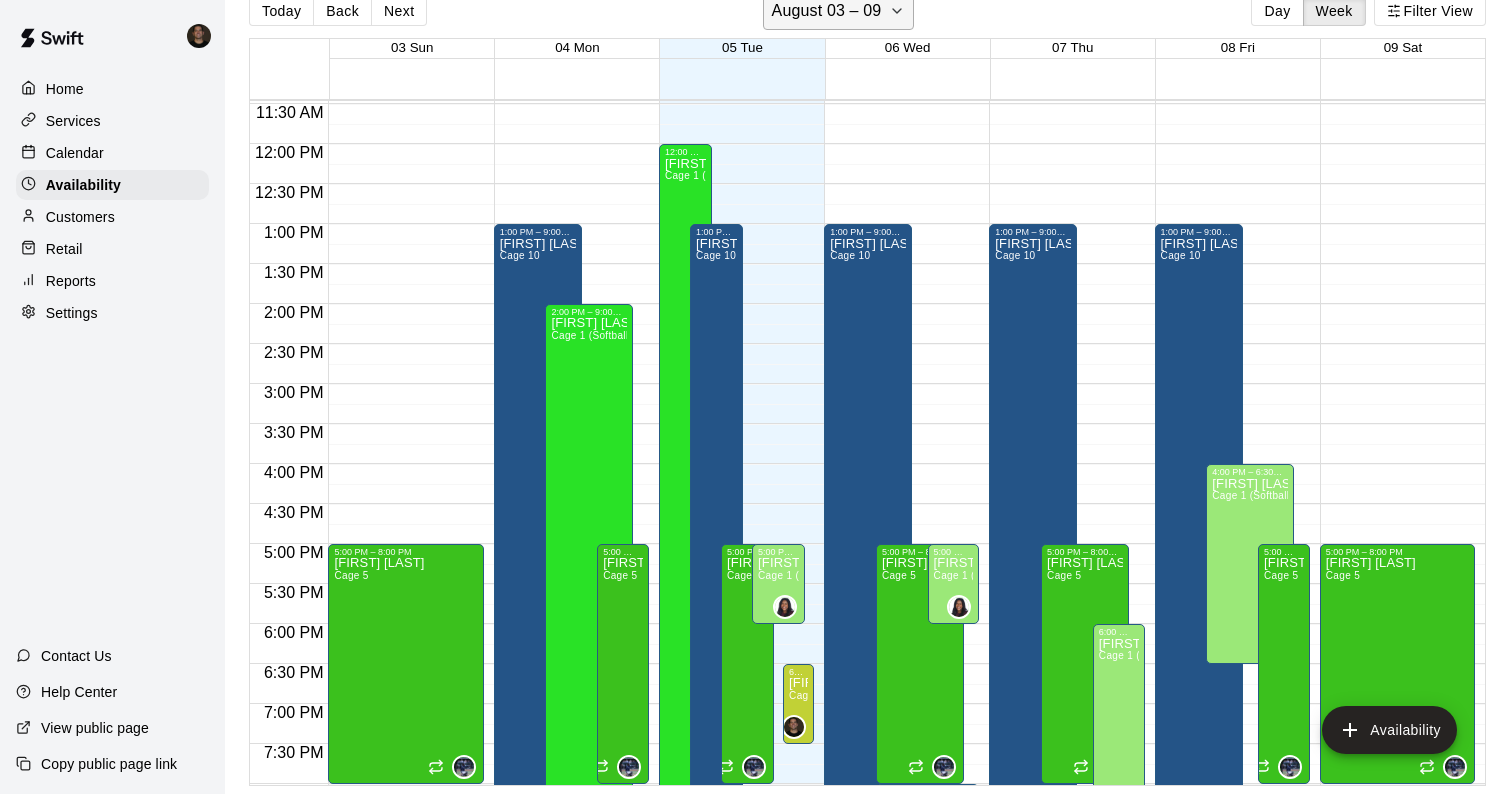 click on "August 03 – 09" at bounding box center (827, 11) 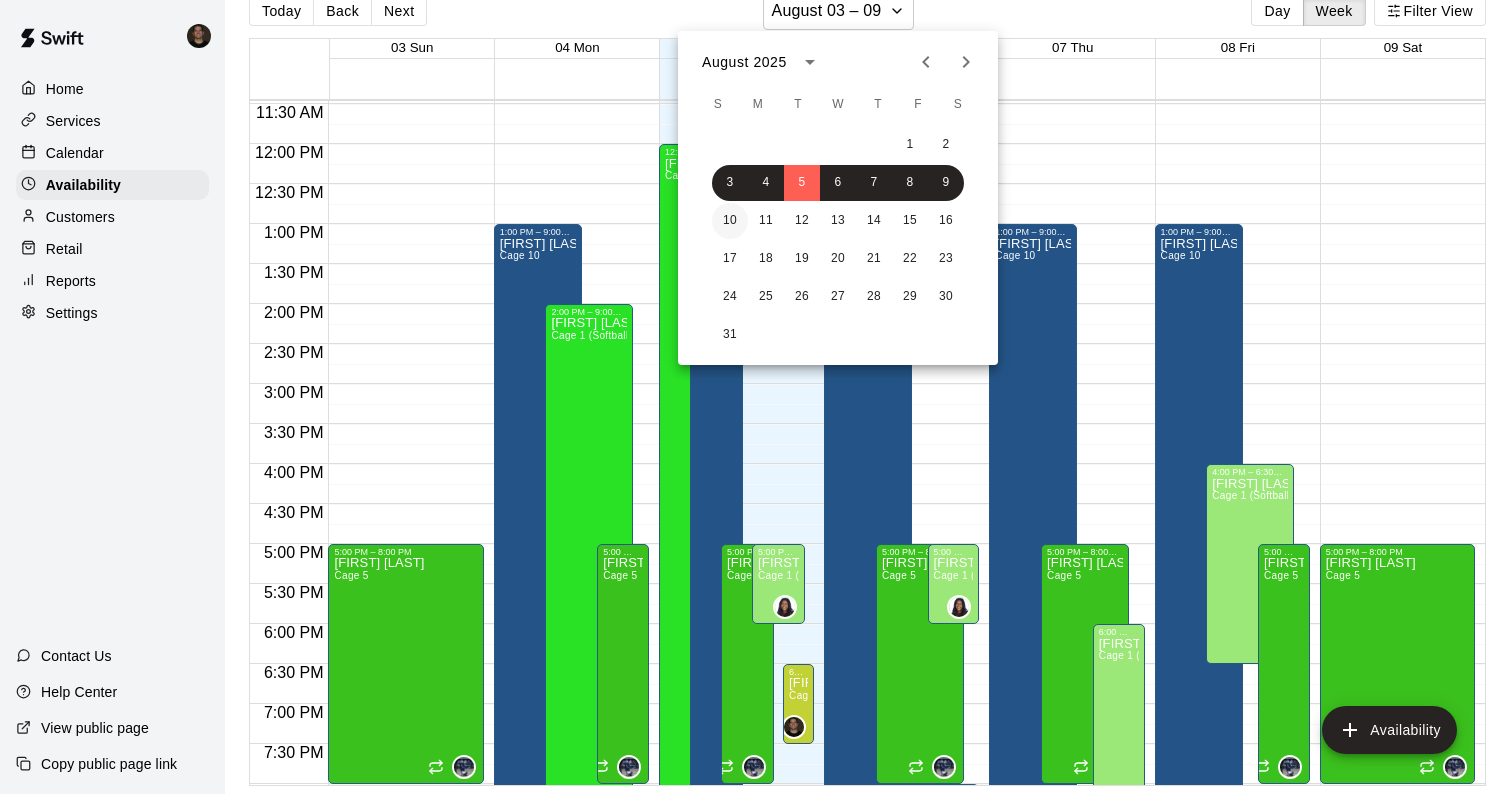 click on "10" at bounding box center [730, 221] 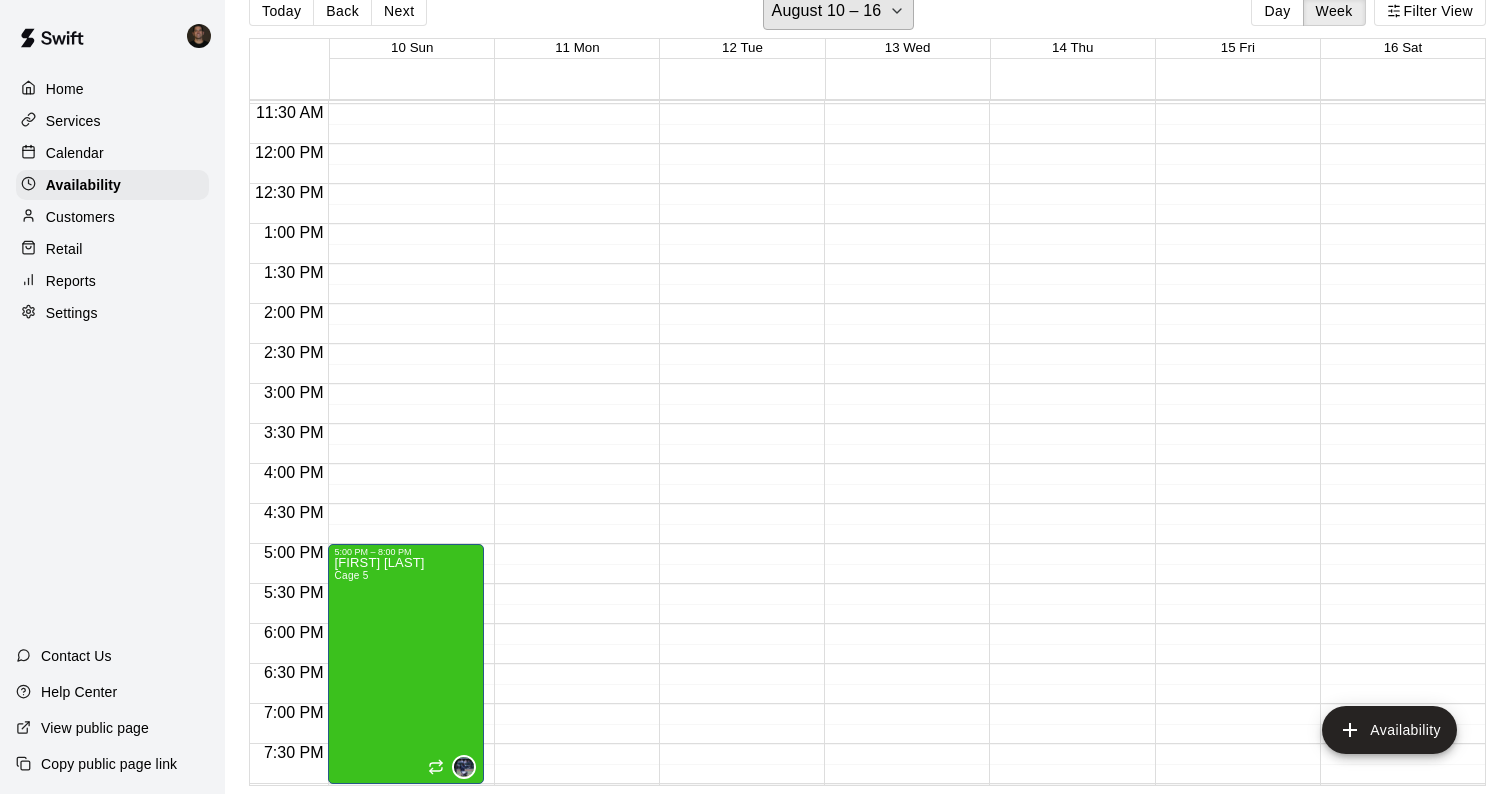 scroll, scrollTop: 24, scrollLeft: 0, axis: vertical 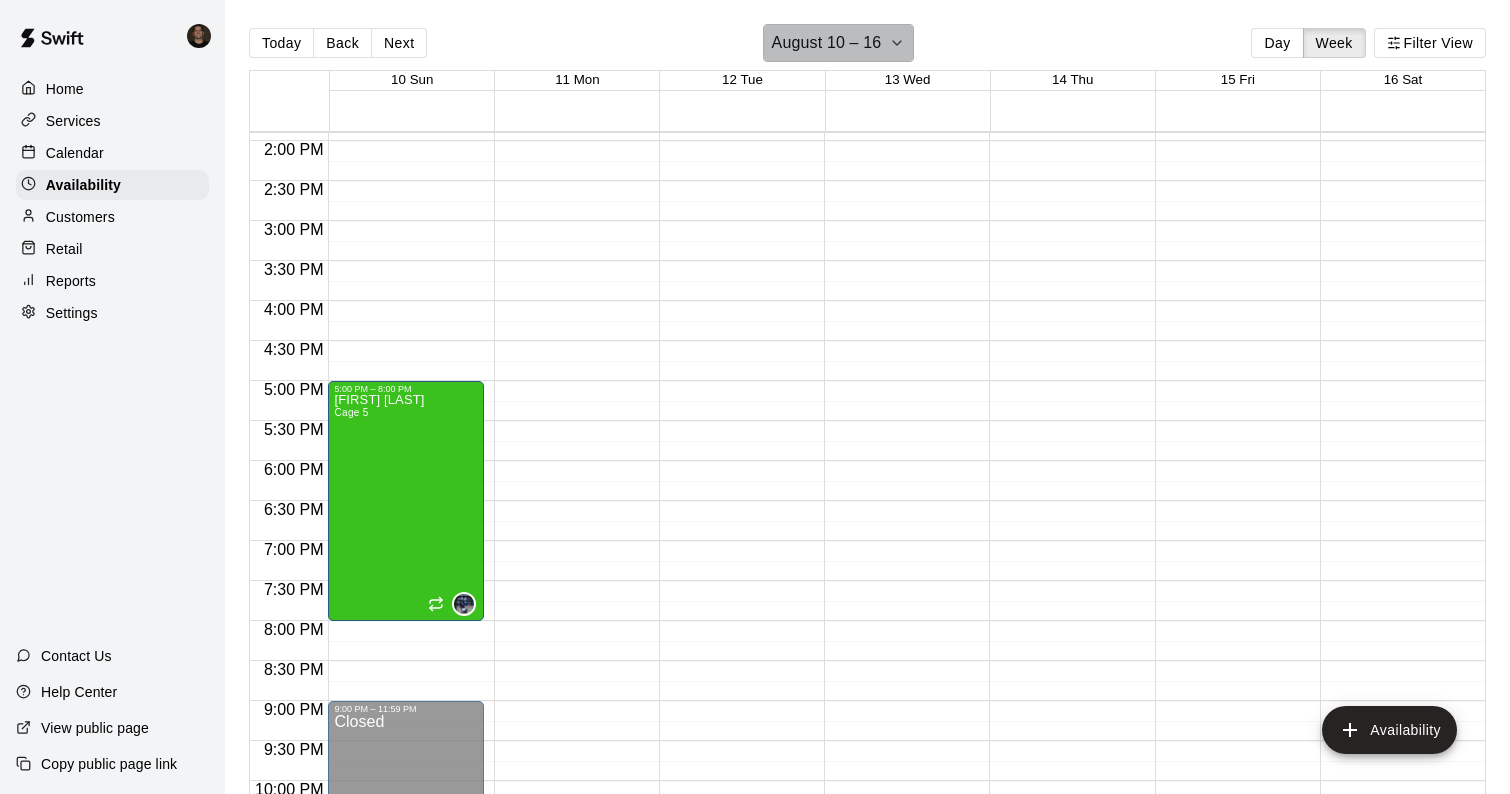 click on "August 10 – 16" at bounding box center (827, 43) 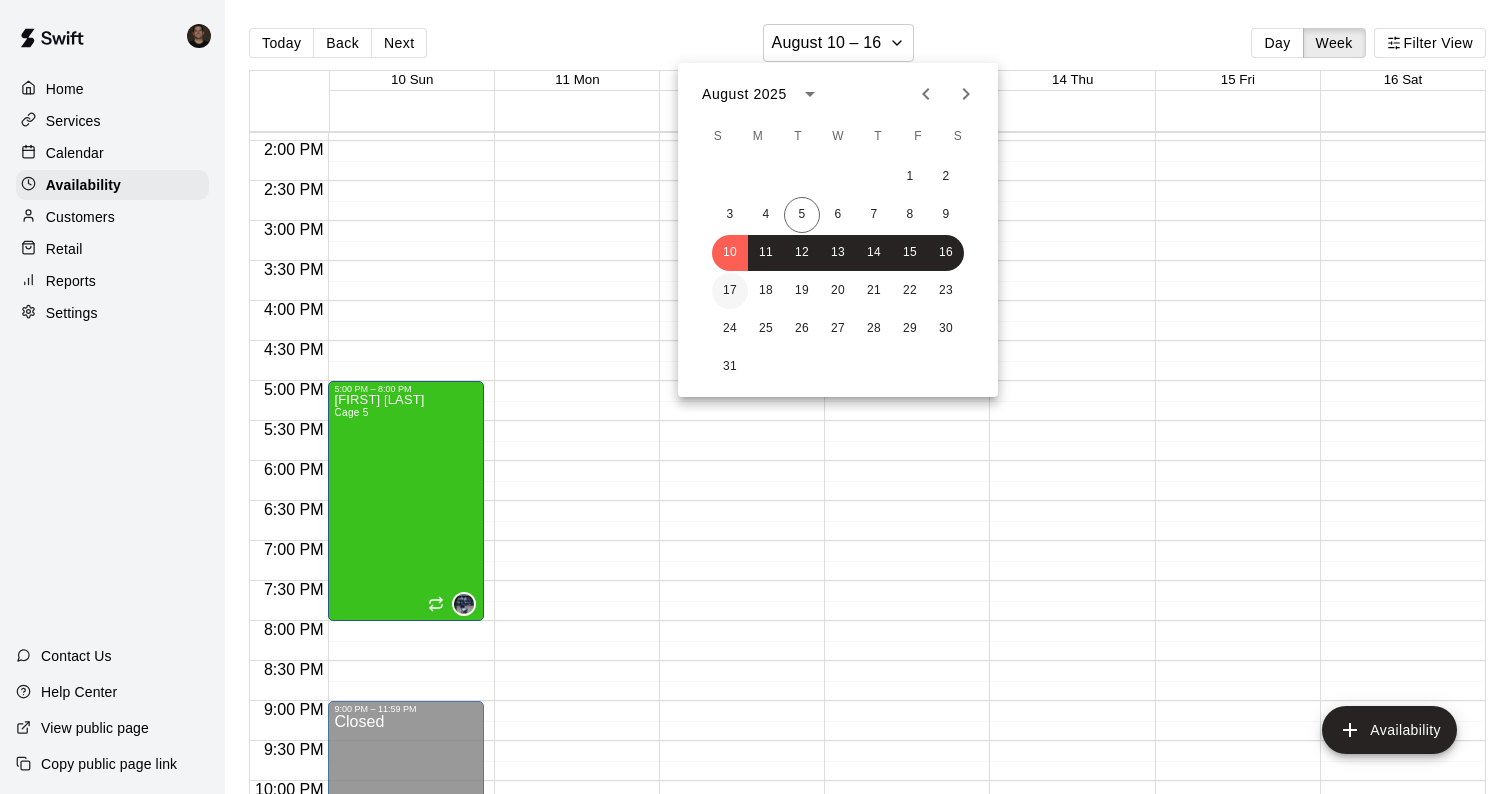 click on "17" at bounding box center [730, 291] 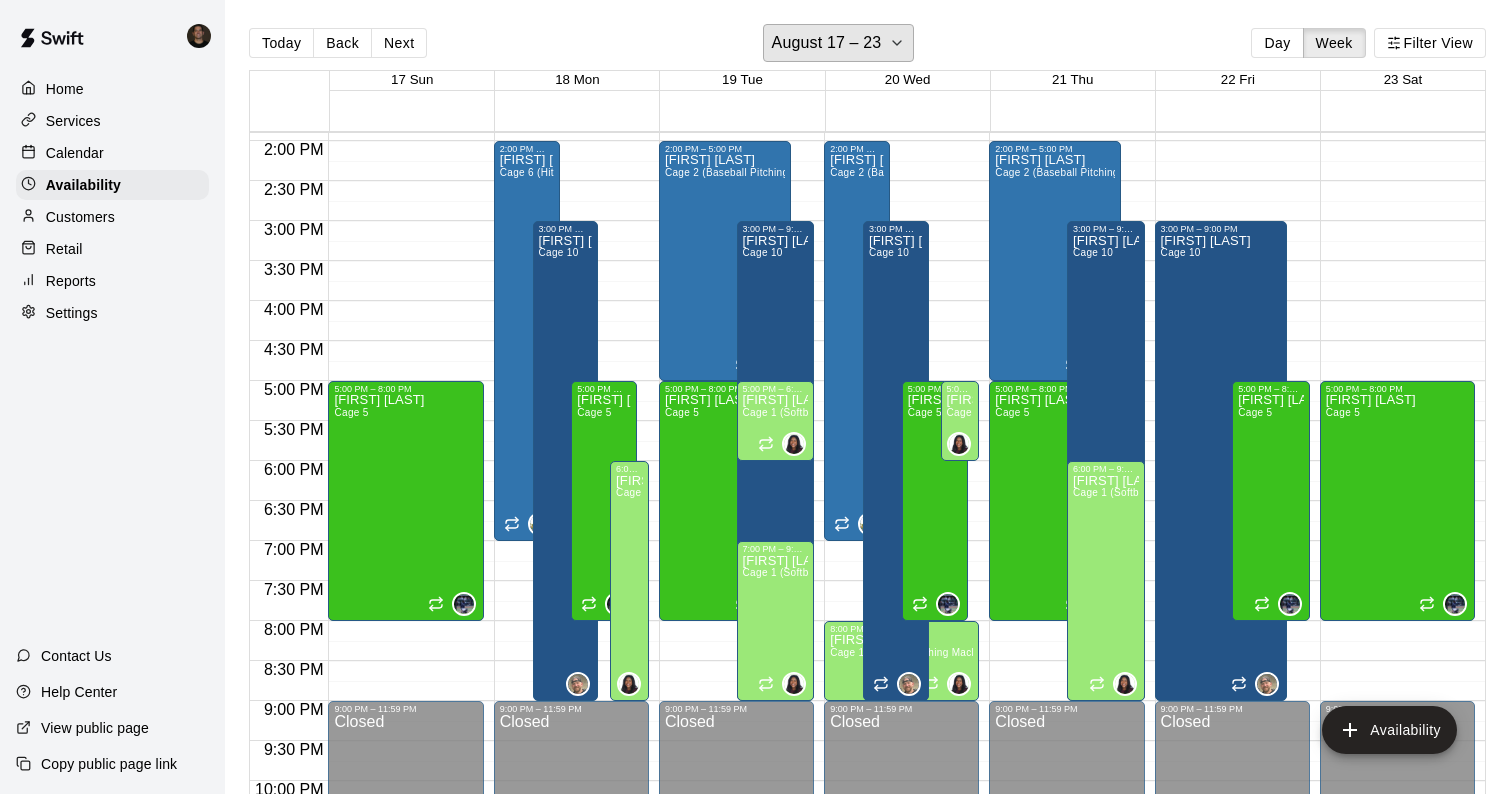 scroll, scrollTop: 1237, scrollLeft: 0, axis: vertical 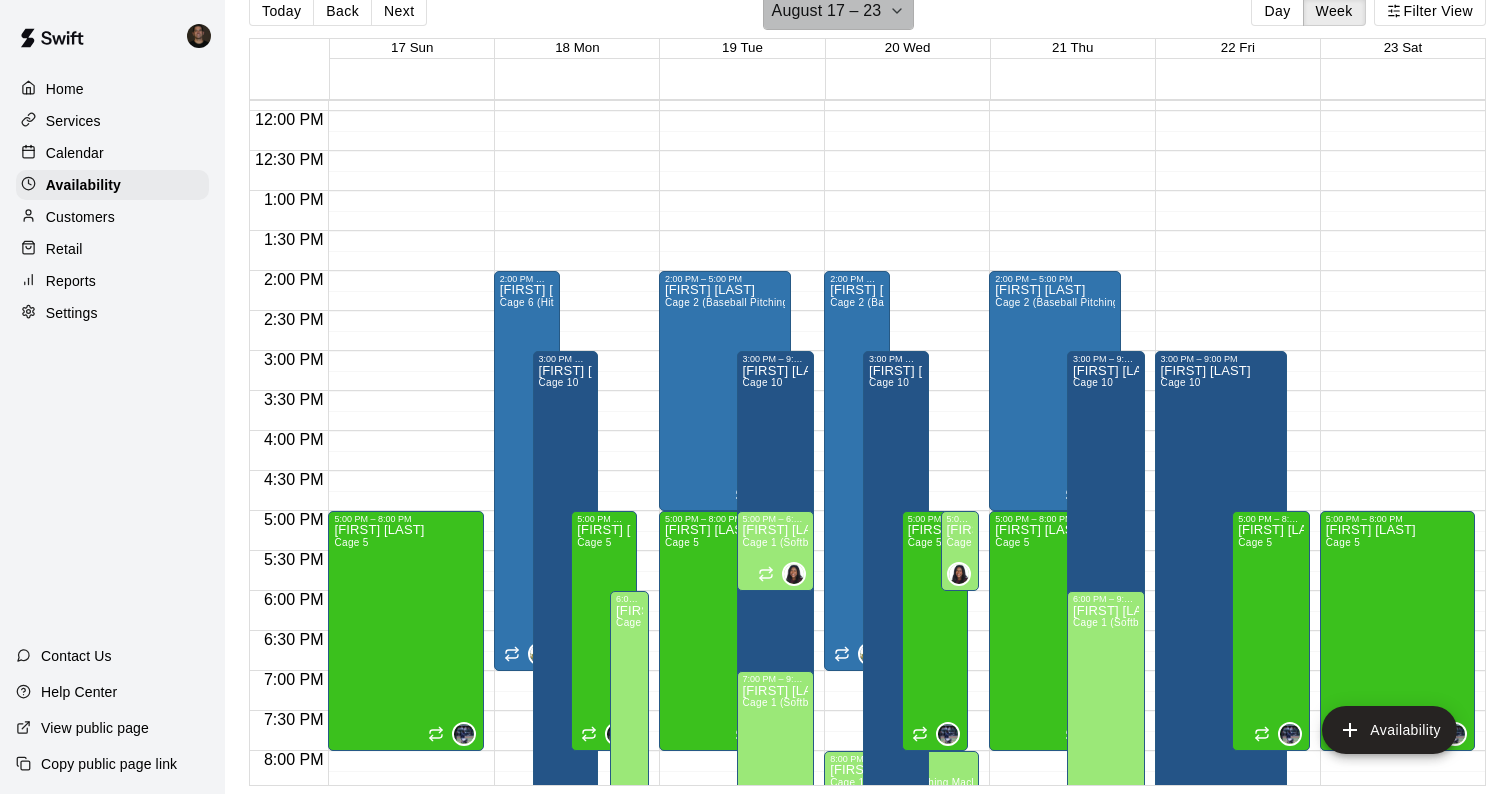click on "August 17 – 23" at bounding box center (839, 11) 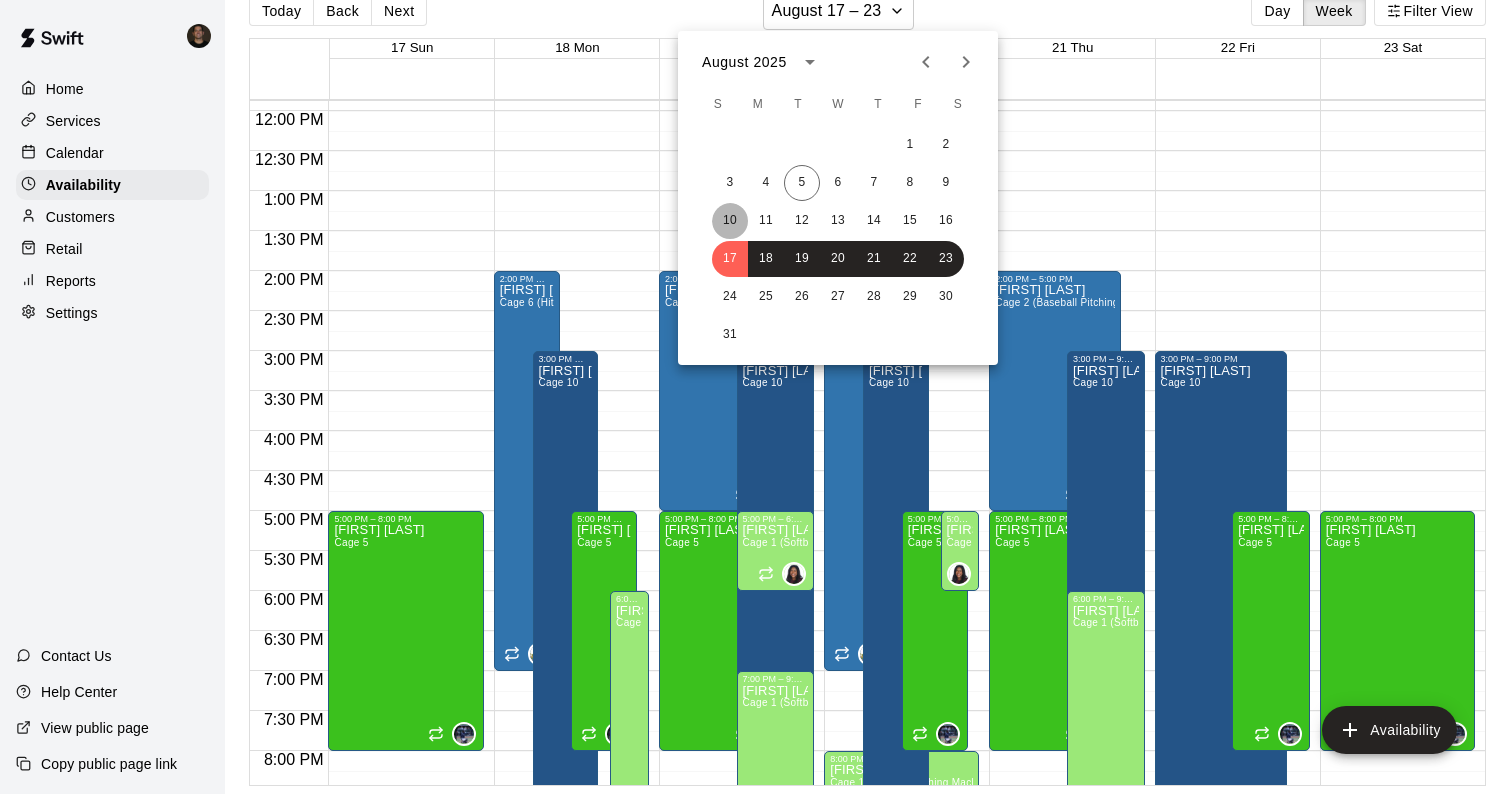 click on "10" at bounding box center [730, 221] 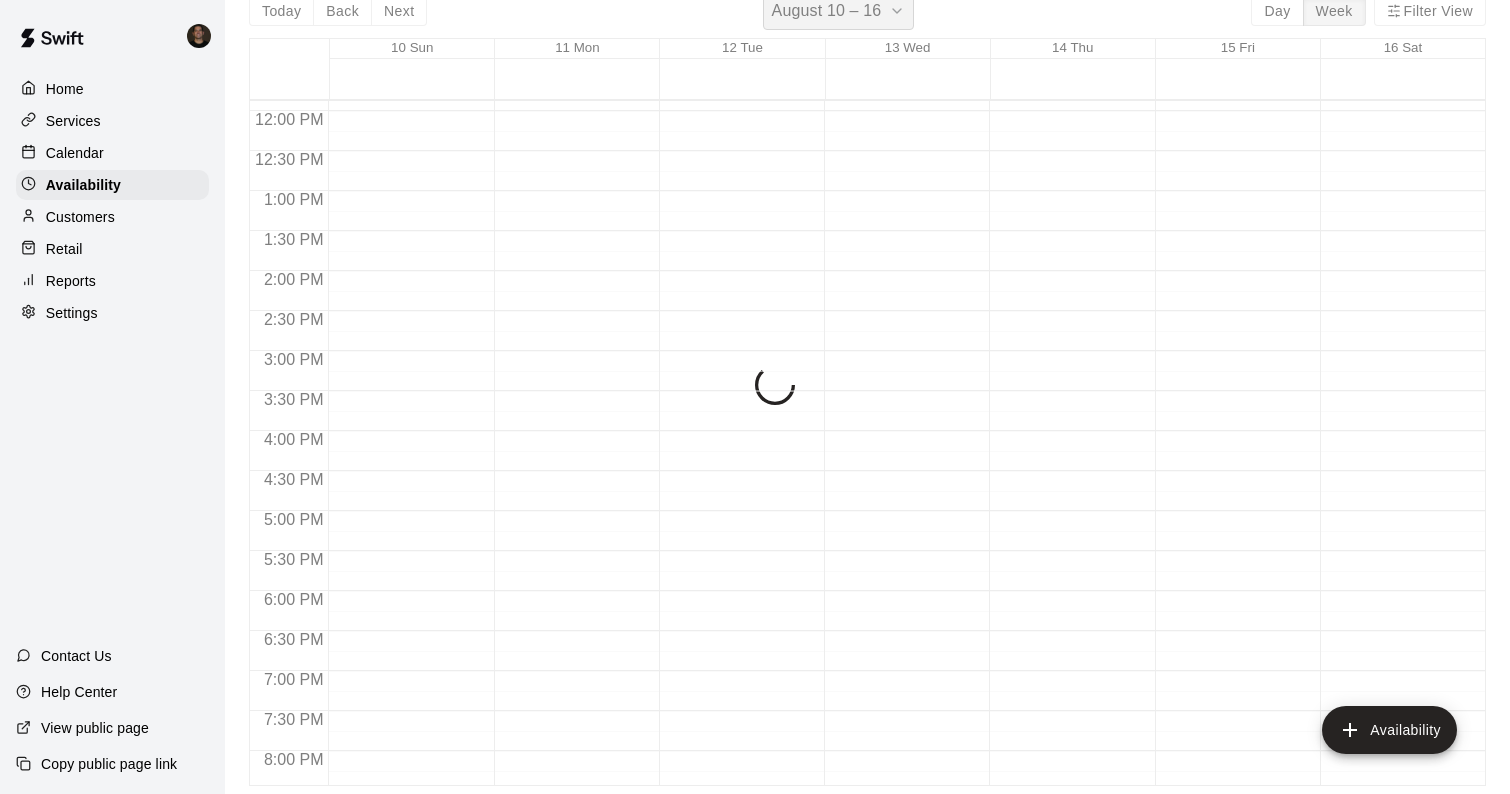 scroll, scrollTop: 24, scrollLeft: 0, axis: vertical 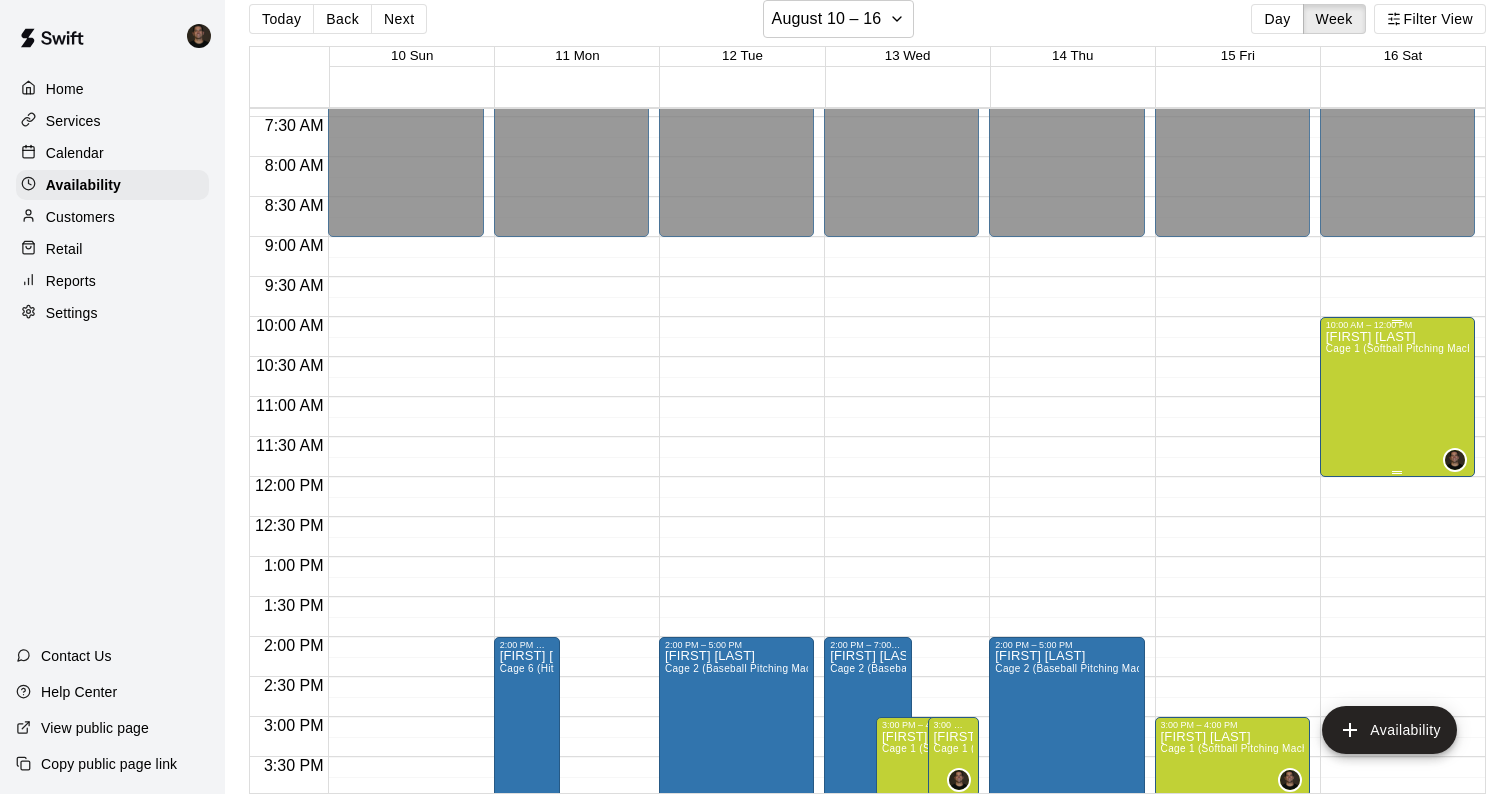 click on "[FIRST] [LAST] Cage 1 (Softball Pitching Machine), Cage 2 (Baseball Pitching Machine), Cage 3, Cage 4 (Baseball Pitching Machine), Cage 5 , Cage 6 (HitTrax) , Cage 7, Cage 8, Cage 9, Cage 10, Weight Room, Outdoor Practice Field , Indoor MT Team Training" at bounding box center (1397, 727) 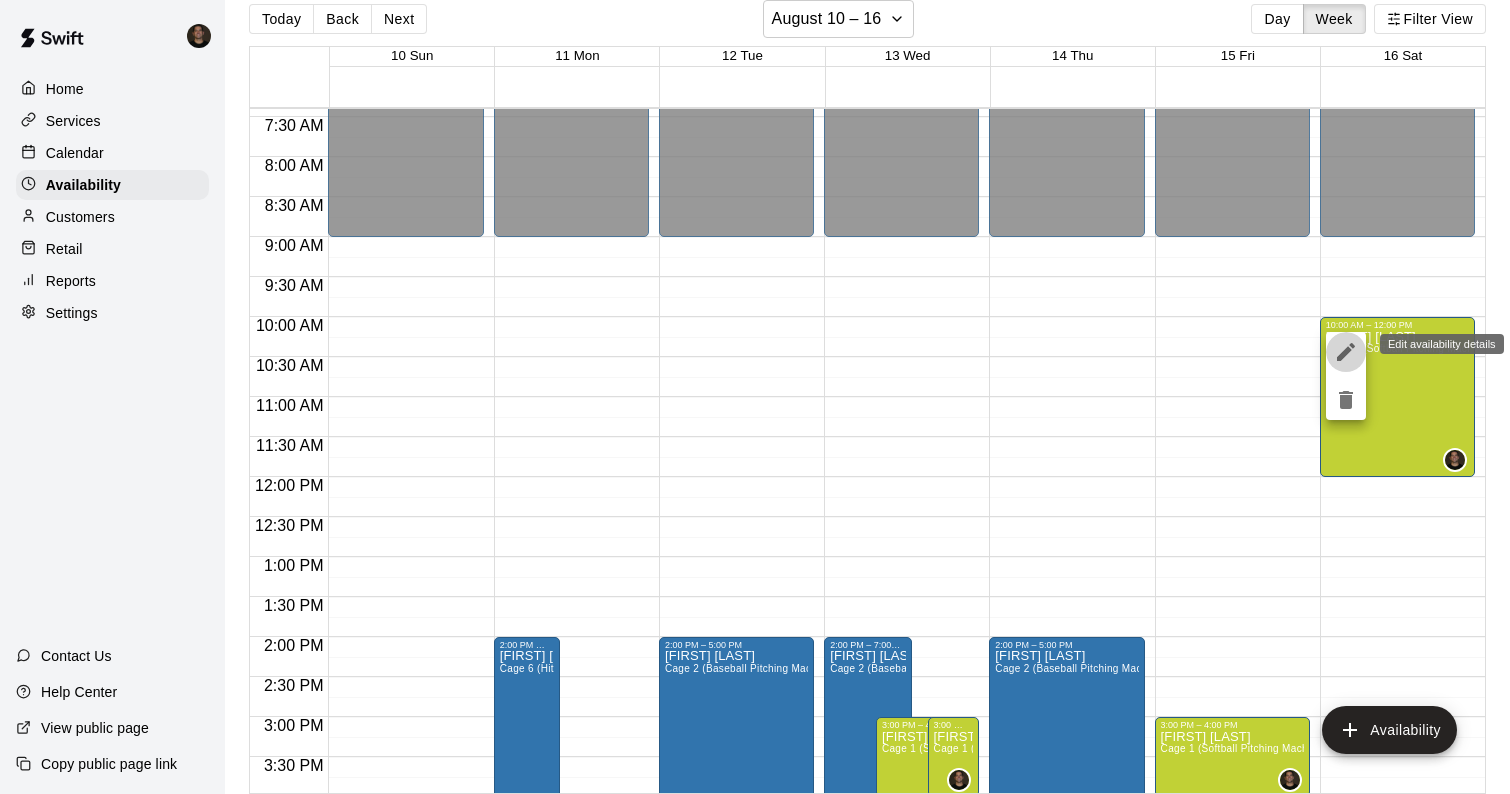 click 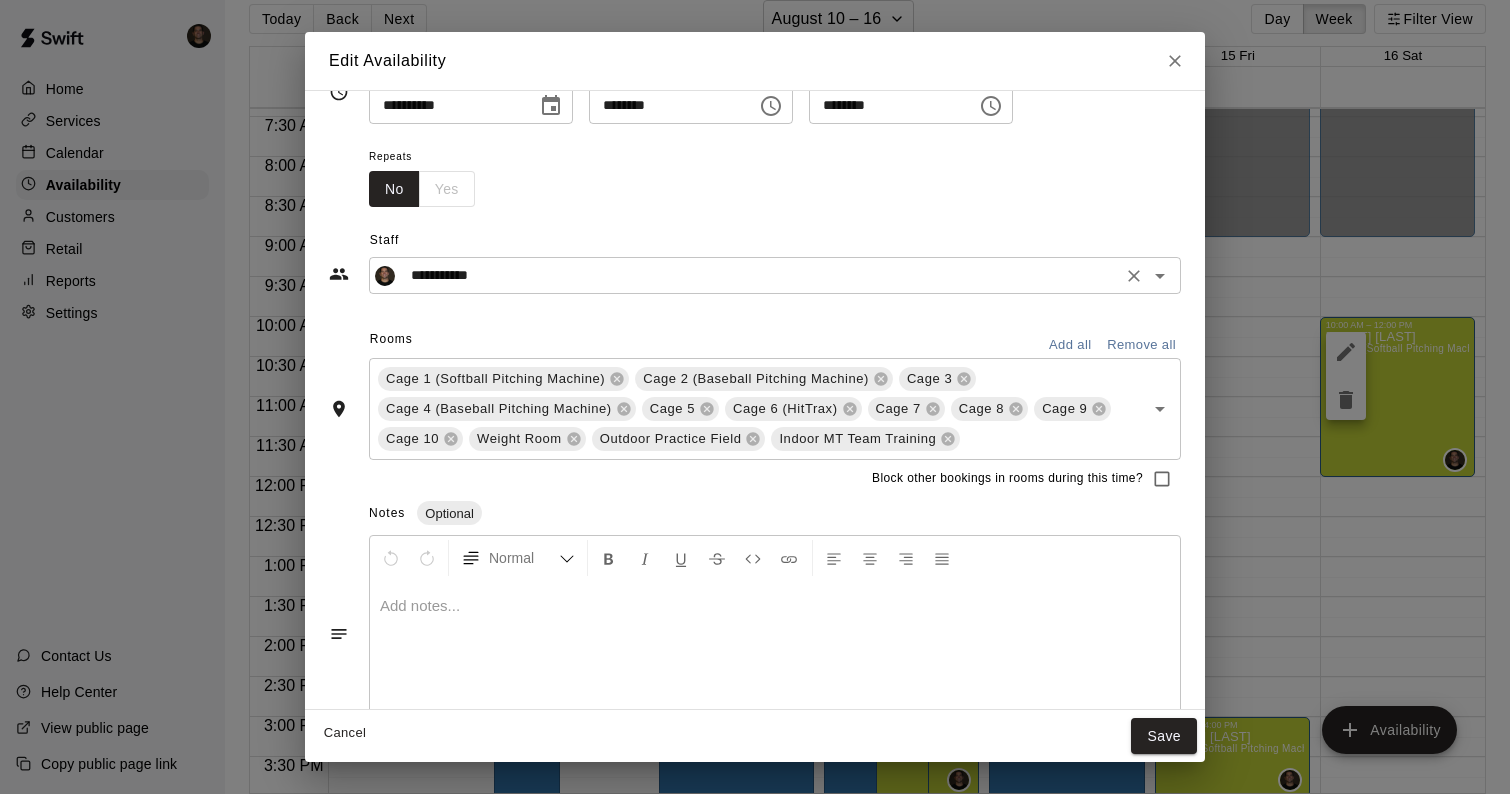 scroll, scrollTop: 45, scrollLeft: 0, axis: vertical 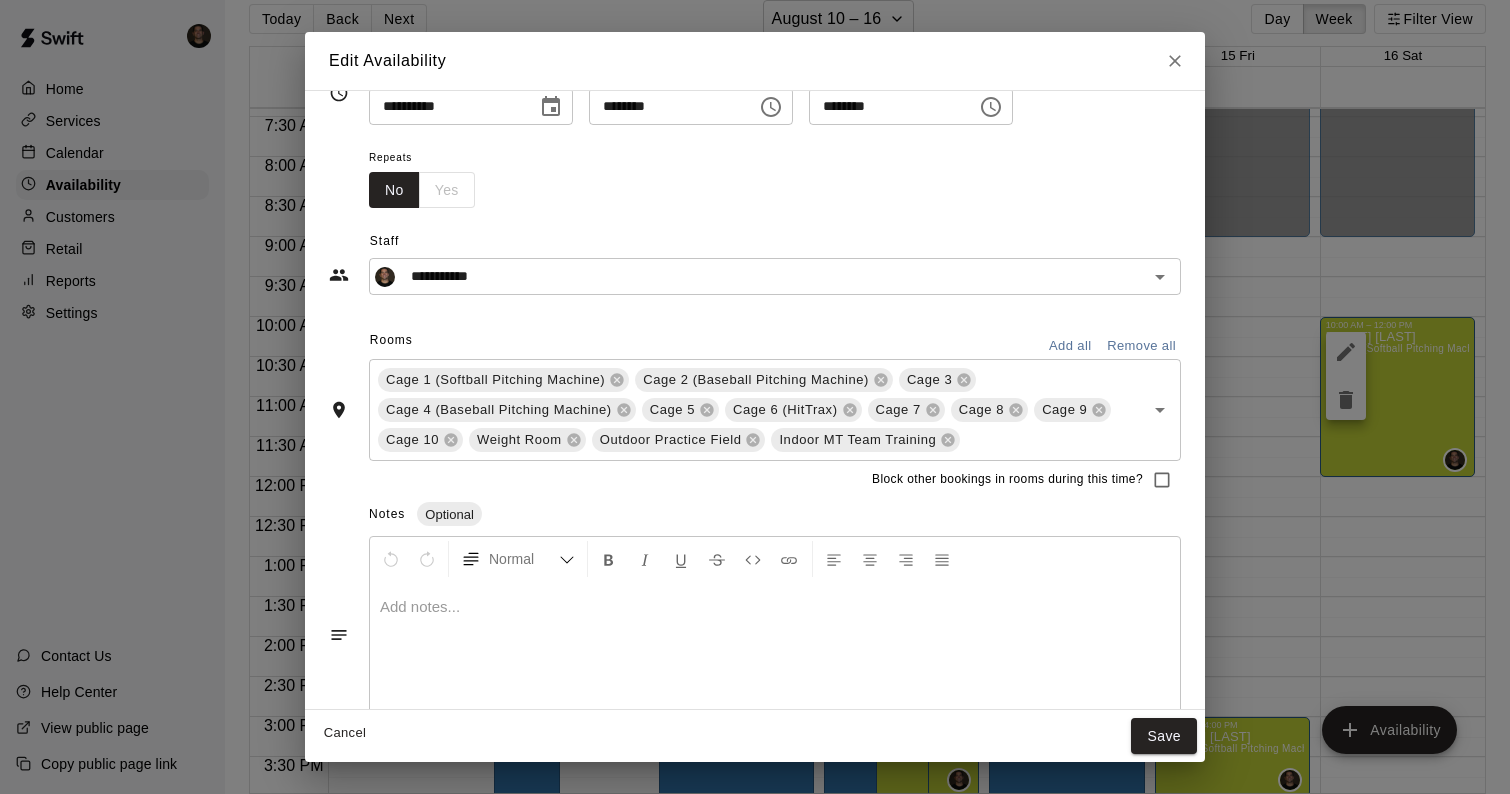 click on "Notes Optional" at bounding box center (775, 515) 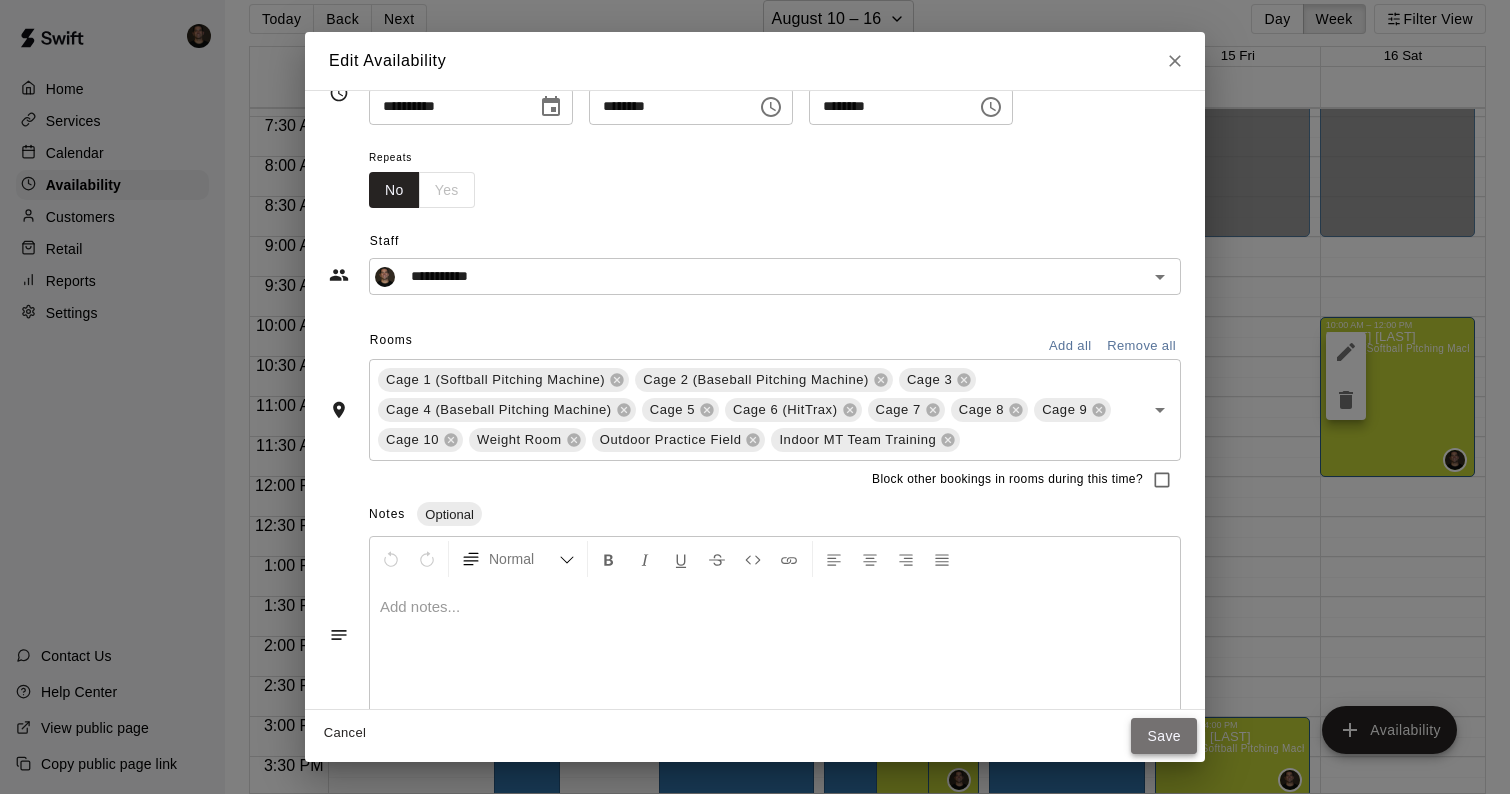 click on "Save" at bounding box center [1164, 736] 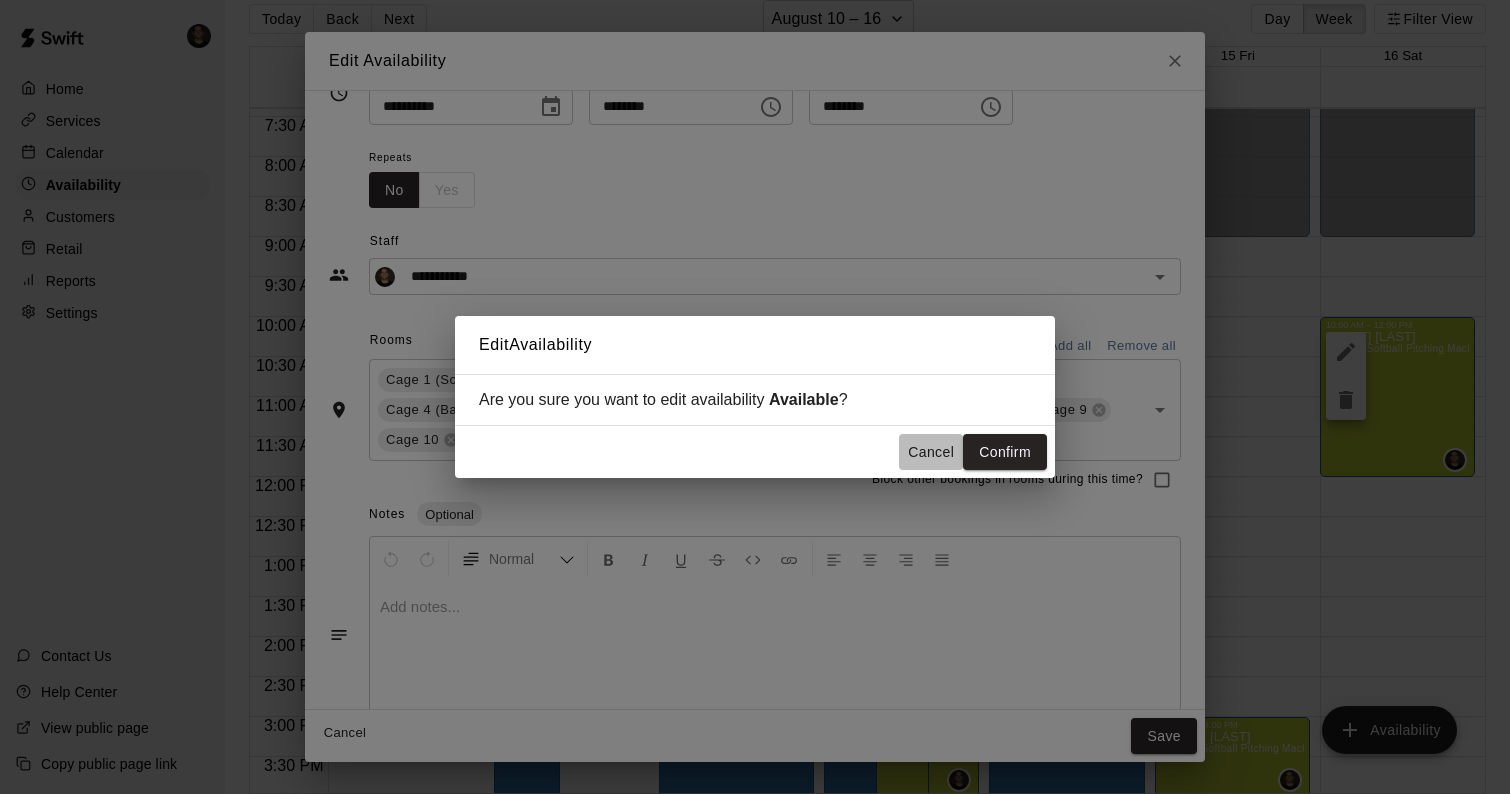 click on "Cancel" at bounding box center [931, 452] 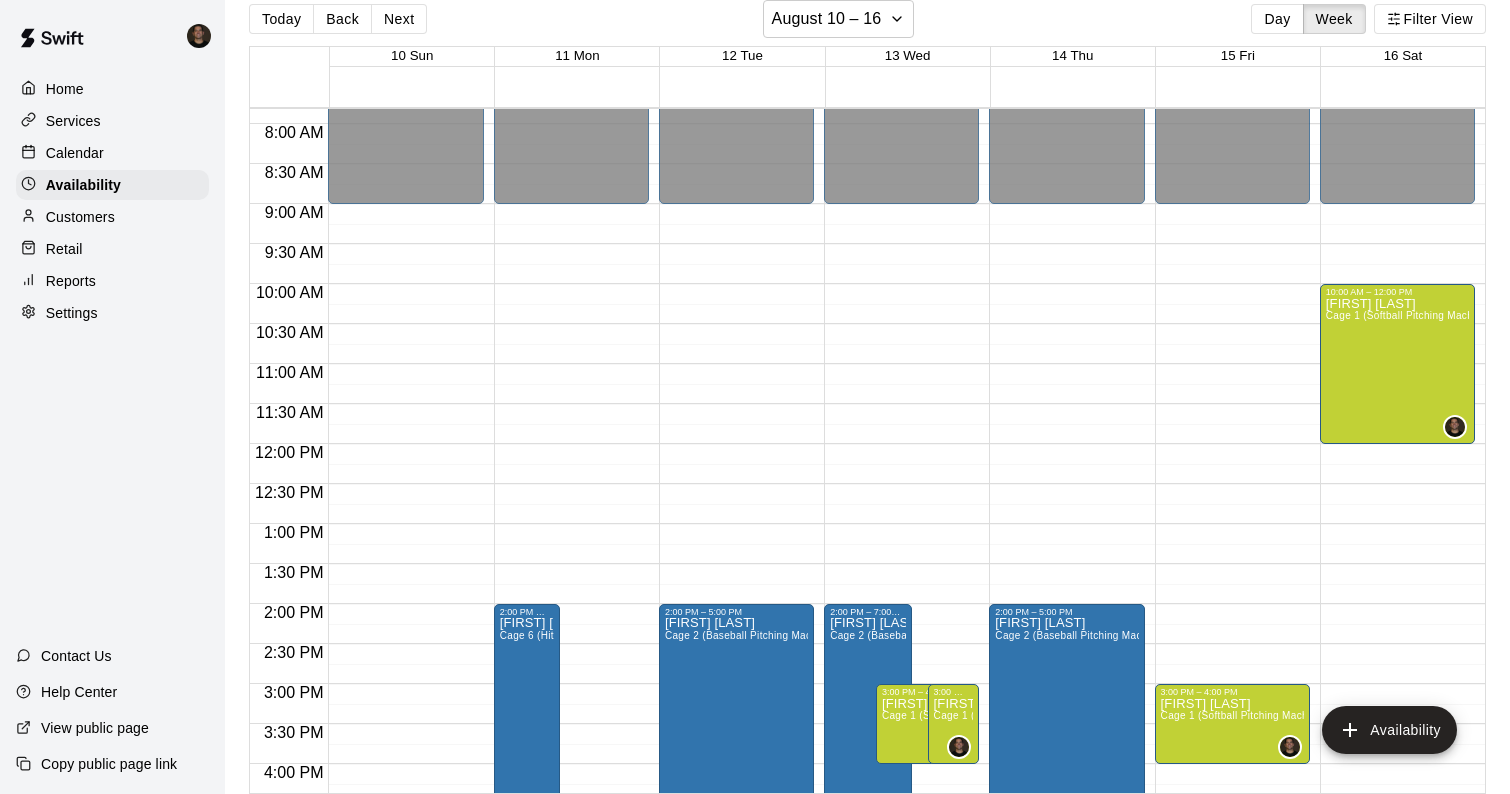 scroll, scrollTop: 632, scrollLeft: 0, axis: vertical 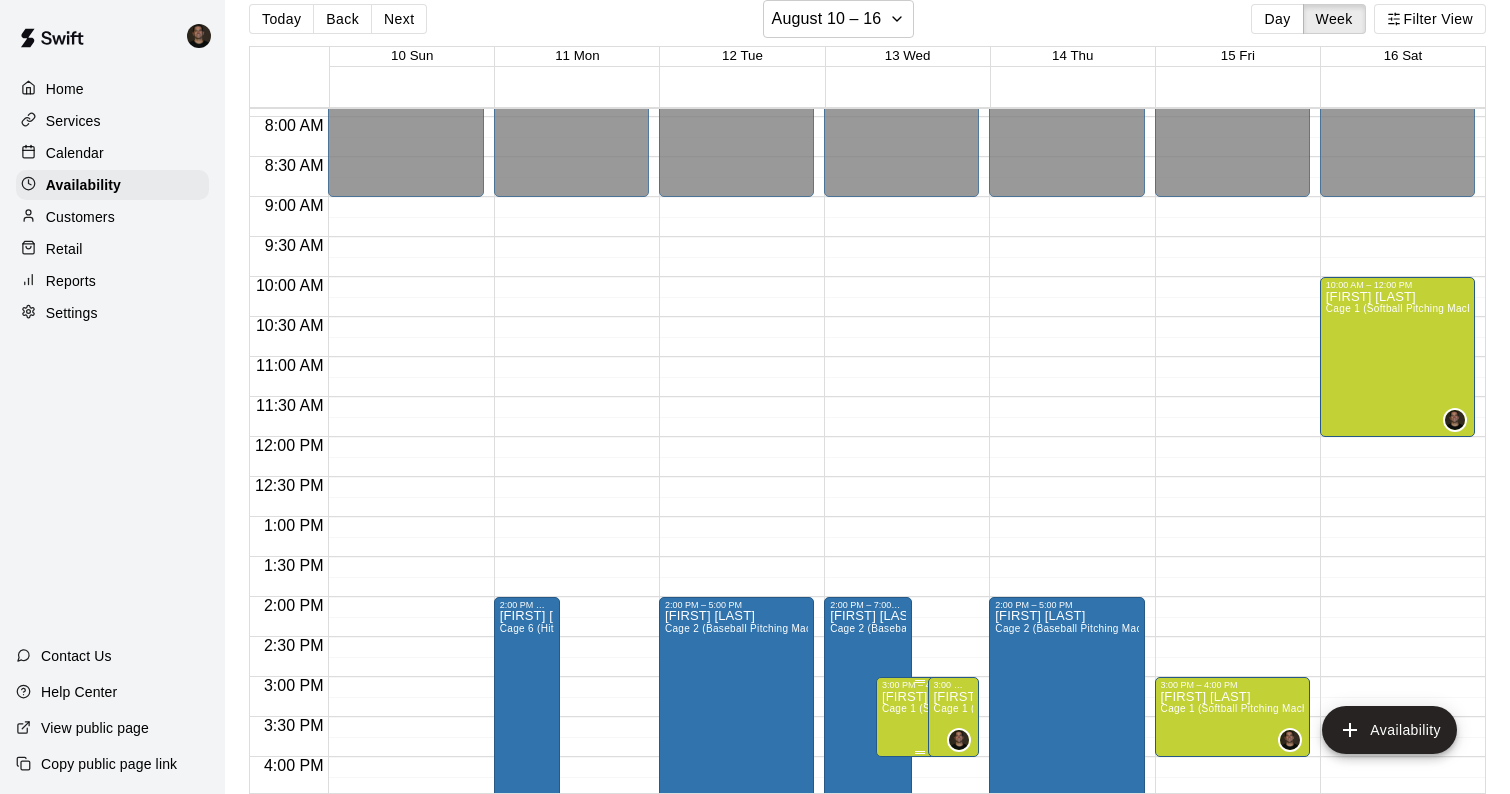 click on "[FIRST] [LAST] Cage 1 (Softball Pitching Machine), Cage 2 (Baseball Pitching Machine), Cage 3, Cage 4 (Baseball Pitching Machine), Cage 5 , Cage 6 (HitTrax) , Cage 7, Cage 8, Cage 9, Cage 10, Weight Room, Outdoor Practice Field , Indoor MT Team Training" at bounding box center (920, 1087) 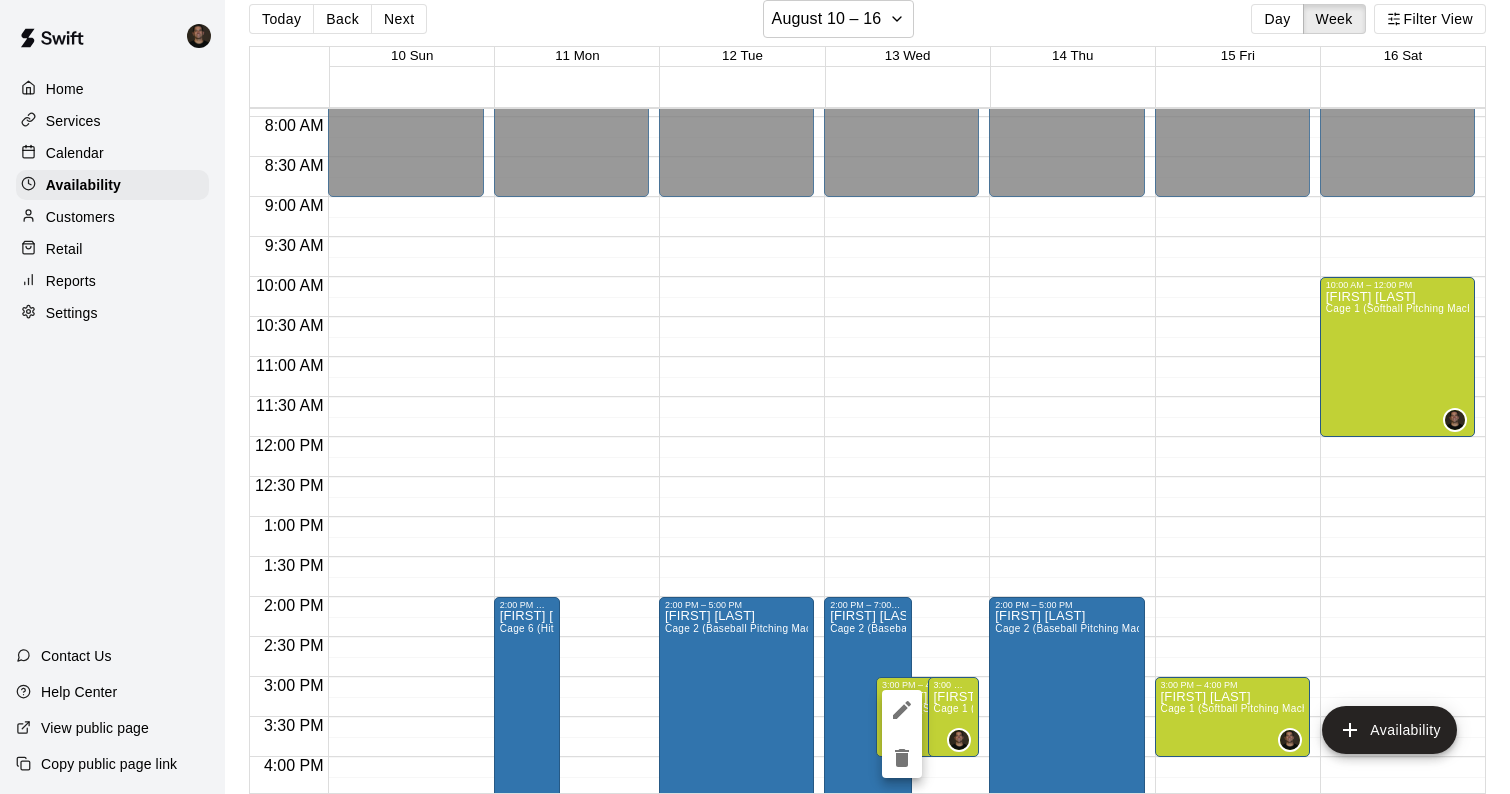 click at bounding box center [755, 397] 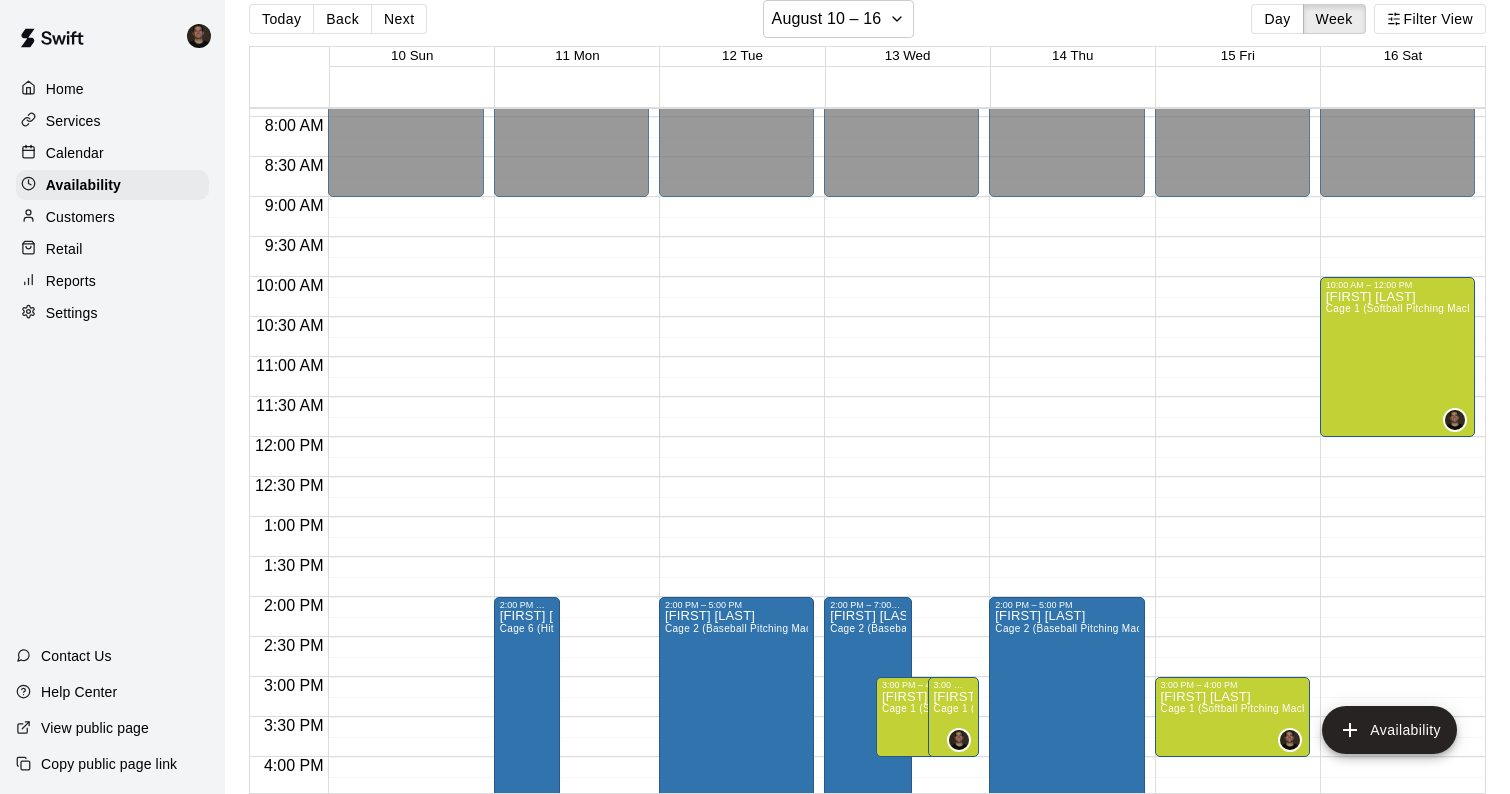click on "Cage 1 (Softball Pitching Machine), Cage 2 (Baseball Pitching Machine), Cage 3, Cage 4 (Baseball Pitching Machine), Cage 5 , Cage 6 (HitTrax) , Cage 7, Cage 8, Cage 9, Cage 10, Weight Room, Outdoor Practice Field , Indoor MT Team Training" at bounding box center (1519, 708) 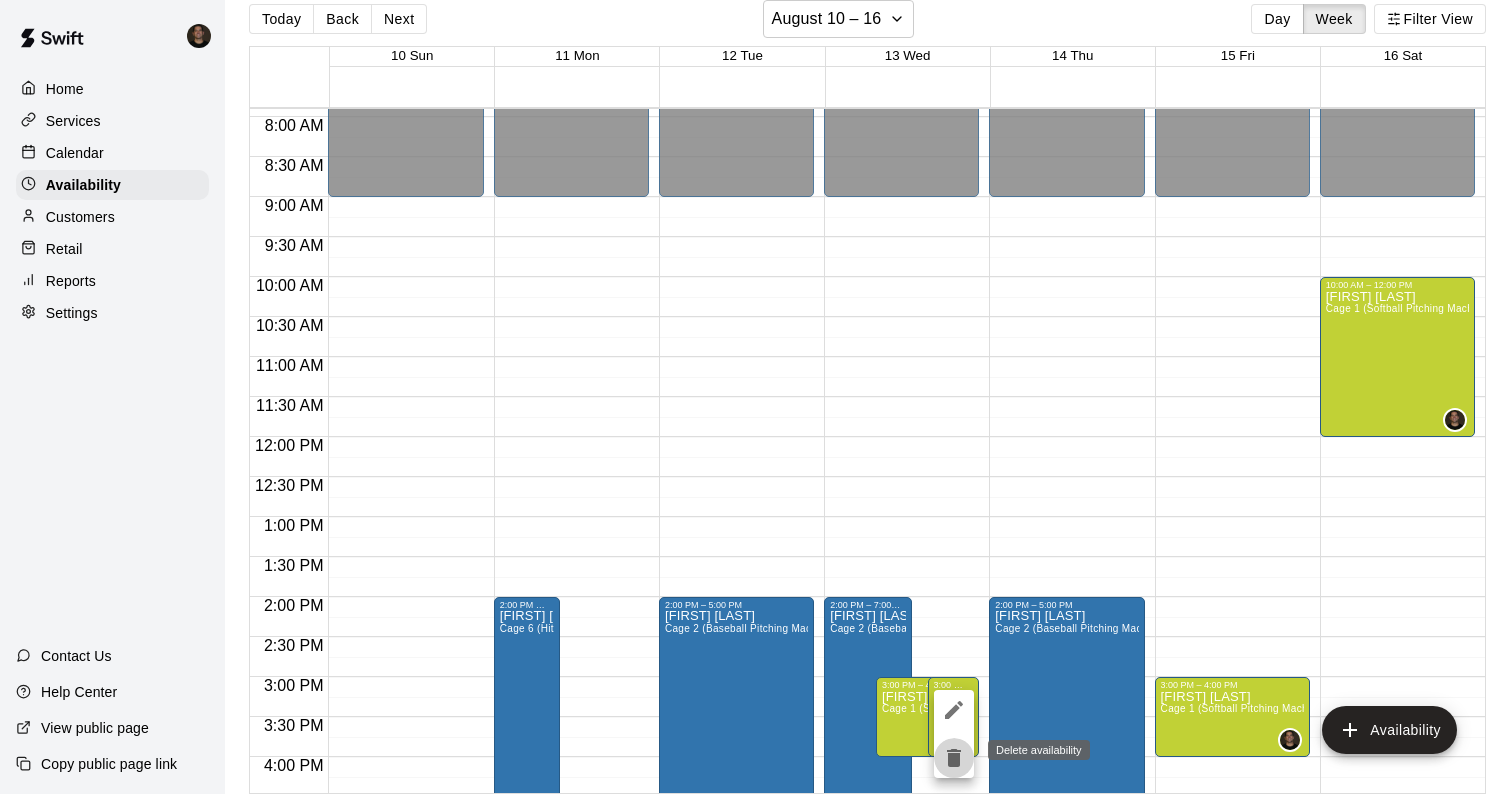click 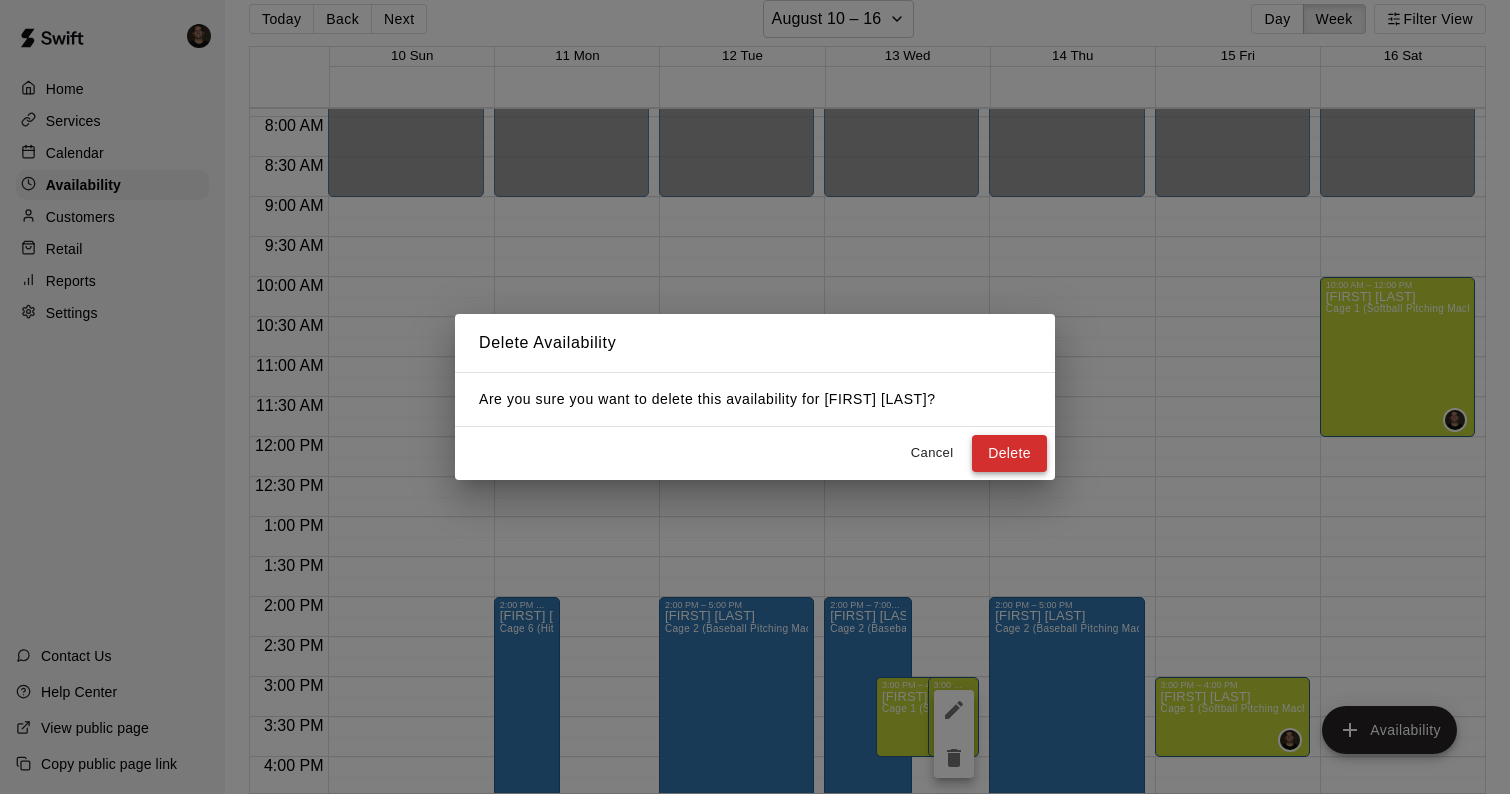 click on "Delete" at bounding box center [1009, 453] 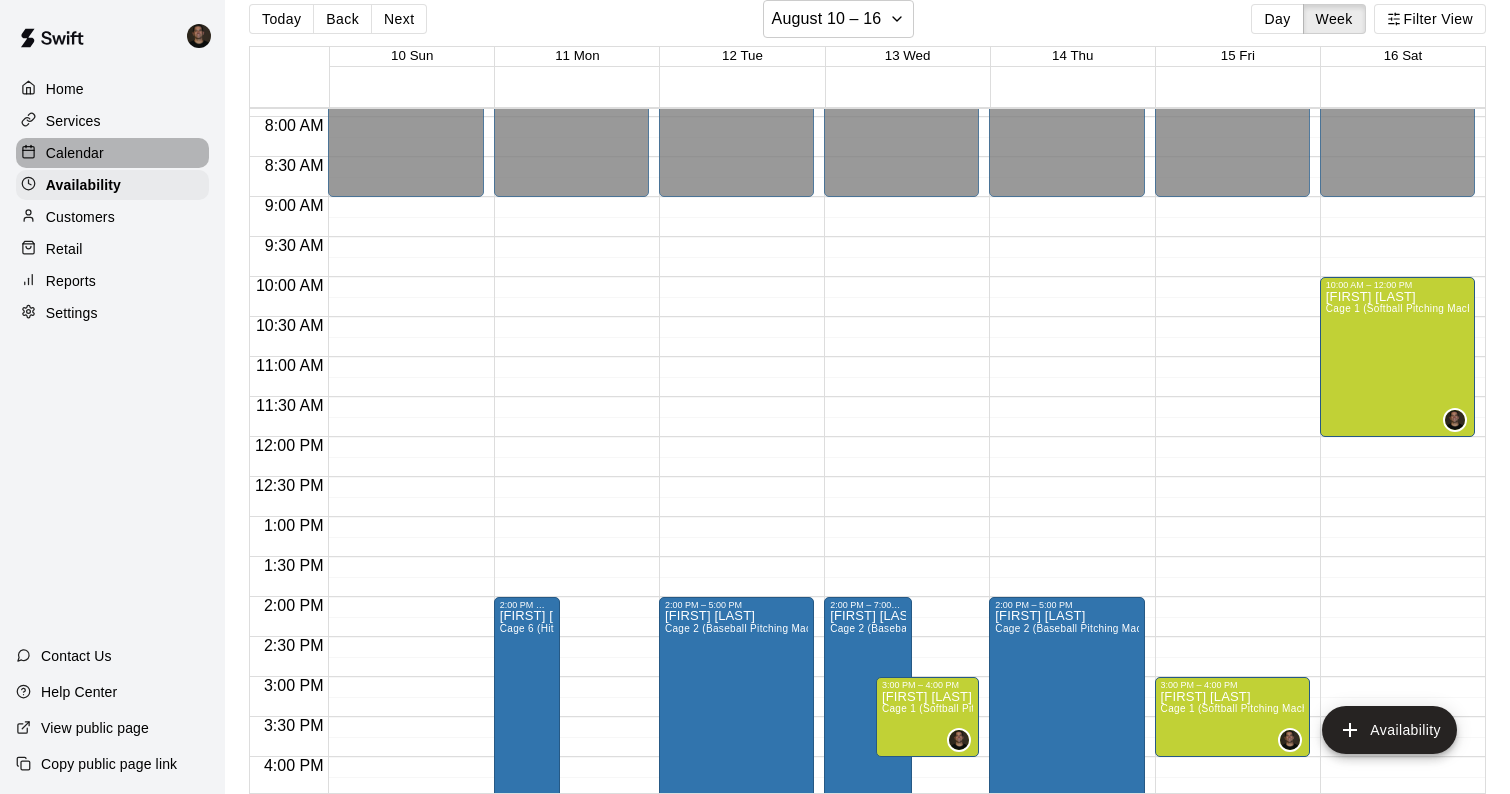 click on "Calendar" at bounding box center (75, 153) 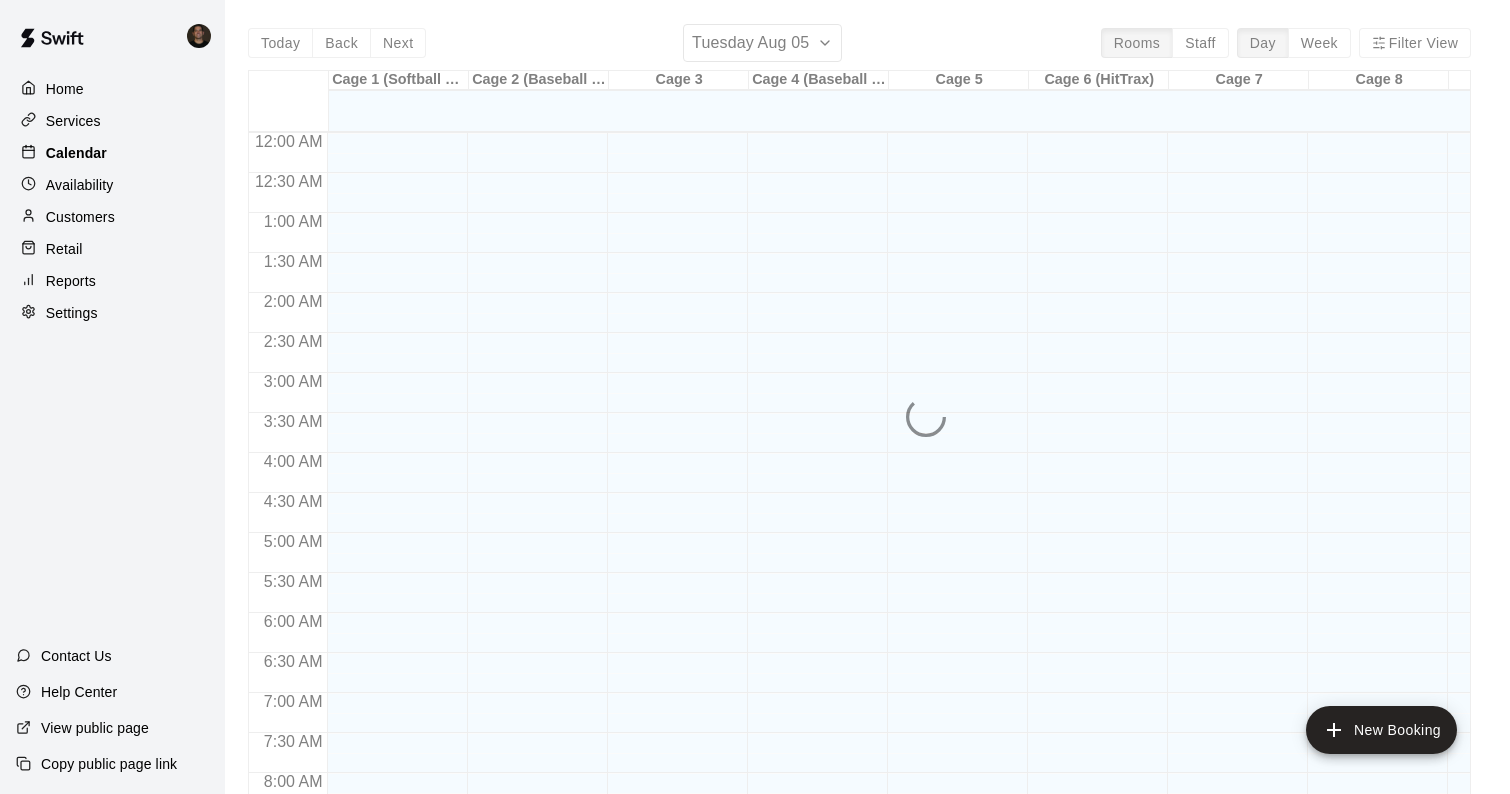 scroll, scrollTop: 857, scrollLeft: 0, axis: vertical 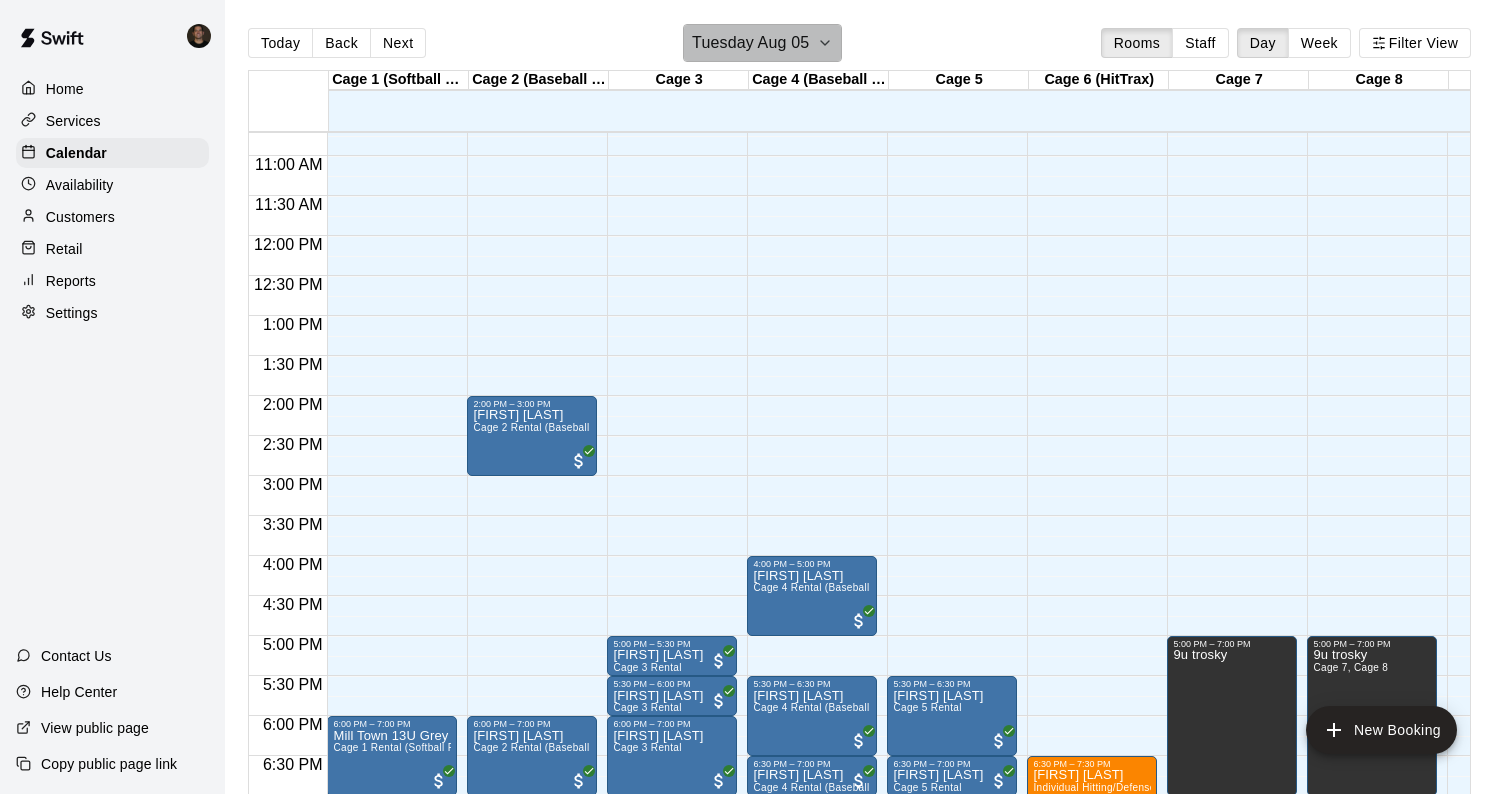 click 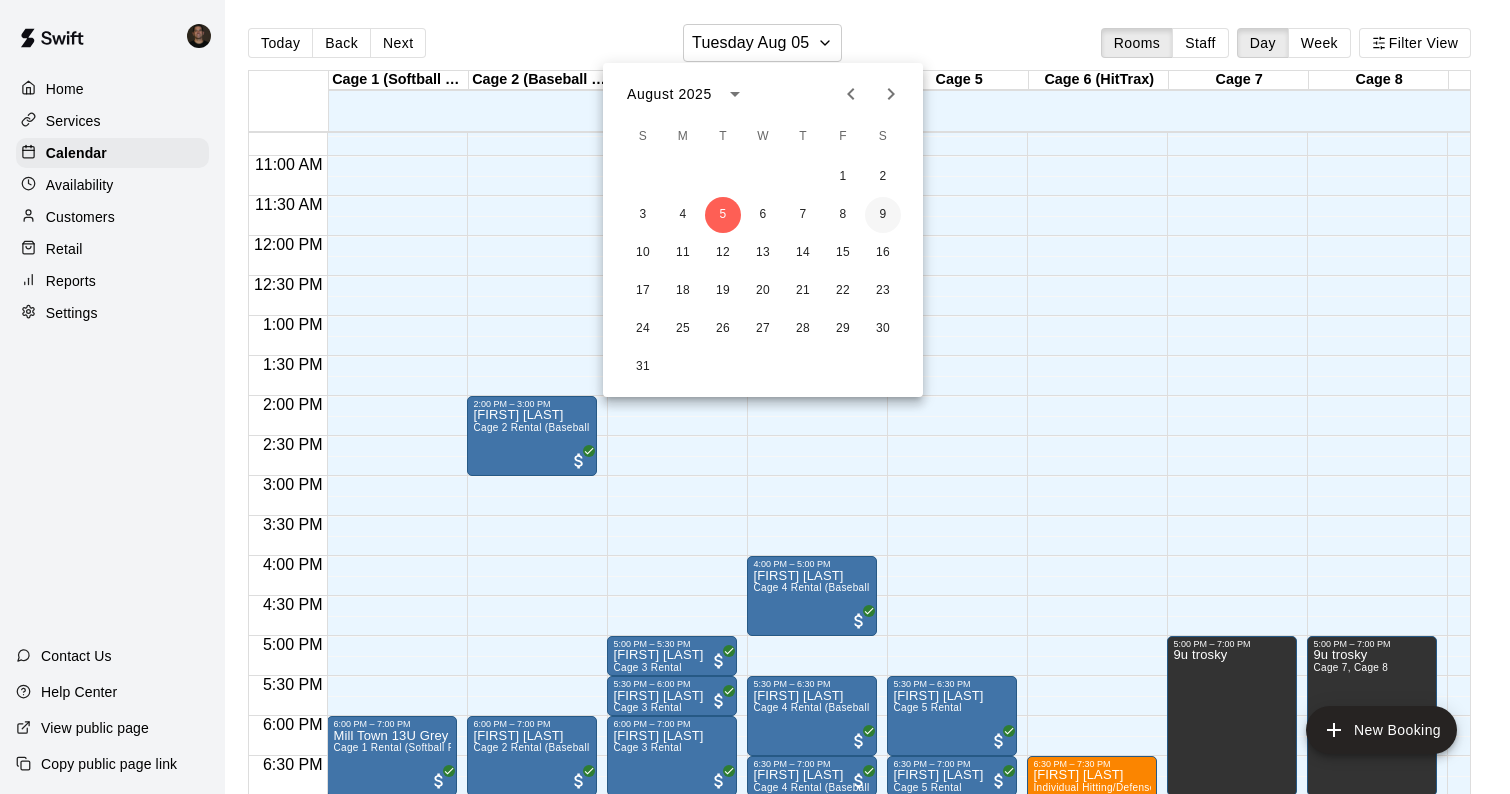click on "9" at bounding box center (883, 215) 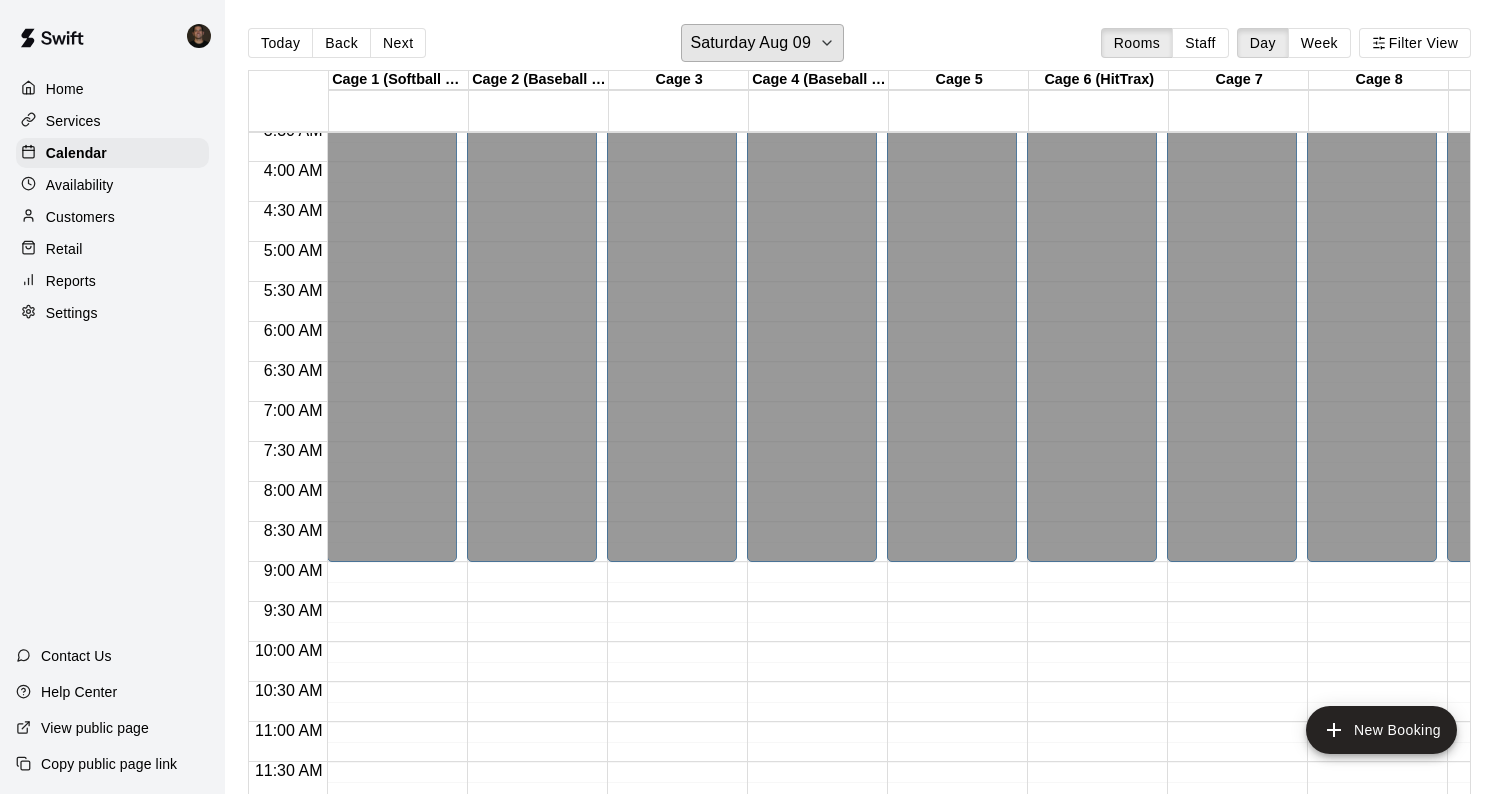 scroll, scrollTop: 291, scrollLeft: 215, axis: both 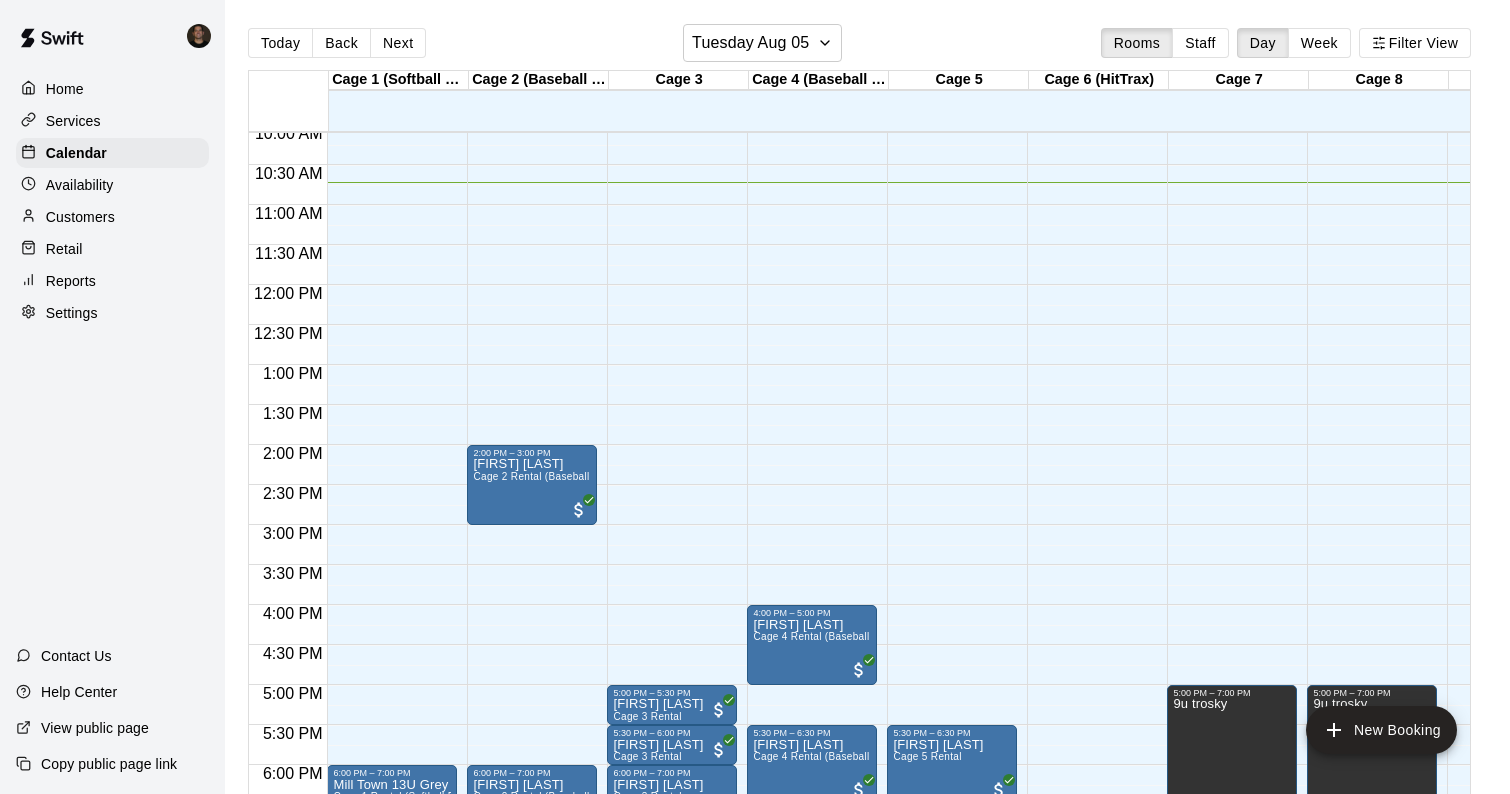 click on "Availability" at bounding box center (112, 185) 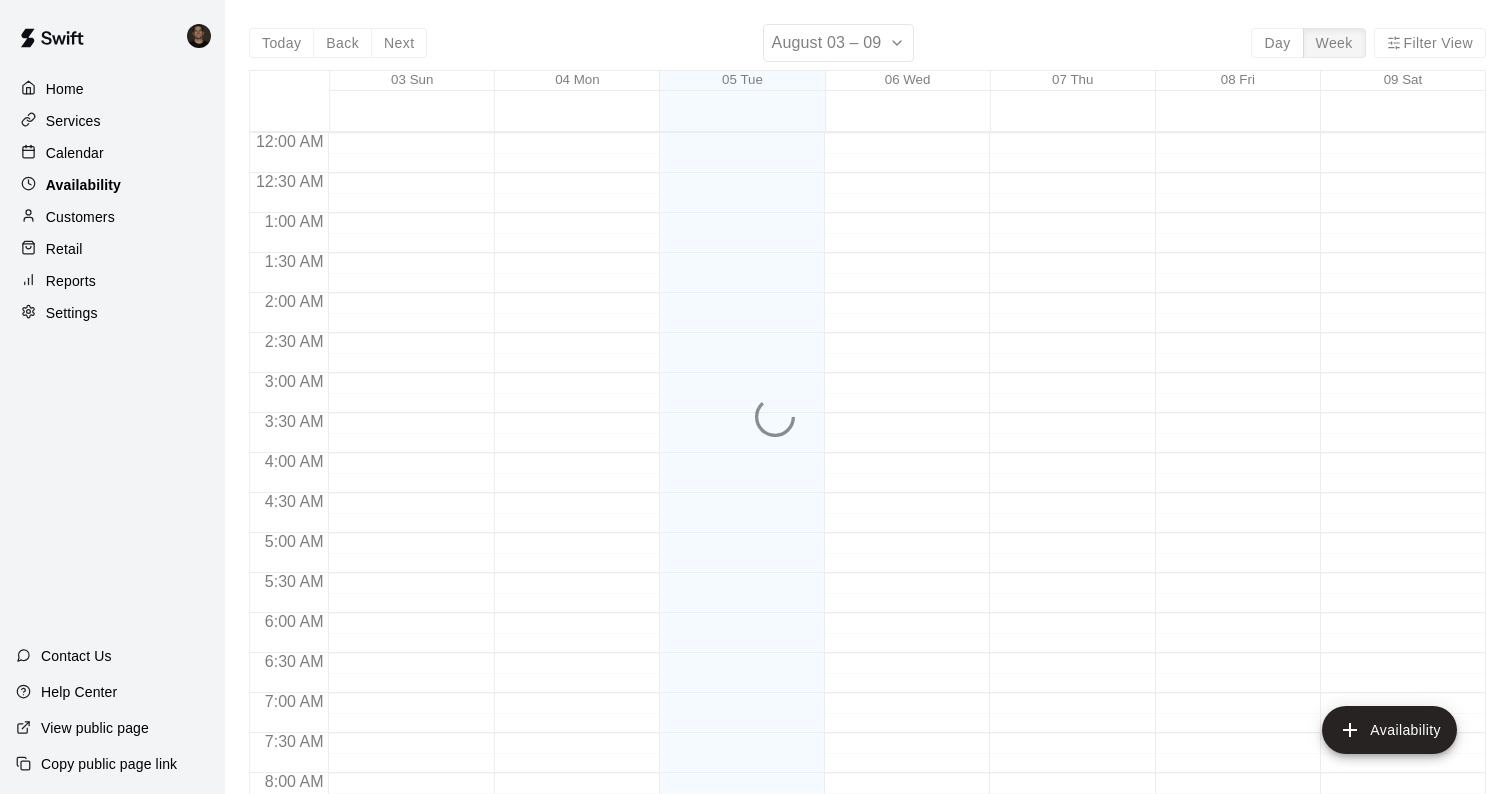 scroll, scrollTop: 857, scrollLeft: 0, axis: vertical 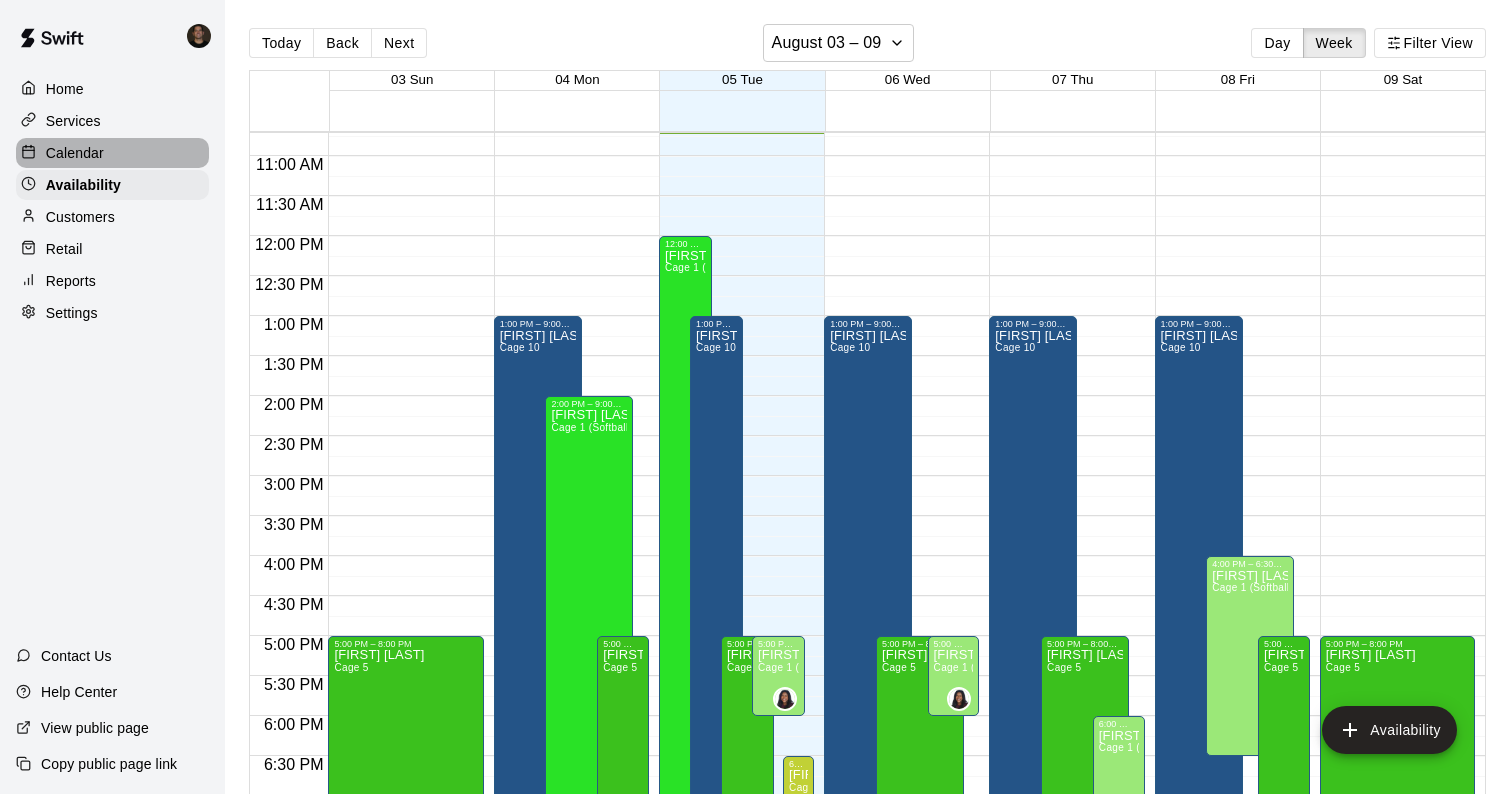 click on "Calendar" at bounding box center [112, 153] 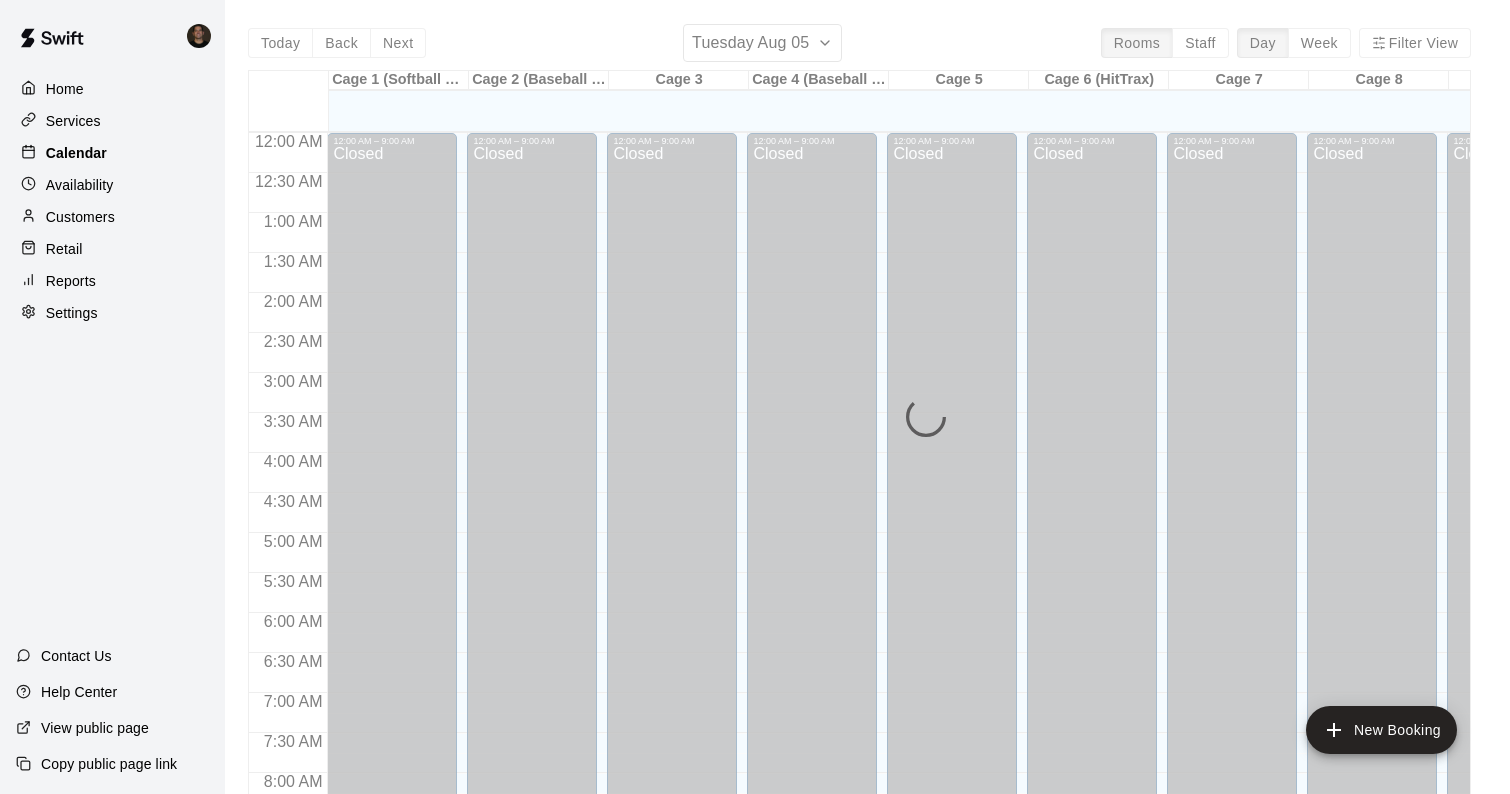 scroll, scrollTop: 858, scrollLeft: 0, axis: vertical 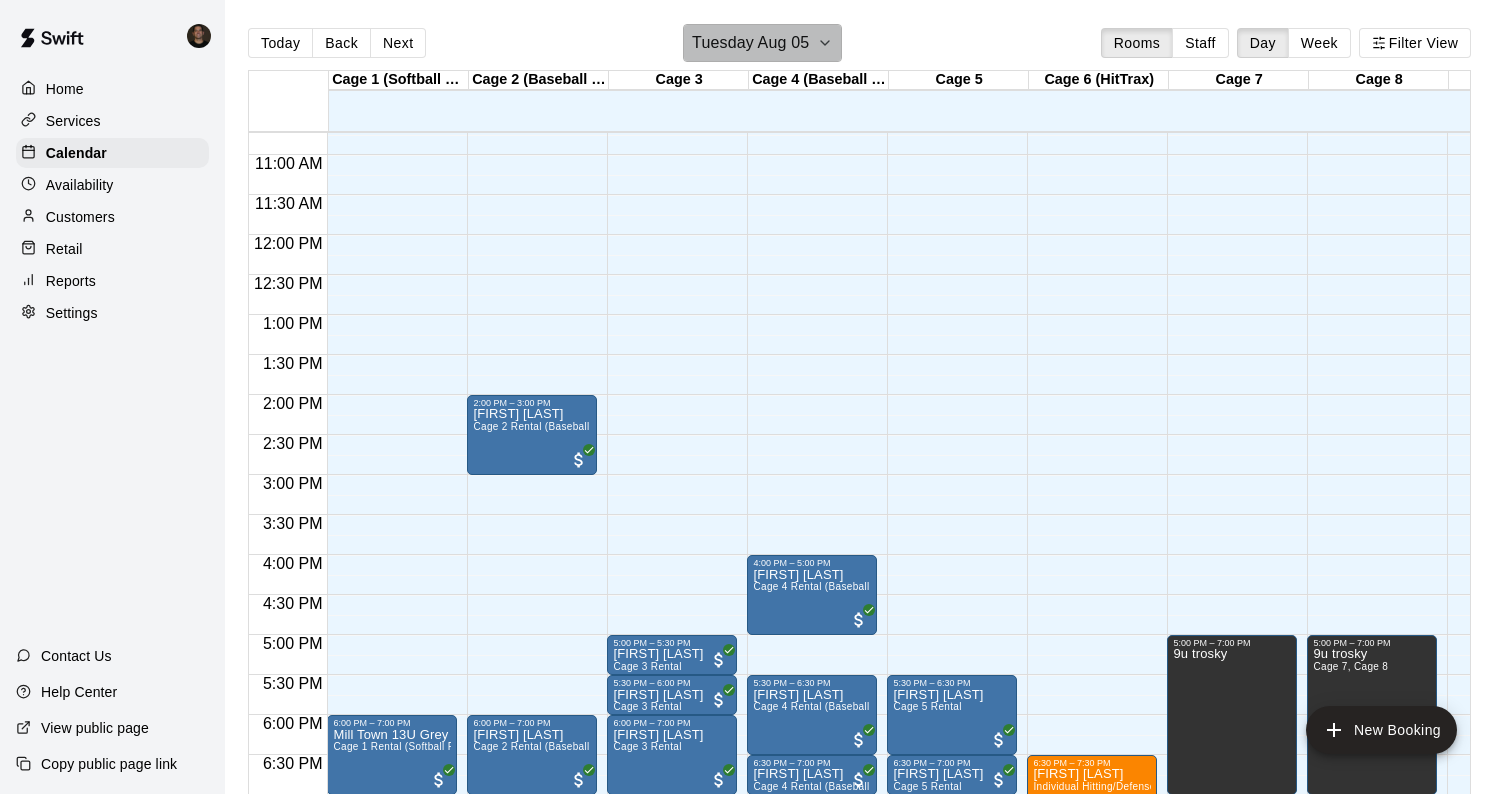 click on "Tuesday Aug 05" at bounding box center (762, 43) 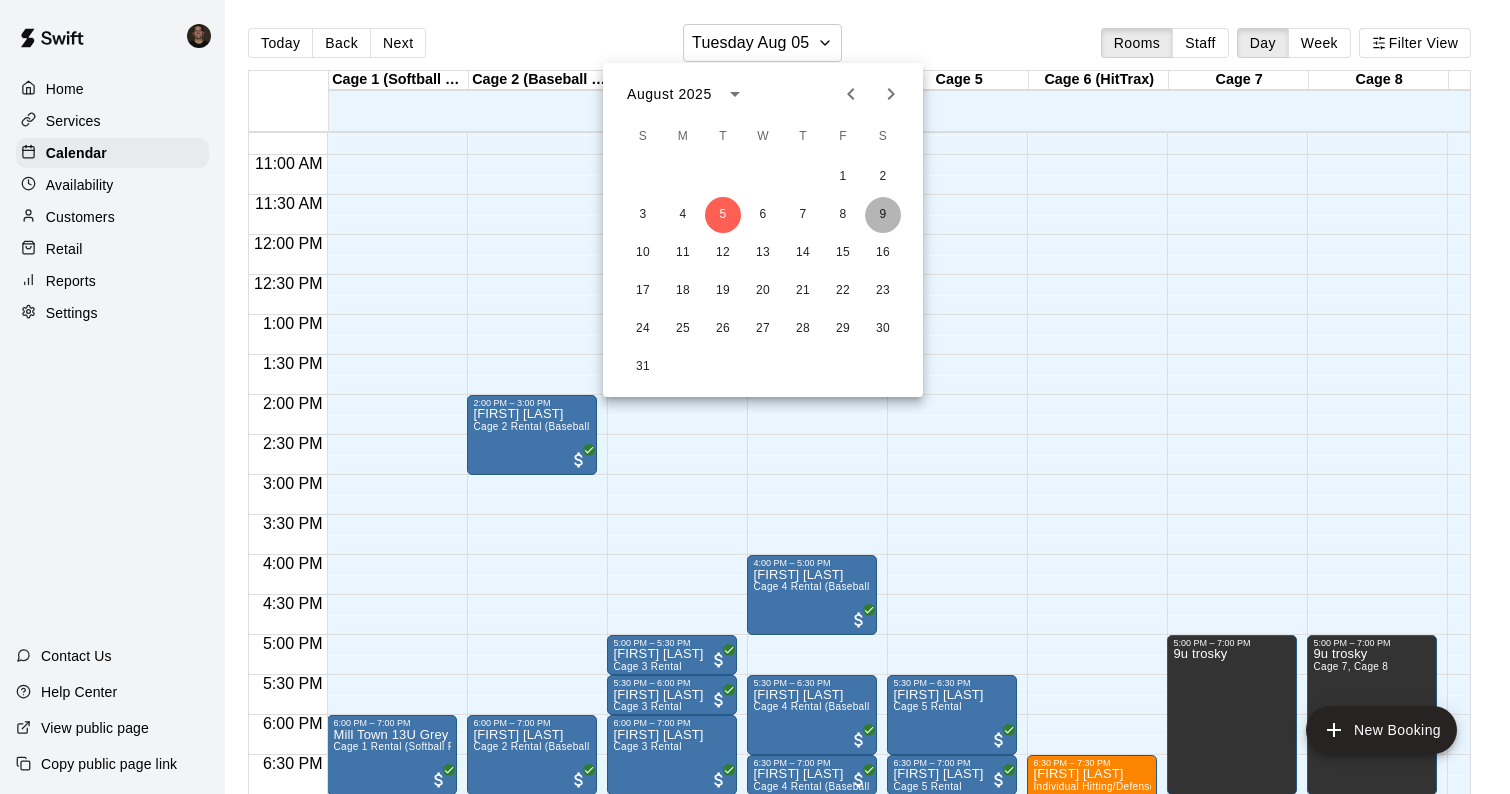 click on "9" at bounding box center [883, 215] 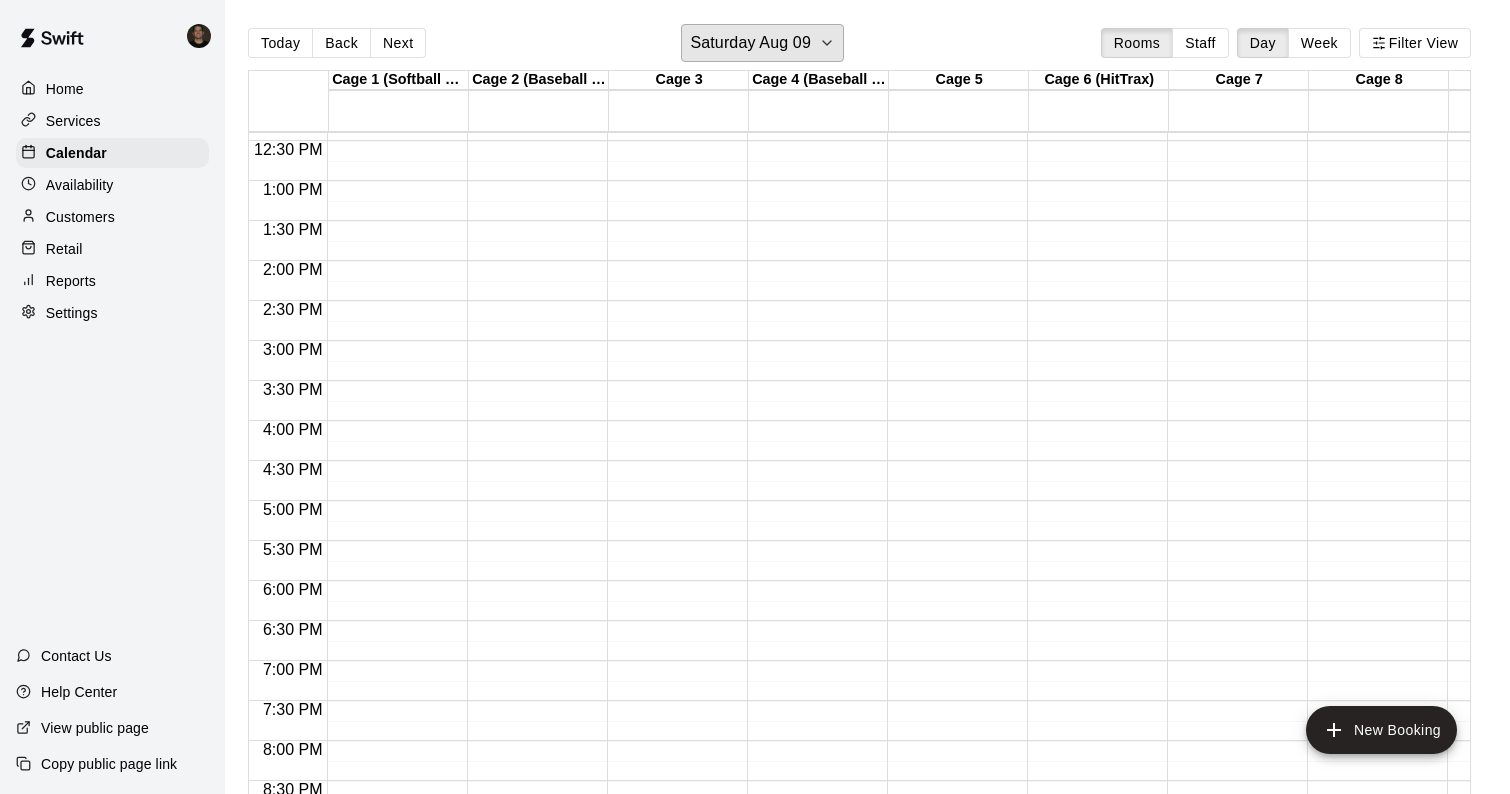 scroll, scrollTop: 992, scrollLeft: 73, axis: both 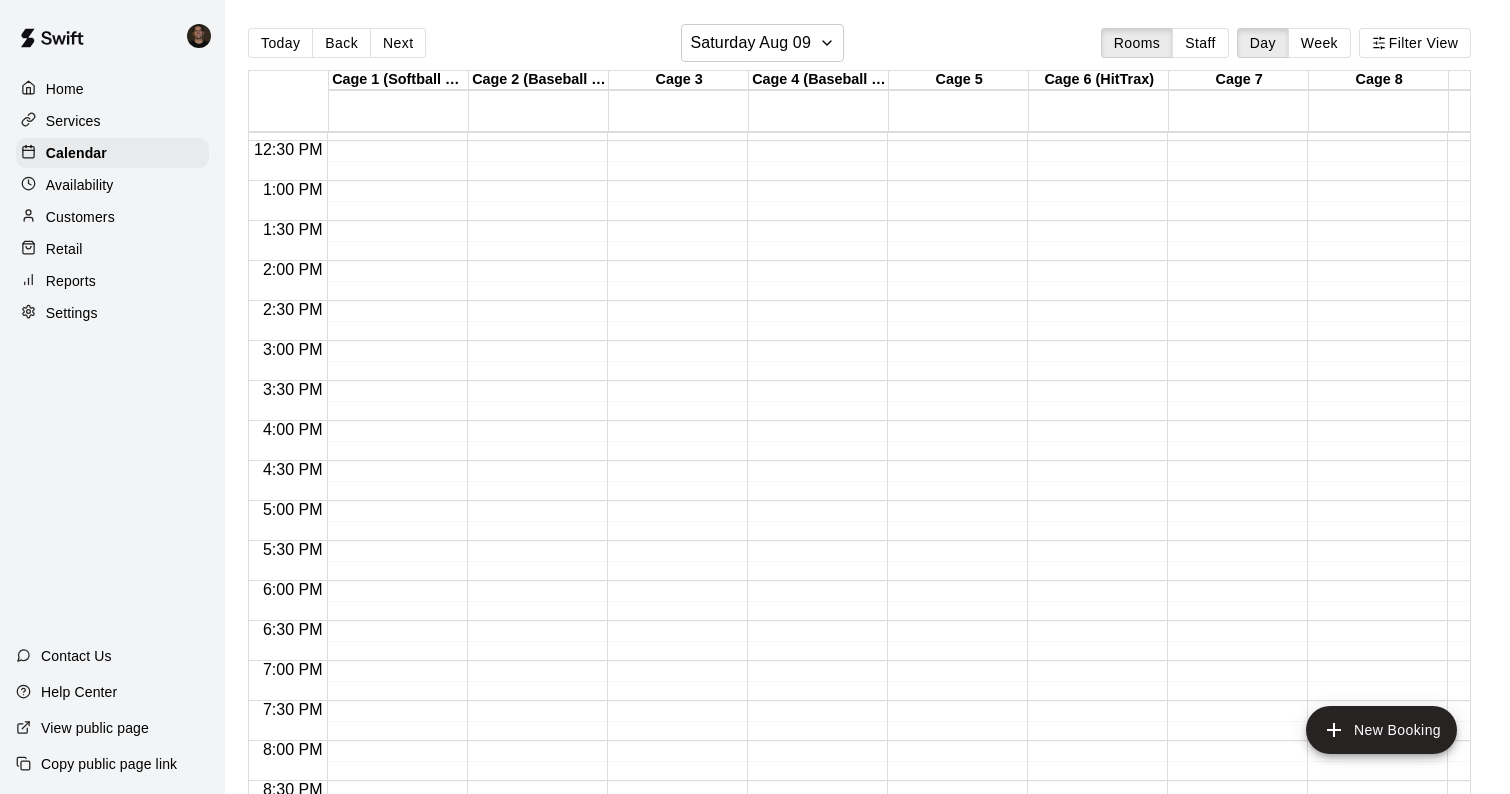 click on "Today Back Next Saturday Aug 09 Rooms Staff Day Week Filter View Cage 1 (Softball Pitching Machine) 09 Sat Cage 2 (Baseball Pitching Machine) 09 Sat Cage 3 09 Sat Cage 4 (Baseball Pitching Machine) 09 Sat Cage 5  09 Sat Cage 6 (HitTrax)  09 Sat Cage 7 09 Sat Cage 8 09 Sat Cage 9 09 Sat Cage 10 09 Sat Weight Room 09 Sat Indoor MT Team Training  09 Sat Outdoor Practice Field  09 Sat 12:00 AM 12:30 AM 1:00 AM 1:30 AM 2:00 AM 2:30 AM 3:00 AM 3:30 AM 4:00 AM 4:30 AM 5:00 AM 5:30 AM 6:00 AM 6:30 AM 7:00 AM 7:30 AM 8:00 AM 8:30 AM 9:00 AM 9:30 AM 10:00 AM 10:30 AM 11:00 AM 11:30 AM 12:00 PM 12:30 PM 1:00 PM 1:30 PM 2:00 PM 2:30 PM 3:00 PM 3:30 PM 4:00 PM 4:30 PM 5:00 PM 5:30 PM 6:00 PM 6:30 PM 7:00 PM 7:30 PM 8:00 PM 8:30 PM 9:00 PM 9:30 PM 10:00 PM 10:30 PM 11:00 PM 11:30 PM 12:00 AM – 9:00 AM Closed 9:00 PM – 11:59 PM Closed 12:00 AM – 9:00 AM Closed 9:00 PM – 11:59 PM Closed 12:00 AM – 9:00 AM Closed 9:00 PM – 11:59 PM Closed 12:00 AM – 9:00 AM Closed 9:00 PM – 11:59 PM Closed 12:00 AM – 9:00 AM" at bounding box center (867, 413) 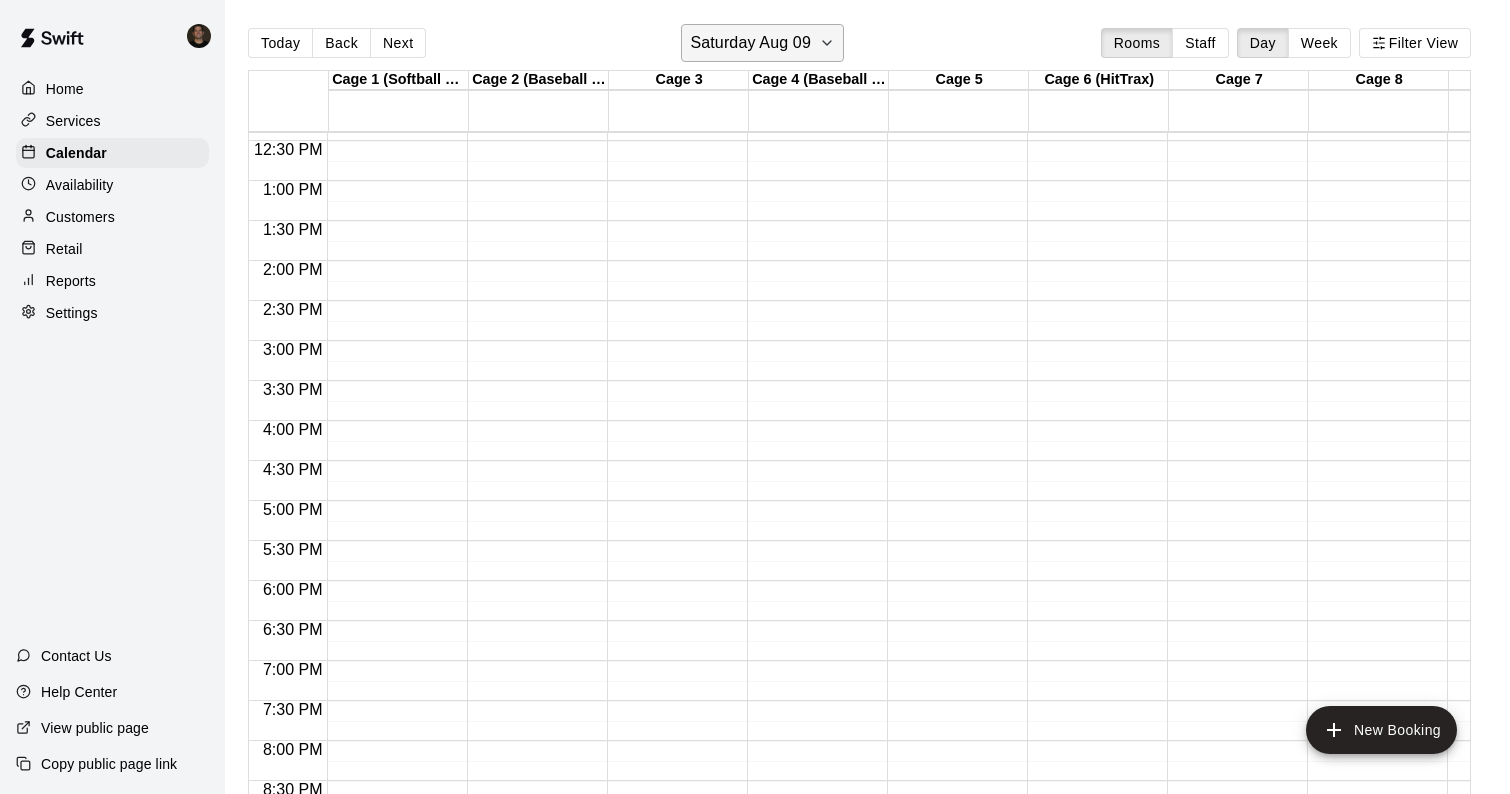 click on "Saturday Aug 09" at bounding box center [750, 43] 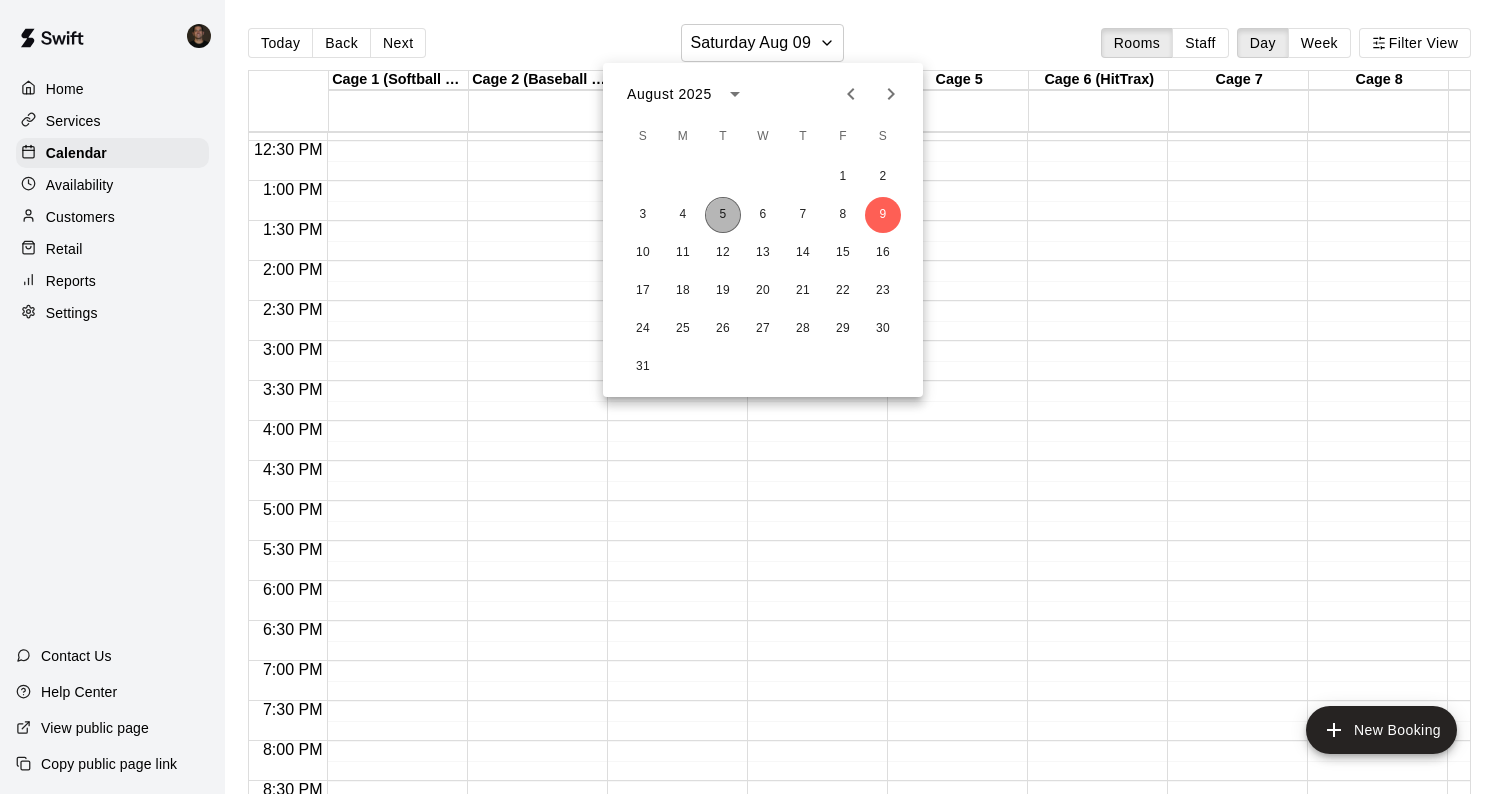 click on "5" at bounding box center [723, 215] 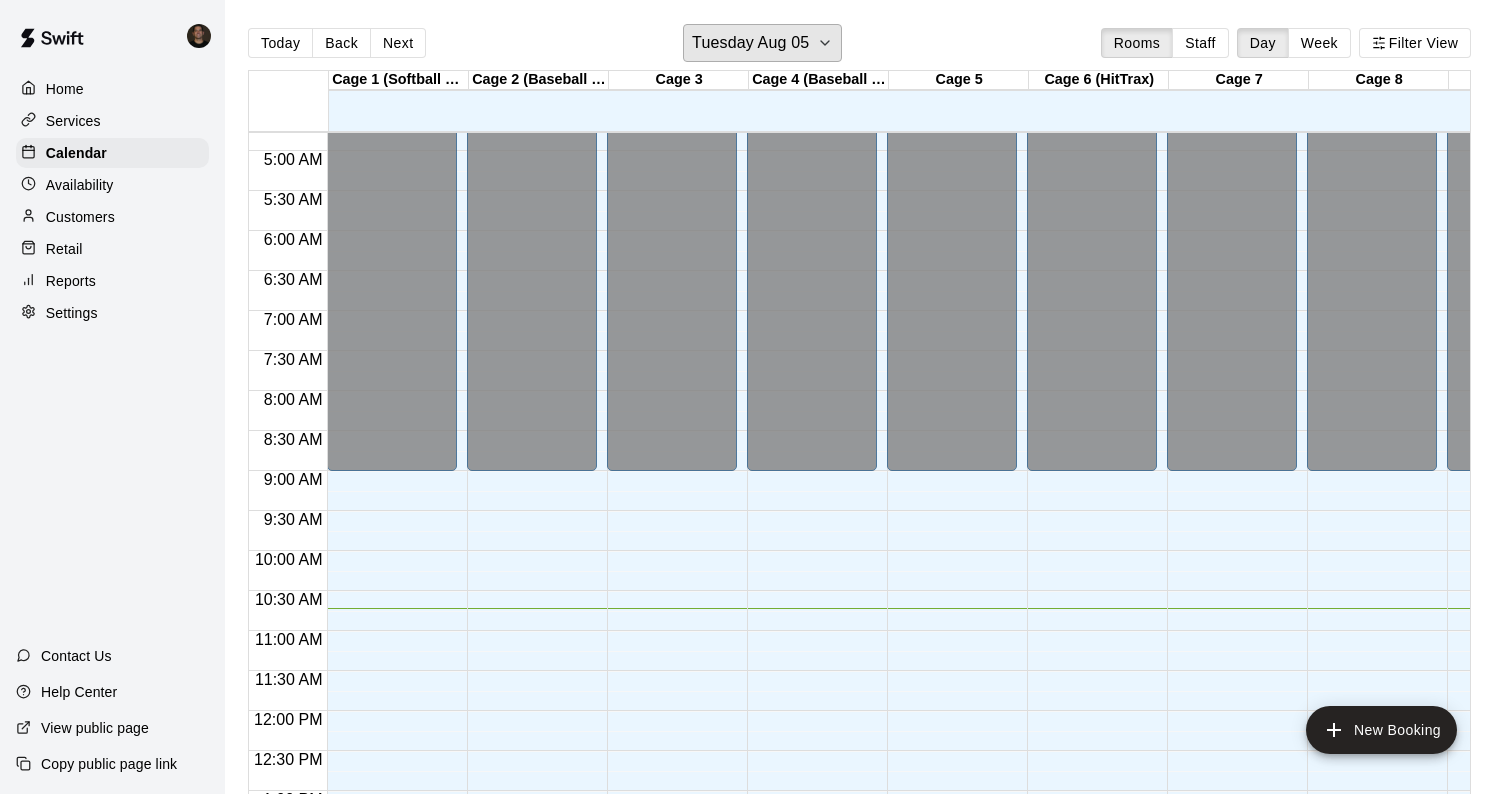 scroll, scrollTop: 274, scrollLeft: 0, axis: vertical 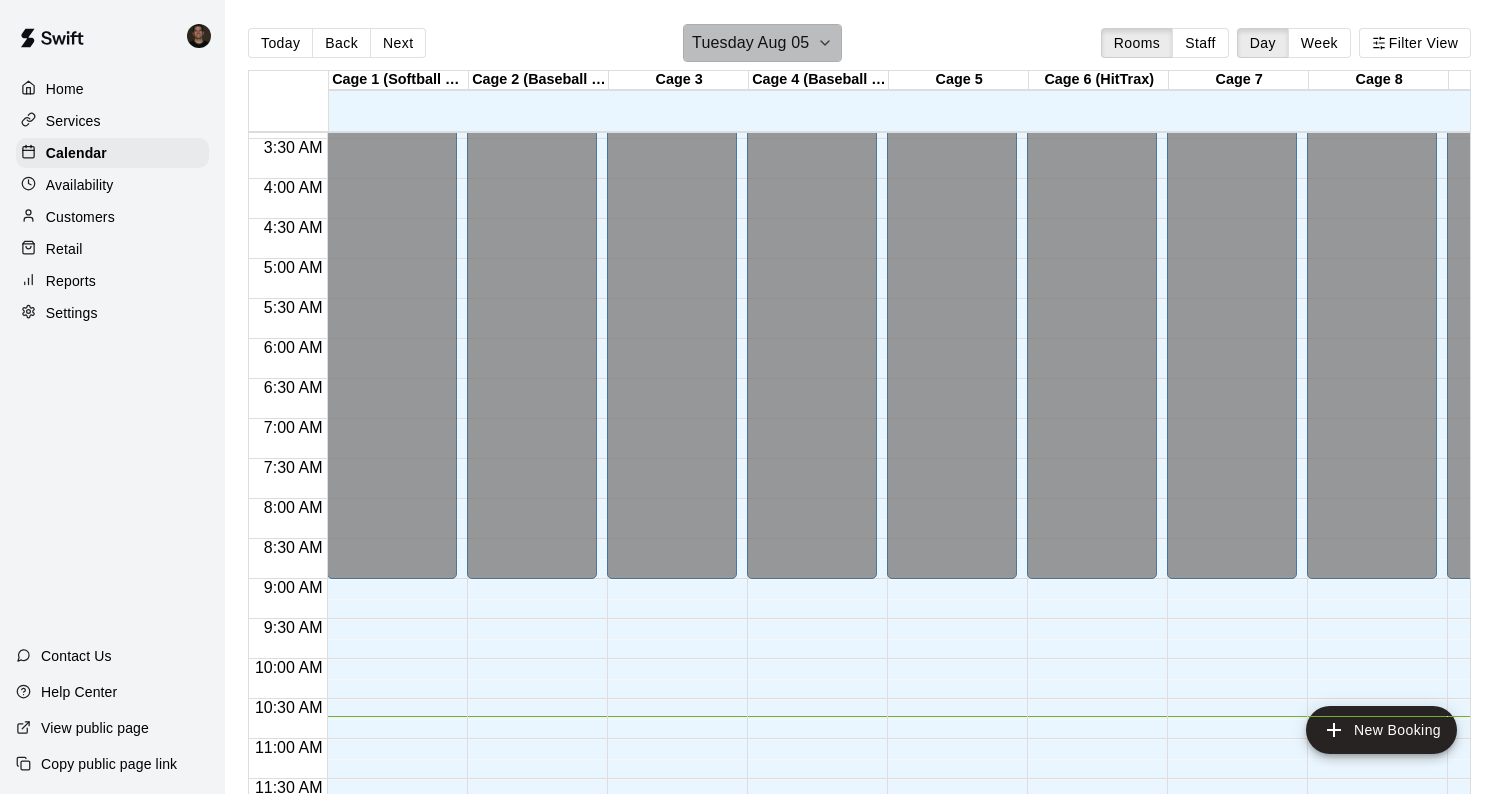 click on "Tuesday Aug 05" at bounding box center [750, 43] 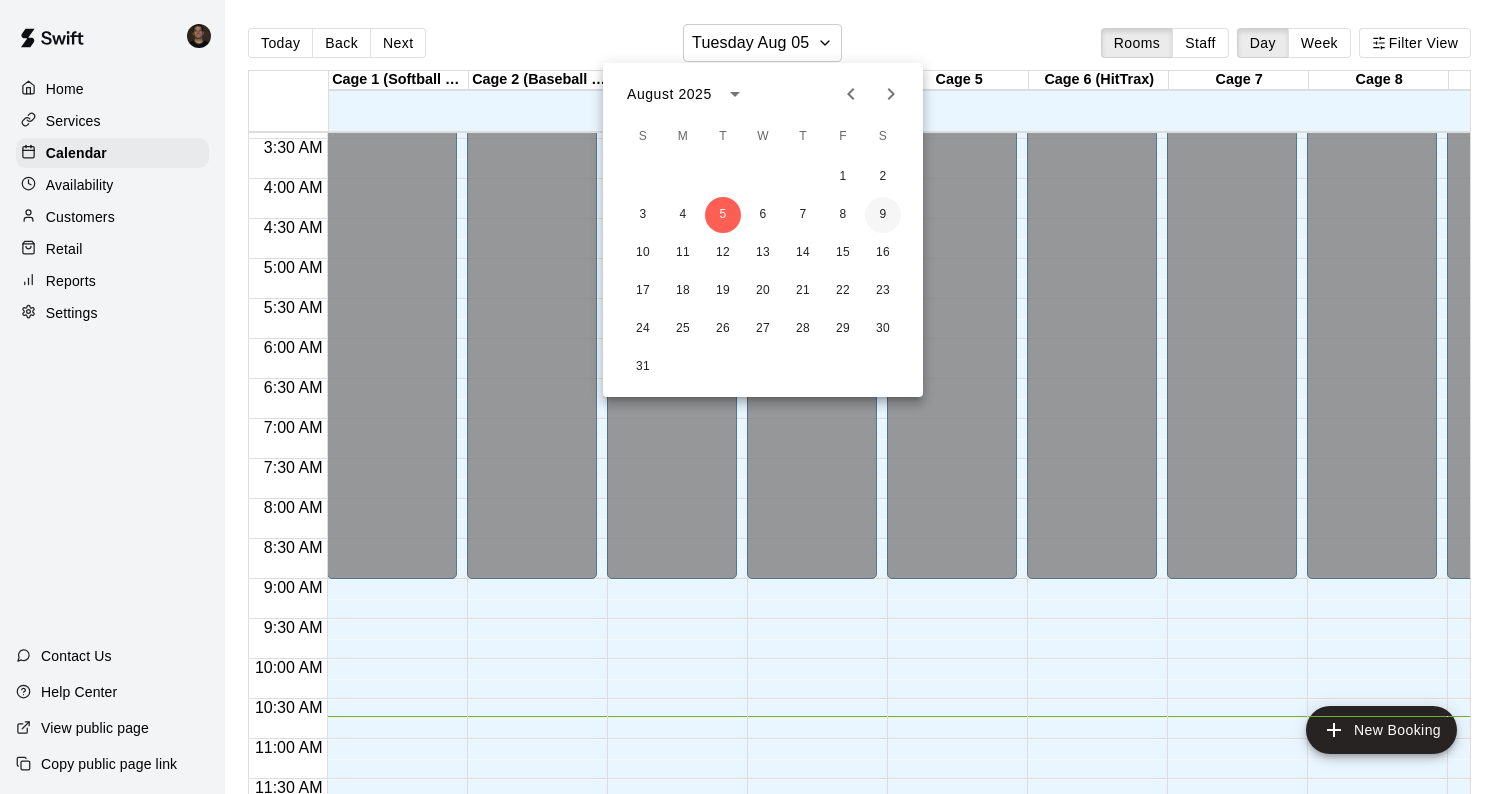 click on "9" at bounding box center (883, 215) 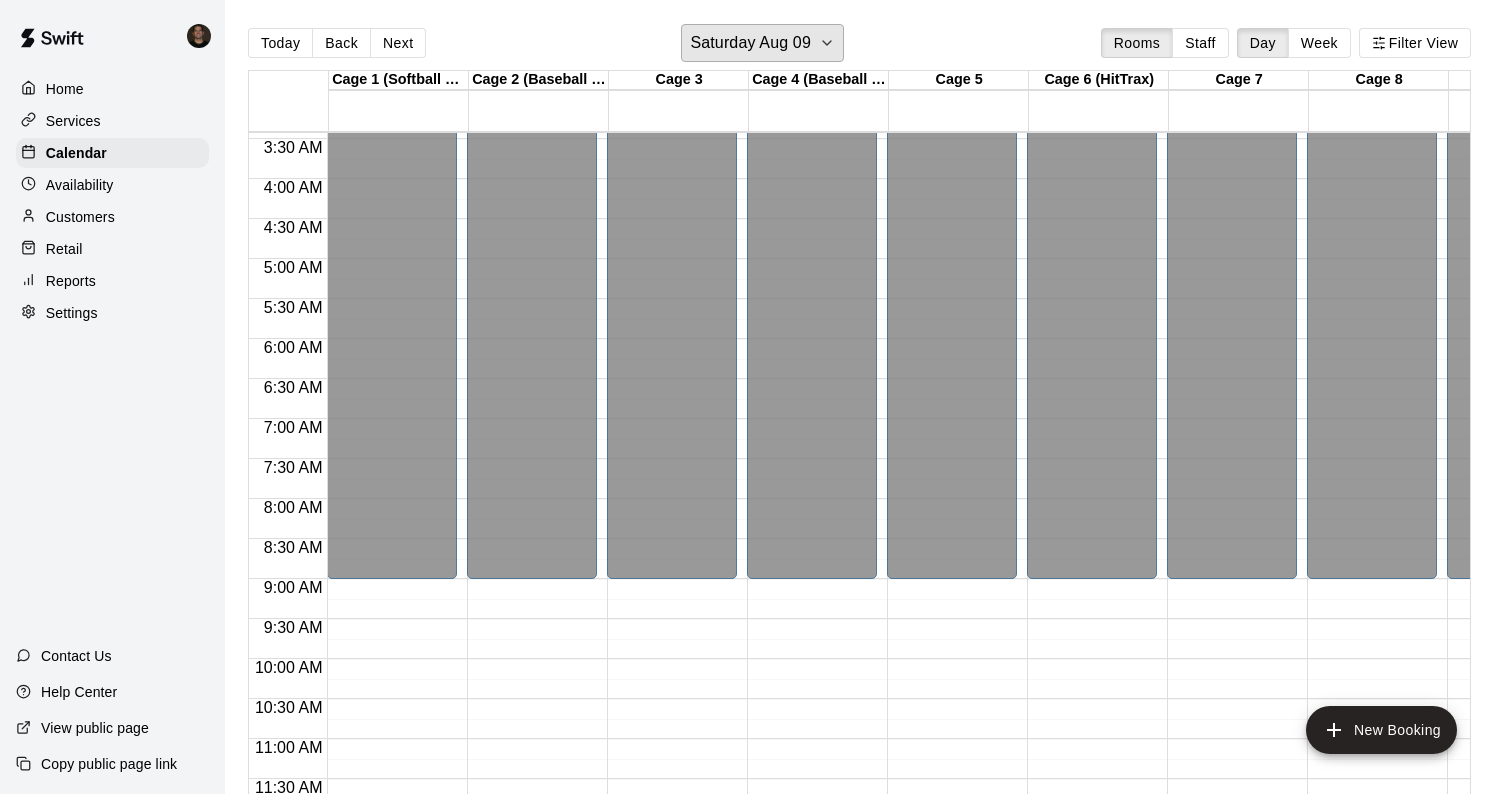 scroll, scrollTop: 274, scrollLeft: 235, axis: both 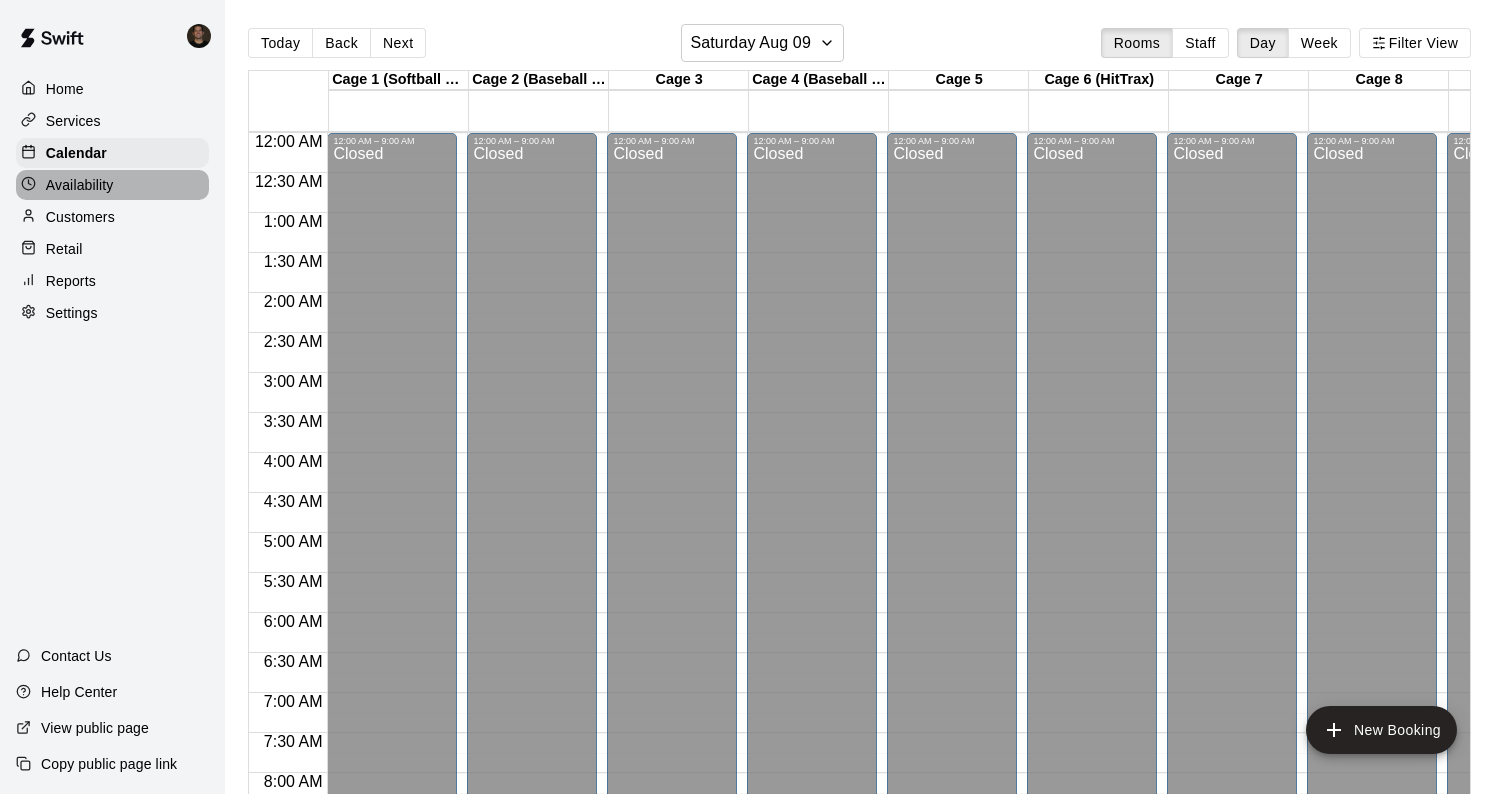 click on "Availability" at bounding box center [80, 185] 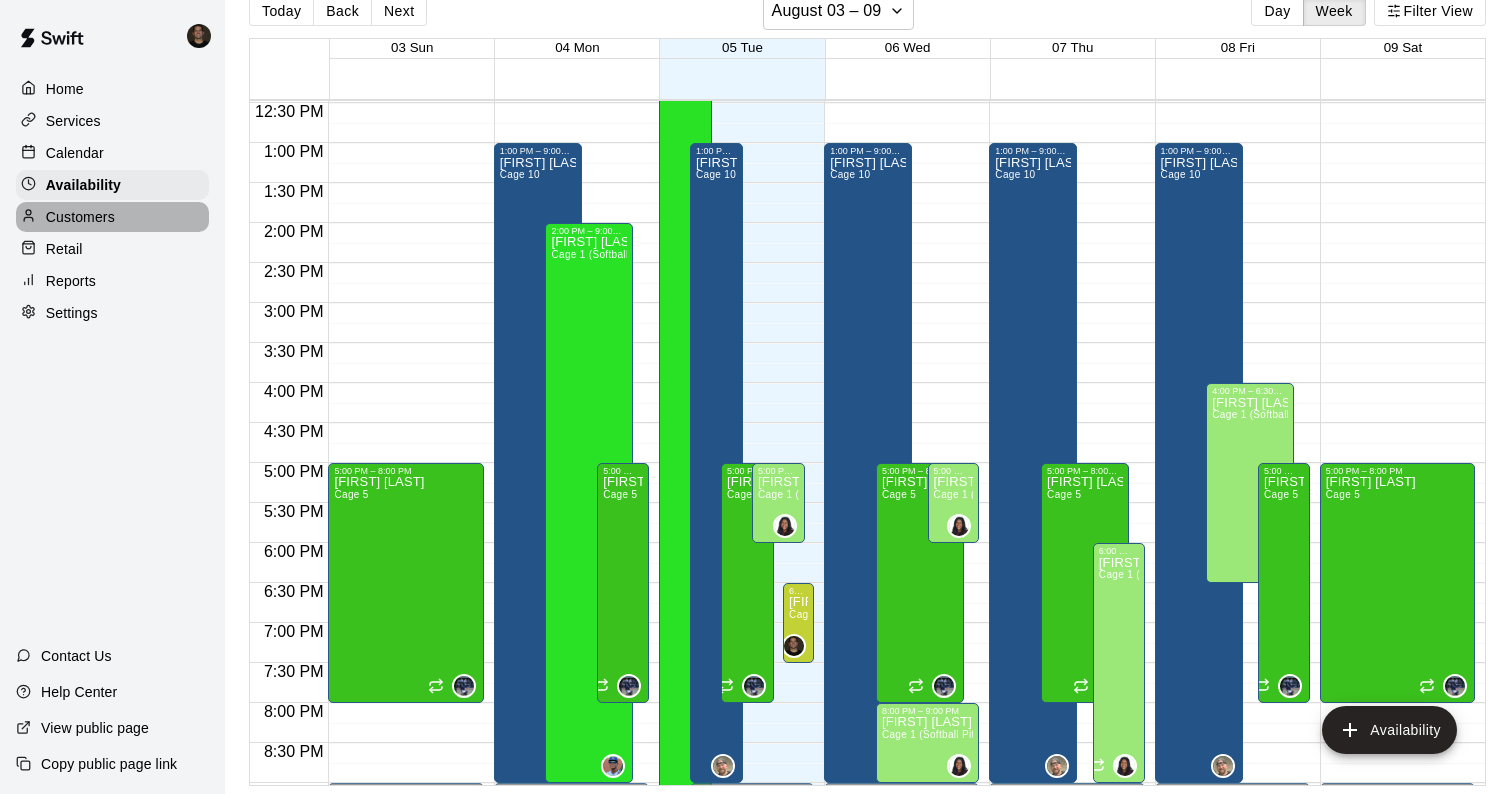 click on "Customers" at bounding box center [80, 217] 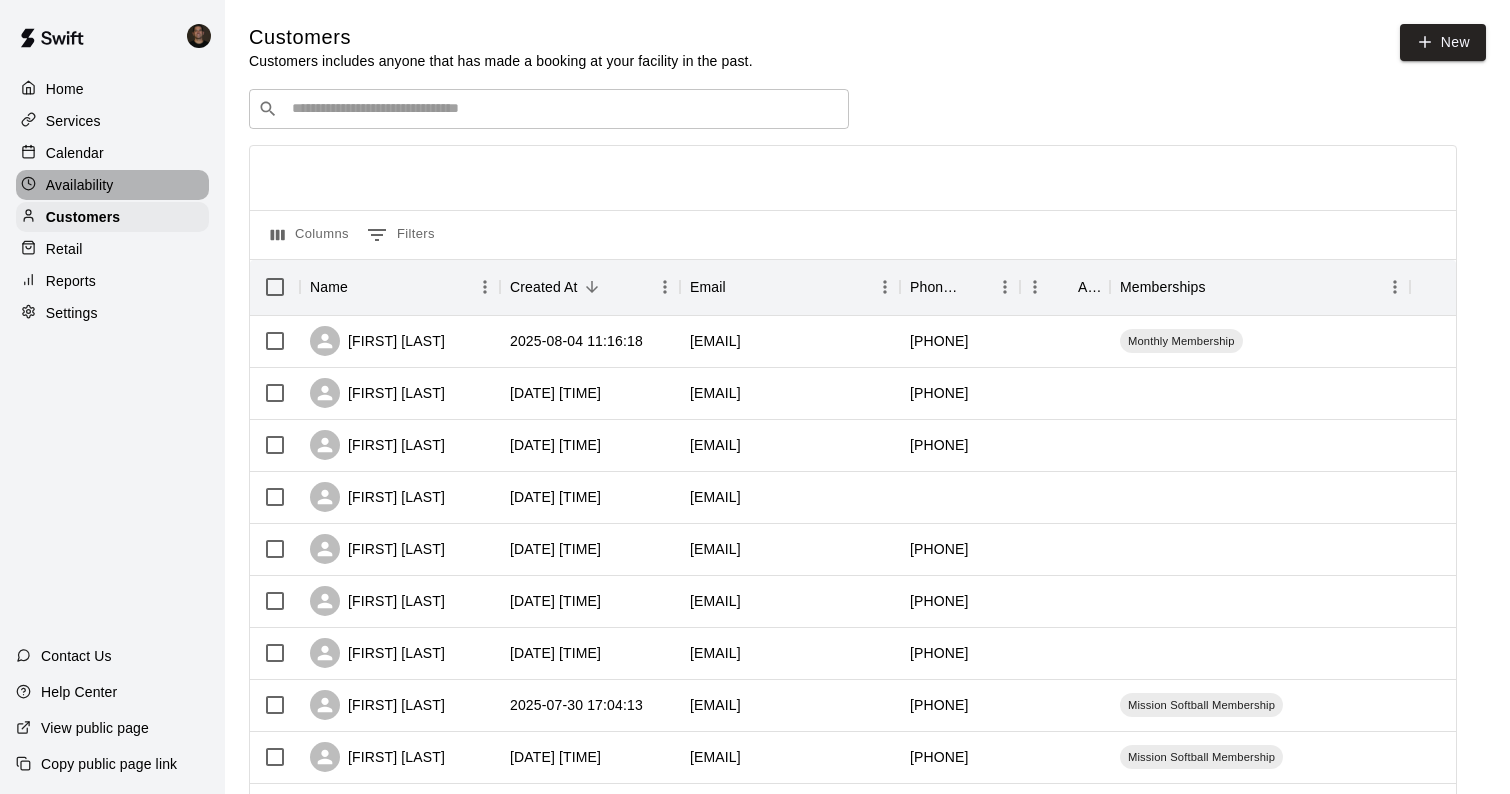 click on "Availability" at bounding box center (80, 185) 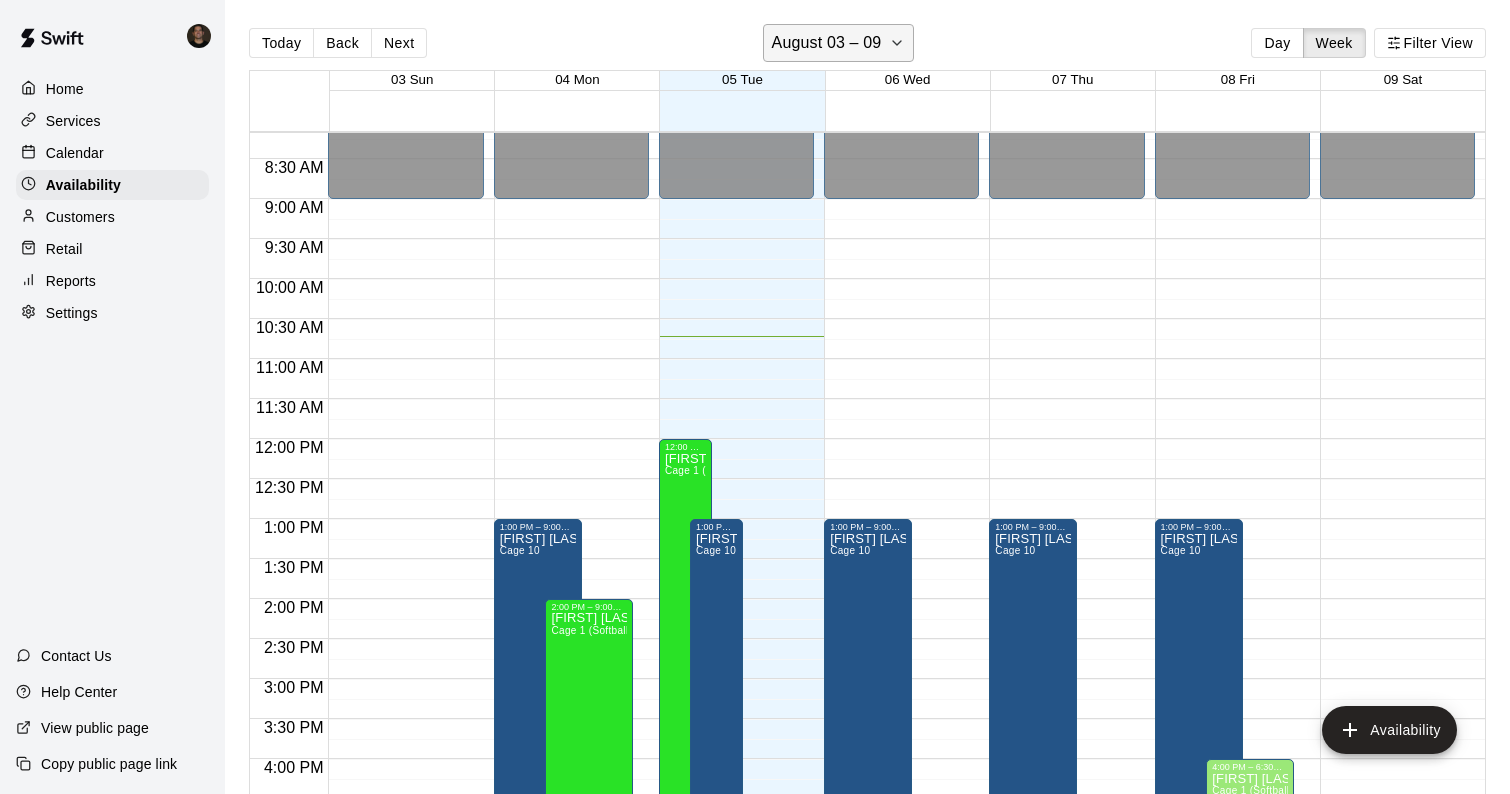 click on "August 03 – 09" at bounding box center (839, 43) 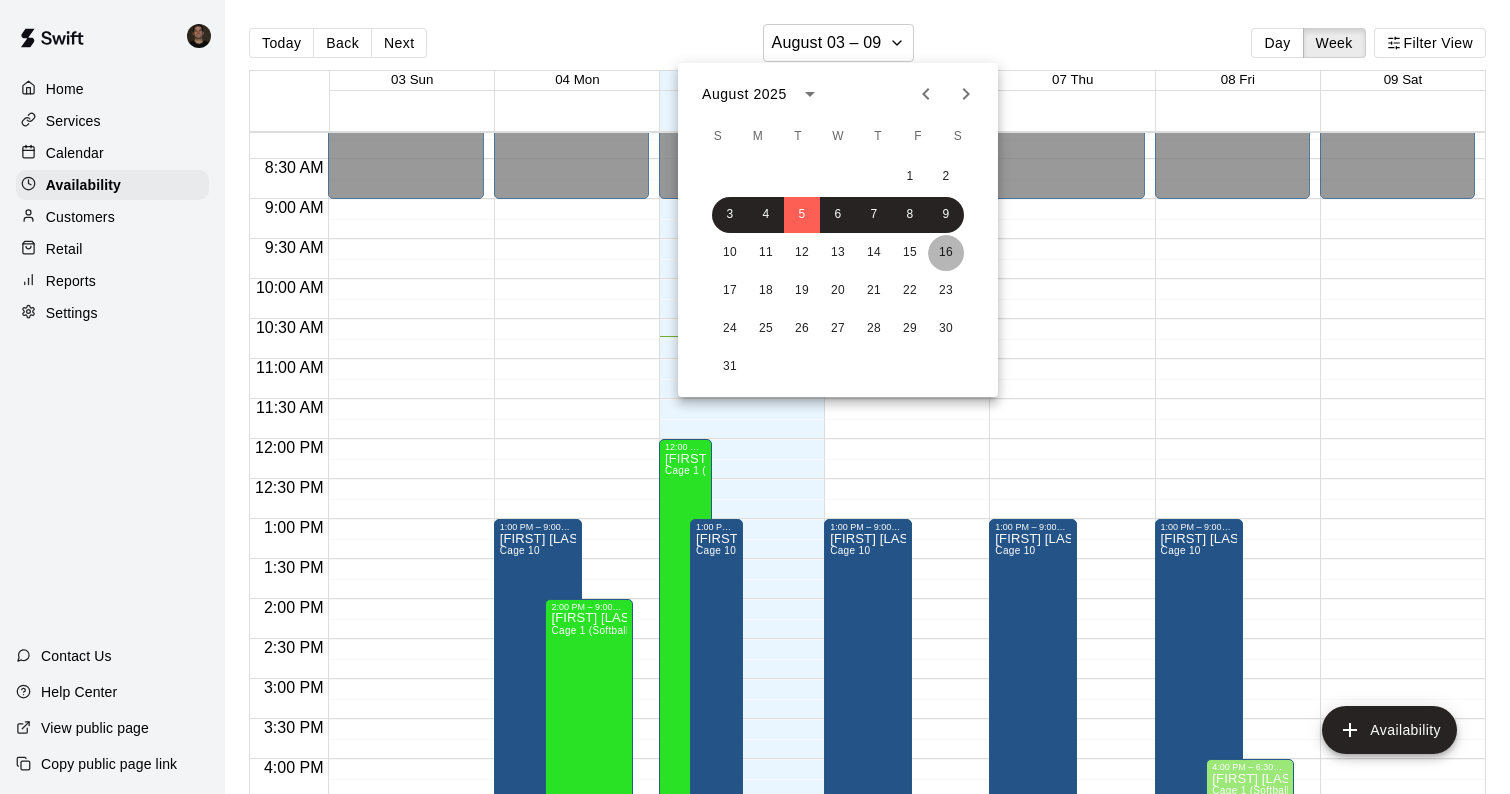 click on "16" at bounding box center [946, 253] 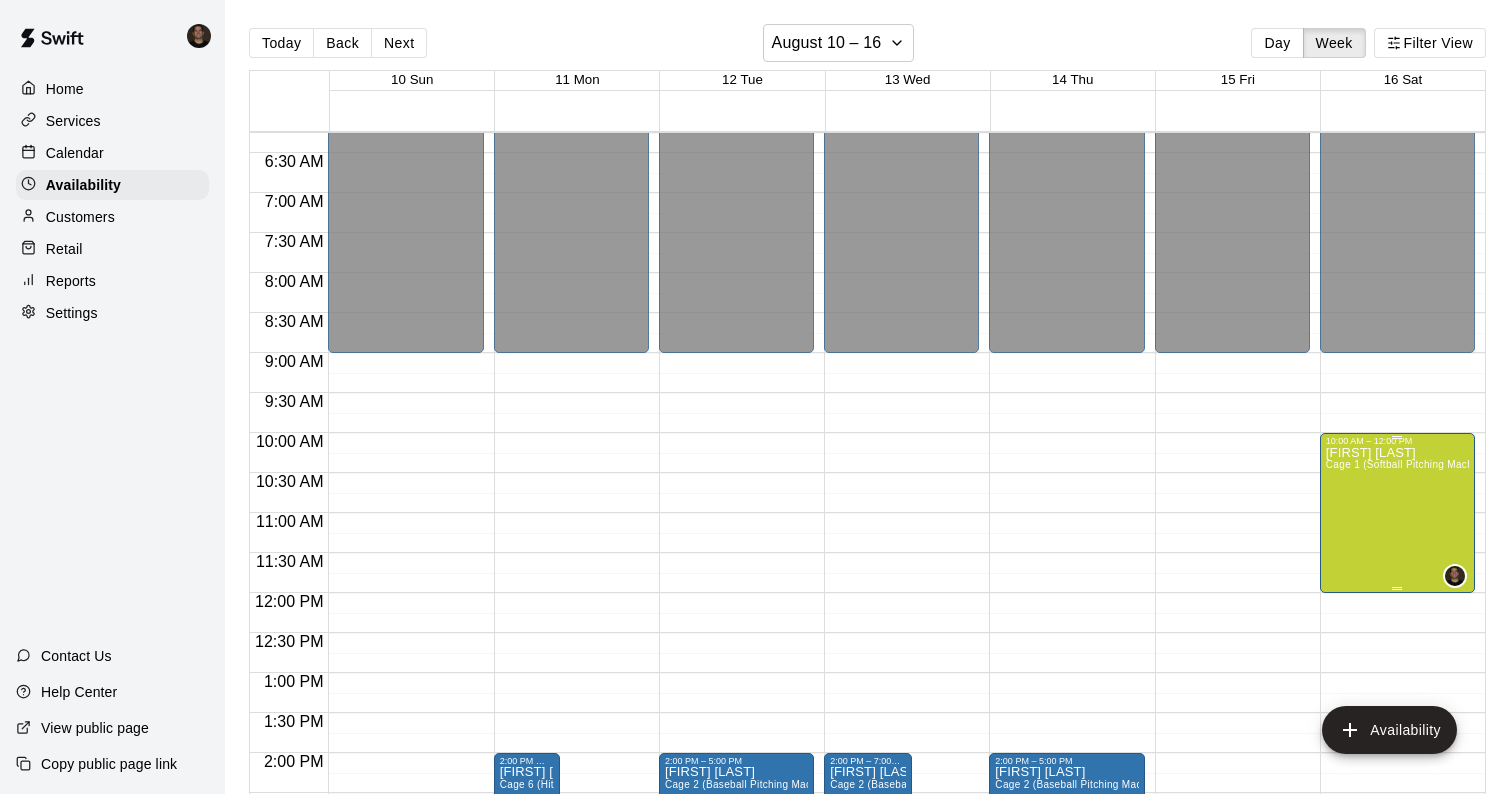 click on "[FIRST] [LAST] Cage 1 (Softball Pitching Machine), Cage 2 (Baseball Pitching Machine), Cage 3, Cage 4 (Baseball Pitching Machine), Cage 5 , Cage 6 (HitTrax) , Cage 7, Cage 8, Cage 9, Cage 10, Weight Room, Outdoor Practice Field , Indoor MT Team Training" at bounding box center (1397, 843) 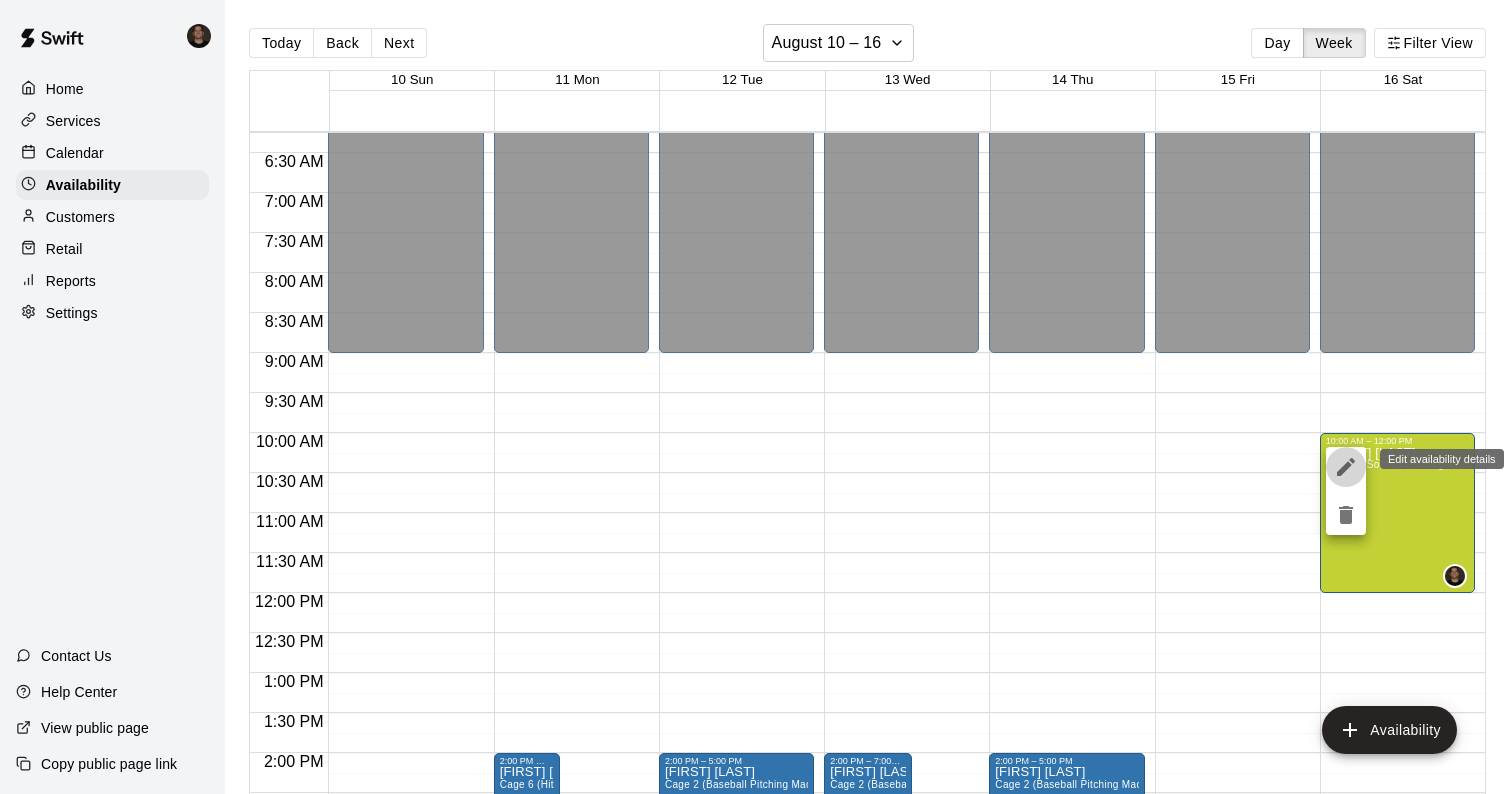 click 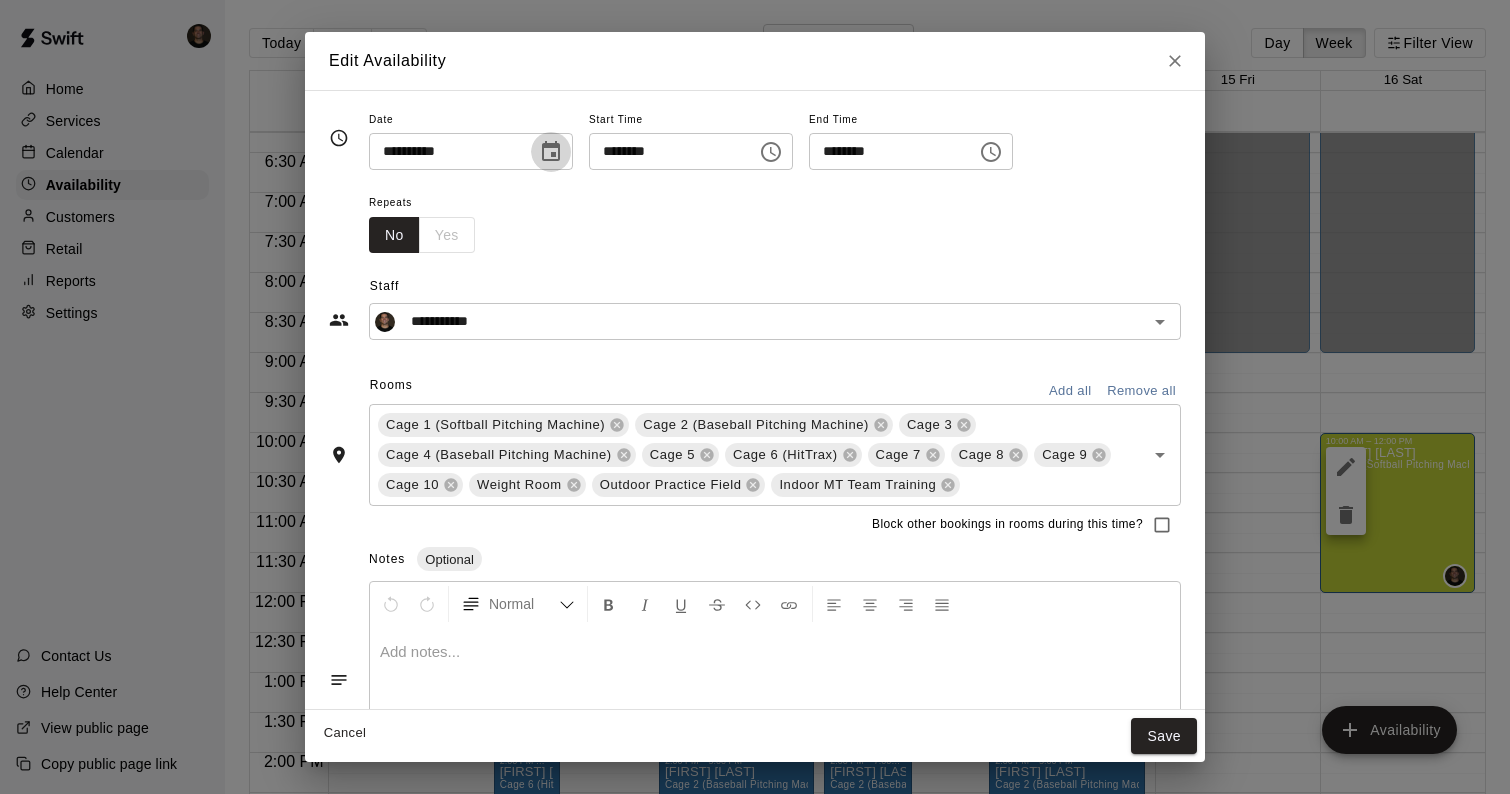 click 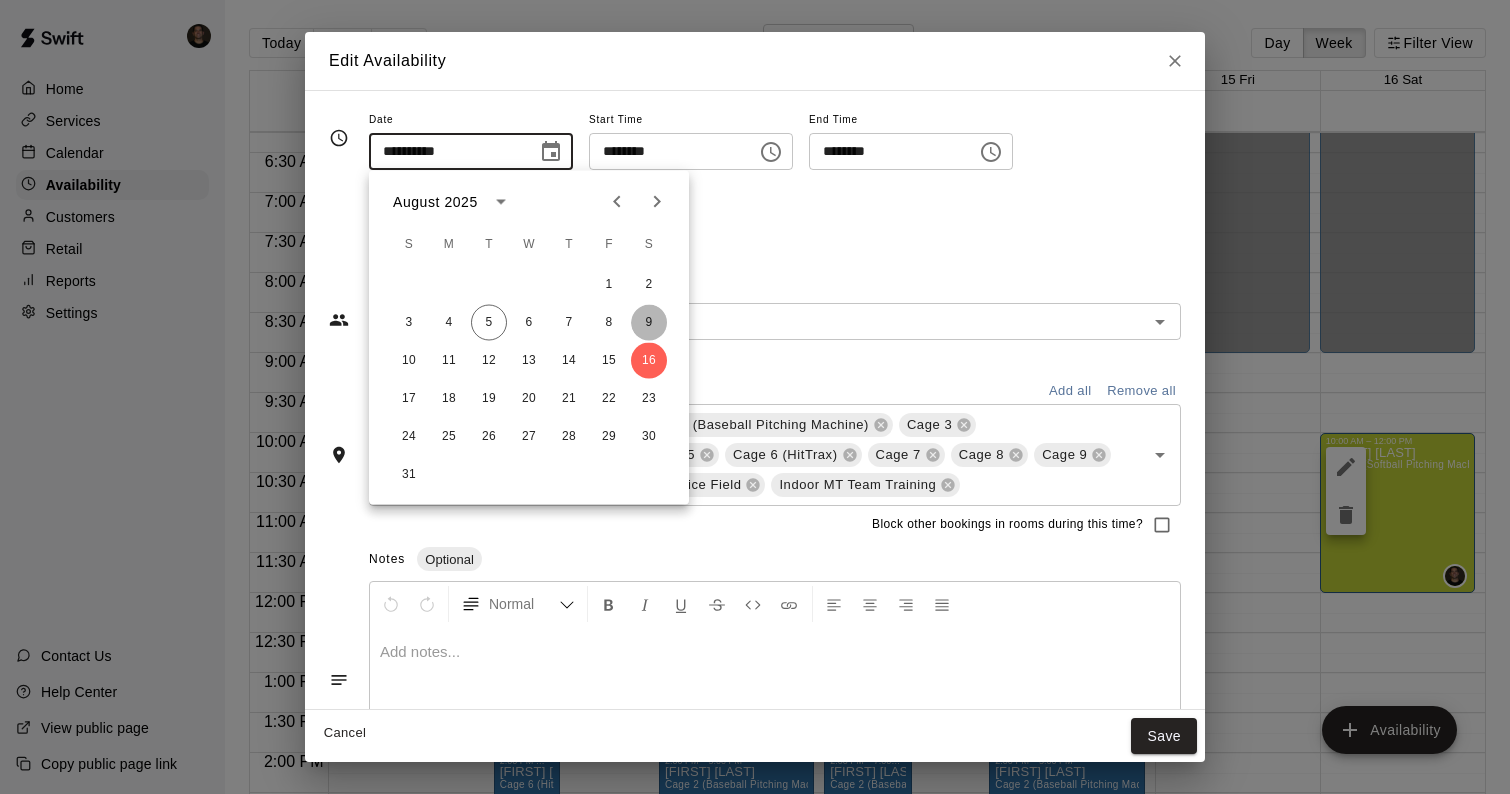 click on "9" at bounding box center (649, 323) 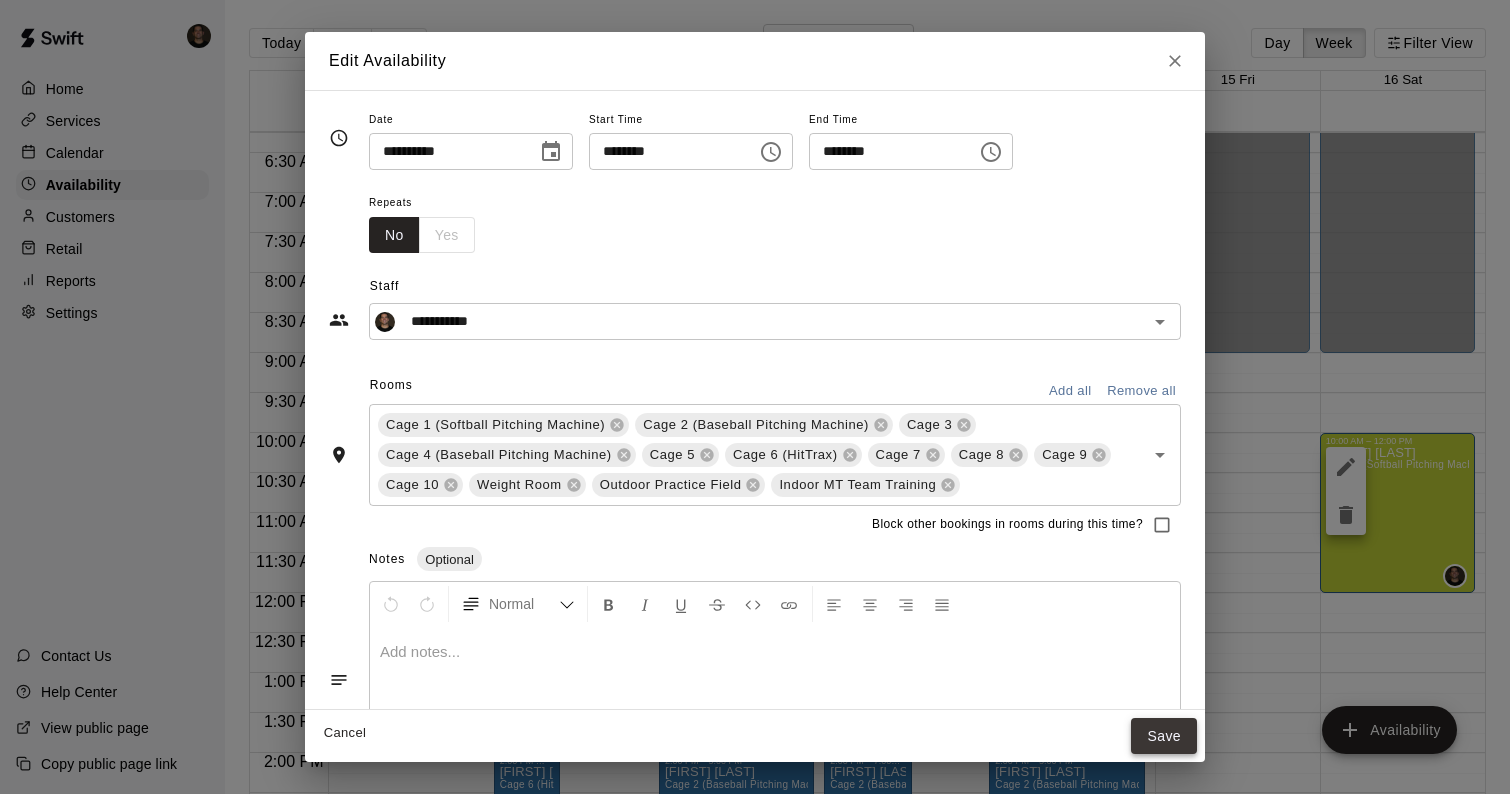 click on "Save" at bounding box center (1164, 736) 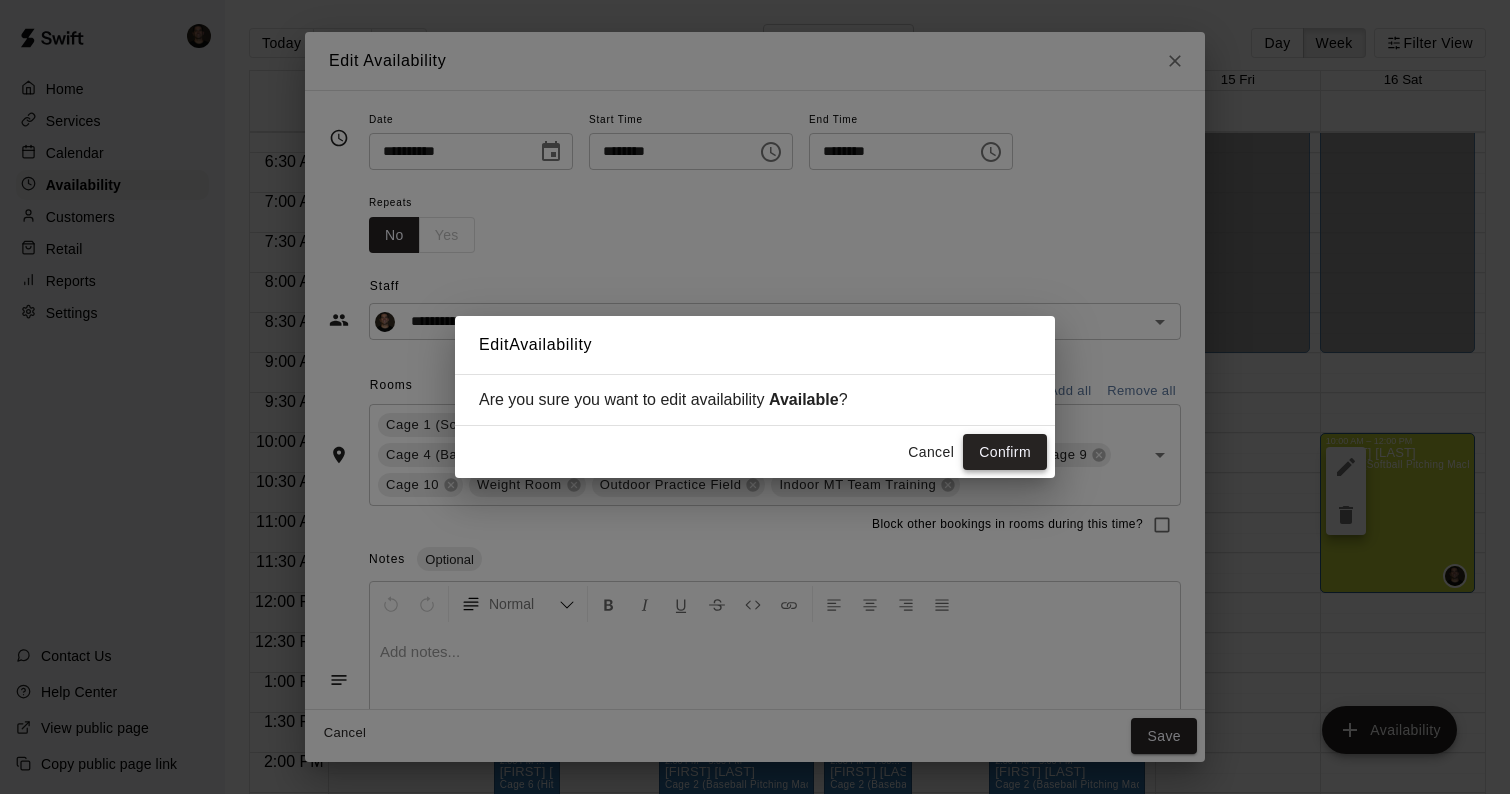 click on "Cancel Confirm" at bounding box center (755, 452) 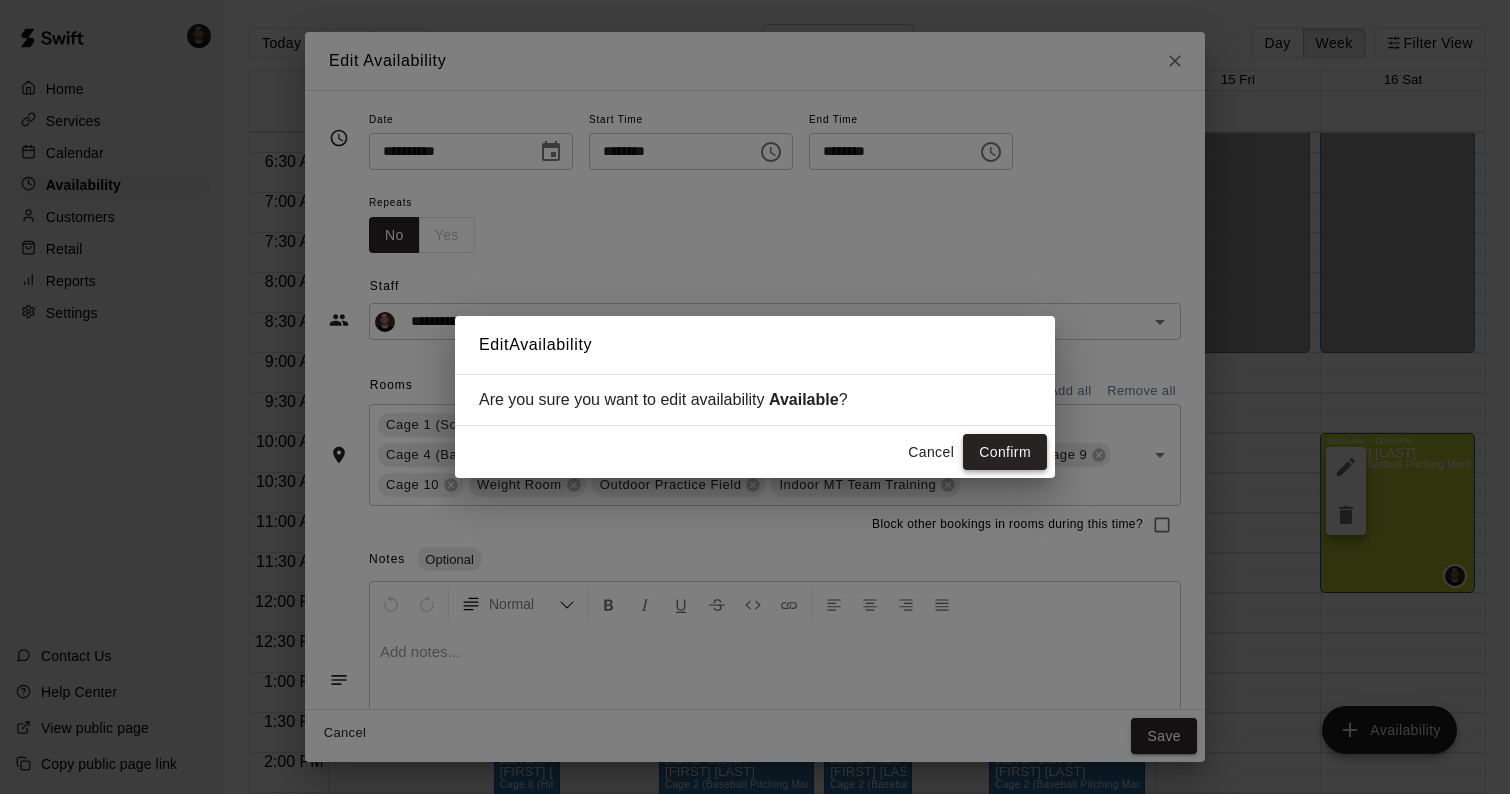click on "Confirm" at bounding box center [1005, 452] 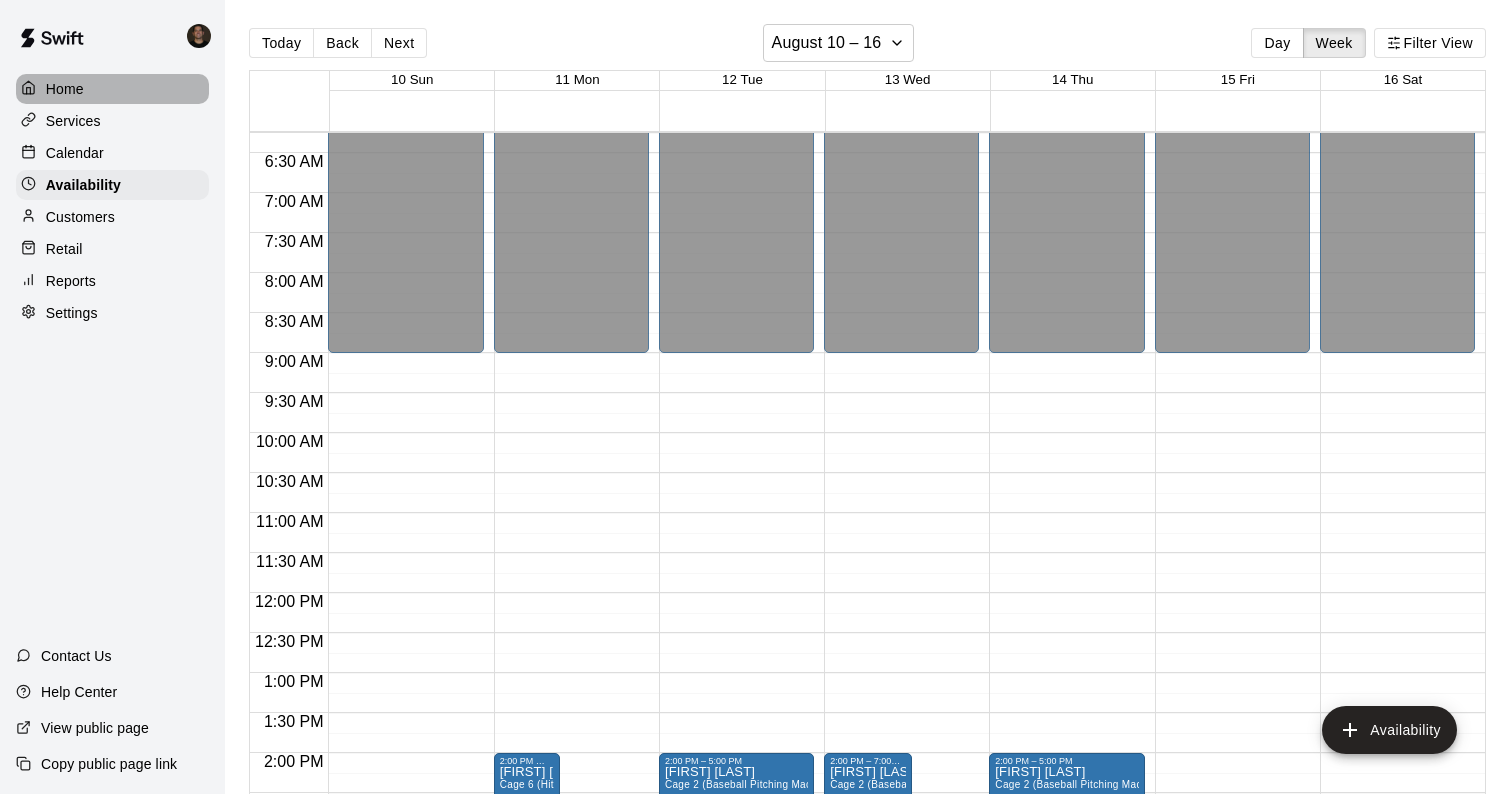 click on "Home" at bounding box center (112, 89) 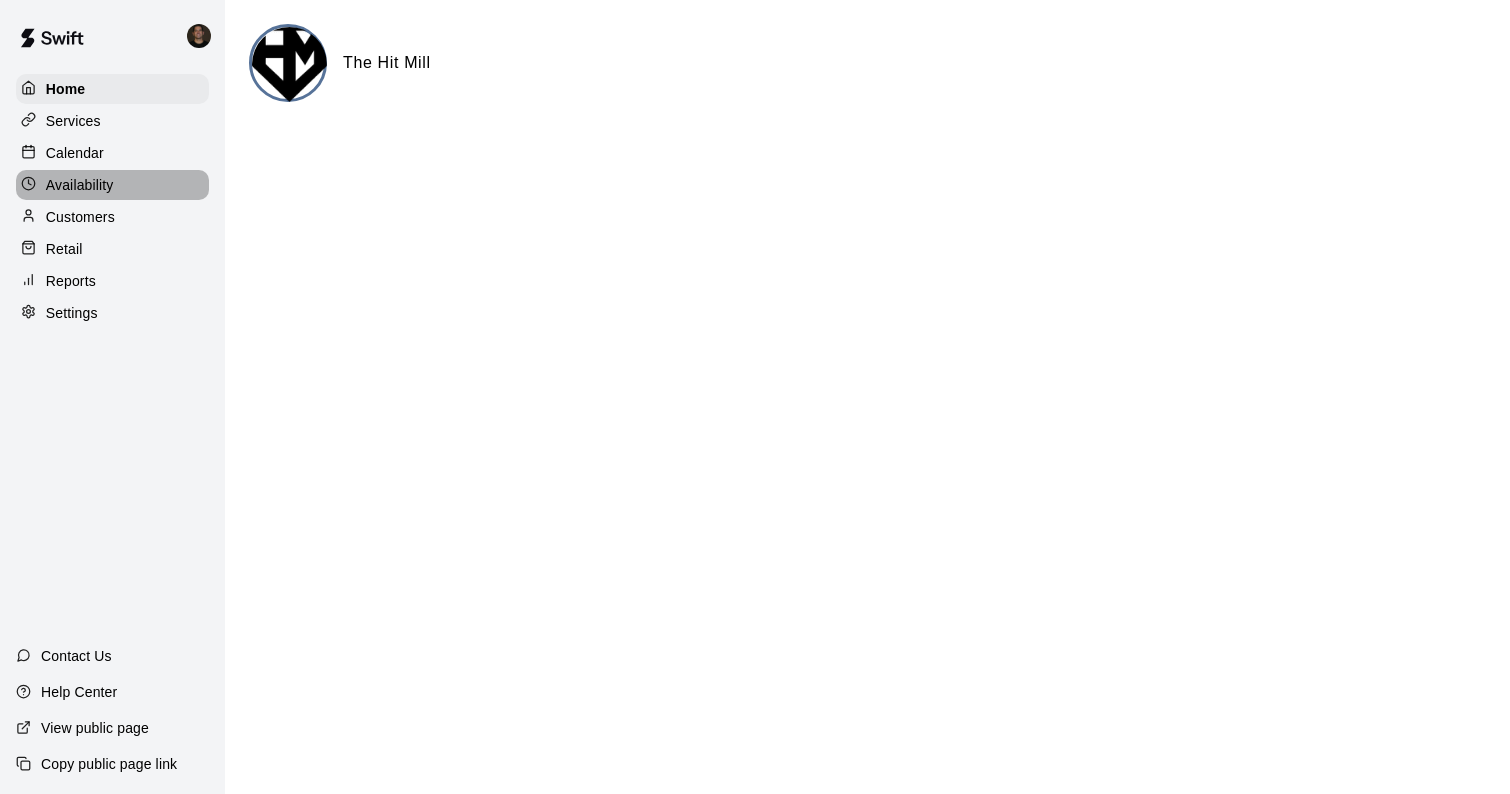 click on "Availability" at bounding box center (80, 185) 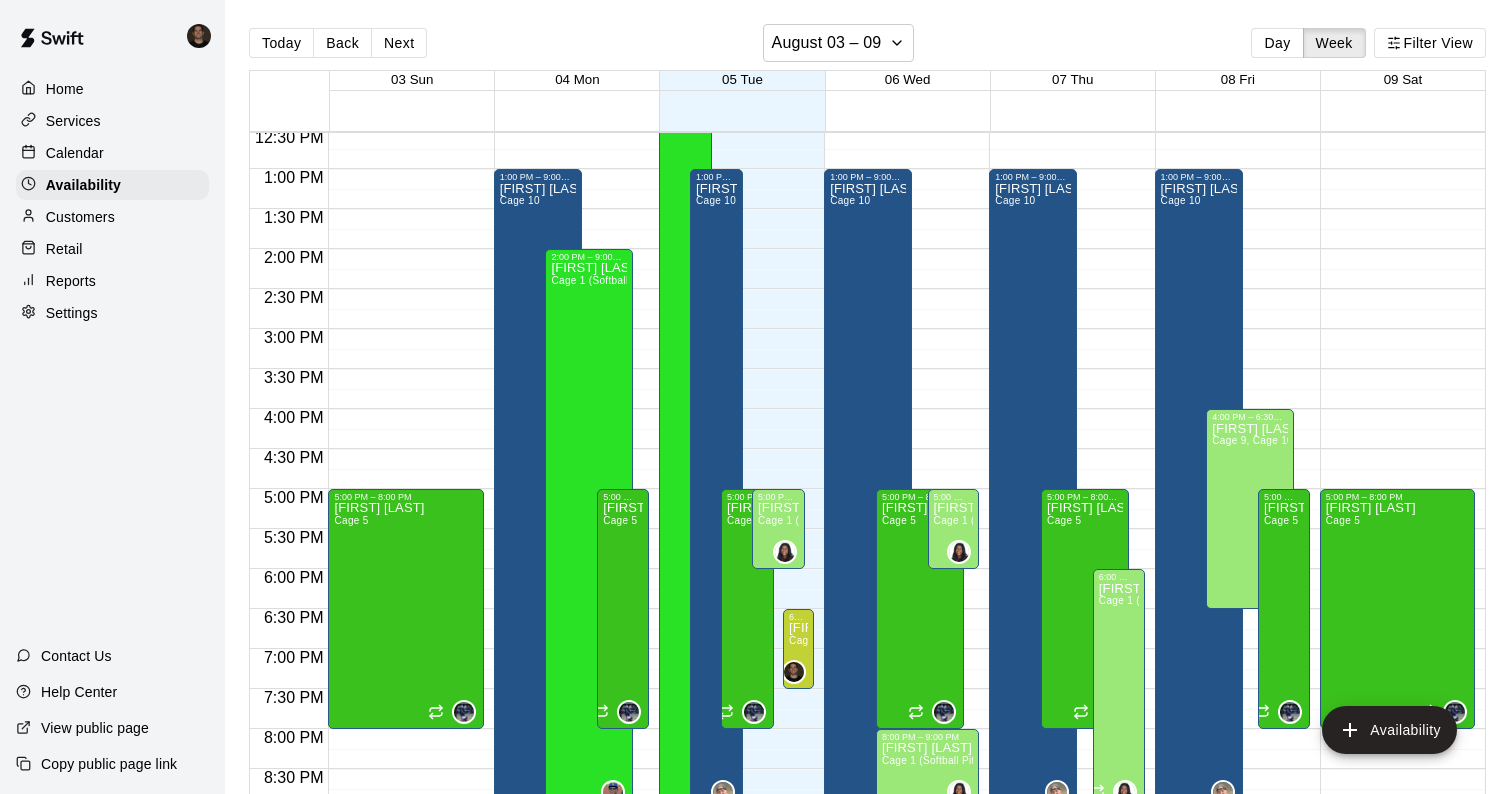scroll, scrollTop: 1237, scrollLeft: 0, axis: vertical 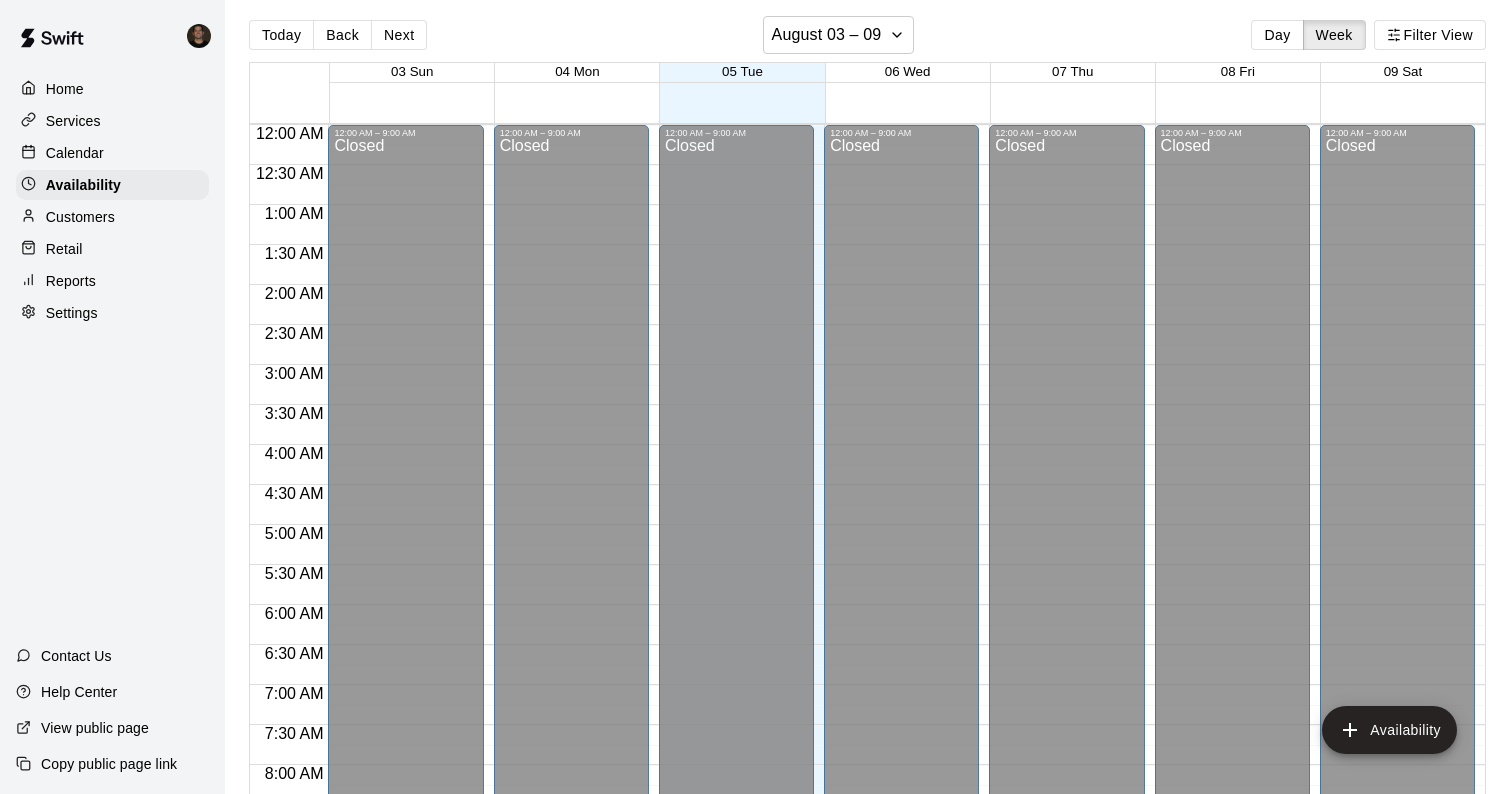 click on "Calendar" at bounding box center [112, 153] 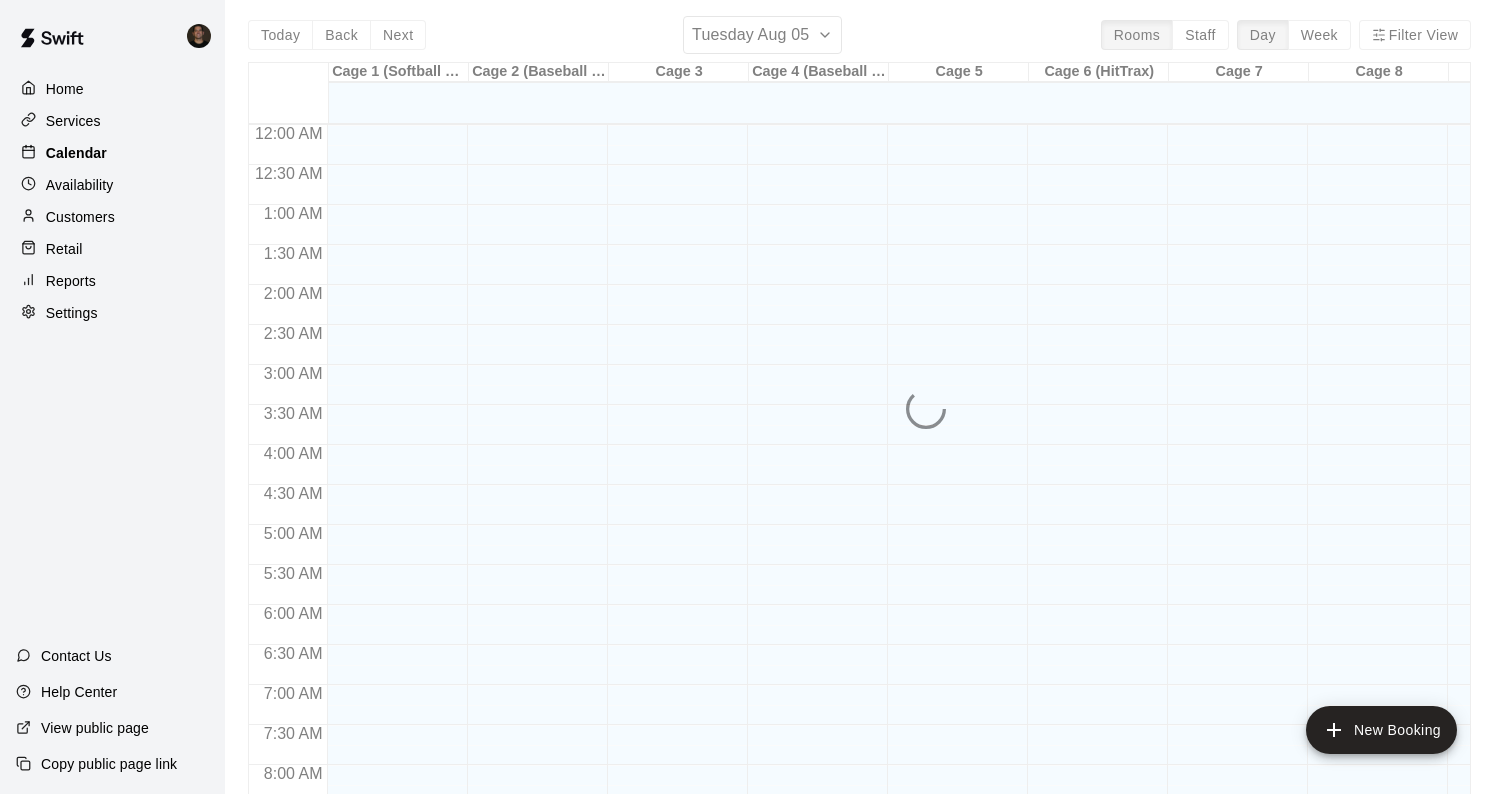 scroll, scrollTop: 0, scrollLeft: 0, axis: both 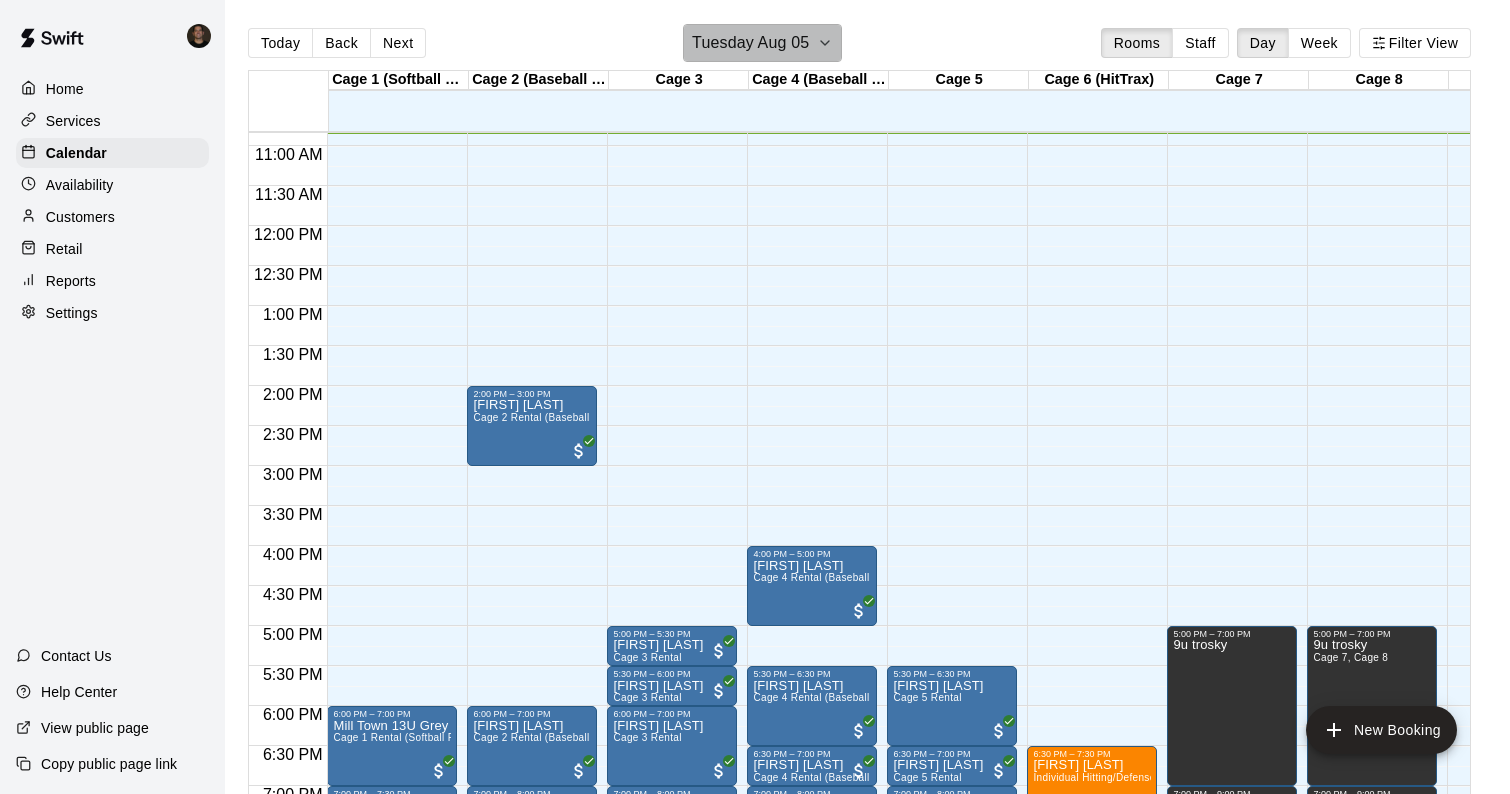 click on "Tuesday Aug 05" at bounding box center [750, 43] 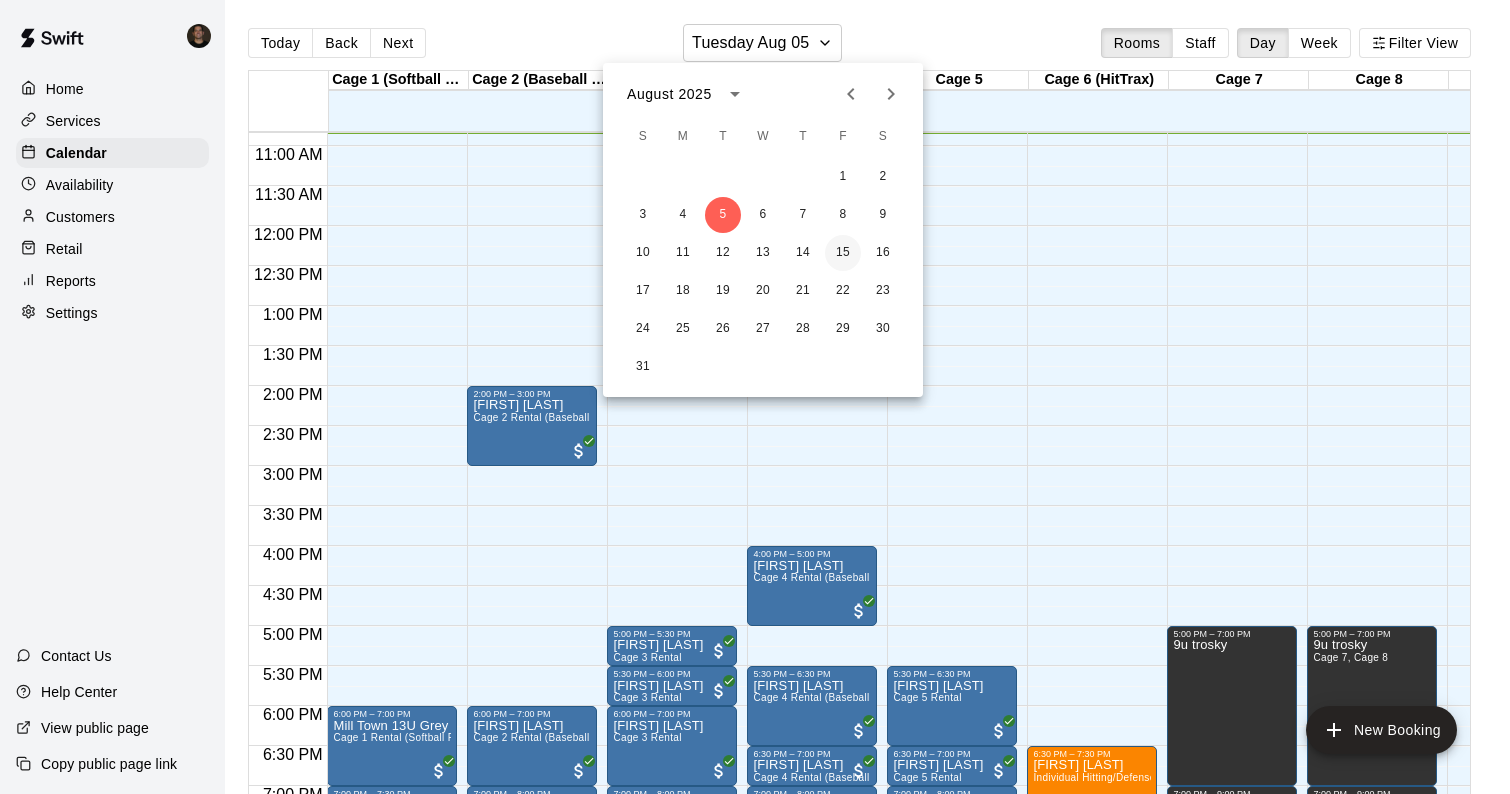click on "15" at bounding box center (843, 253) 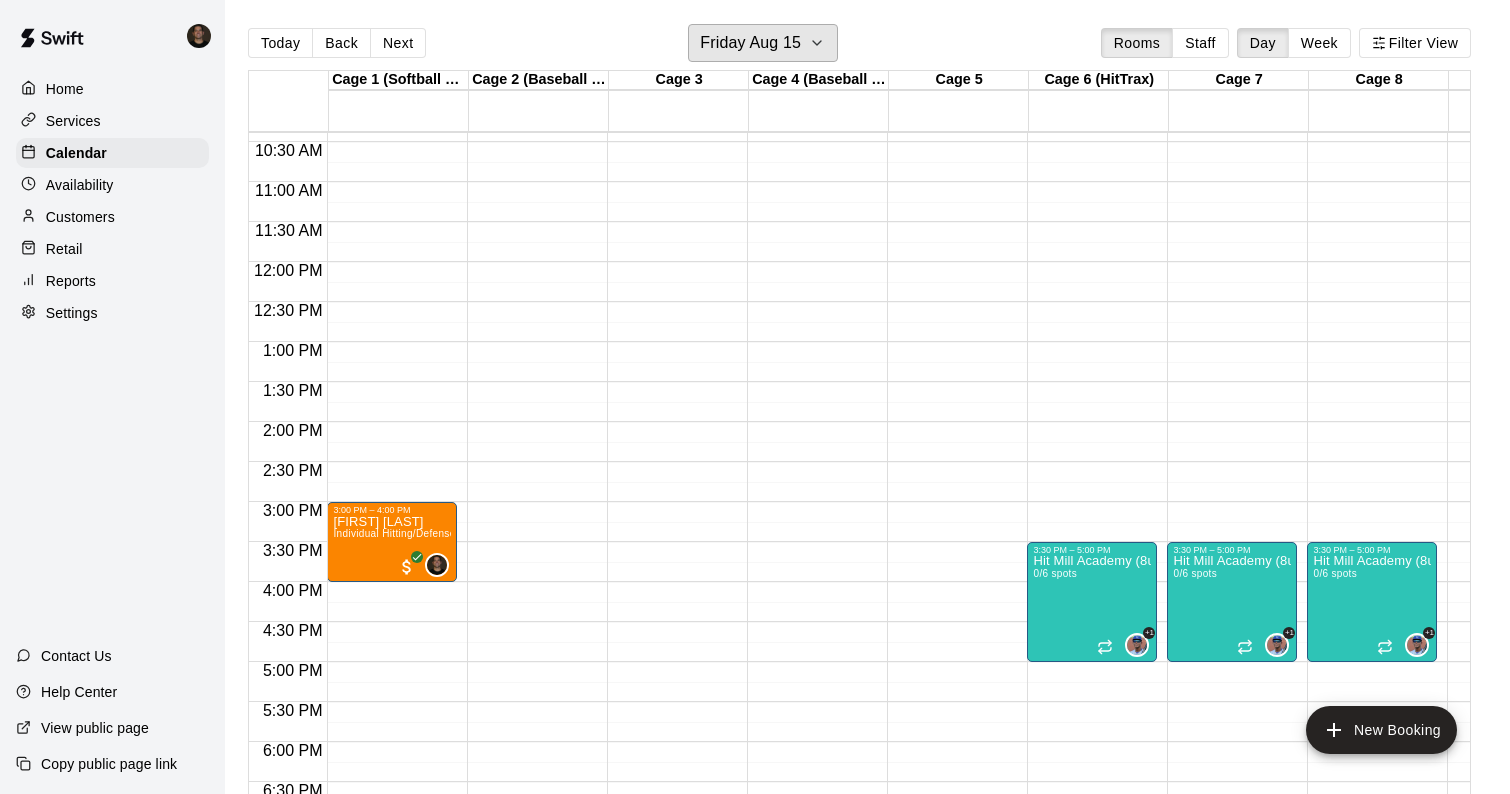 scroll, scrollTop: 829, scrollLeft: 0, axis: vertical 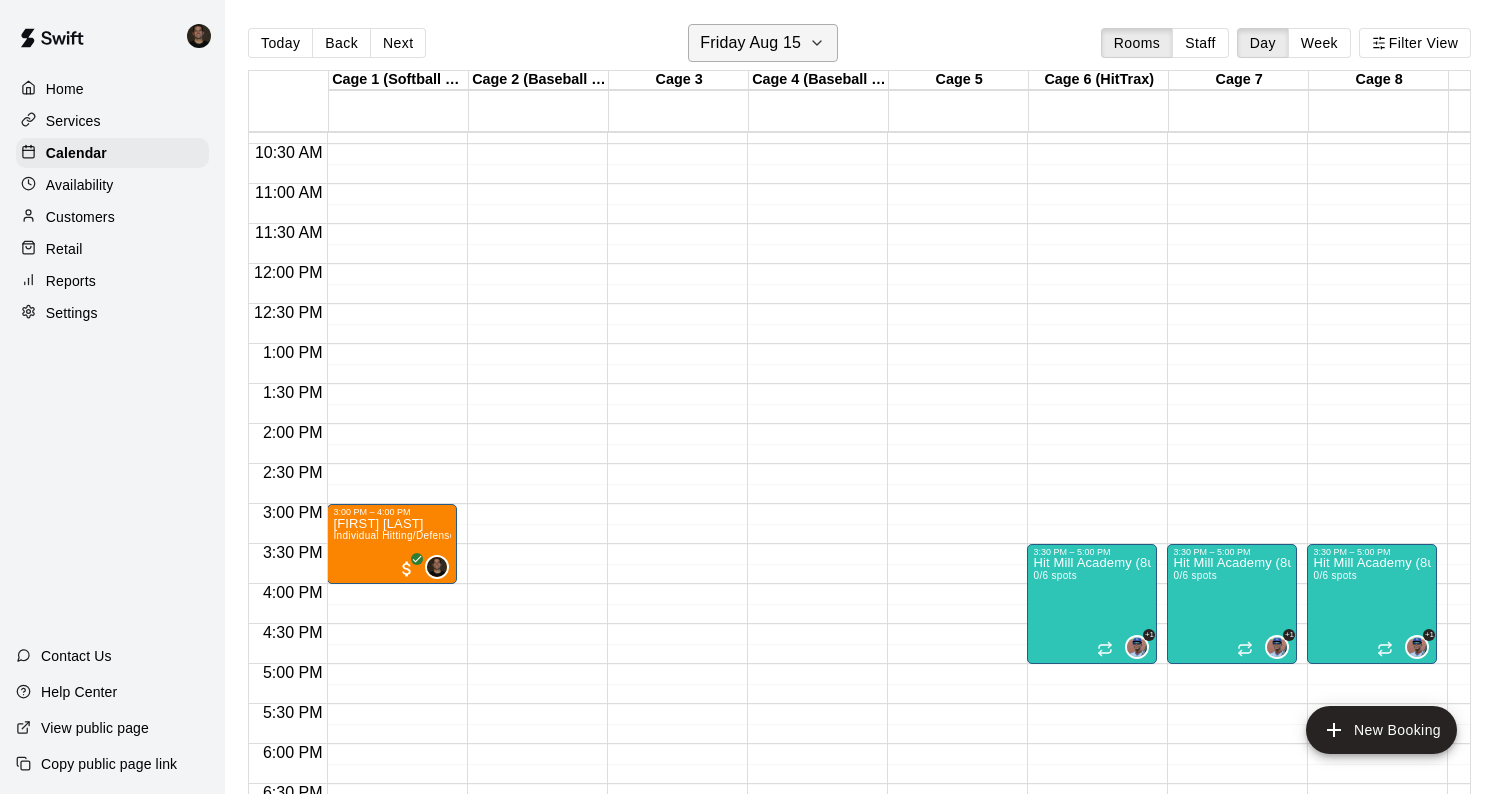 click on "Friday Aug 15" at bounding box center (763, 43) 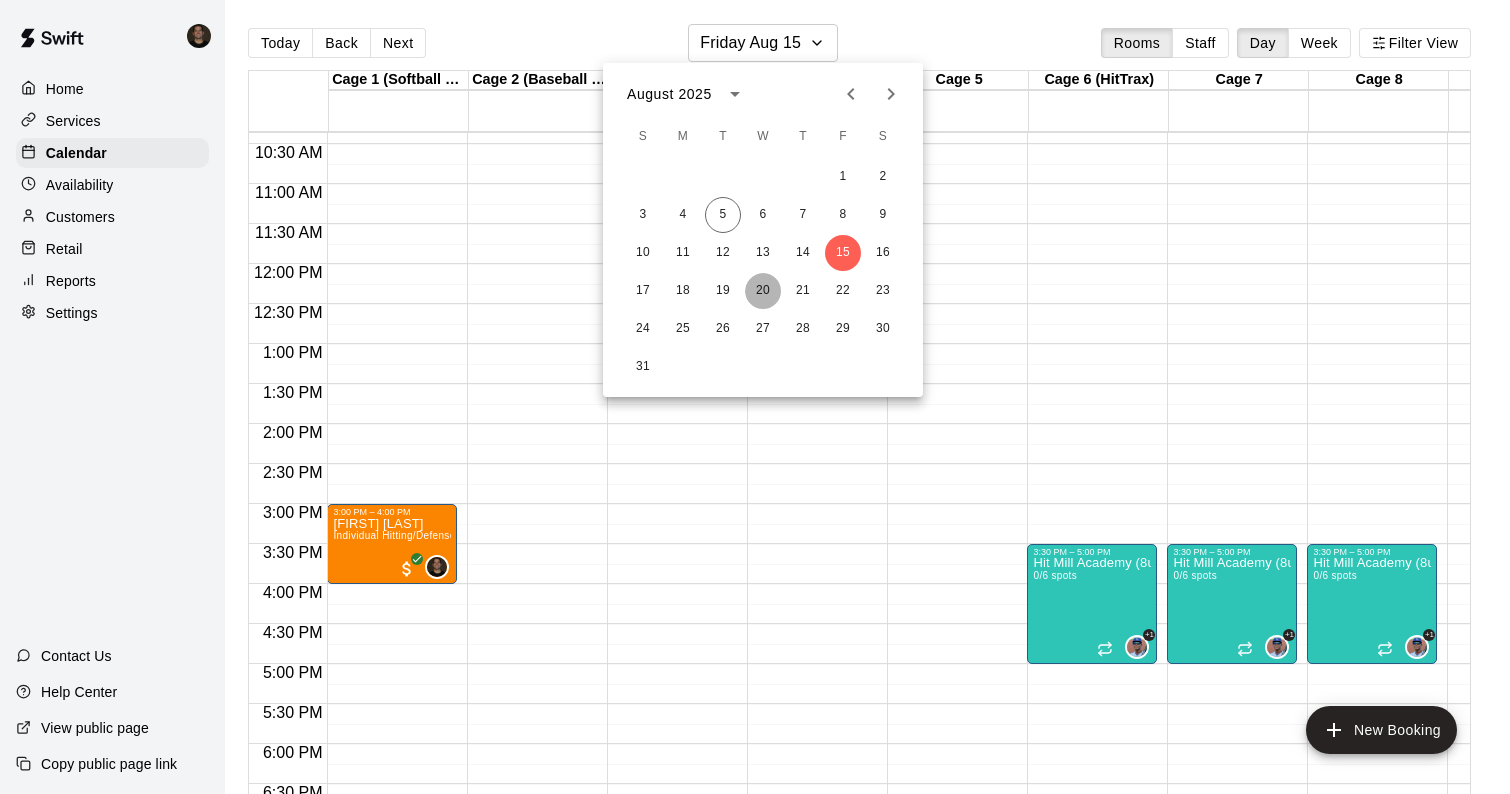 click on "20" at bounding box center [763, 291] 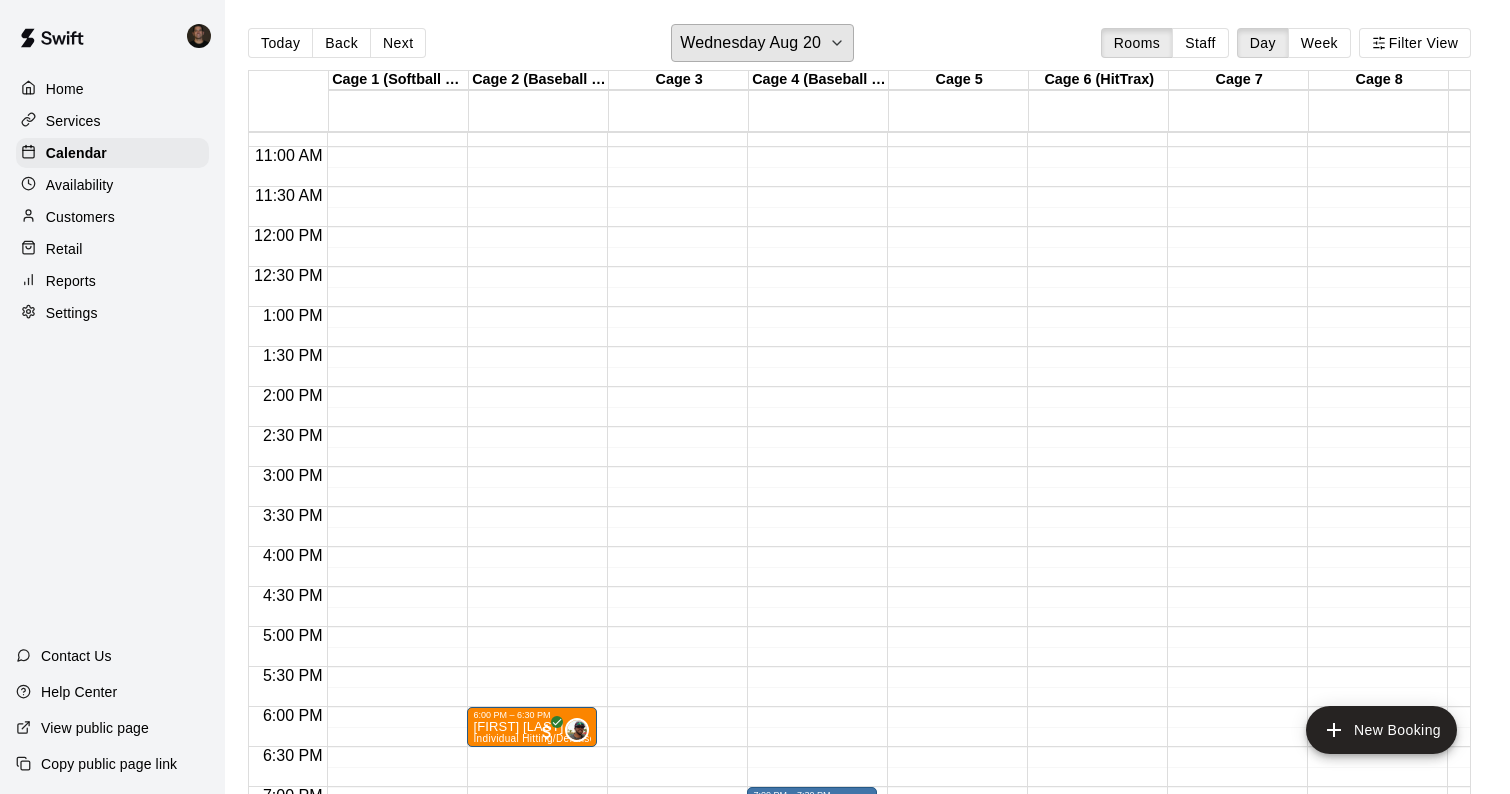 scroll, scrollTop: 869, scrollLeft: 0, axis: vertical 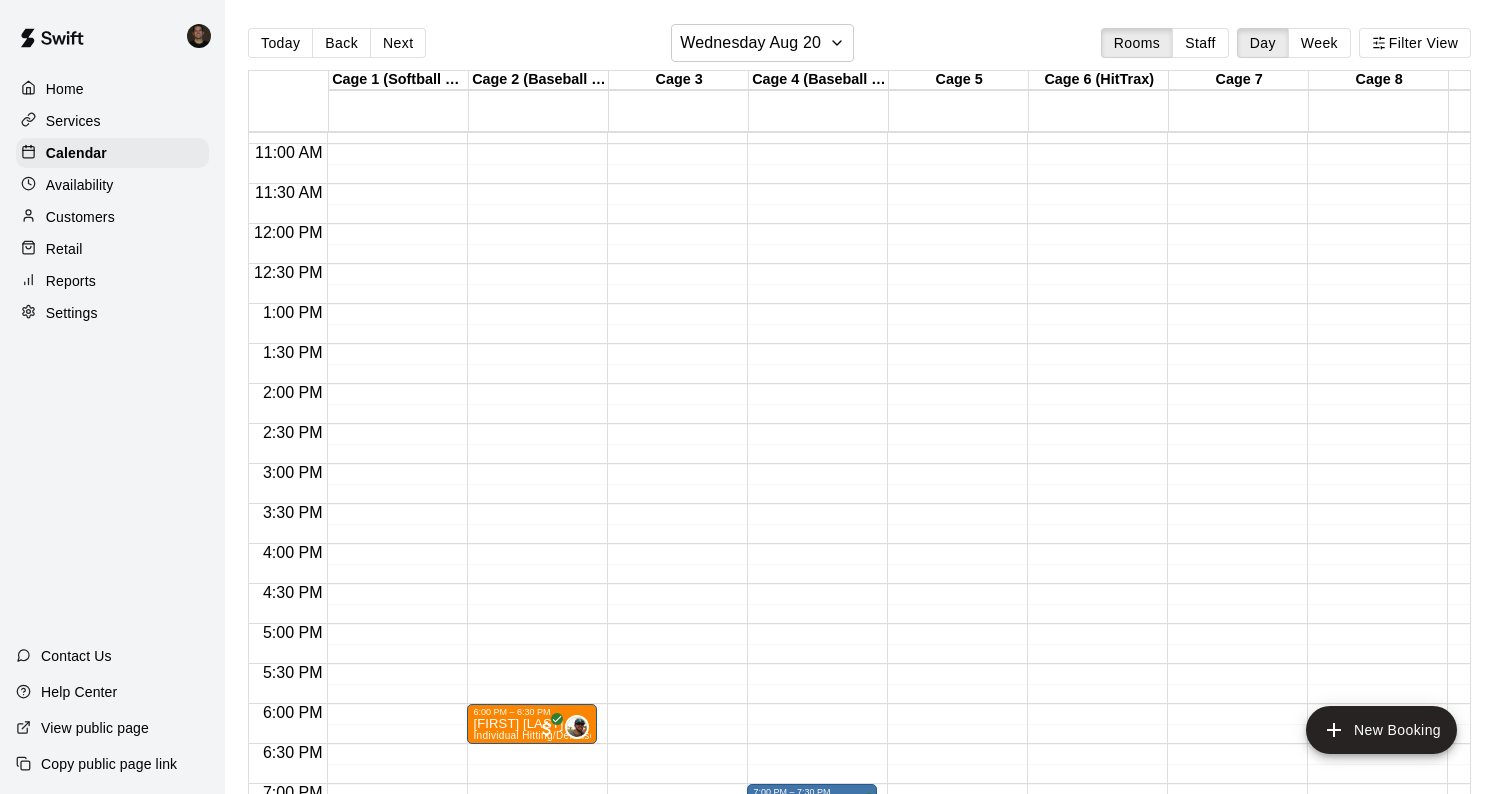 click on "12:00 AM – 9:00 AM Closed 9:00 PM – 11:59 PM Closed" at bounding box center [392, 224] 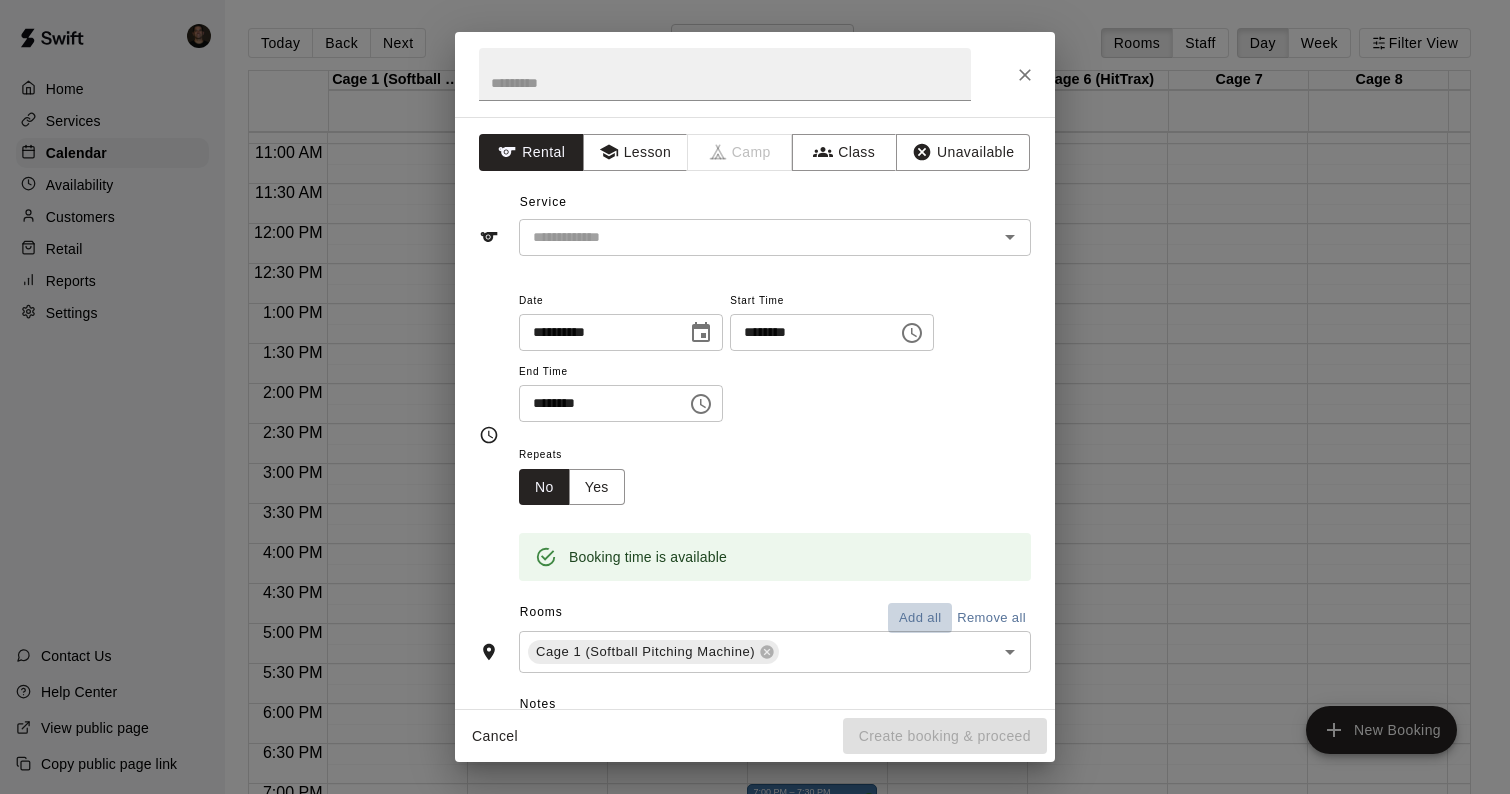 click on "Add all" at bounding box center (920, 618) 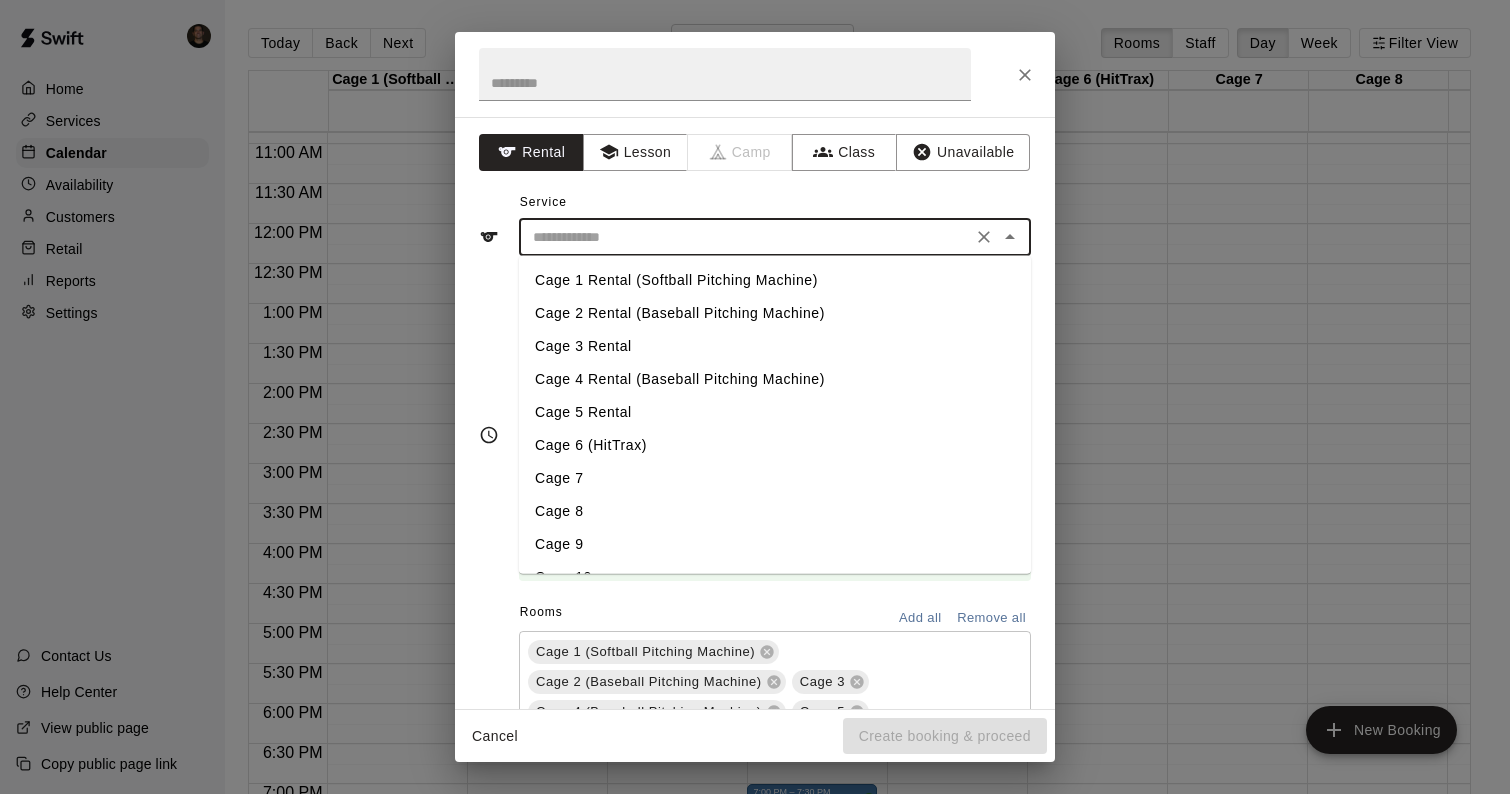 click at bounding box center (745, 237) 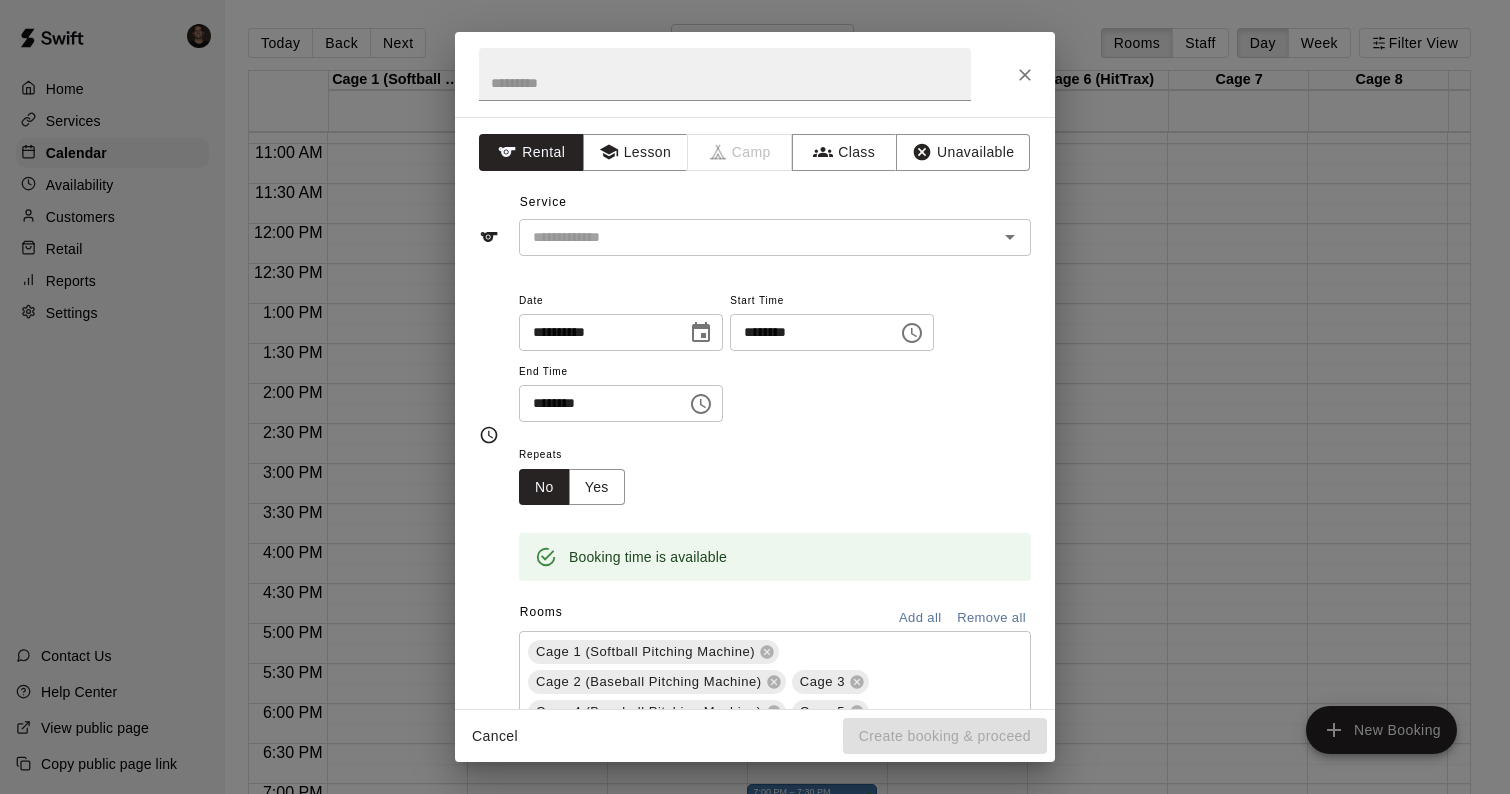 click on "**********" at bounding box center [755, 397] 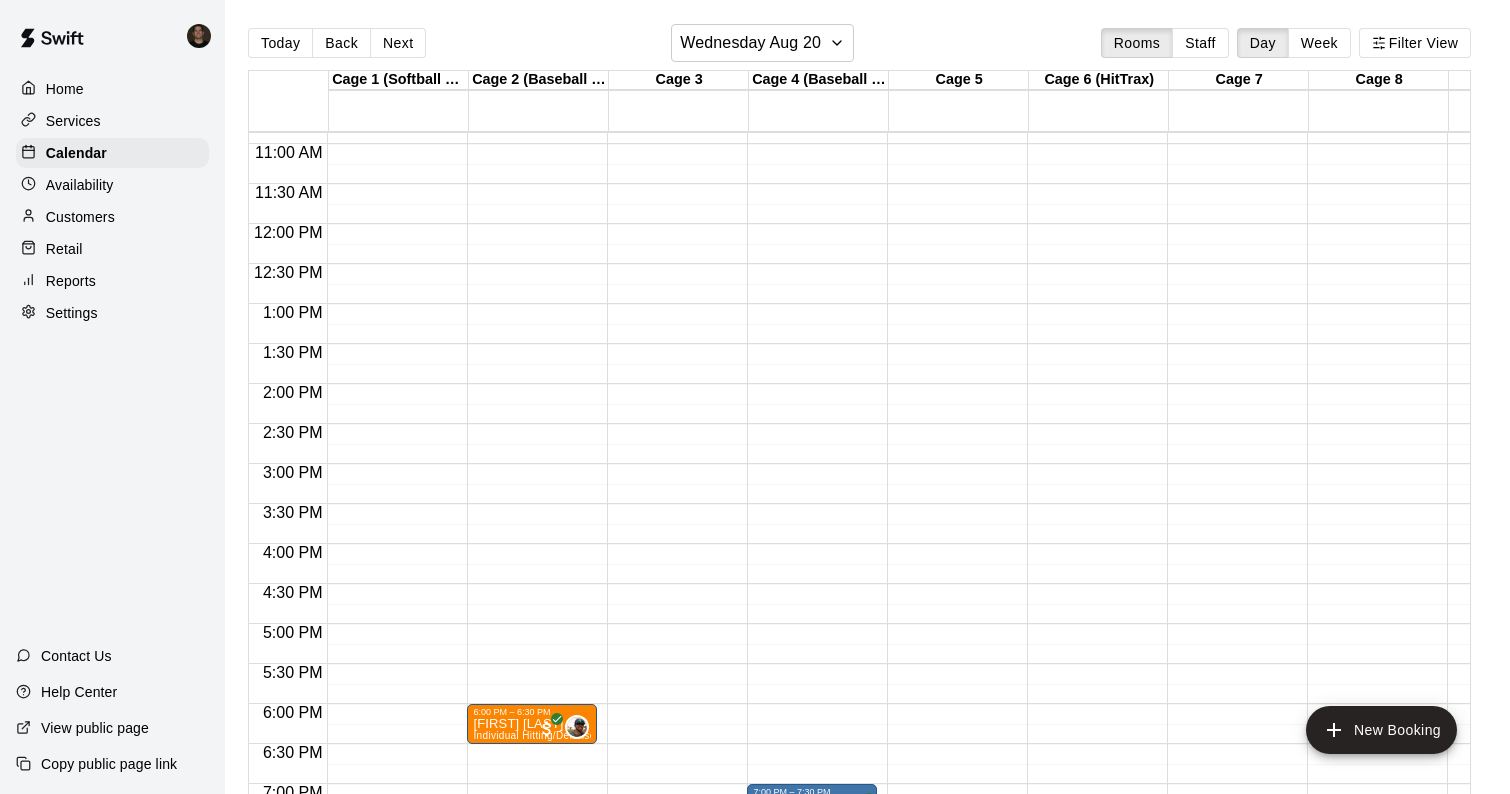 click on "12:00 AM – 9:00 AM Closed 9:00 PM – 11:59 PM Closed" at bounding box center (392, 224) 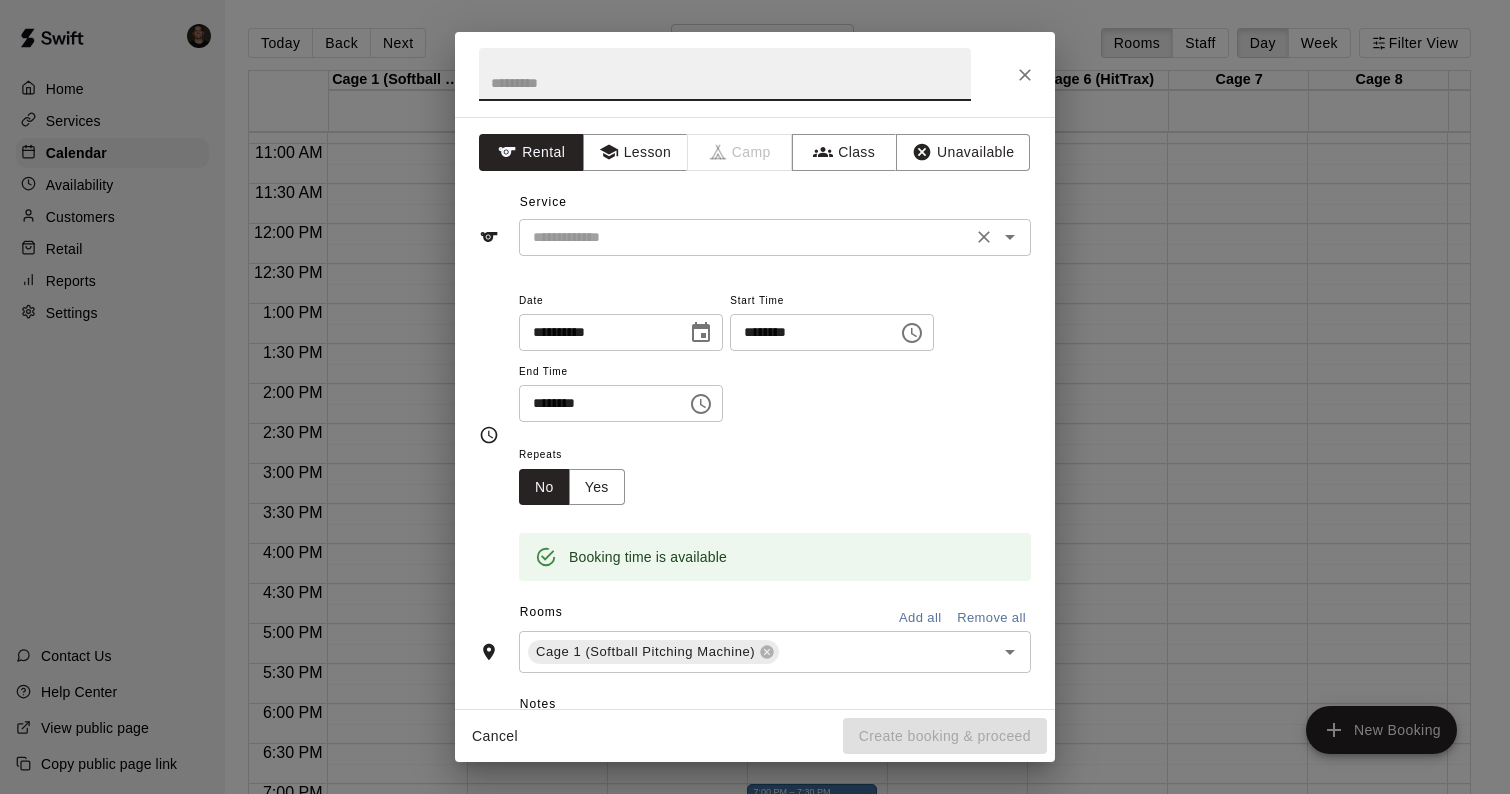 click on "​" at bounding box center [775, 237] 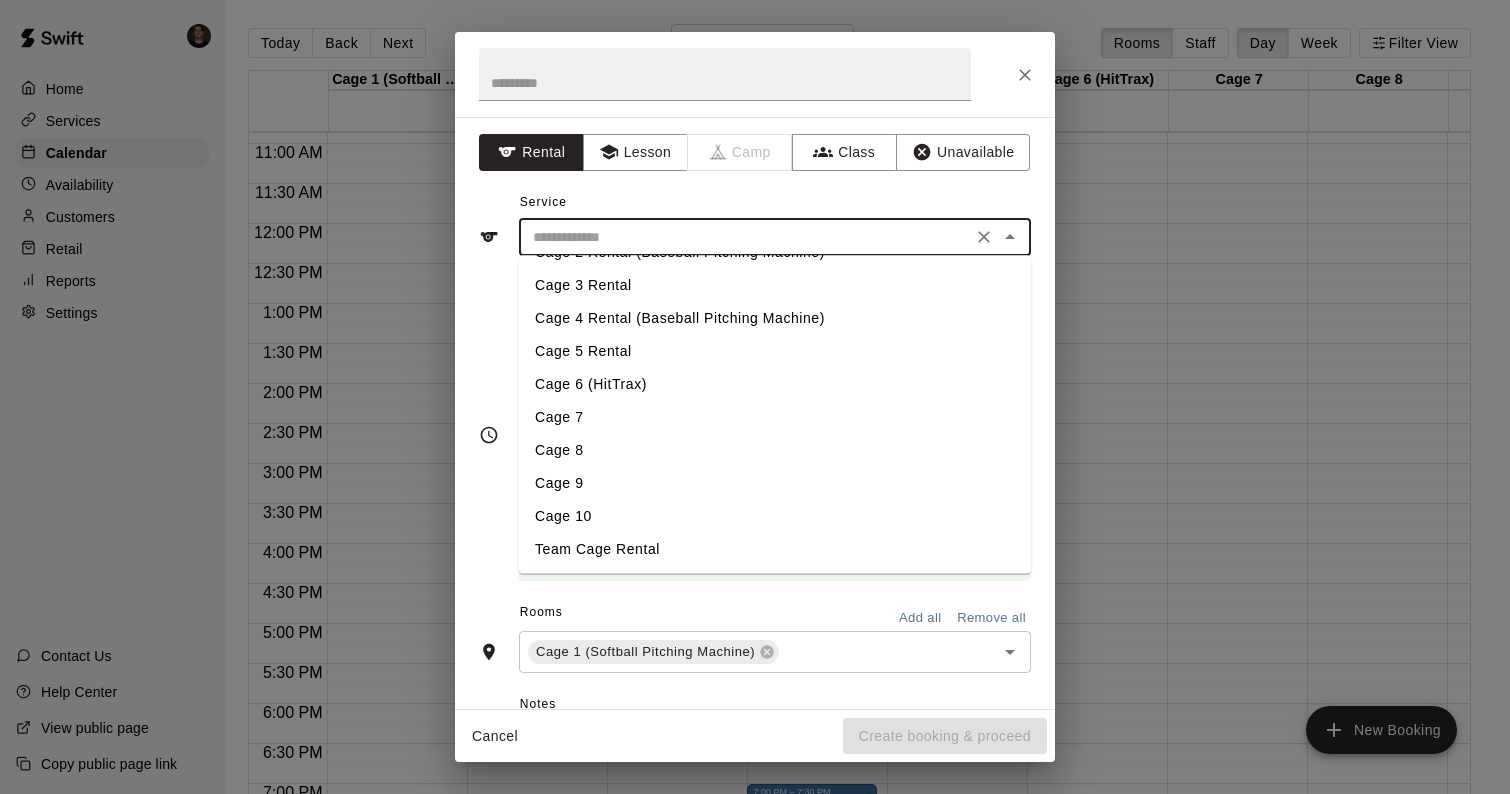 scroll, scrollTop: 0, scrollLeft: 0, axis: both 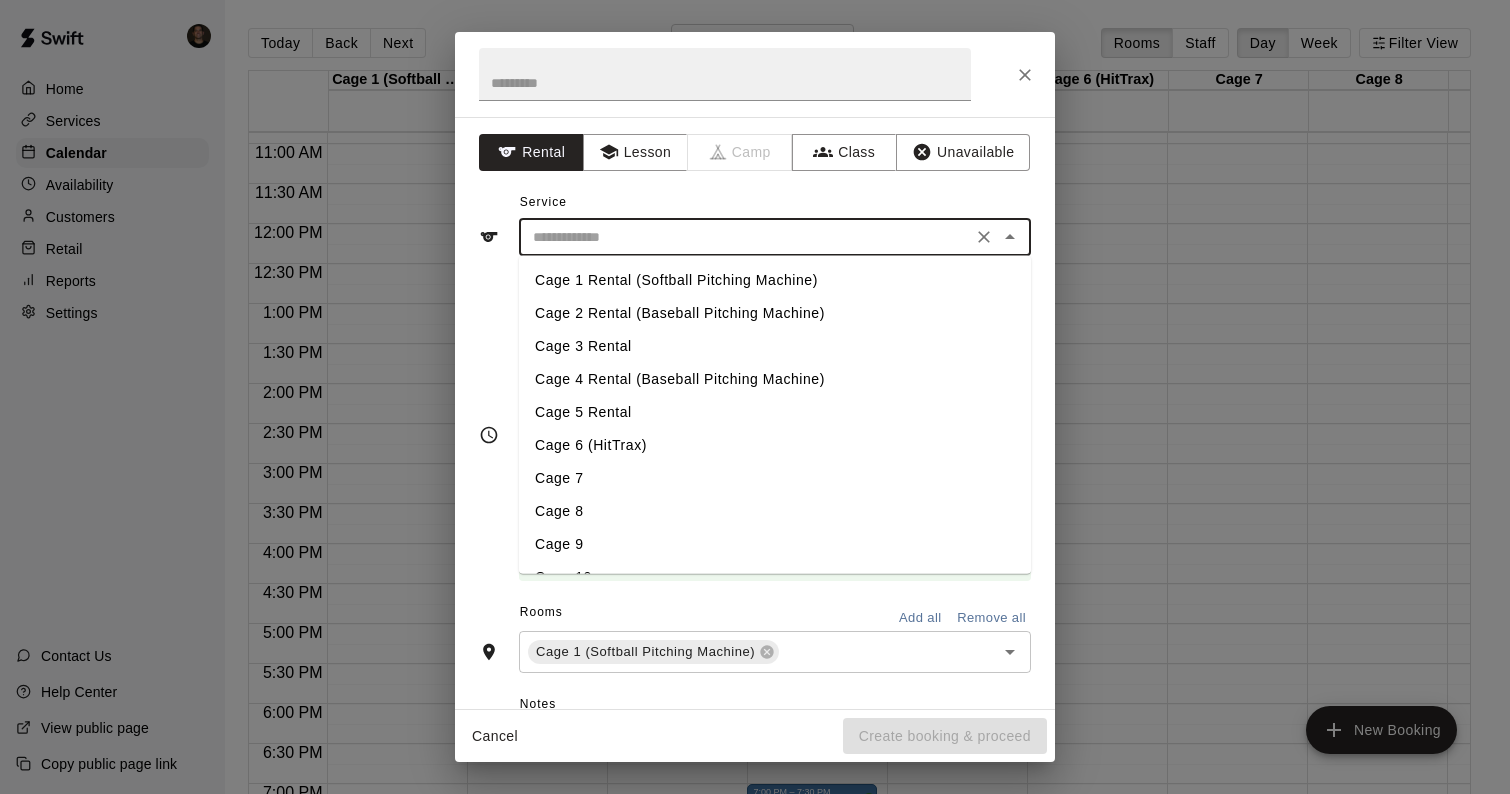 click on "Add all" at bounding box center [920, 618] 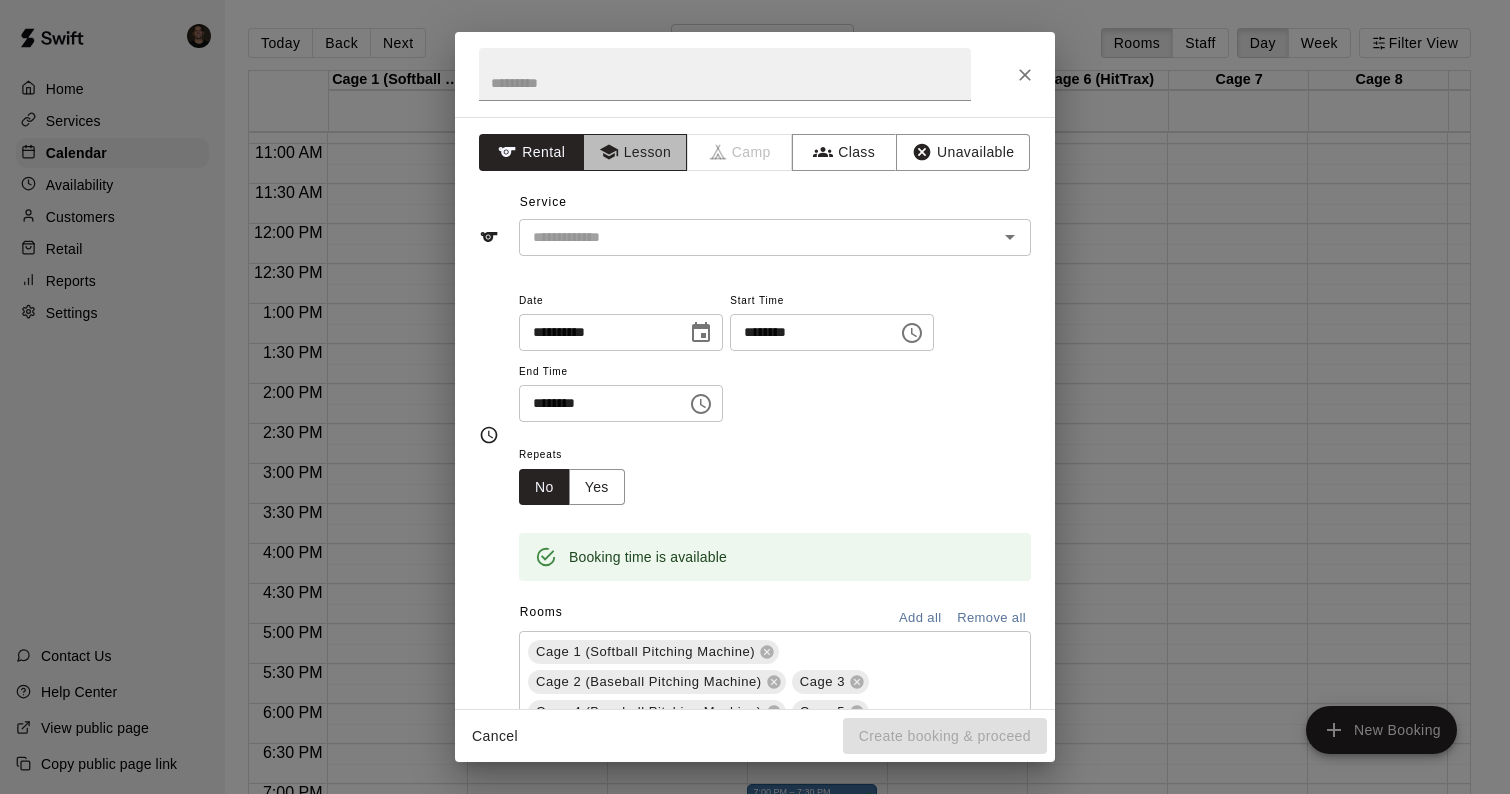 click on "Lesson" at bounding box center (635, 152) 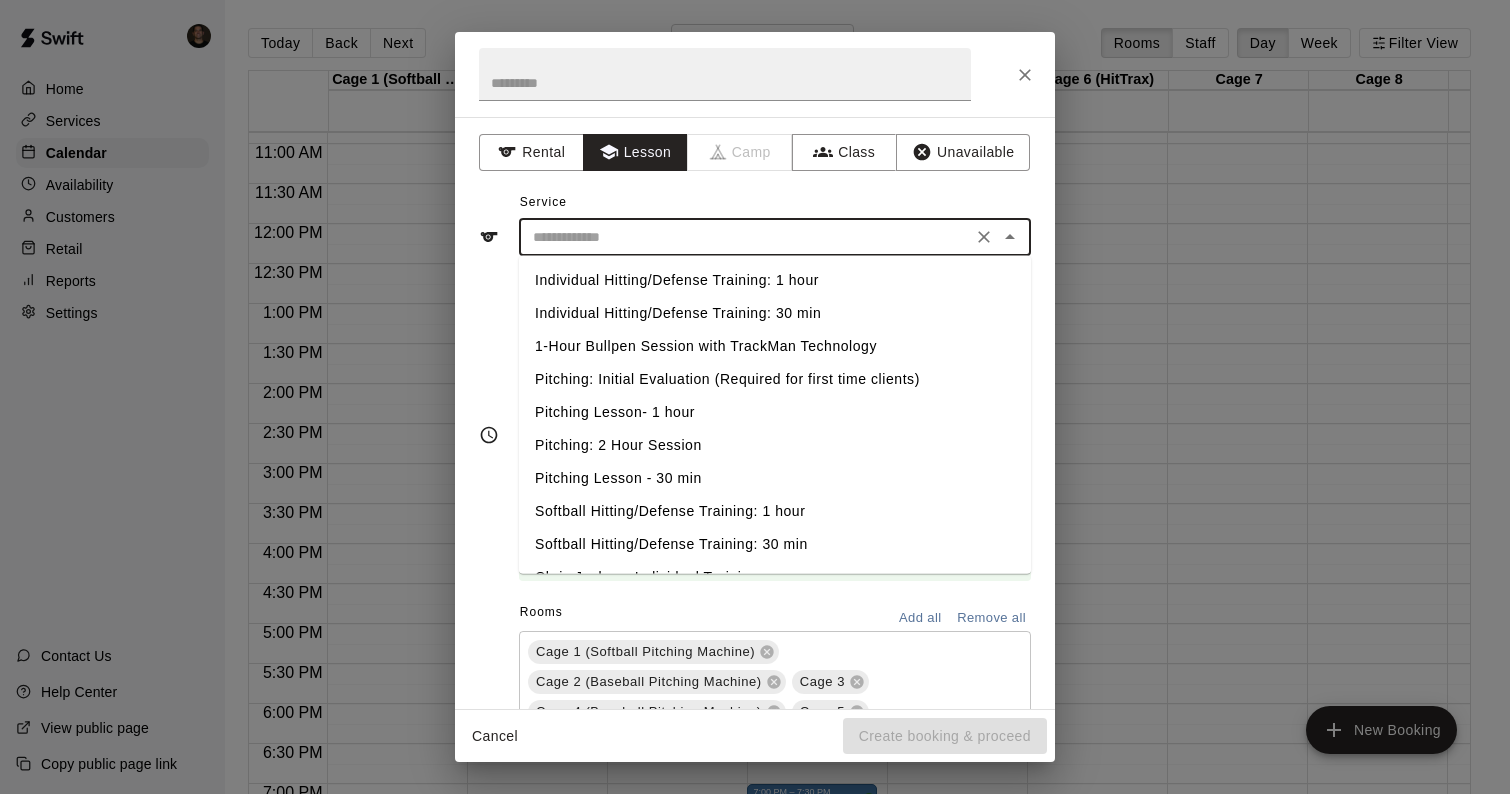 click at bounding box center [745, 237] 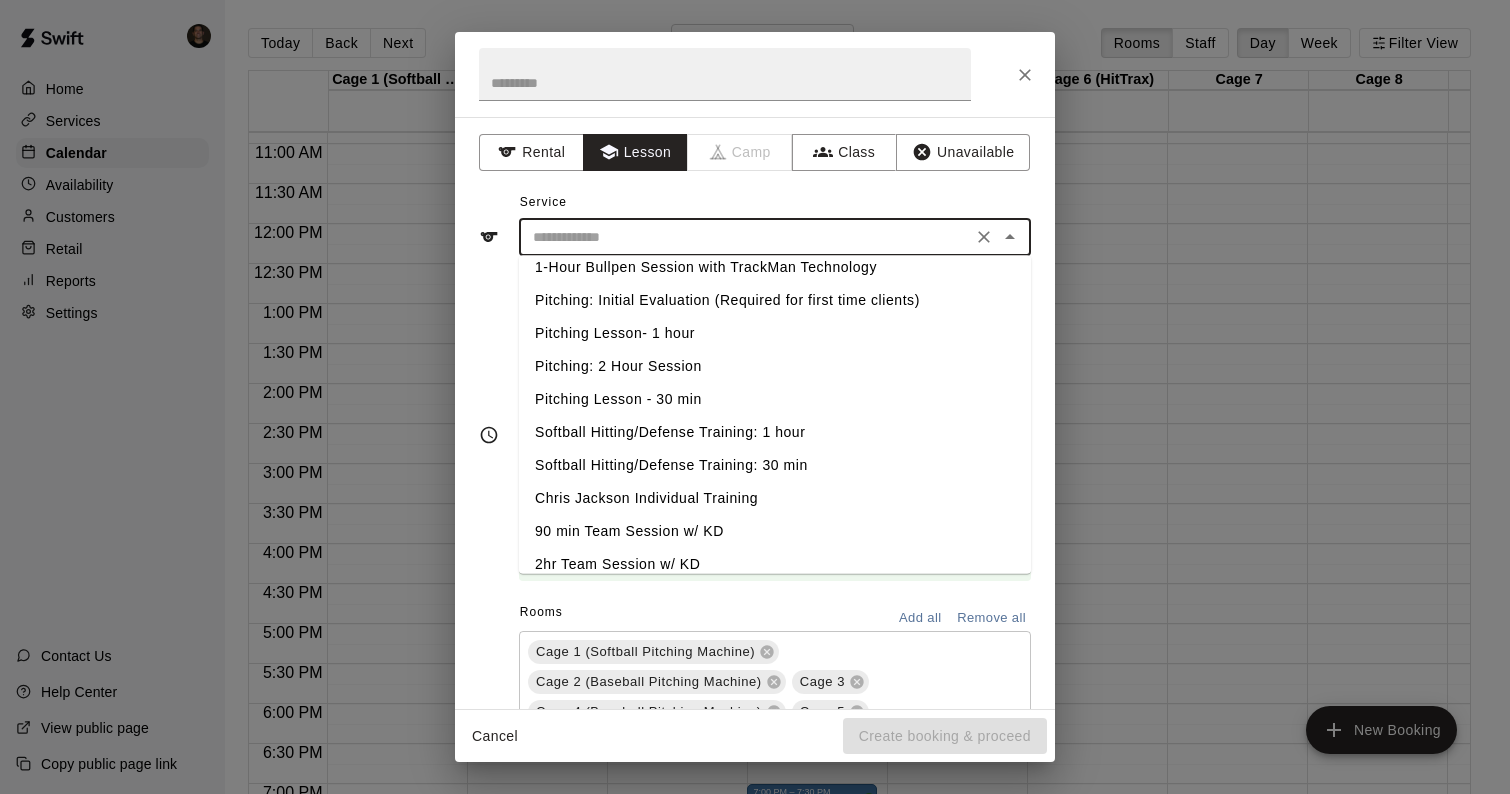 scroll, scrollTop: 86, scrollLeft: 0, axis: vertical 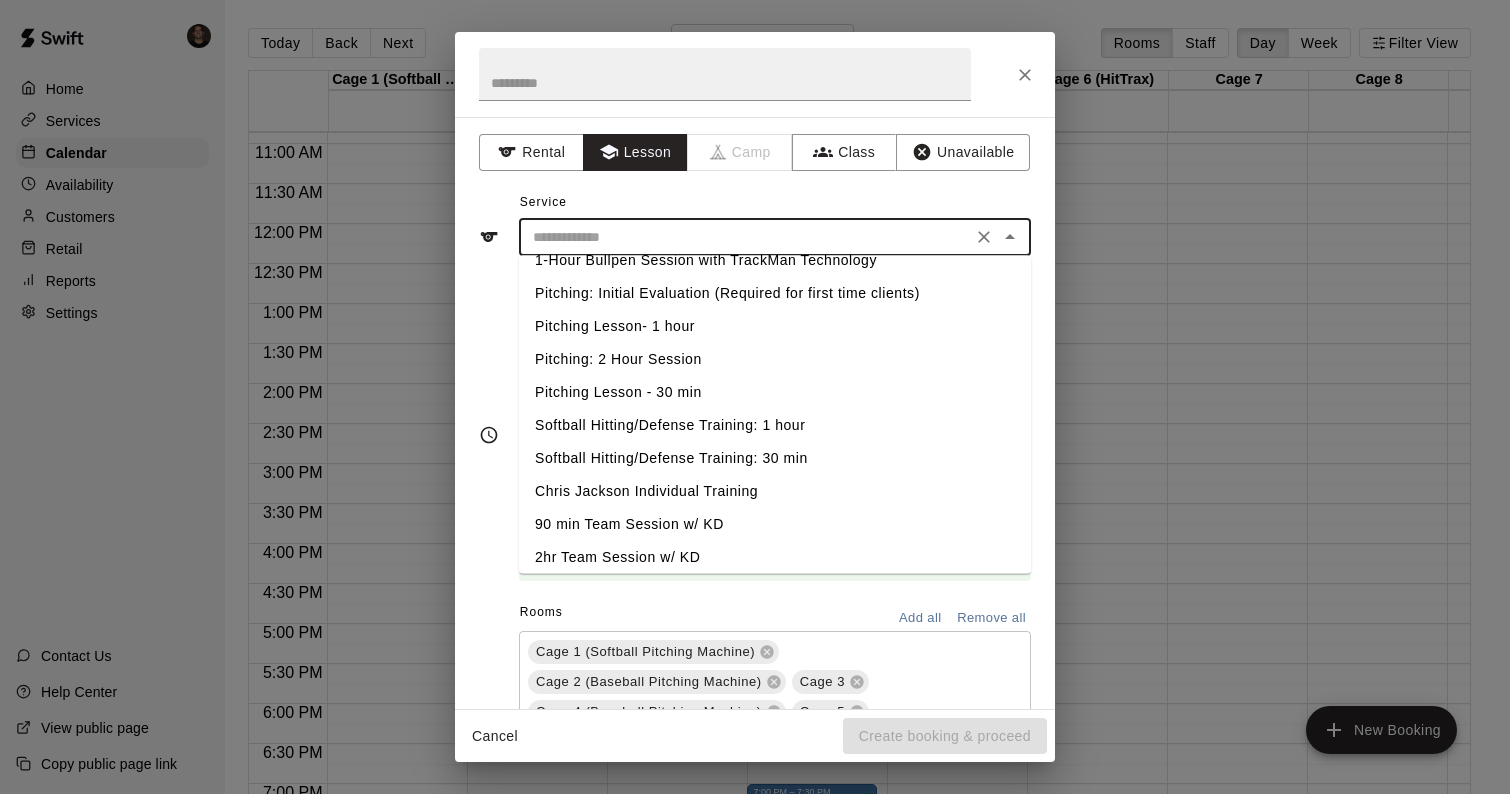 click on "Softball Hitting/Defense Training: 30 min" at bounding box center (775, 458) 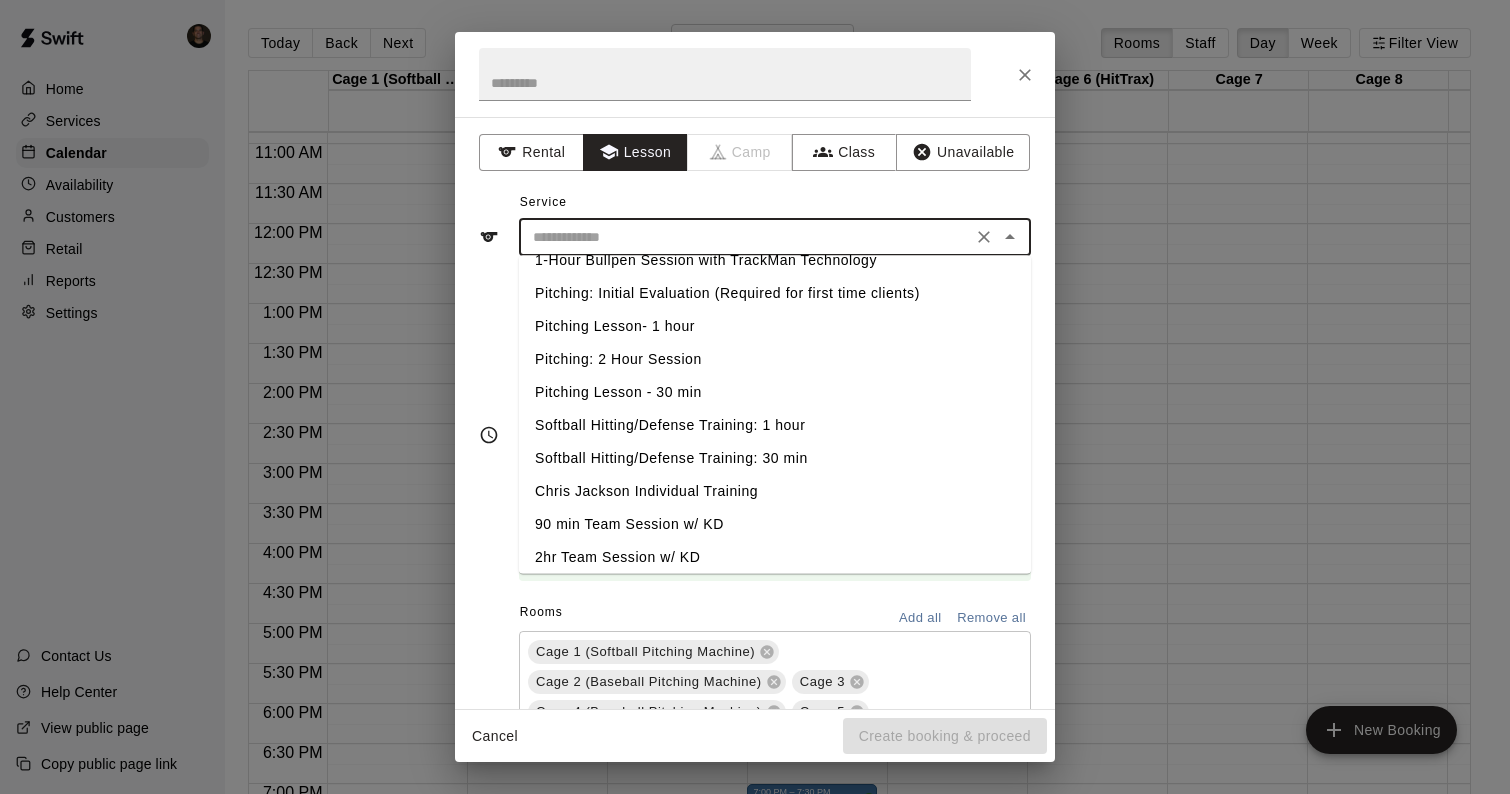 type on "**********" 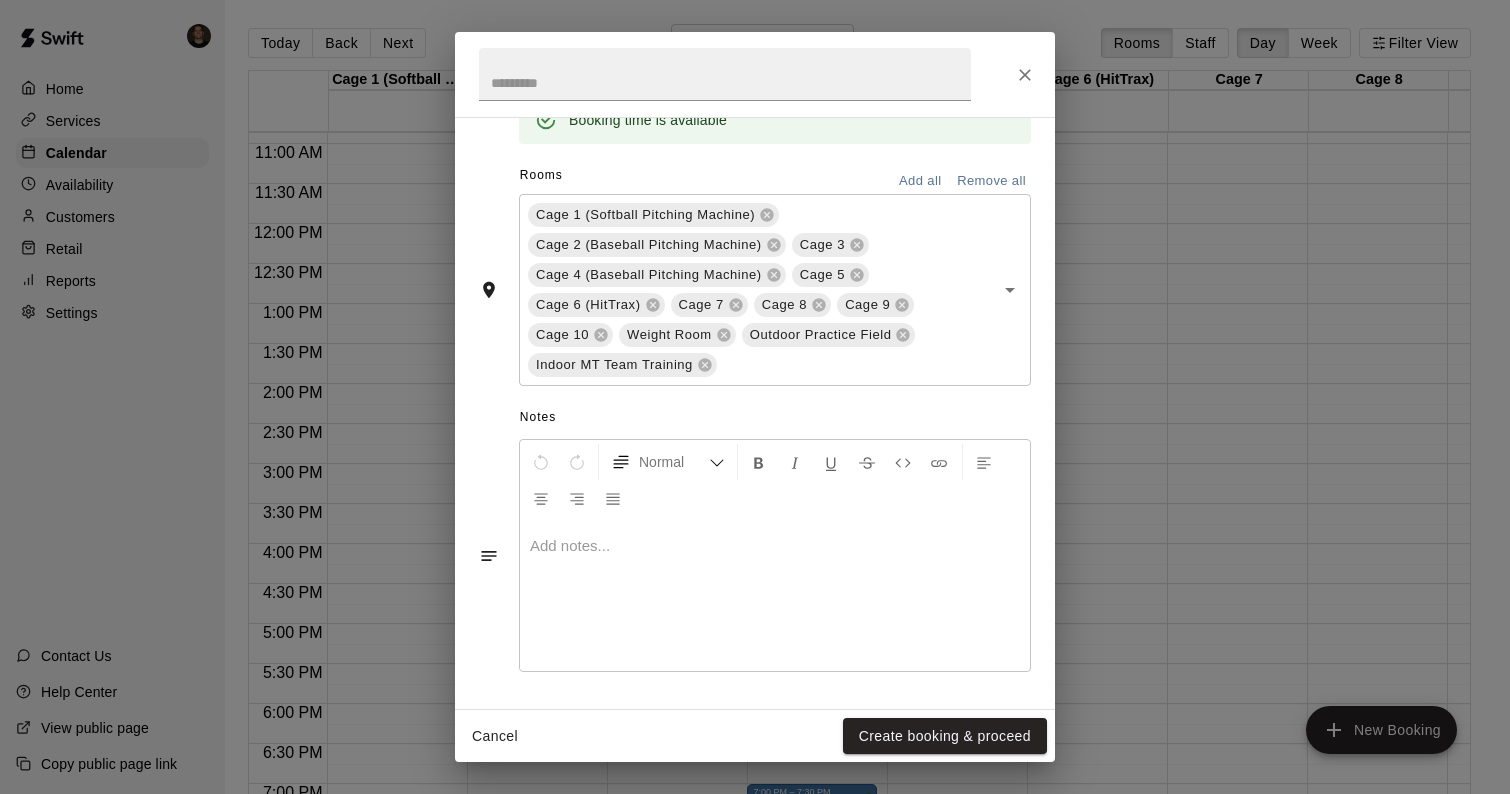 scroll, scrollTop: 394, scrollLeft: 0, axis: vertical 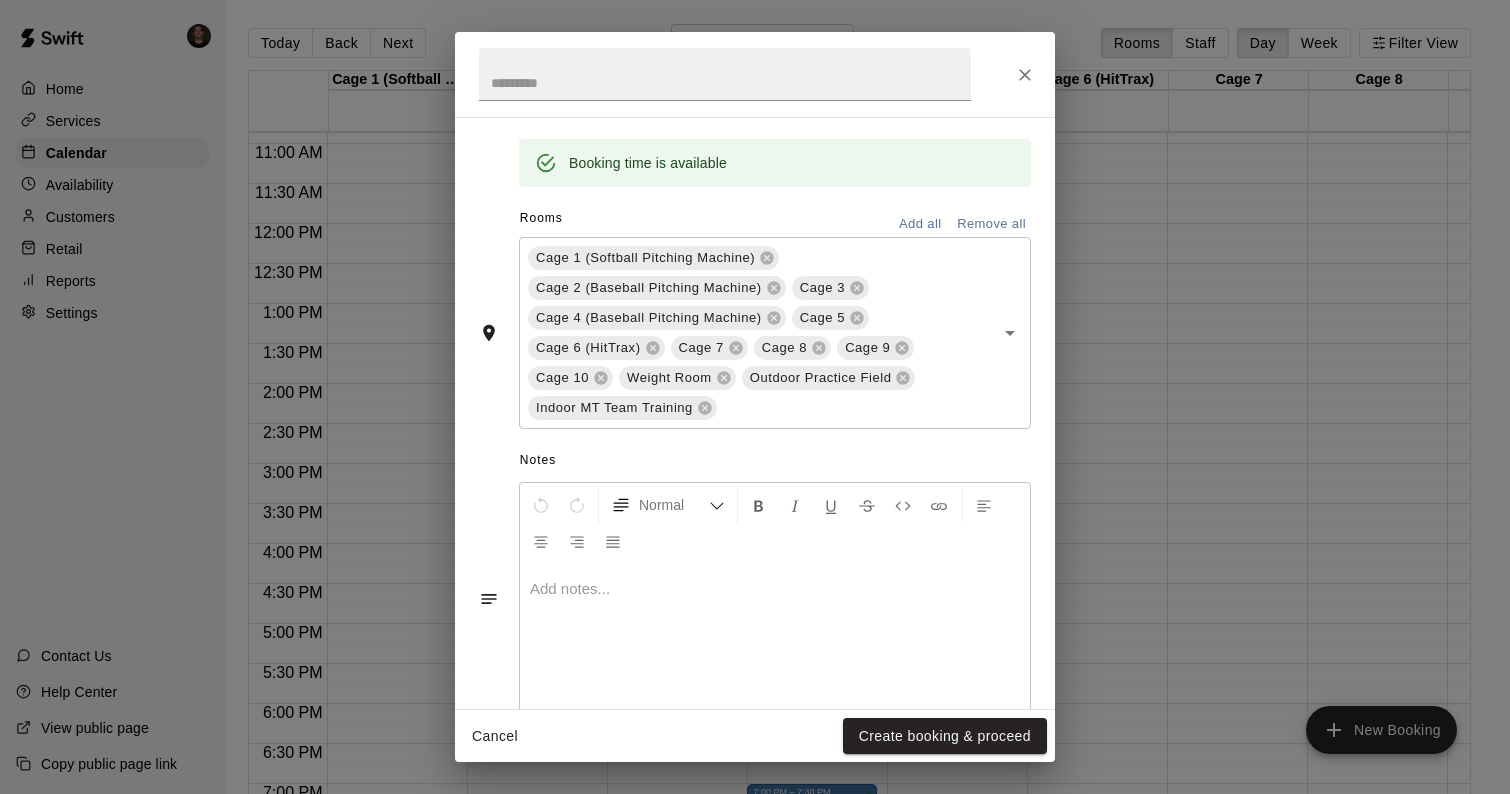 click 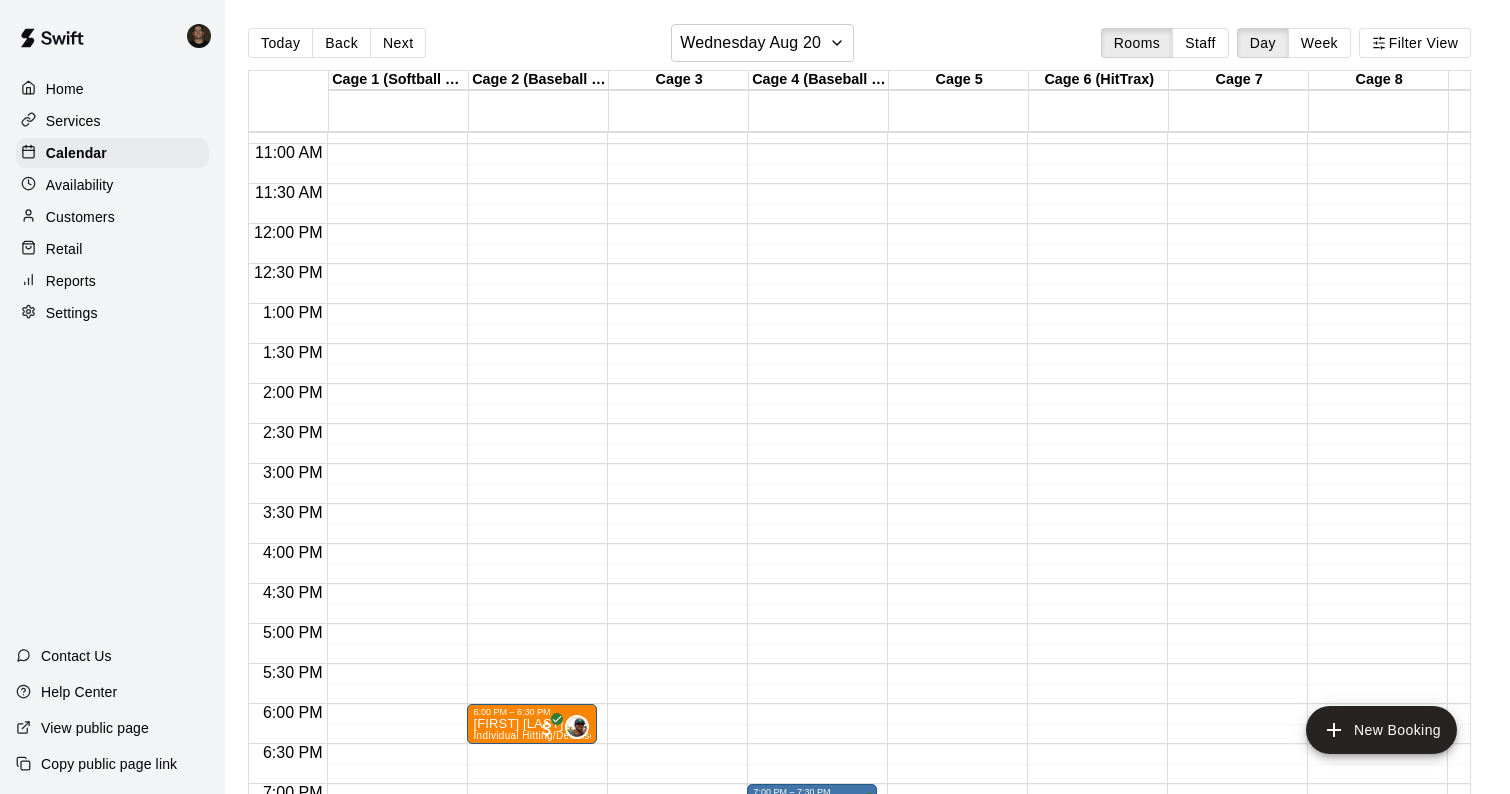 click on "Availability" at bounding box center [112, 185] 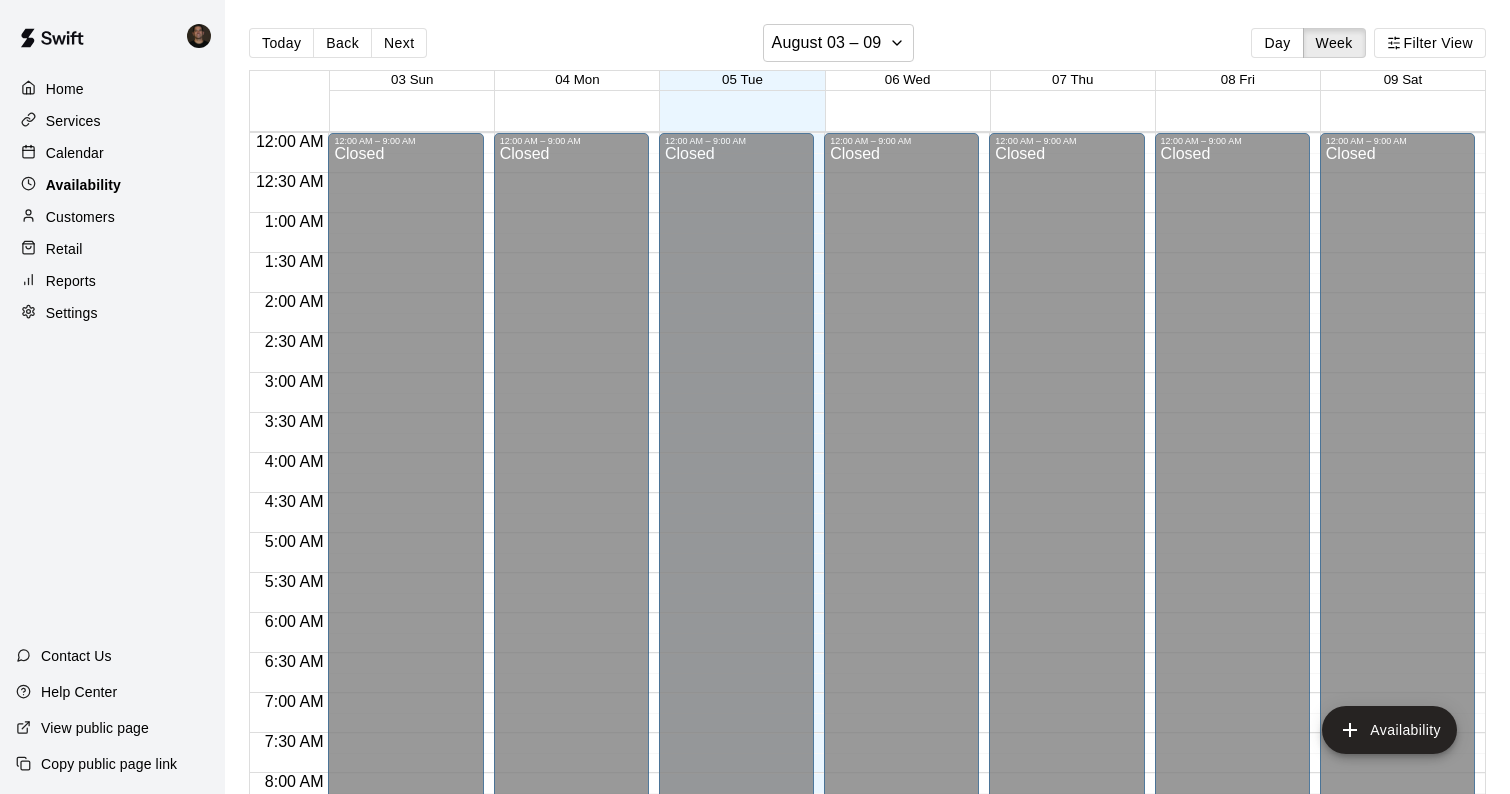 scroll, scrollTop: 869, scrollLeft: 0, axis: vertical 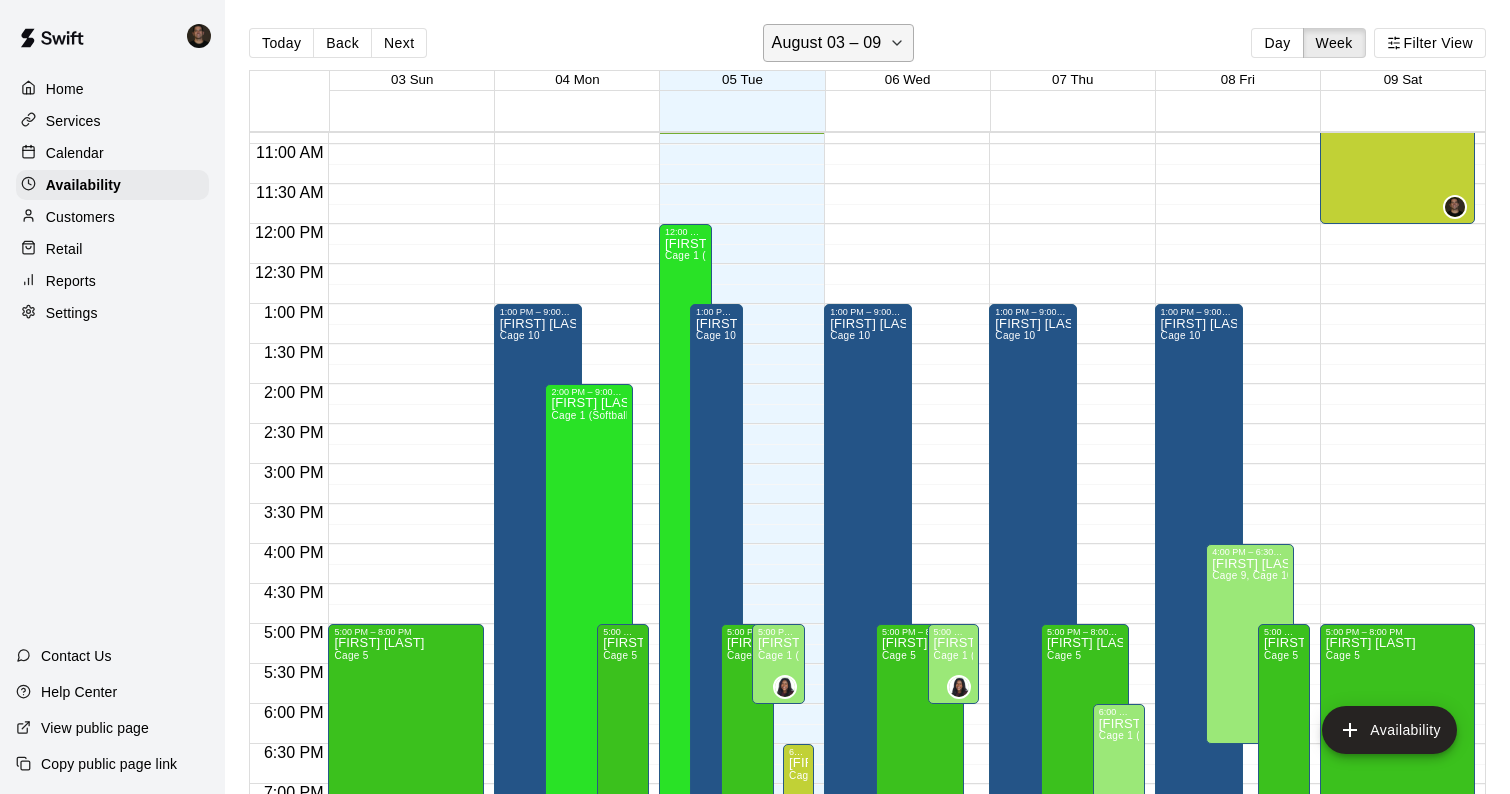 click on "August 03 – 09" at bounding box center (827, 43) 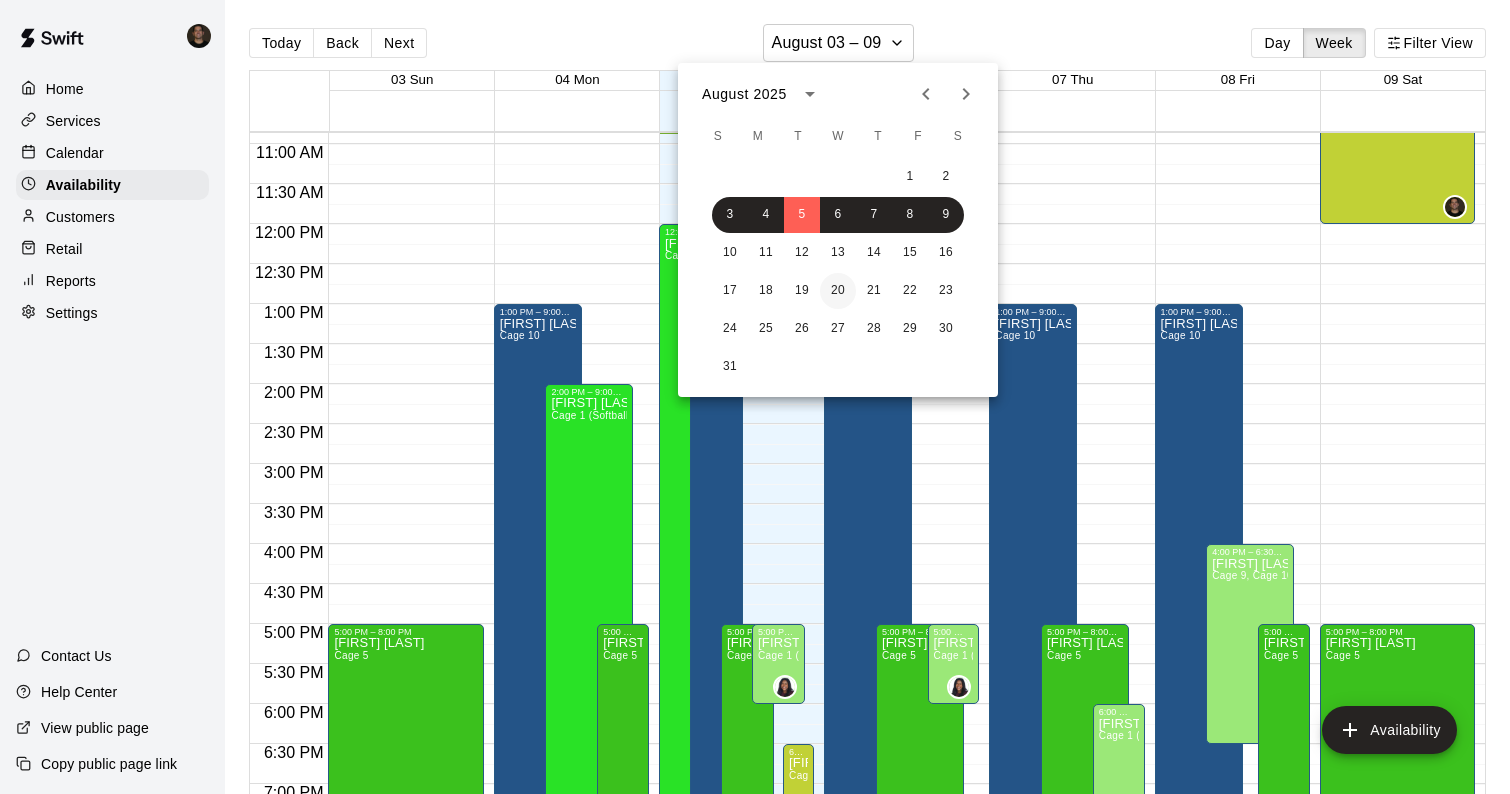 click on "20" at bounding box center (838, 291) 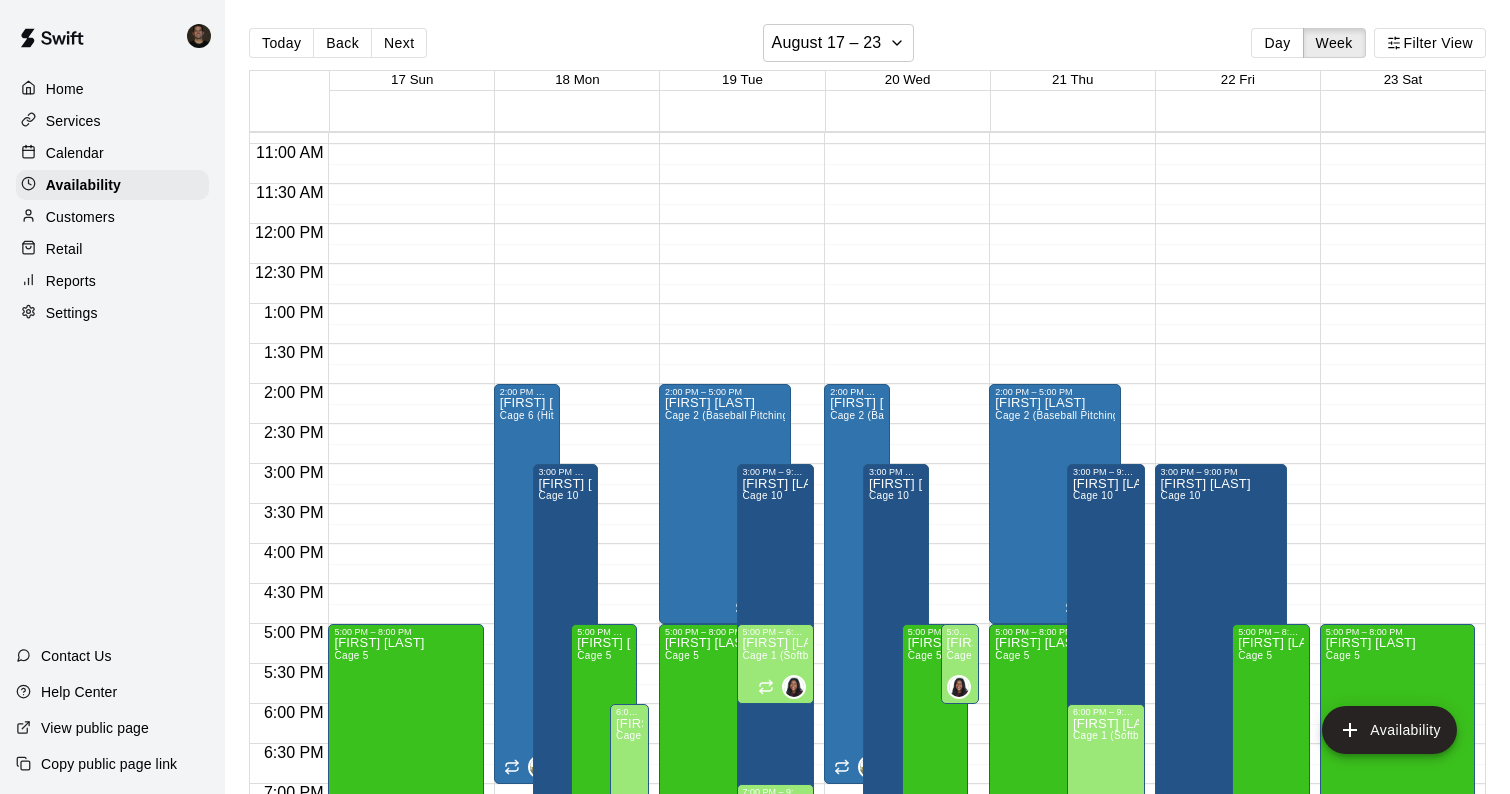 click on "12:00 AM – 9:00 AM Closed 2:00 PM – 7:00 PM [FIRST] [LAST]  Cage 2 (Baseball Pitching Machine), Cage 4 (Baseball Pitching Machine), Cage 6 (HitTrax)  8:00 PM – 9:00 PM [FIRST] [LAST] Cage 1 (Softball Pitching Machine), Cage 2 (Baseball Pitching Machine), Cage 3, Cage 4 (Baseball Pitching Machine), Cage 5 , Cage 6 (HitTrax) , Cage 7, Cage 8, Cage 9, Cage 10, Weight Room, Outdoor Practice Field , Indoor MT Team Training  3:00 PM – 9:00 PM [FIRST] [LAST] Cage 10 9:00 PM – 11:59 PM Closed 5:00 PM – 8:00 PM [FIRST] [LAST] Cage 5  5:00 PM – 6:00 PM [FIRST] [LAST] Cage 1 (Softball Pitching Machine), Cage 2 (Baseball Pitching Machine), Cage 3, Cage 4 (Baseball Pitching Machine), Cage 5 , Cage 6 (HitTrax) , Cage 7, Cage 8, Cage 9, Cage 10, Weight Room, Outdoor Practice Field , Indoor MT Team Training" at bounding box center (901, 224) 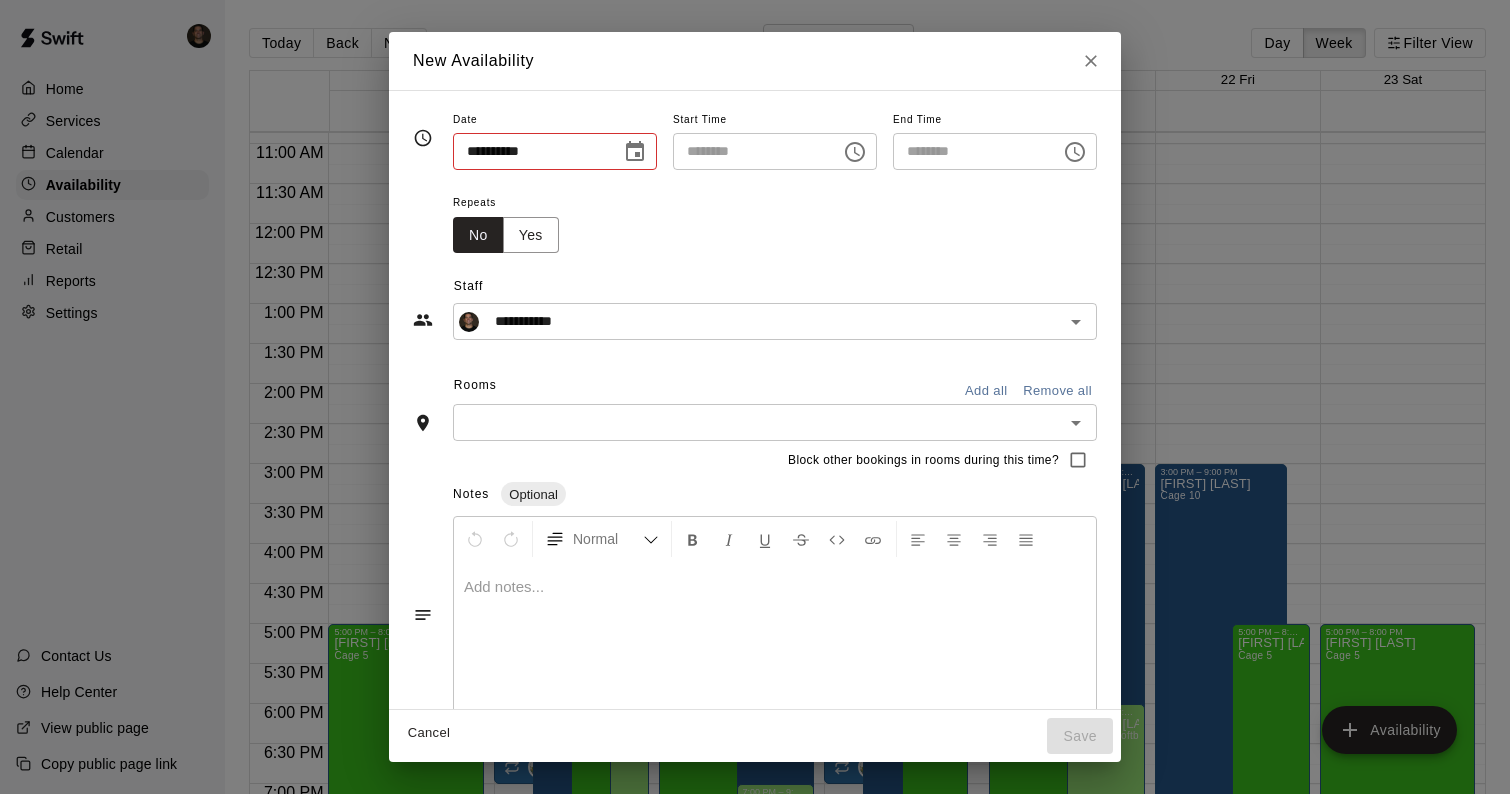 type on "**********" 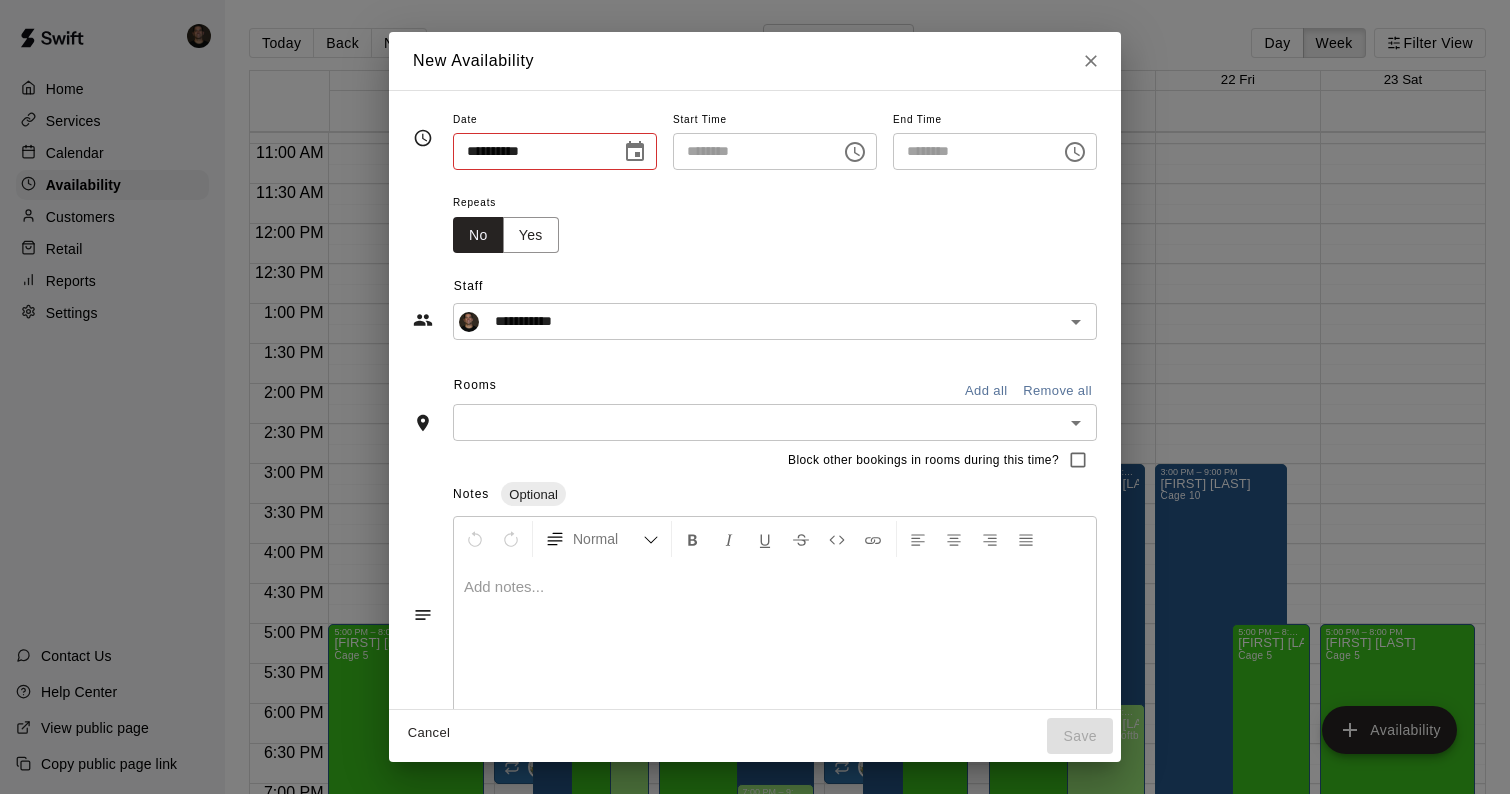 type on "********" 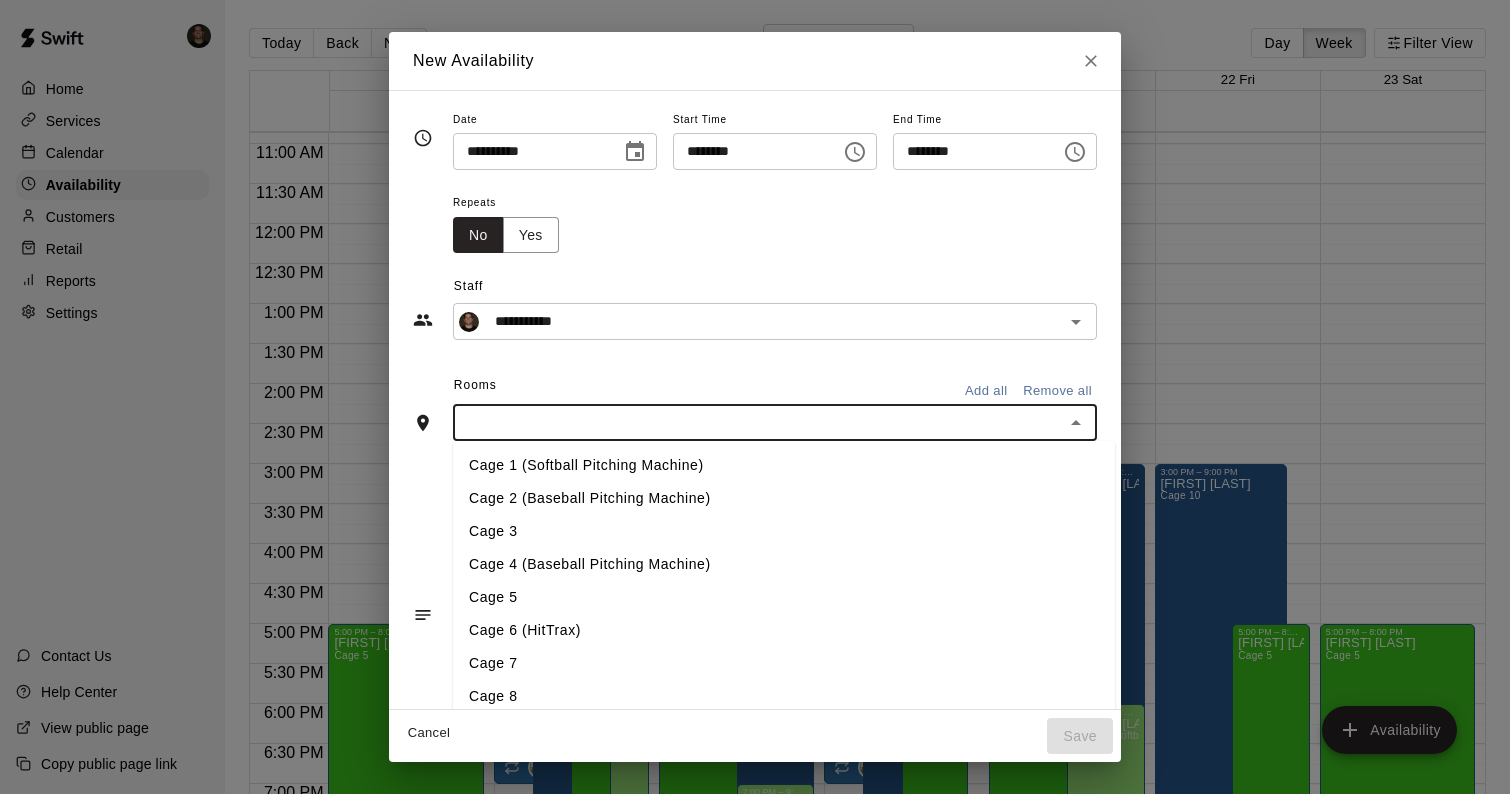 click at bounding box center [758, 422] 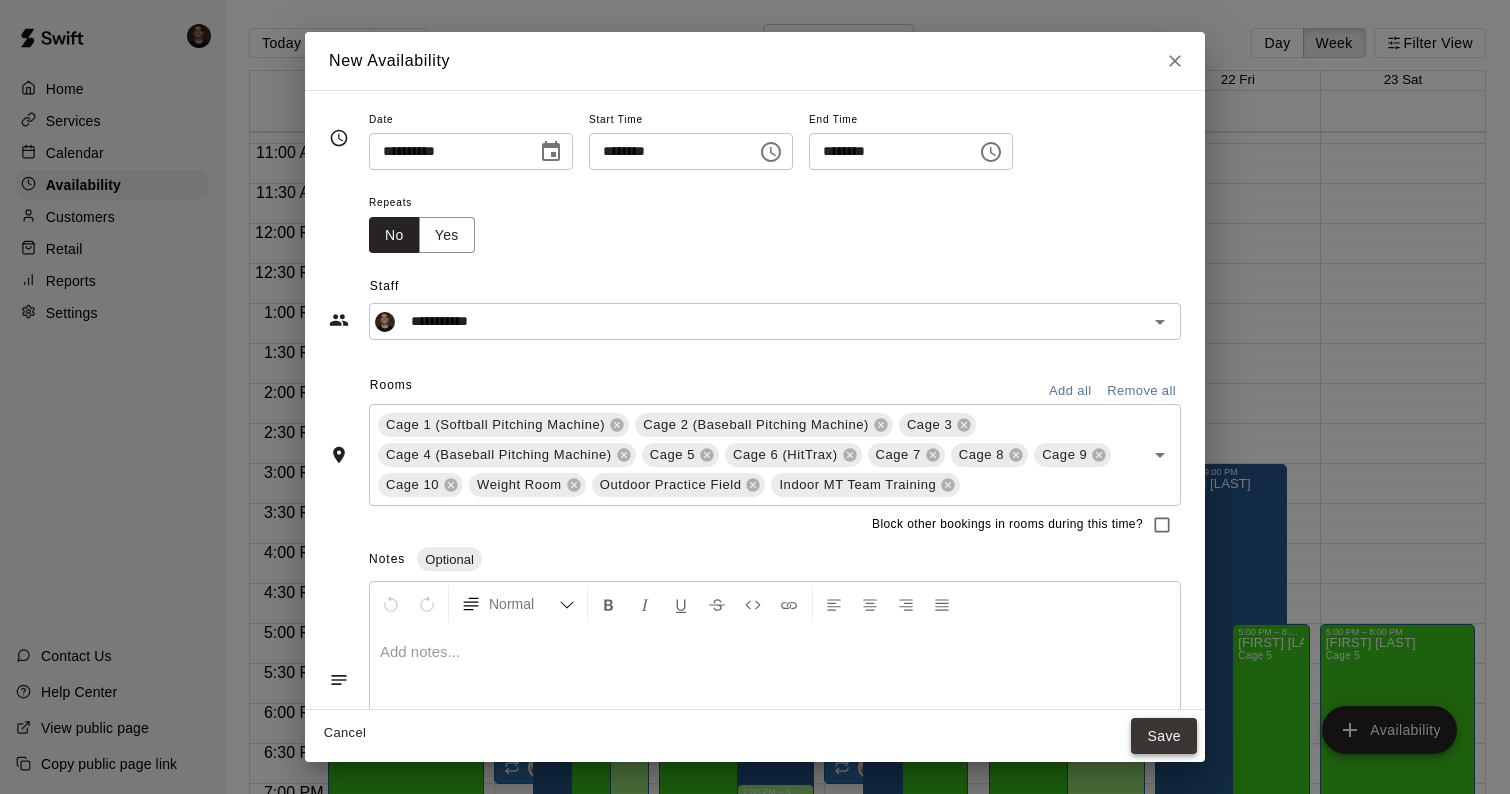 click on "Save" at bounding box center [1164, 736] 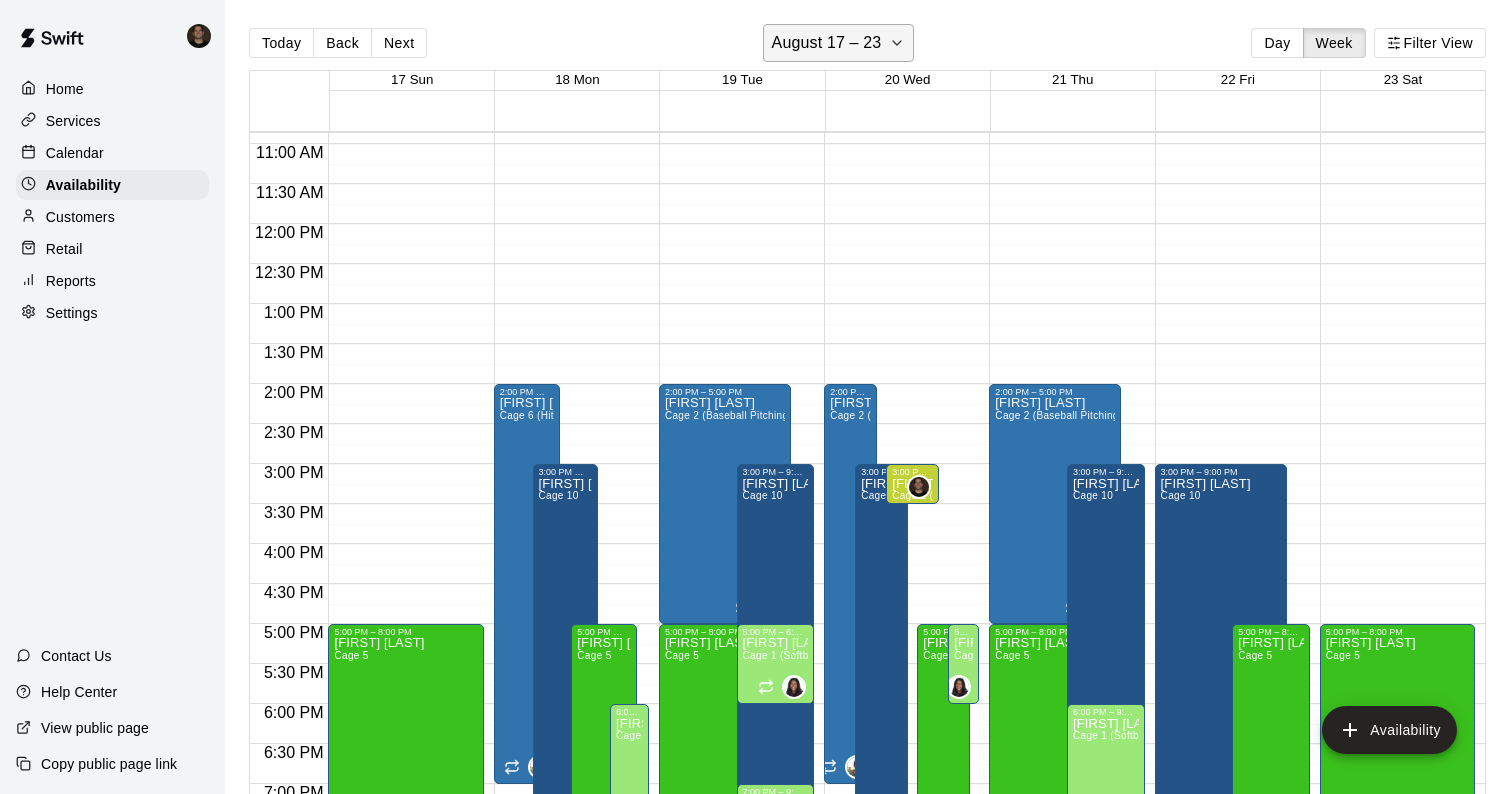 click on "August 17 – 23" at bounding box center (827, 43) 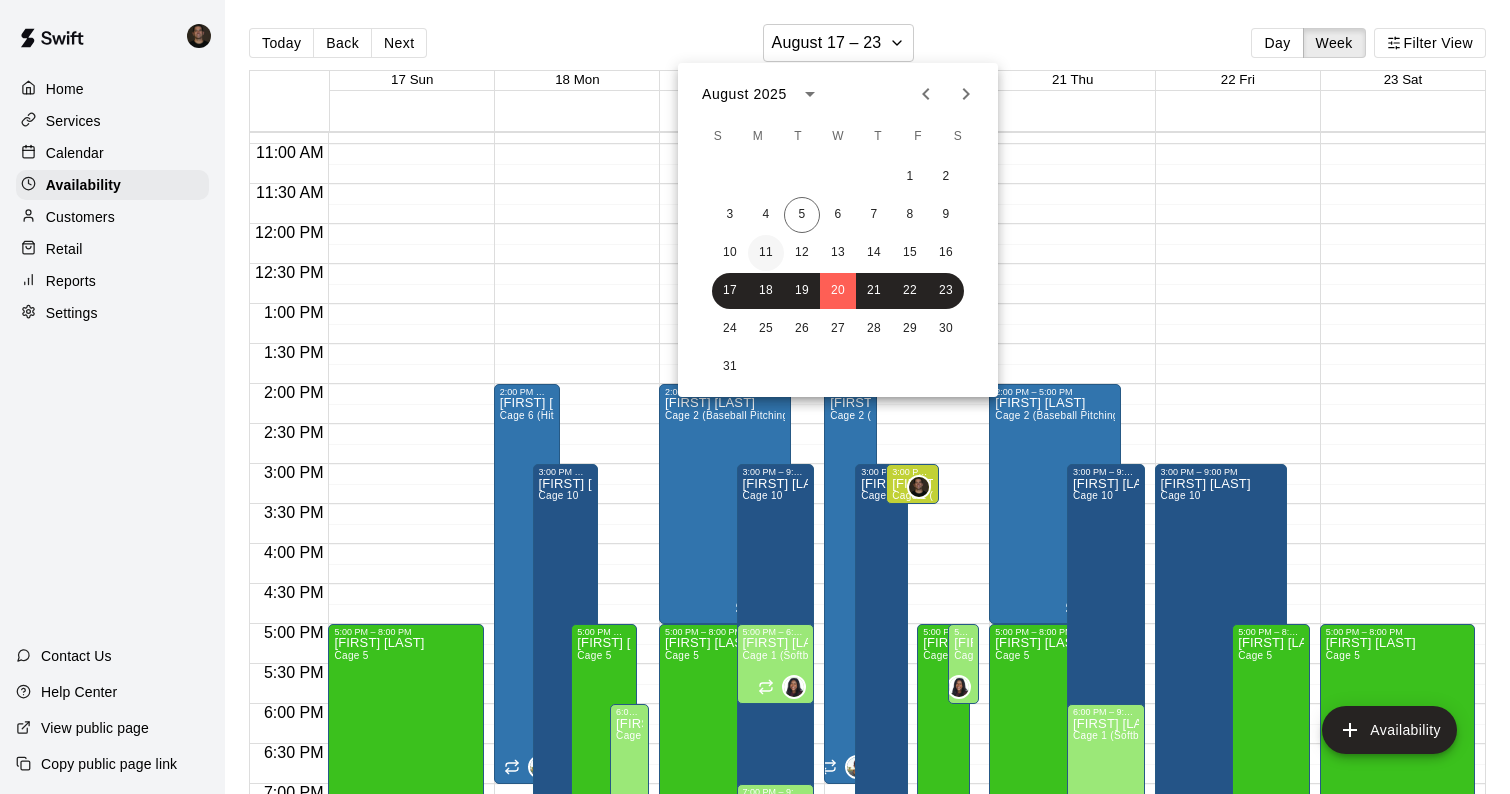 click on "11" at bounding box center (766, 253) 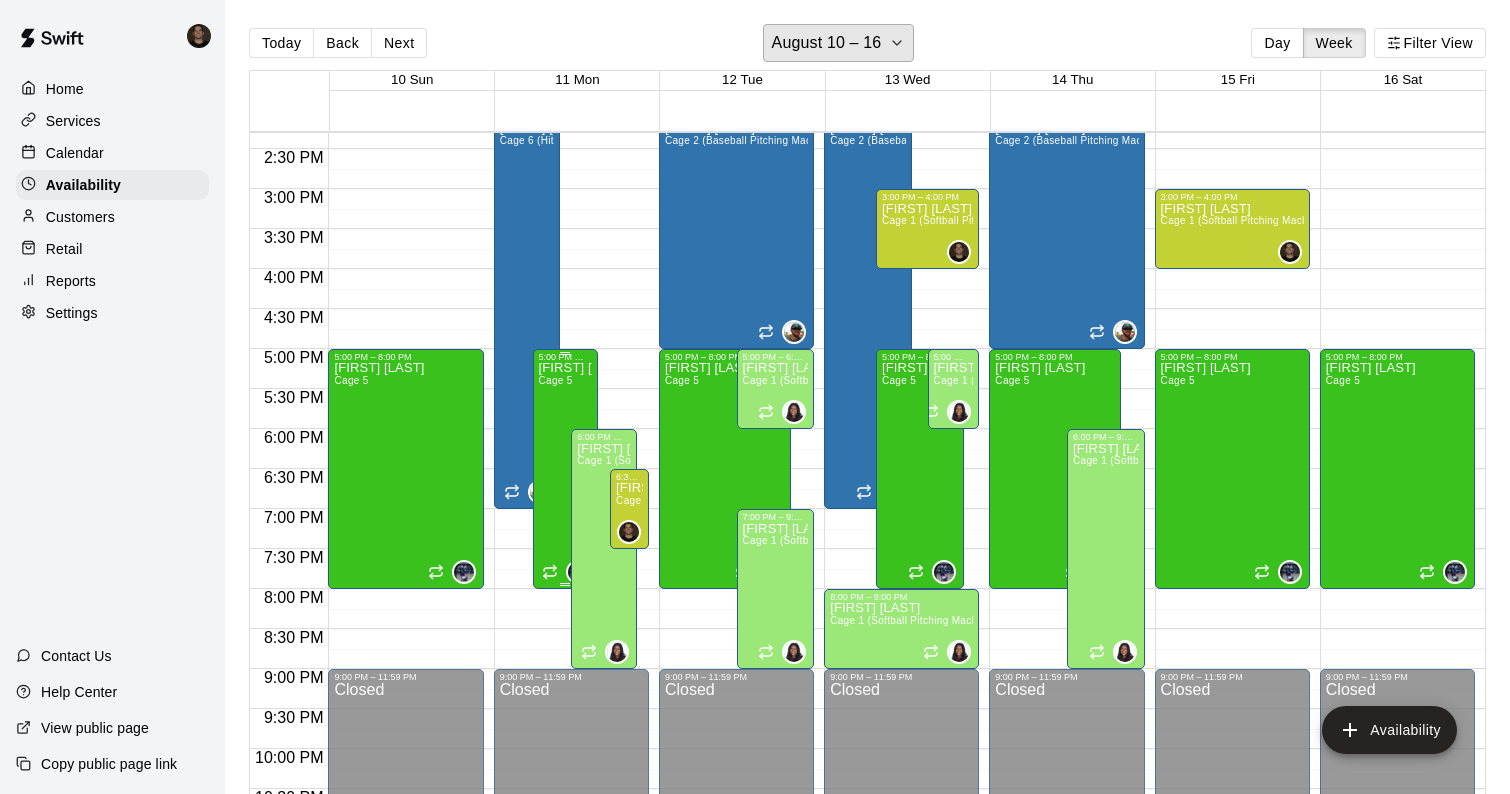 scroll, scrollTop: 1145, scrollLeft: 0, axis: vertical 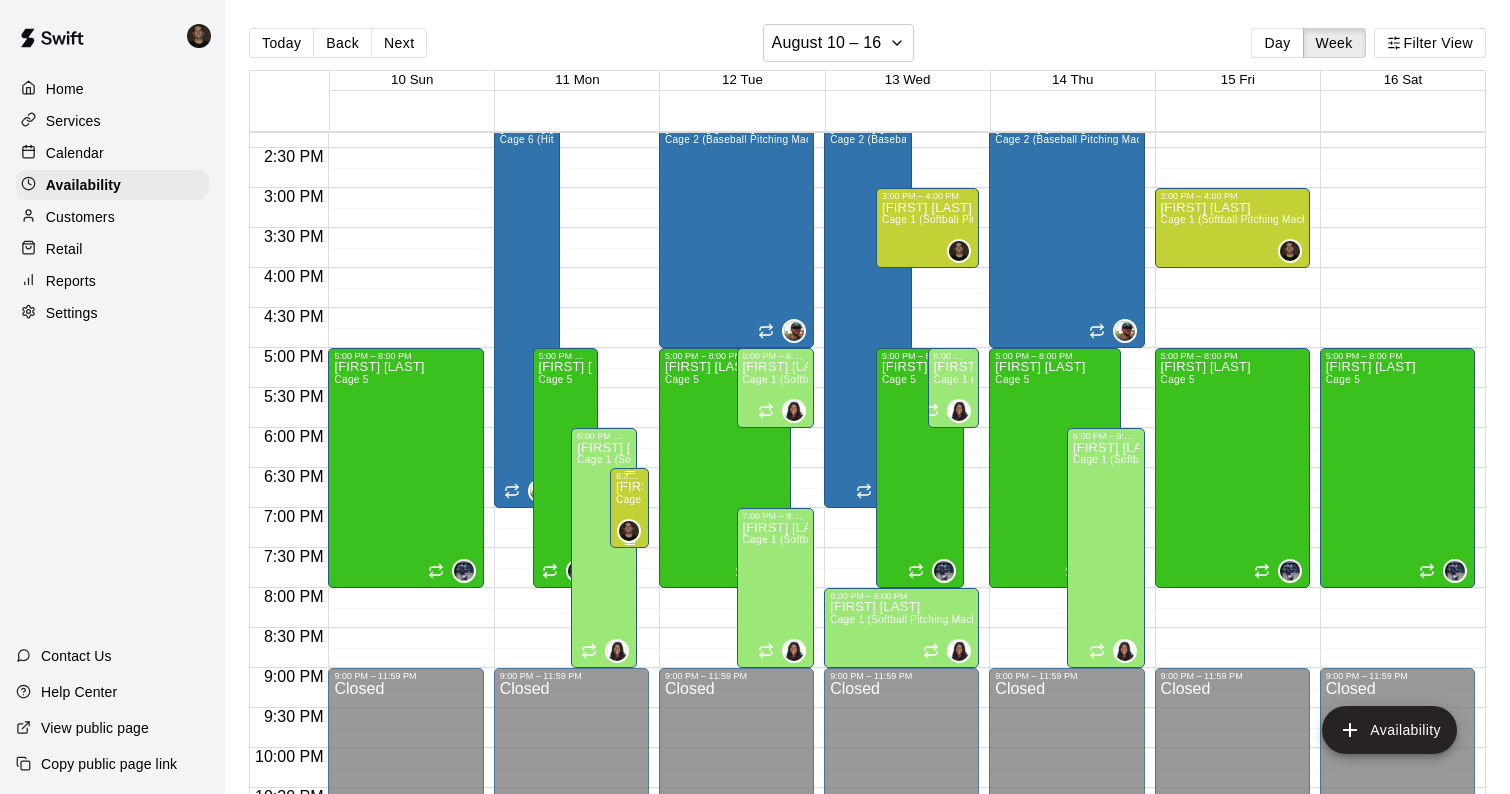 click on "[FIRST] [LAST] Cage 1 (Softball Pitching Machine), Cage 2 (Baseball Pitching Machine), Cage 3, Cage 4 (Baseball Pitching Machine), Cage 5 , Cage 6 (HitTrax) , Cage 7, Cage 8, Cage 9, Cage 10, Weight Room, Outdoor Practice Field , Indoor MT Team Training" at bounding box center [629, 878] 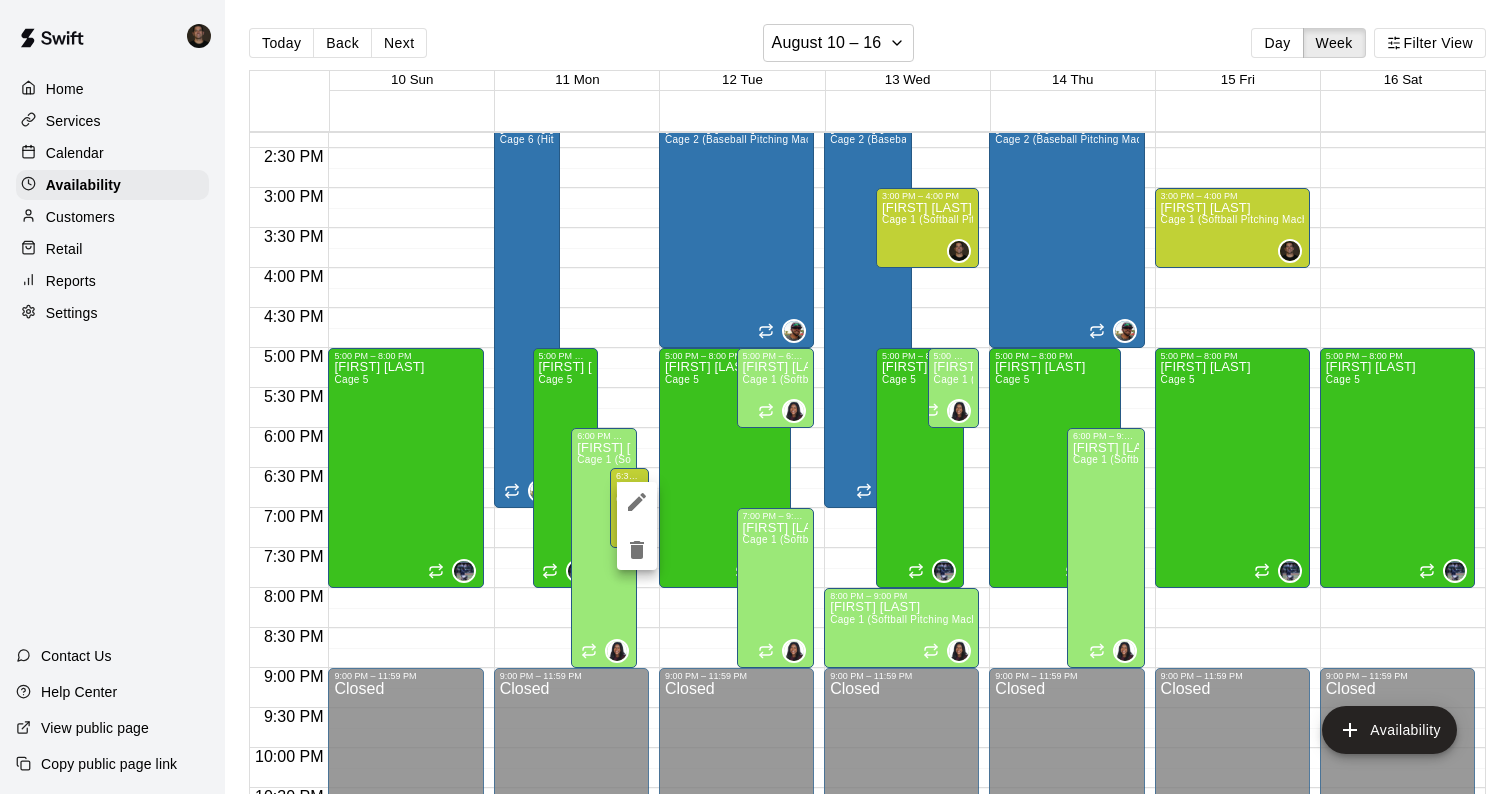 click at bounding box center (755, 397) 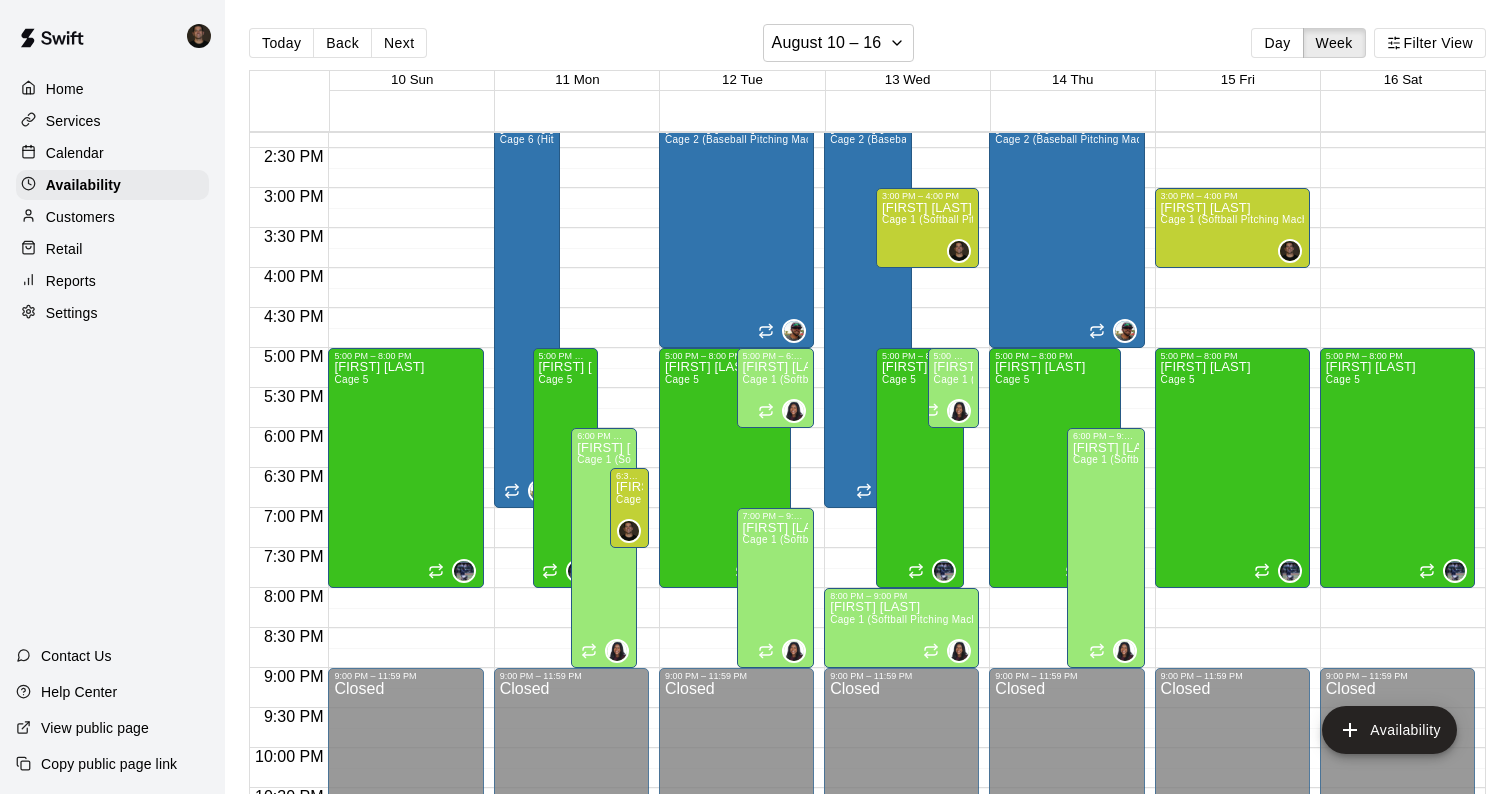 click on "Calendar" at bounding box center (75, 153) 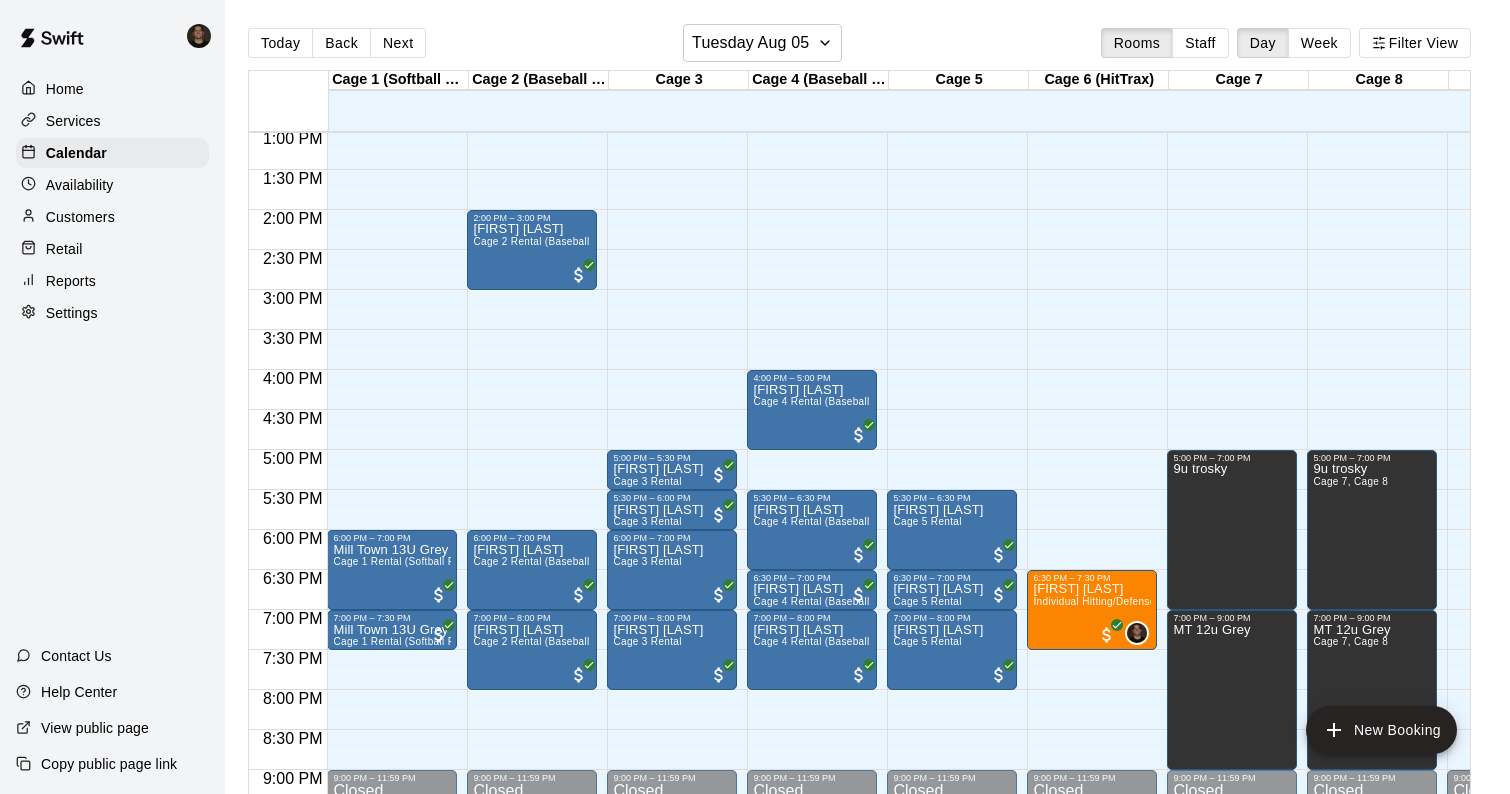 scroll, scrollTop: 1237, scrollLeft: 0, axis: vertical 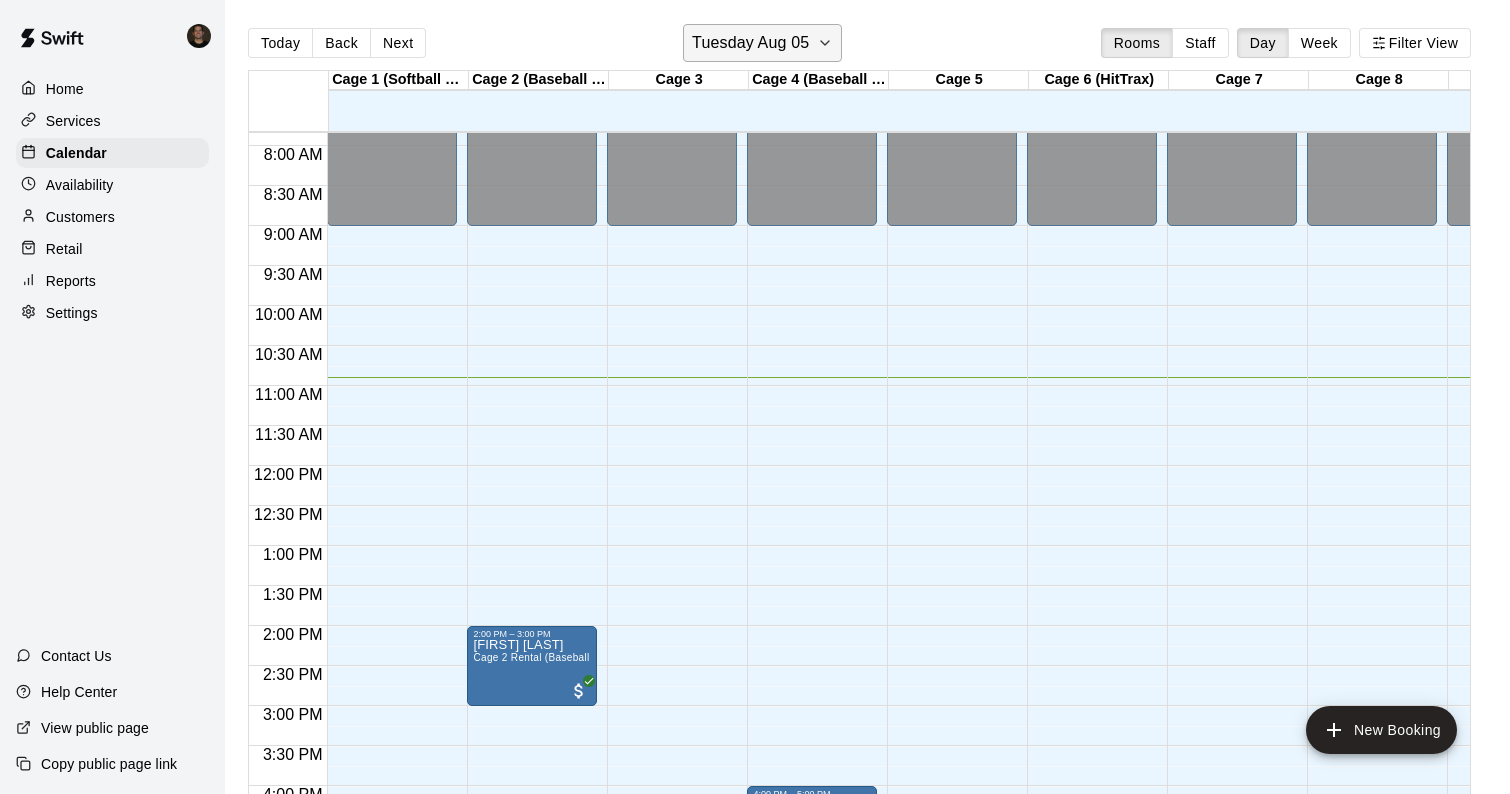 click on "Tuesday Aug 05" at bounding box center [750, 43] 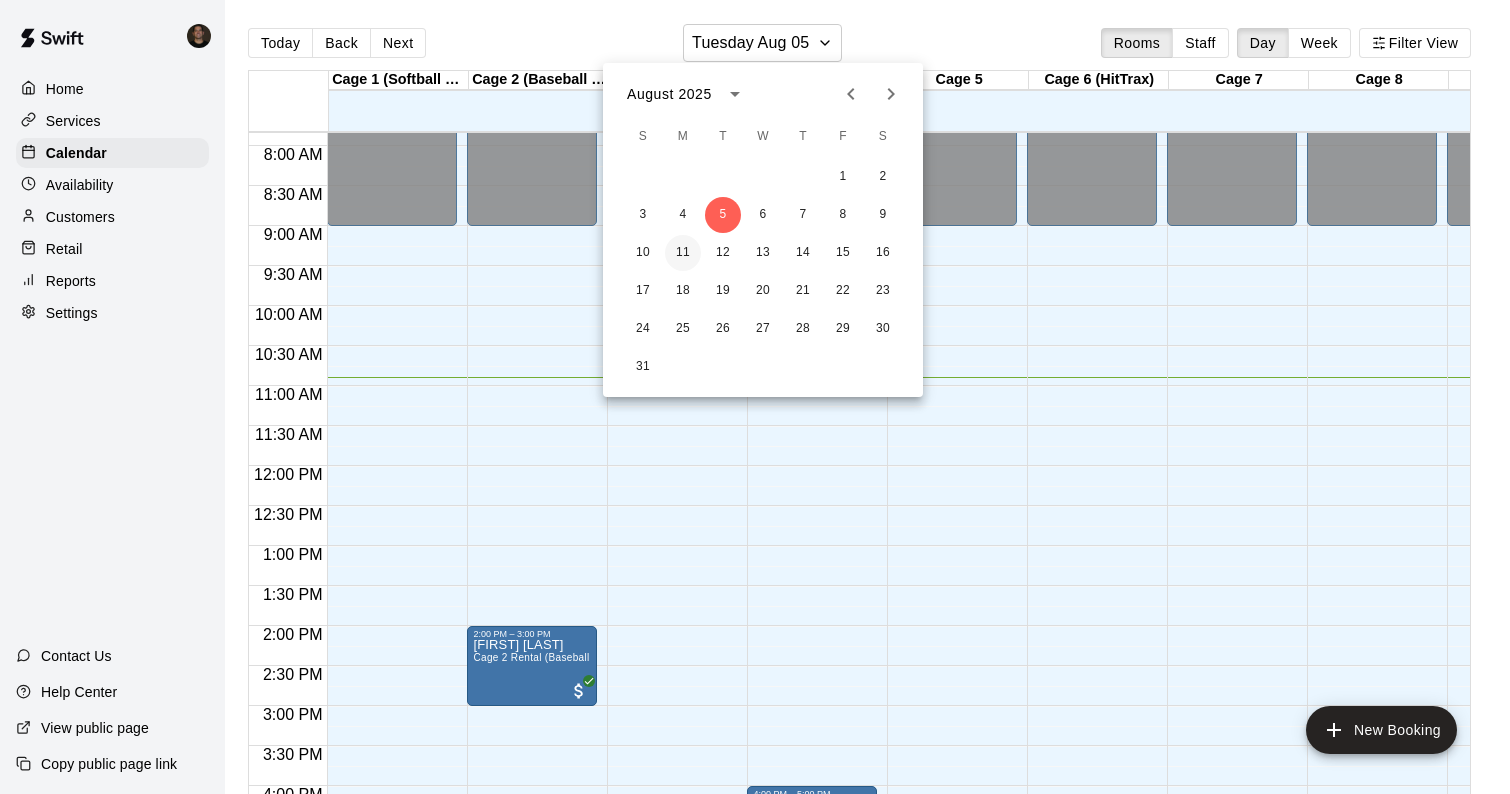click on "11" at bounding box center [683, 253] 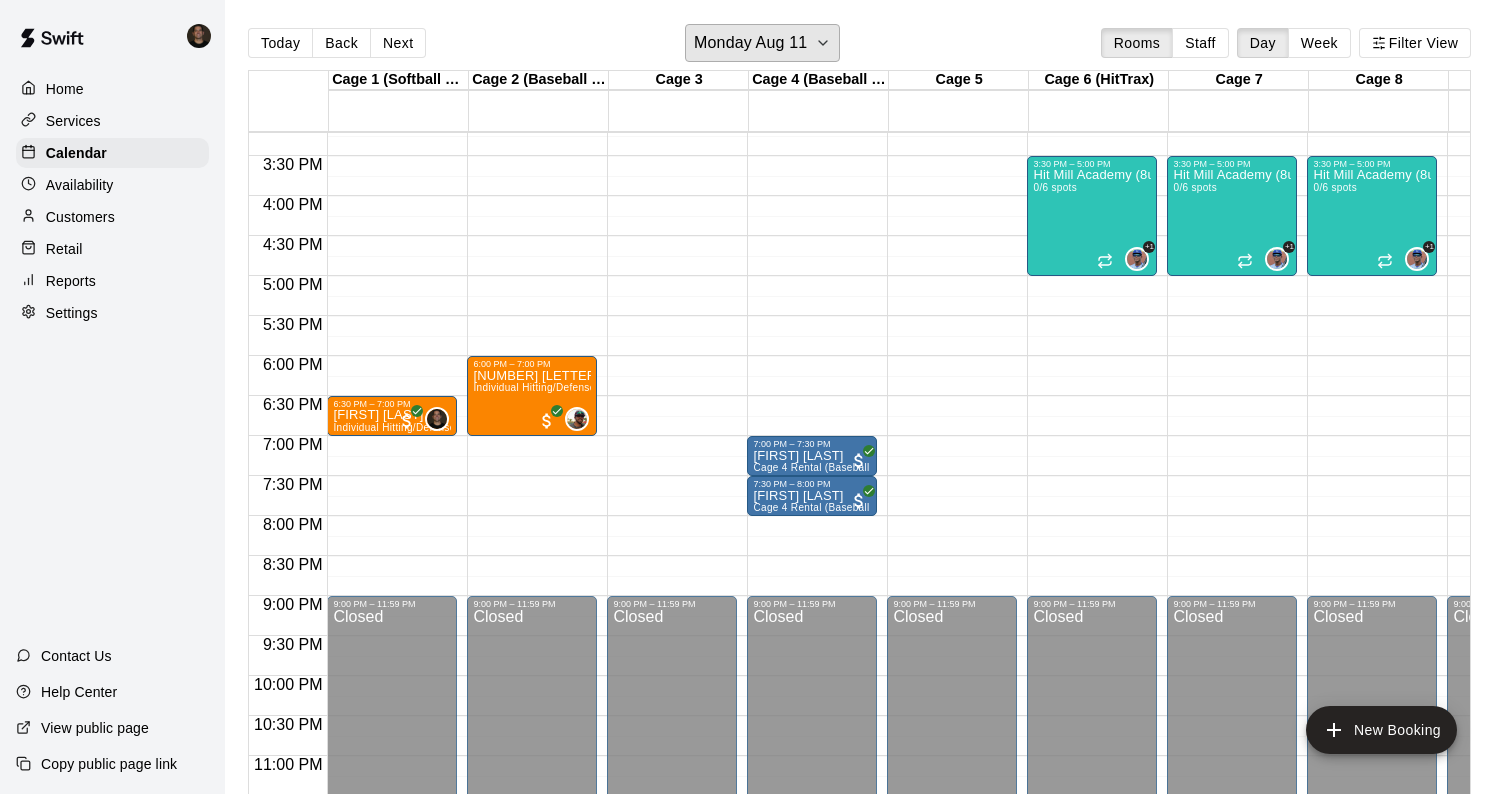 scroll, scrollTop: 1206, scrollLeft: 0, axis: vertical 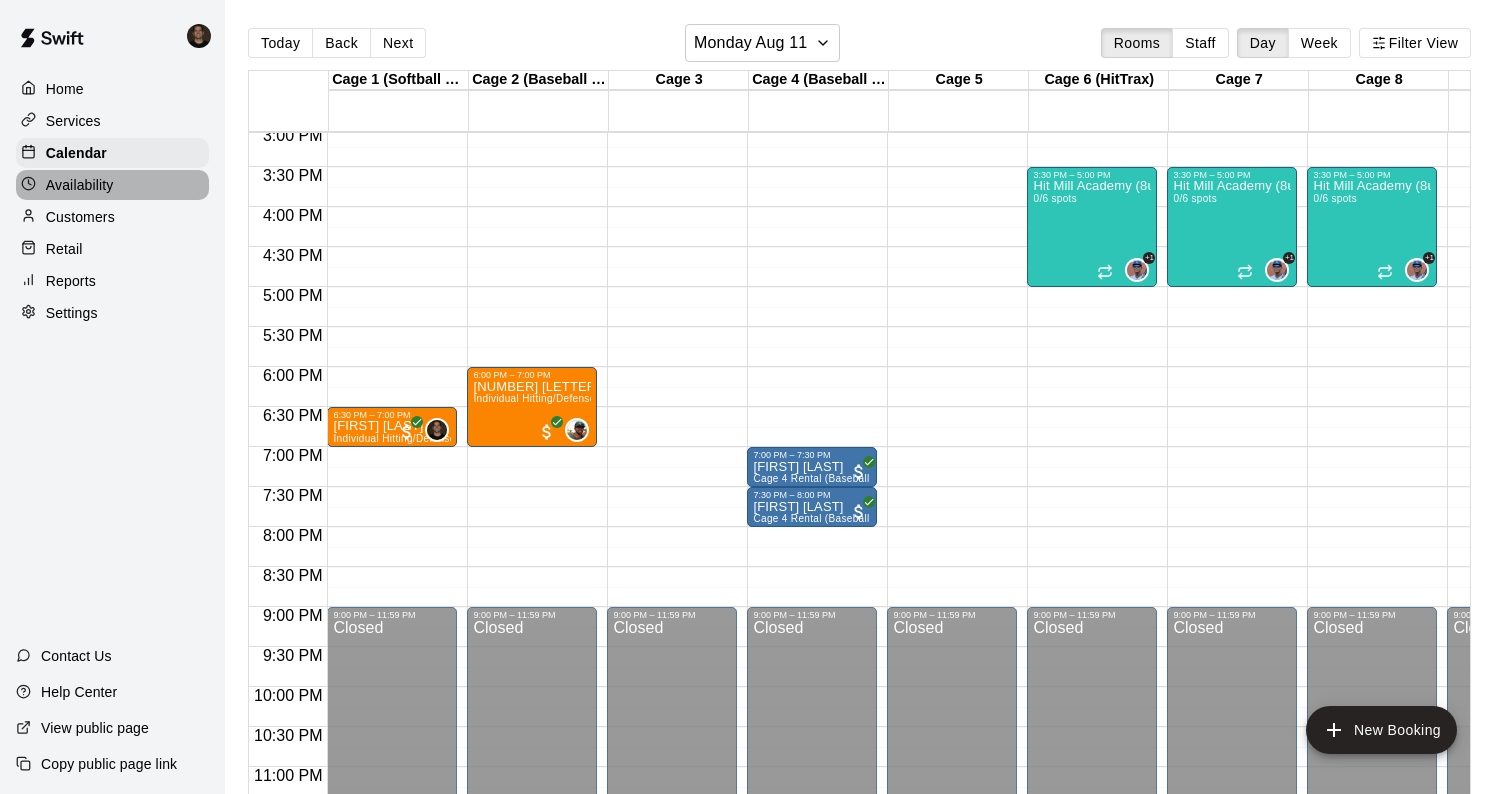 click on "Availability" at bounding box center [80, 185] 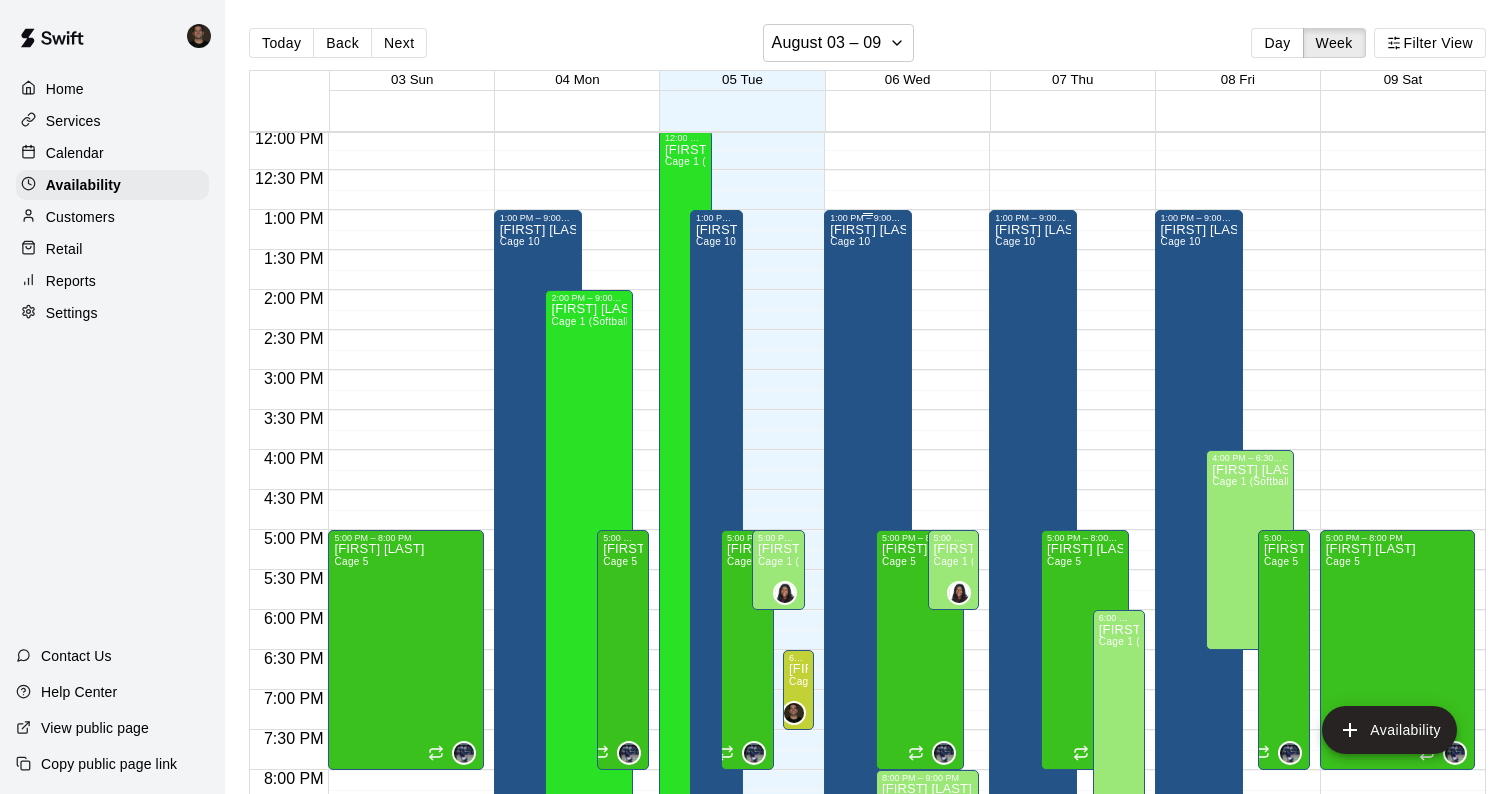 scroll, scrollTop: 964, scrollLeft: 0, axis: vertical 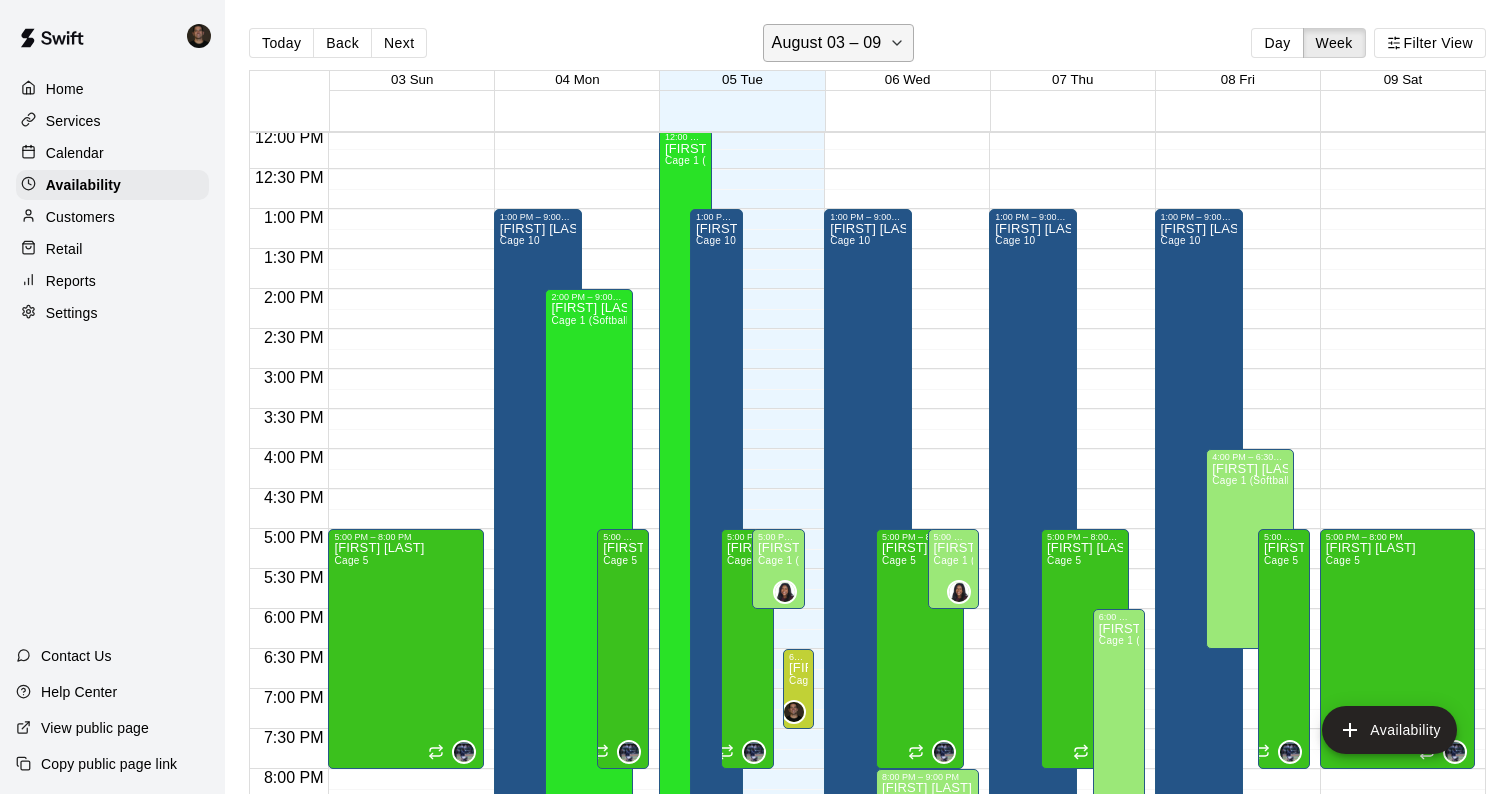 click on "August 03 – 09" at bounding box center [827, 43] 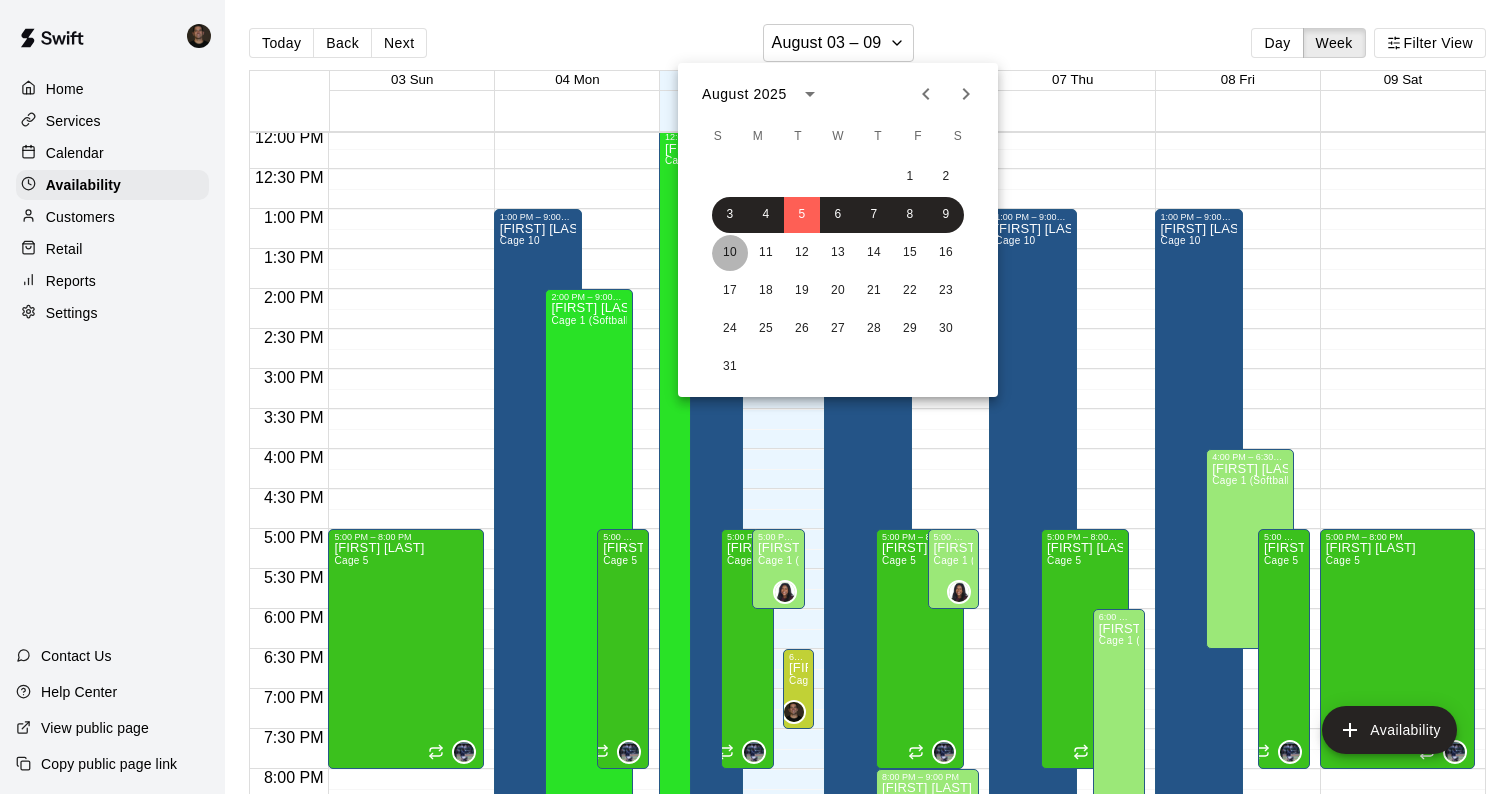 click on "10" at bounding box center (730, 253) 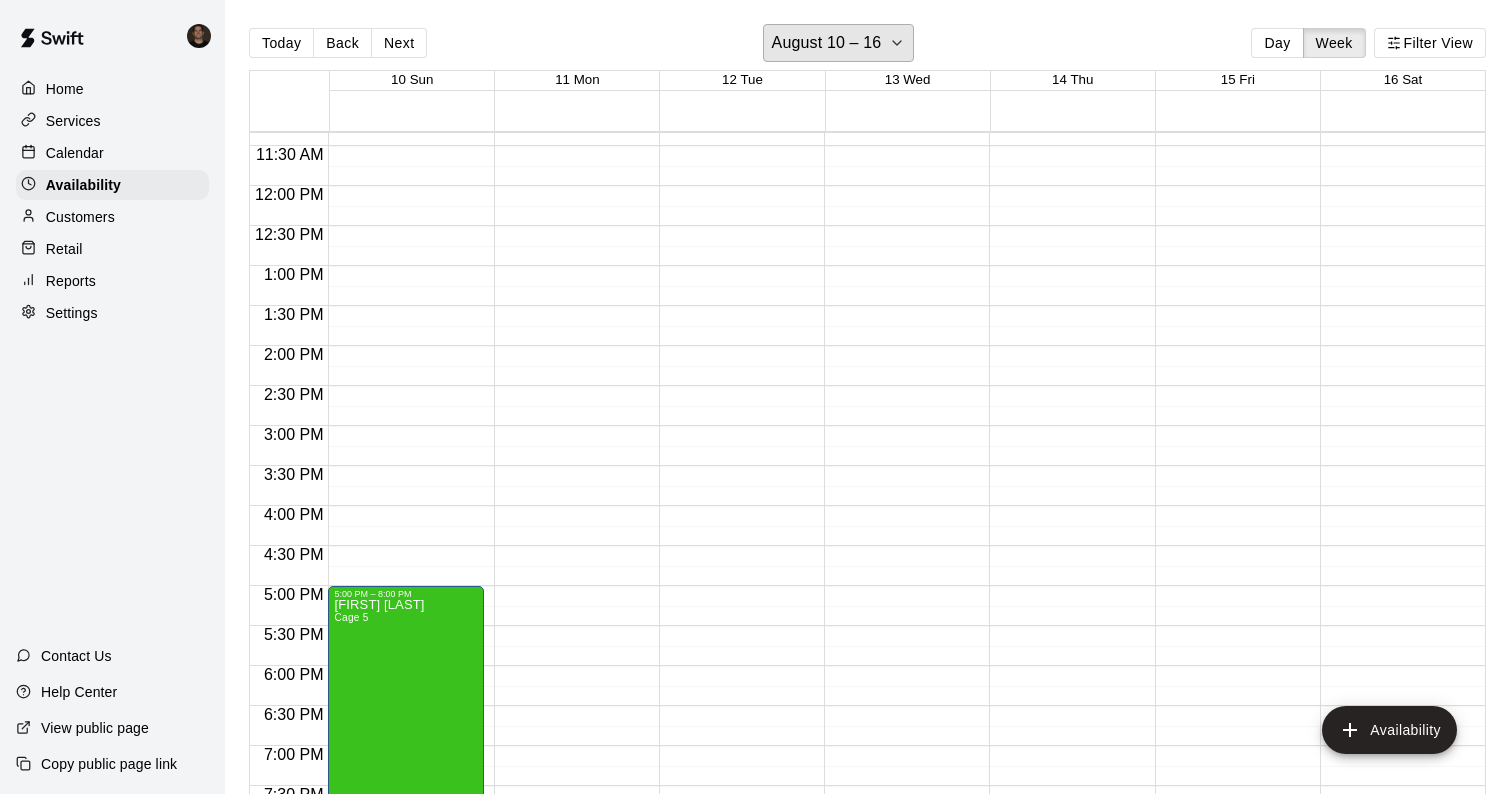 scroll, scrollTop: 1237, scrollLeft: 0, axis: vertical 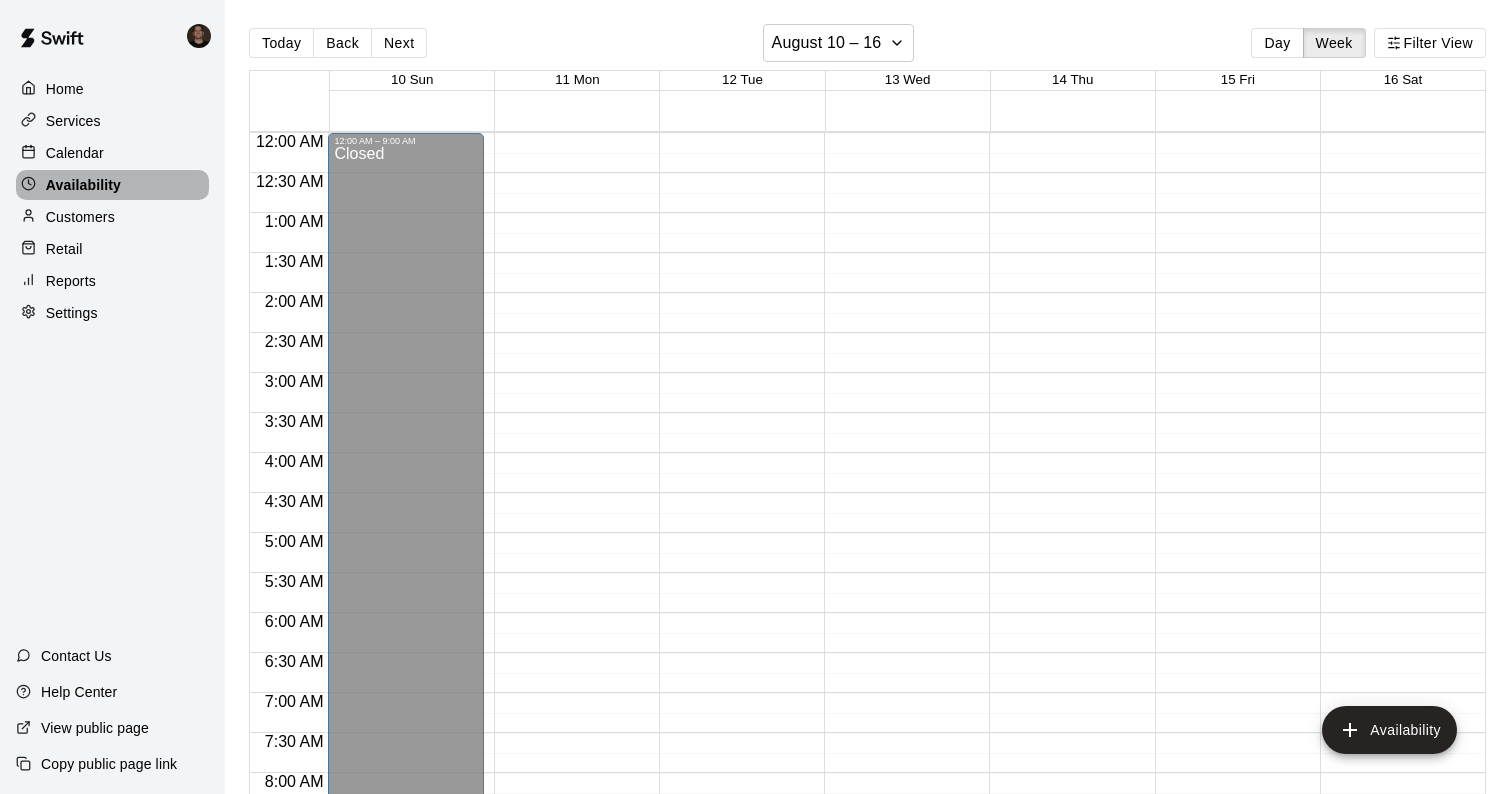 click on "Availability" at bounding box center [83, 185] 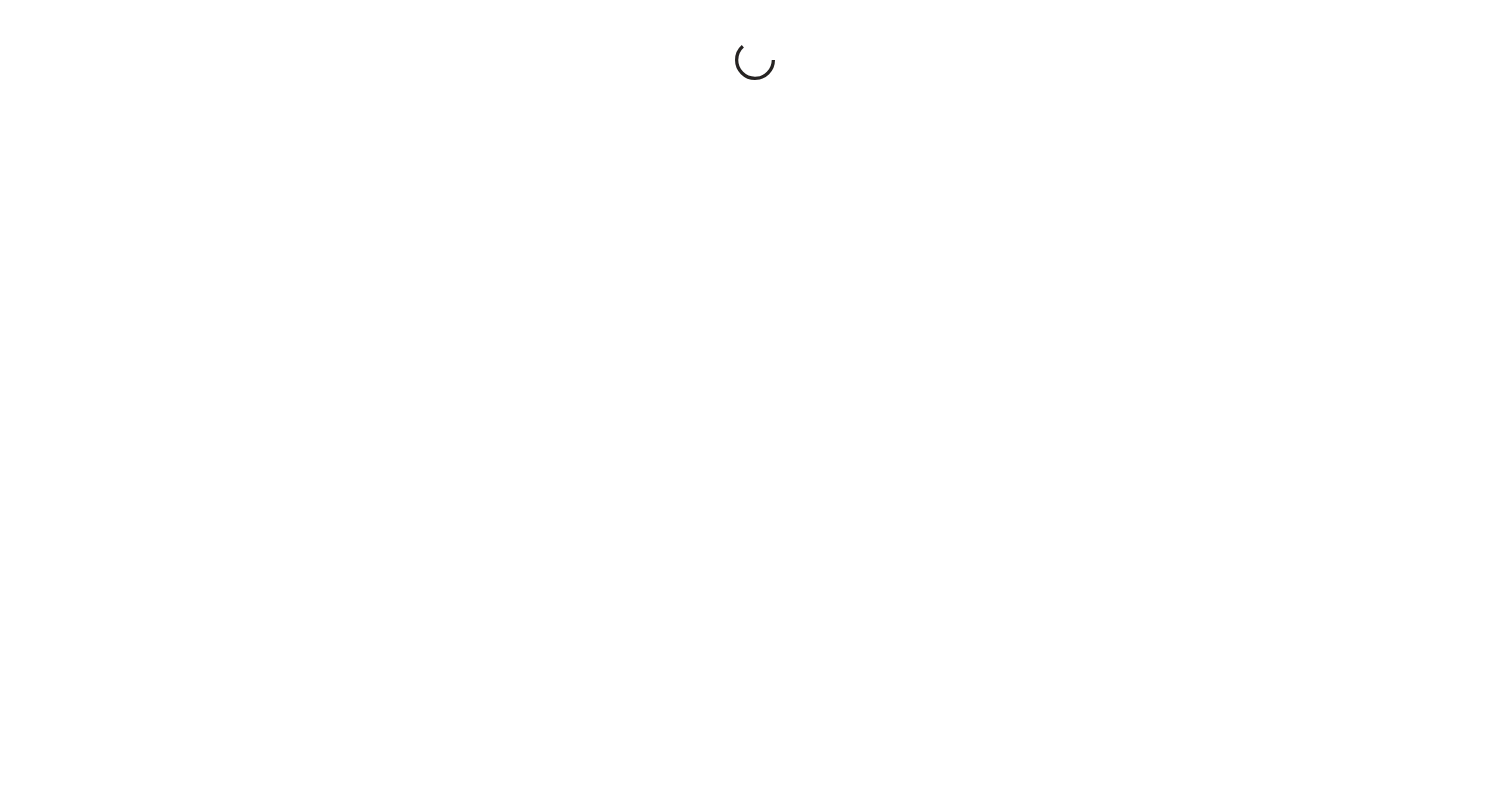 scroll, scrollTop: 0, scrollLeft: 0, axis: both 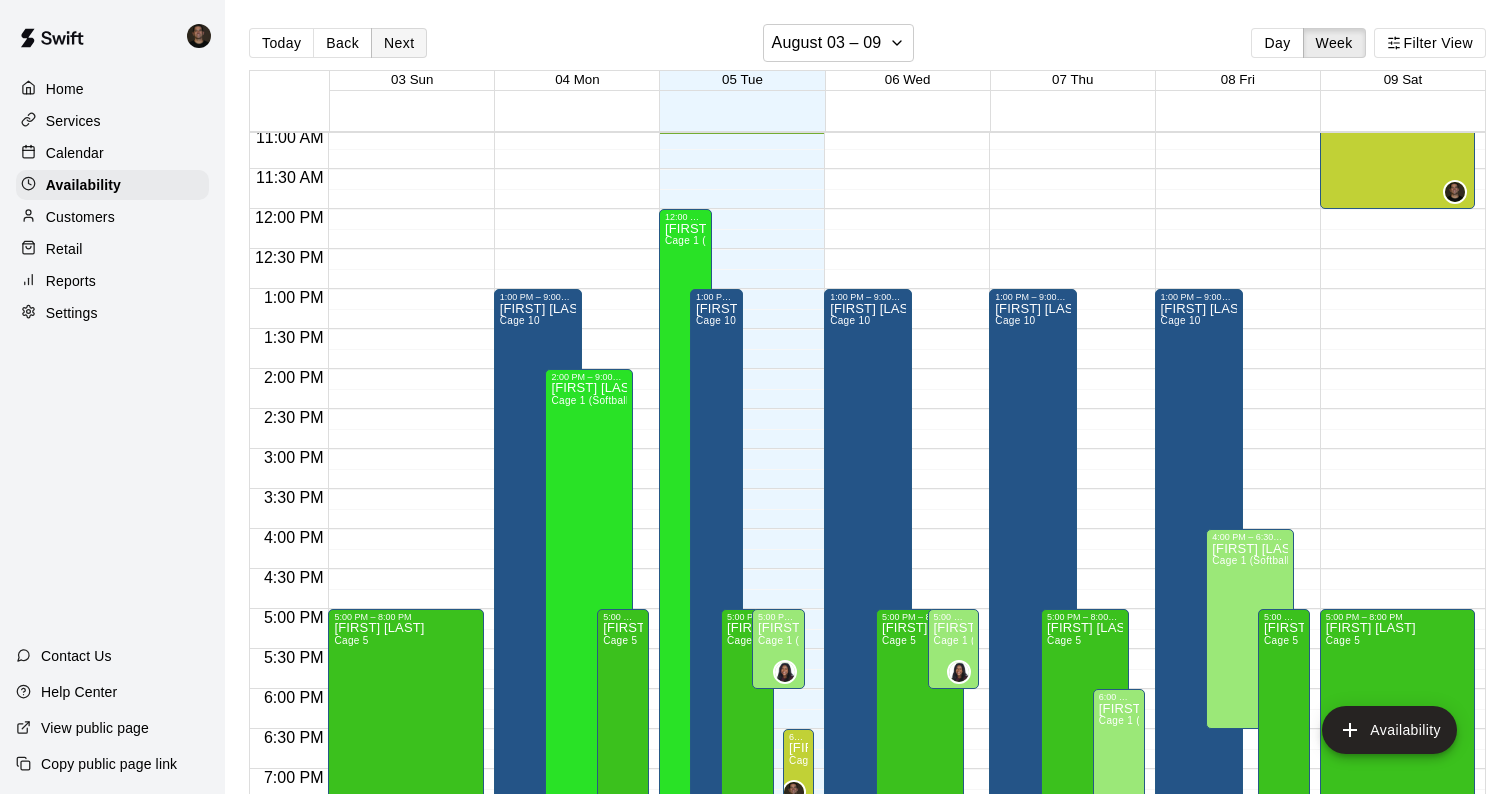 click on "Next" at bounding box center (399, 43) 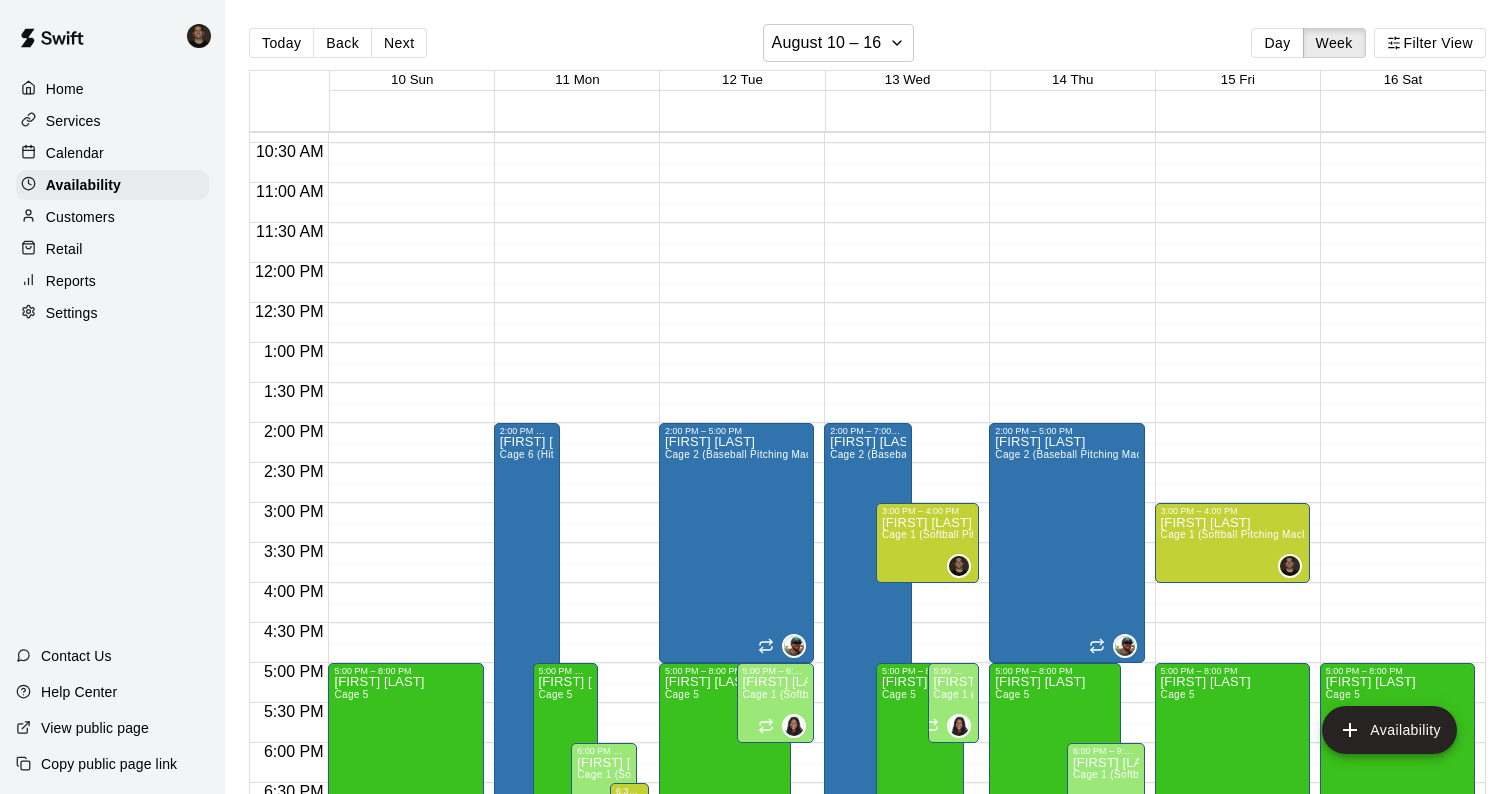 scroll, scrollTop: 832, scrollLeft: 0, axis: vertical 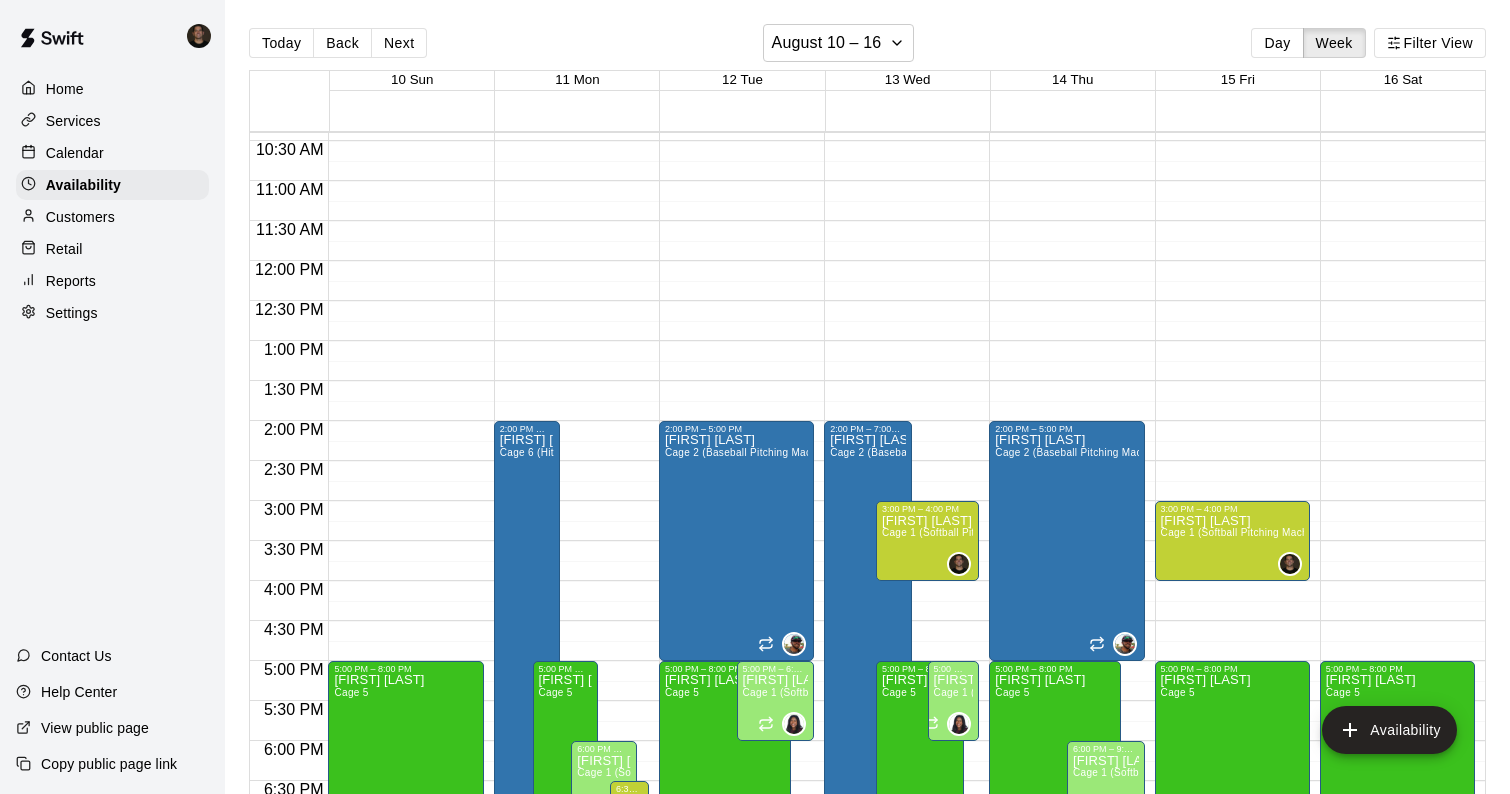 click at bounding box center (1072, 511) 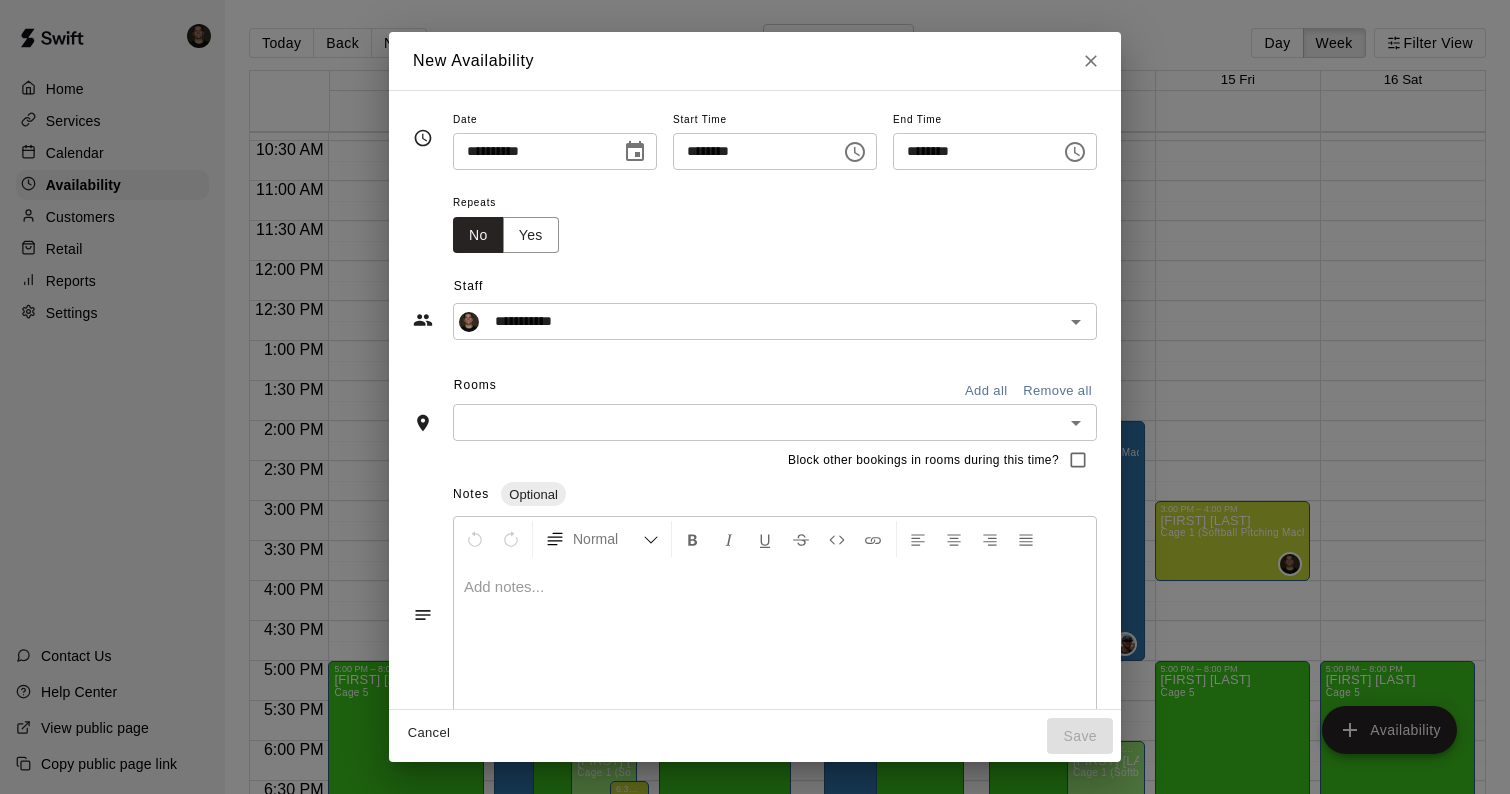 click on "​" at bounding box center (775, 422) 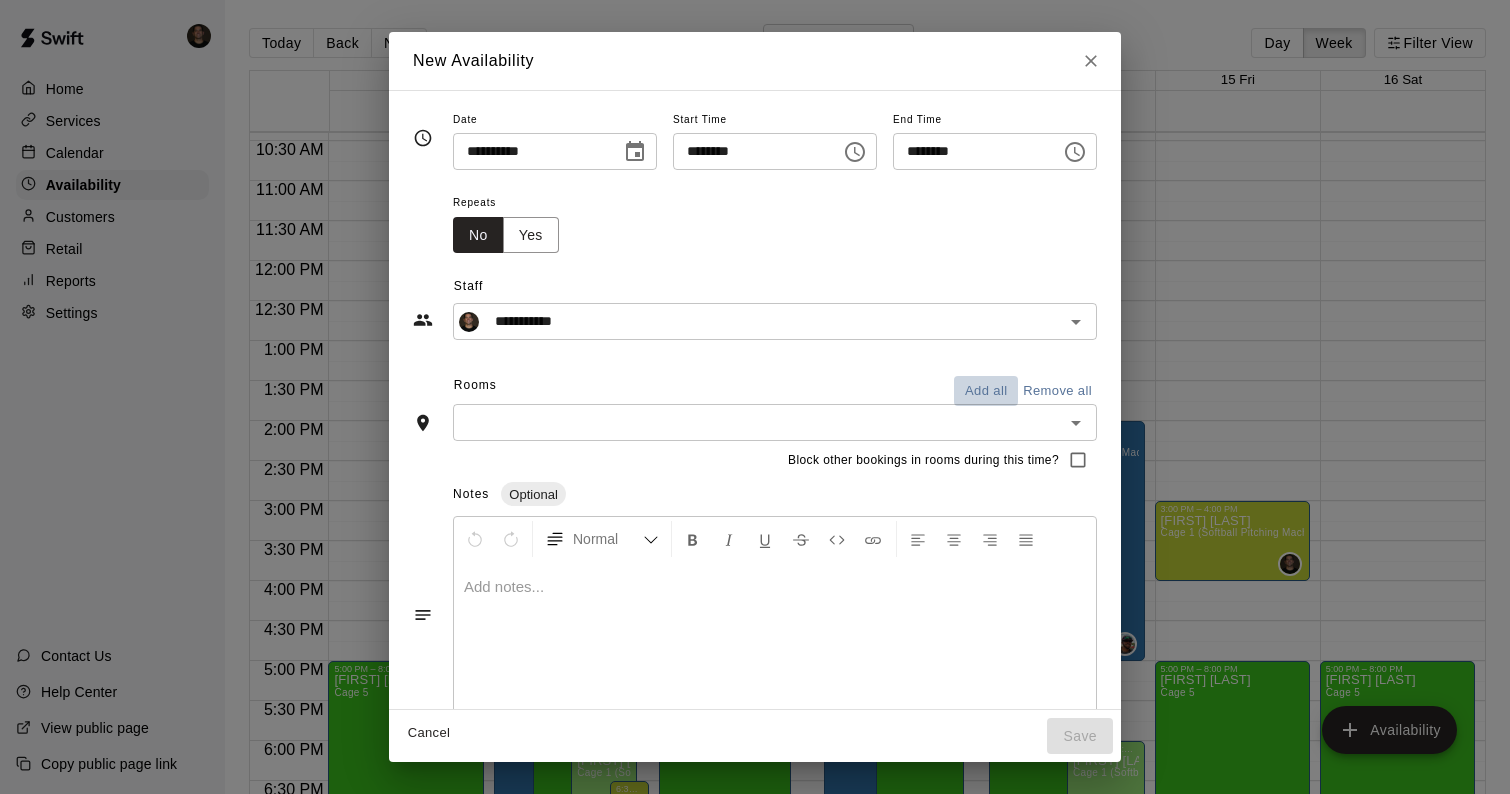 click on "Add all" at bounding box center (986, 391) 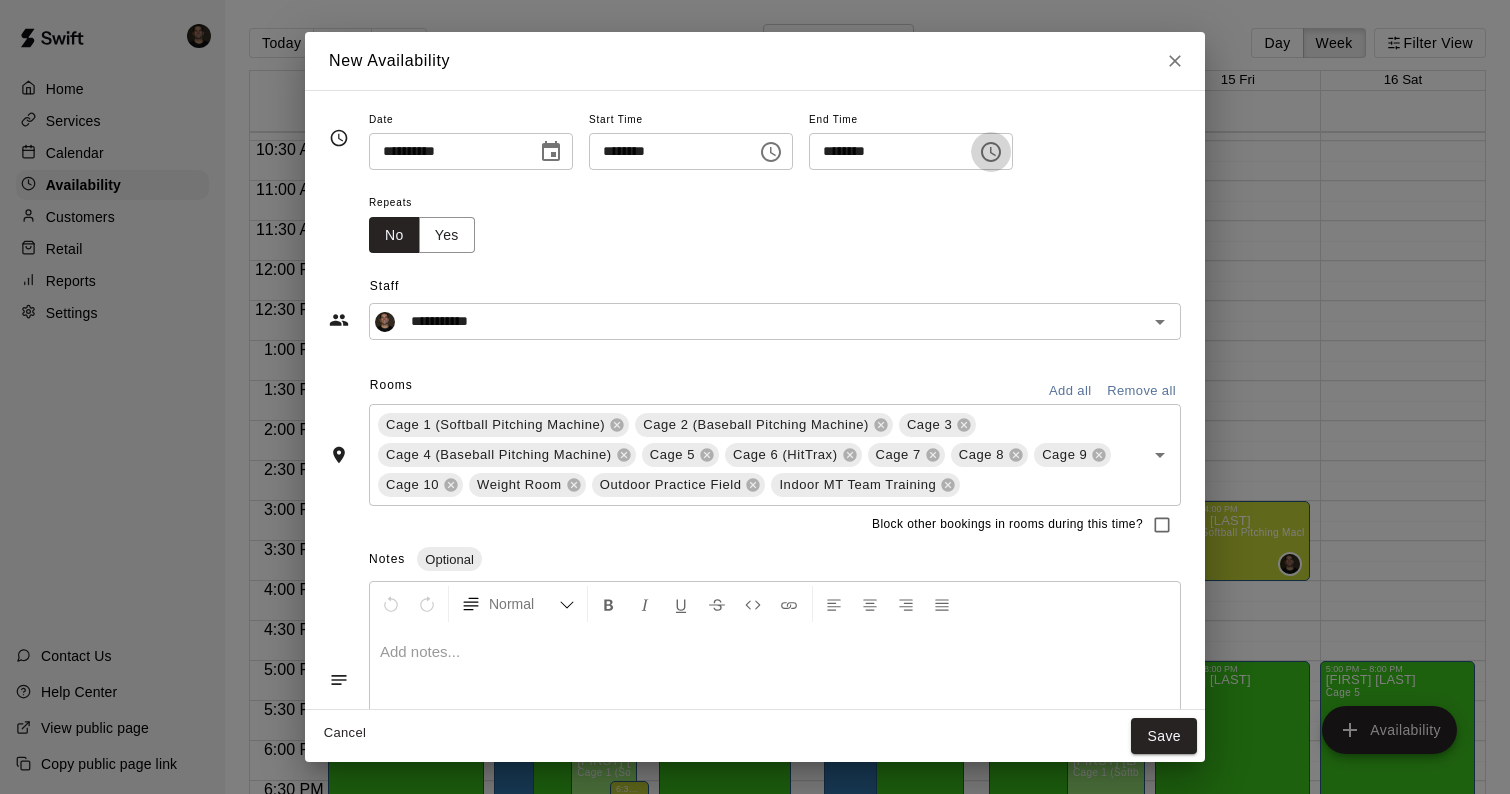 click 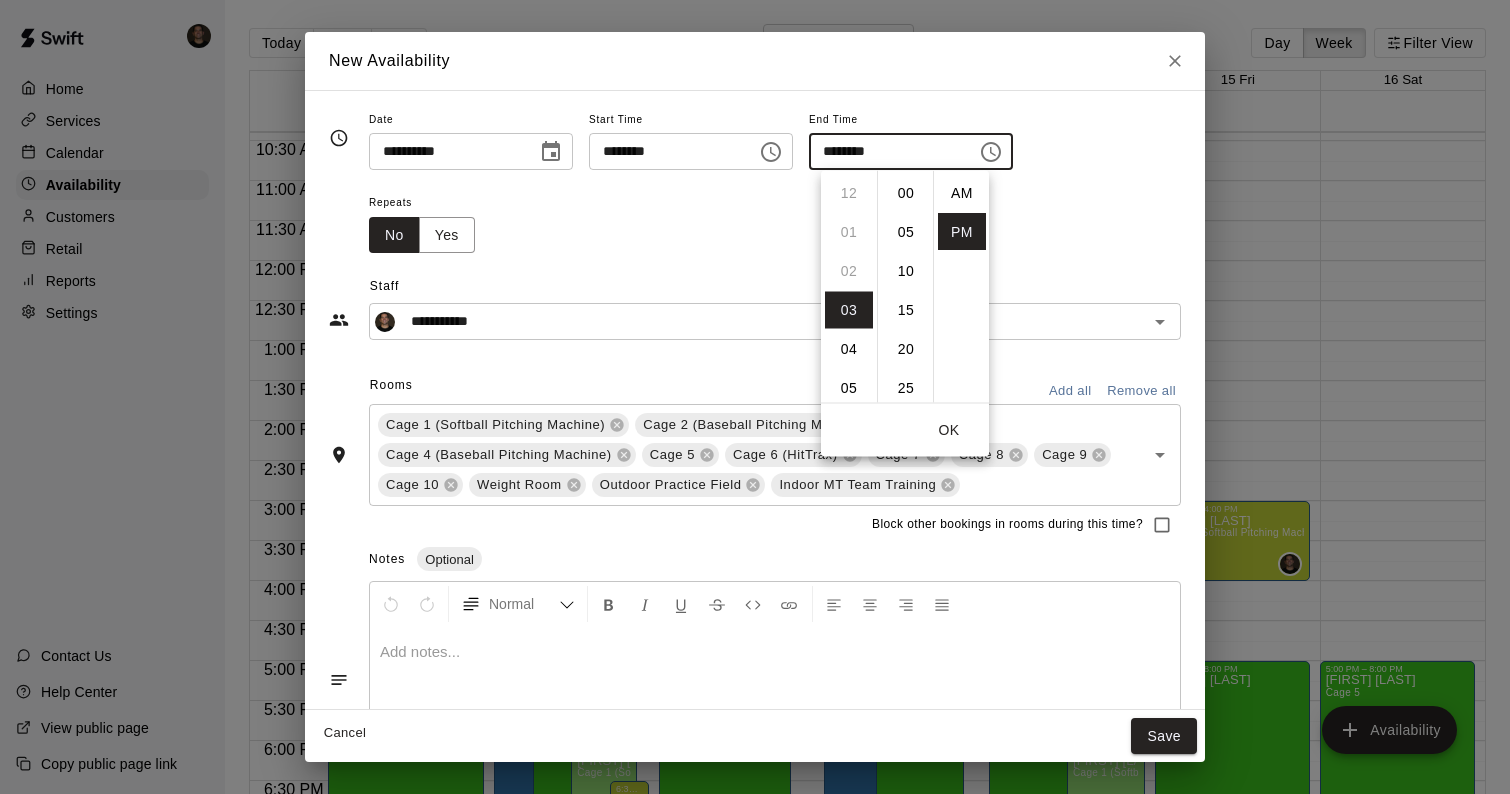 scroll, scrollTop: 117, scrollLeft: 0, axis: vertical 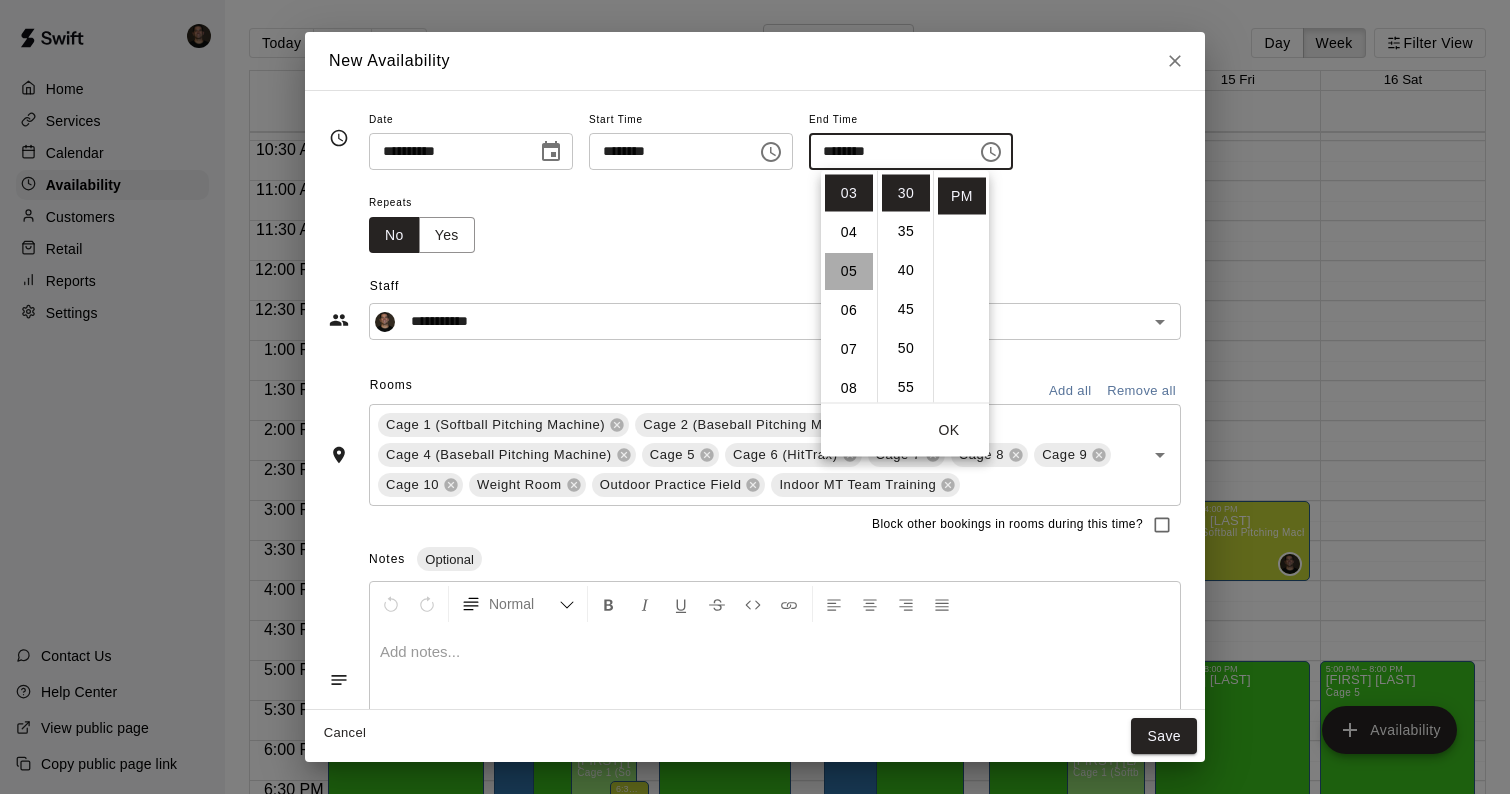 click on "05" at bounding box center (849, 271) 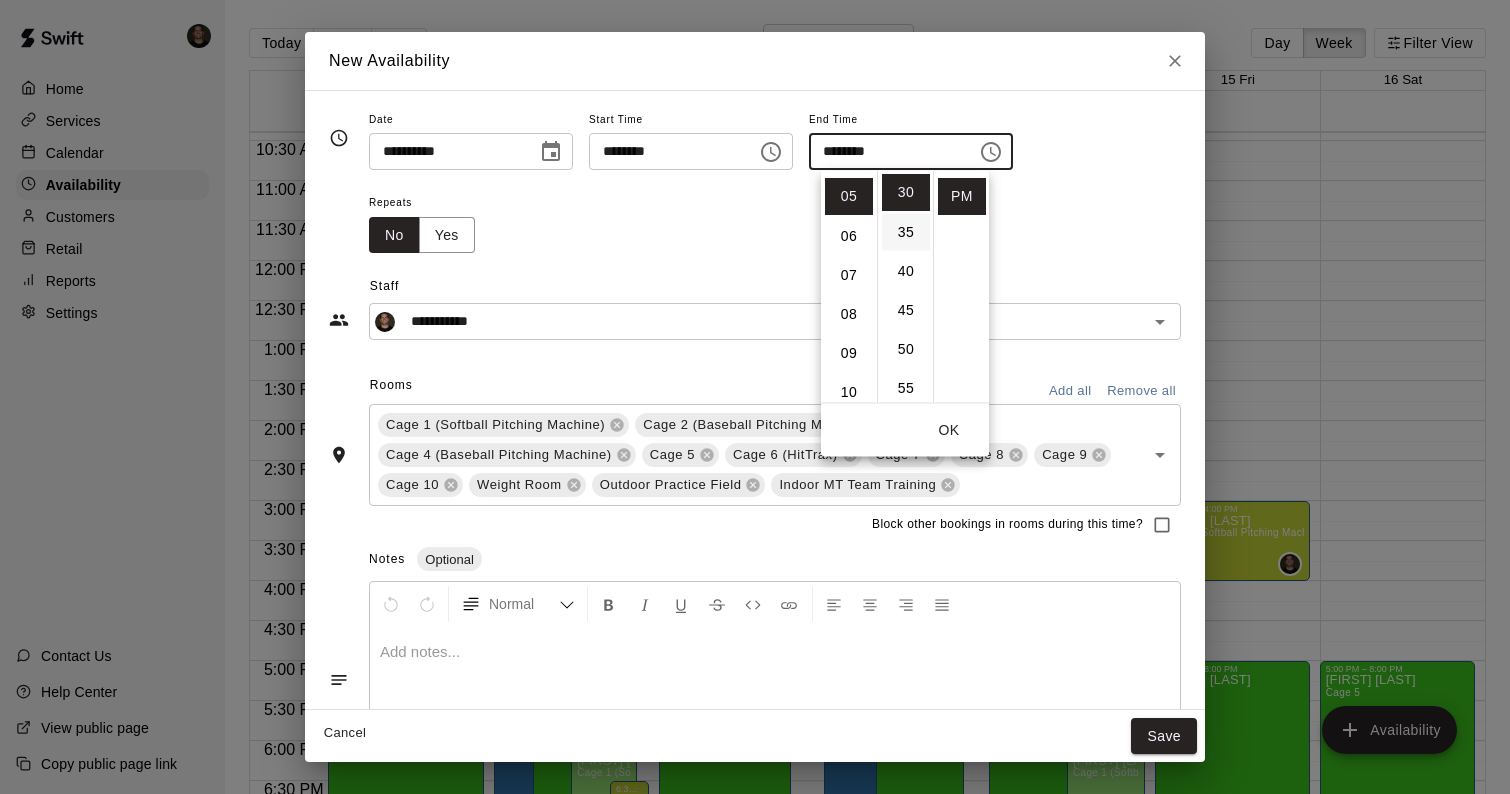 scroll, scrollTop: 195, scrollLeft: 0, axis: vertical 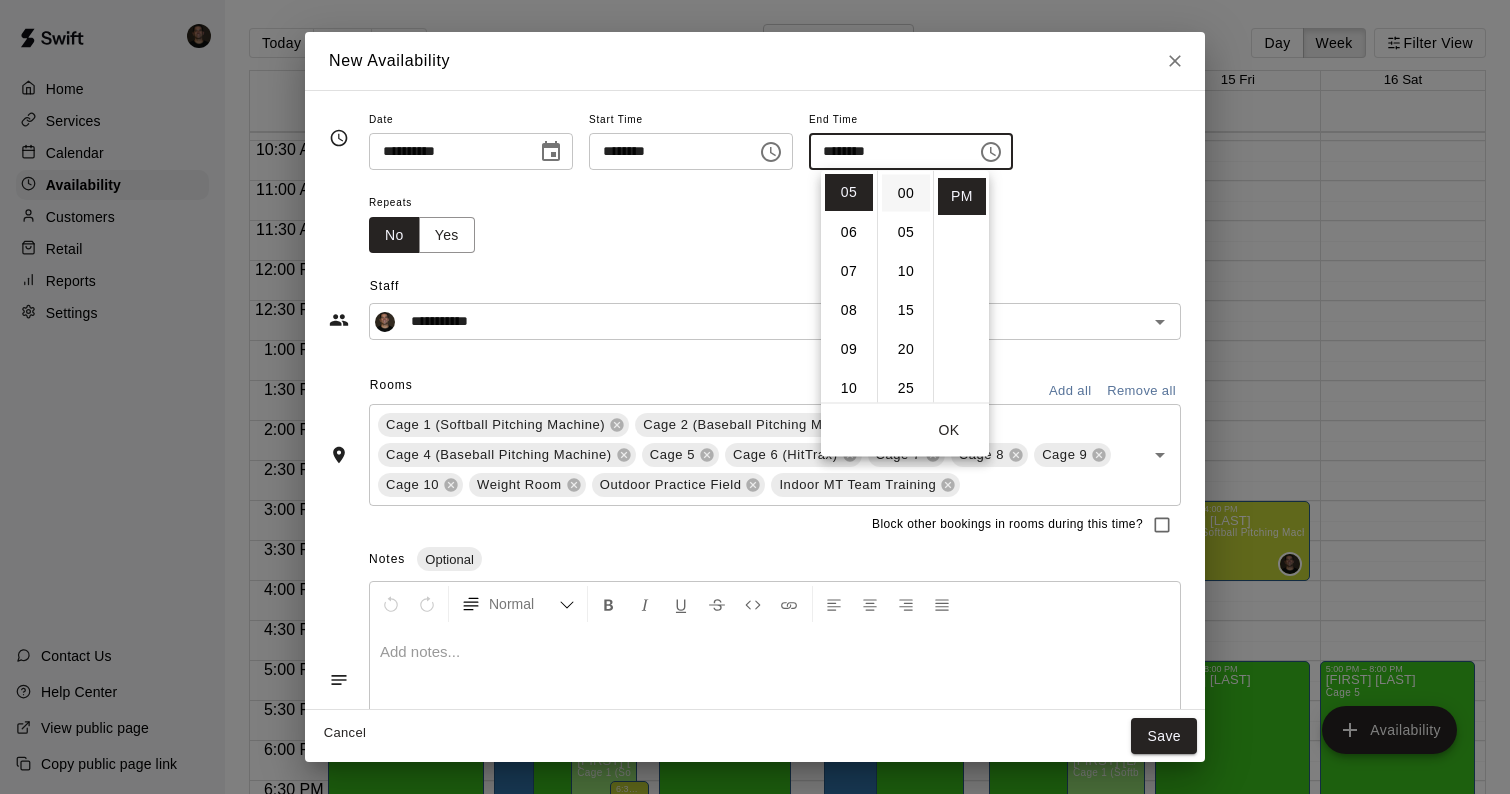 click on "00" at bounding box center (906, 193) 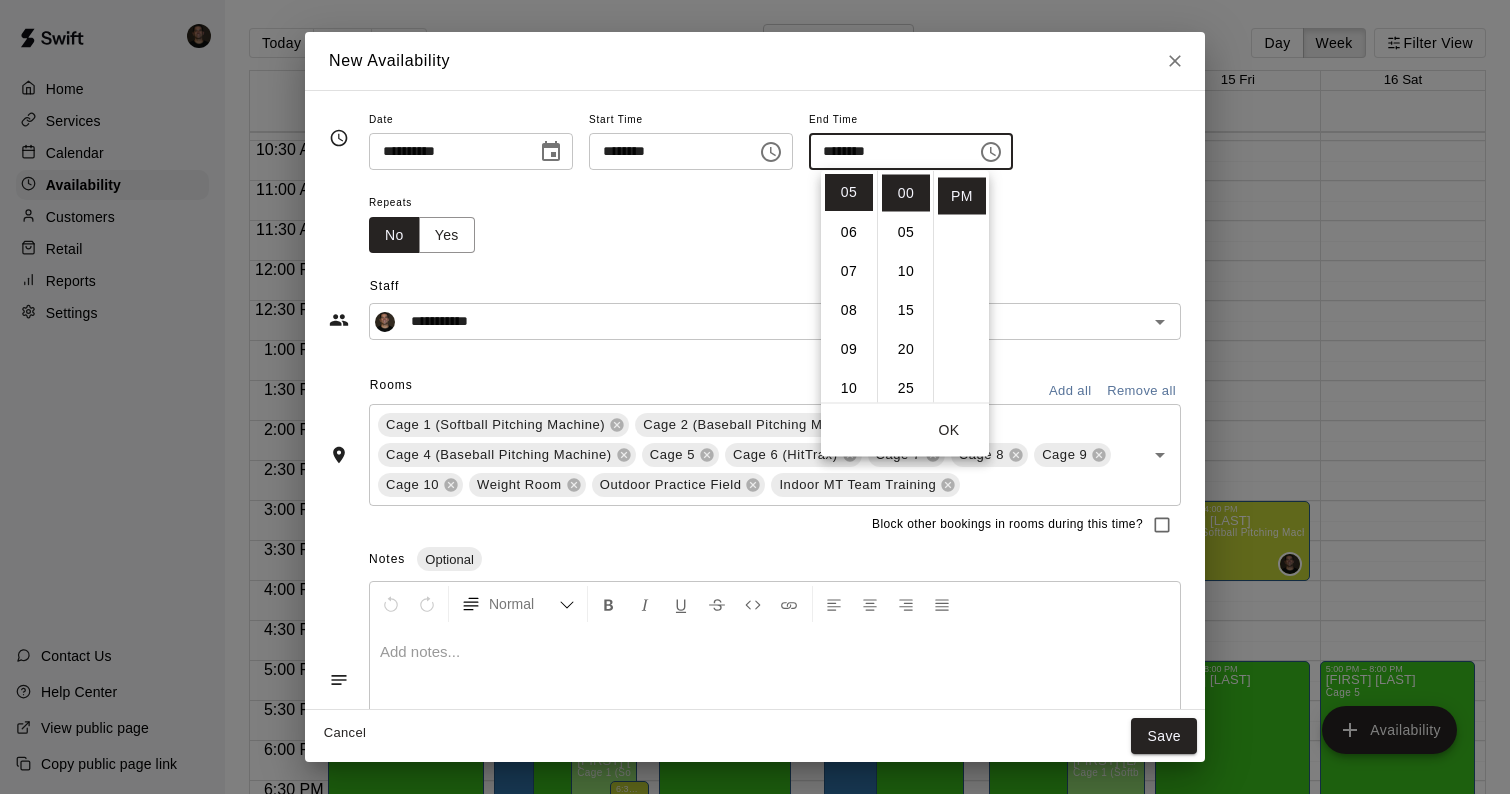 click on "OK" at bounding box center (949, 430) 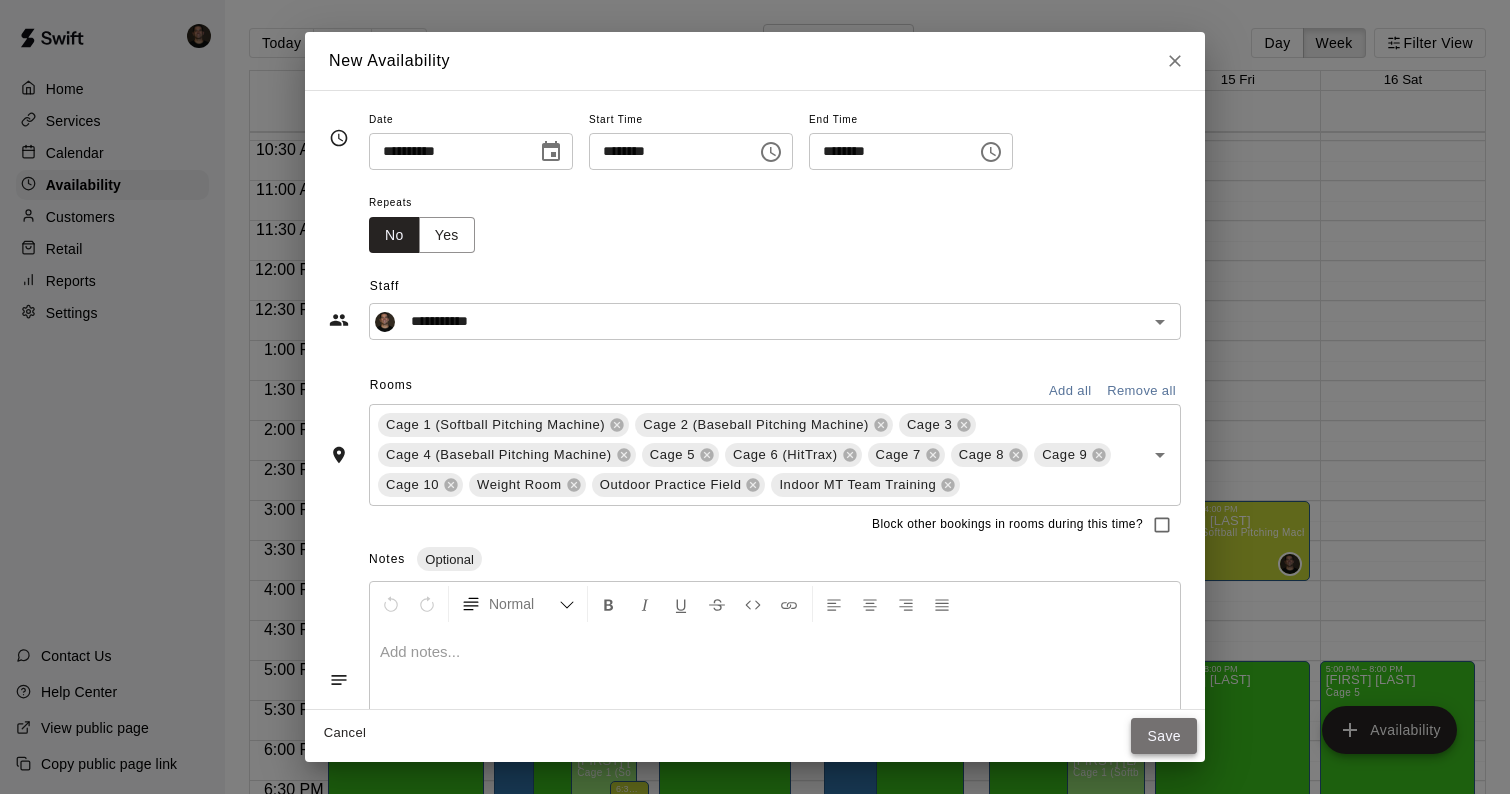 click on "Save" at bounding box center (1164, 736) 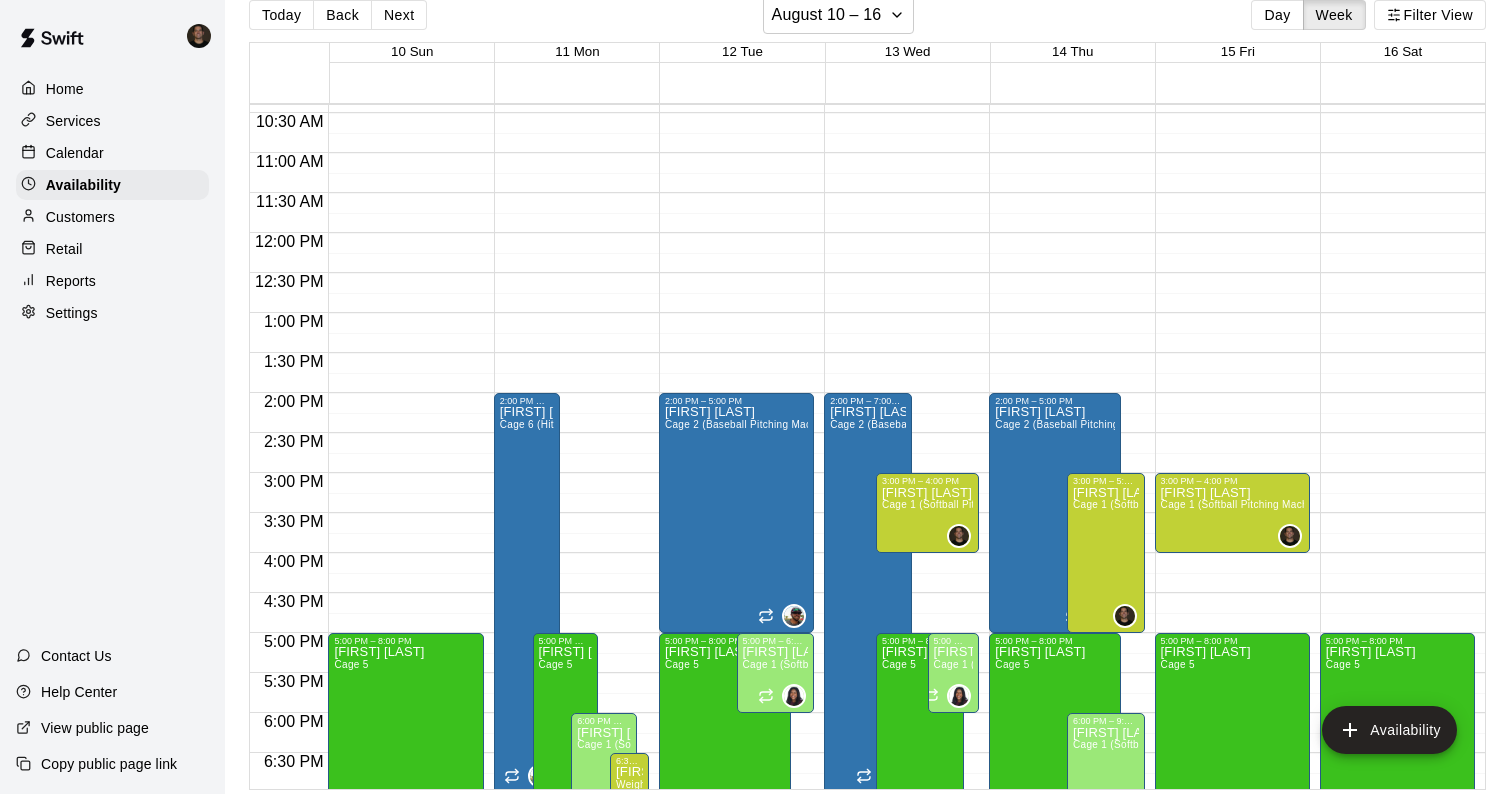 scroll, scrollTop: 32, scrollLeft: 0, axis: vertical 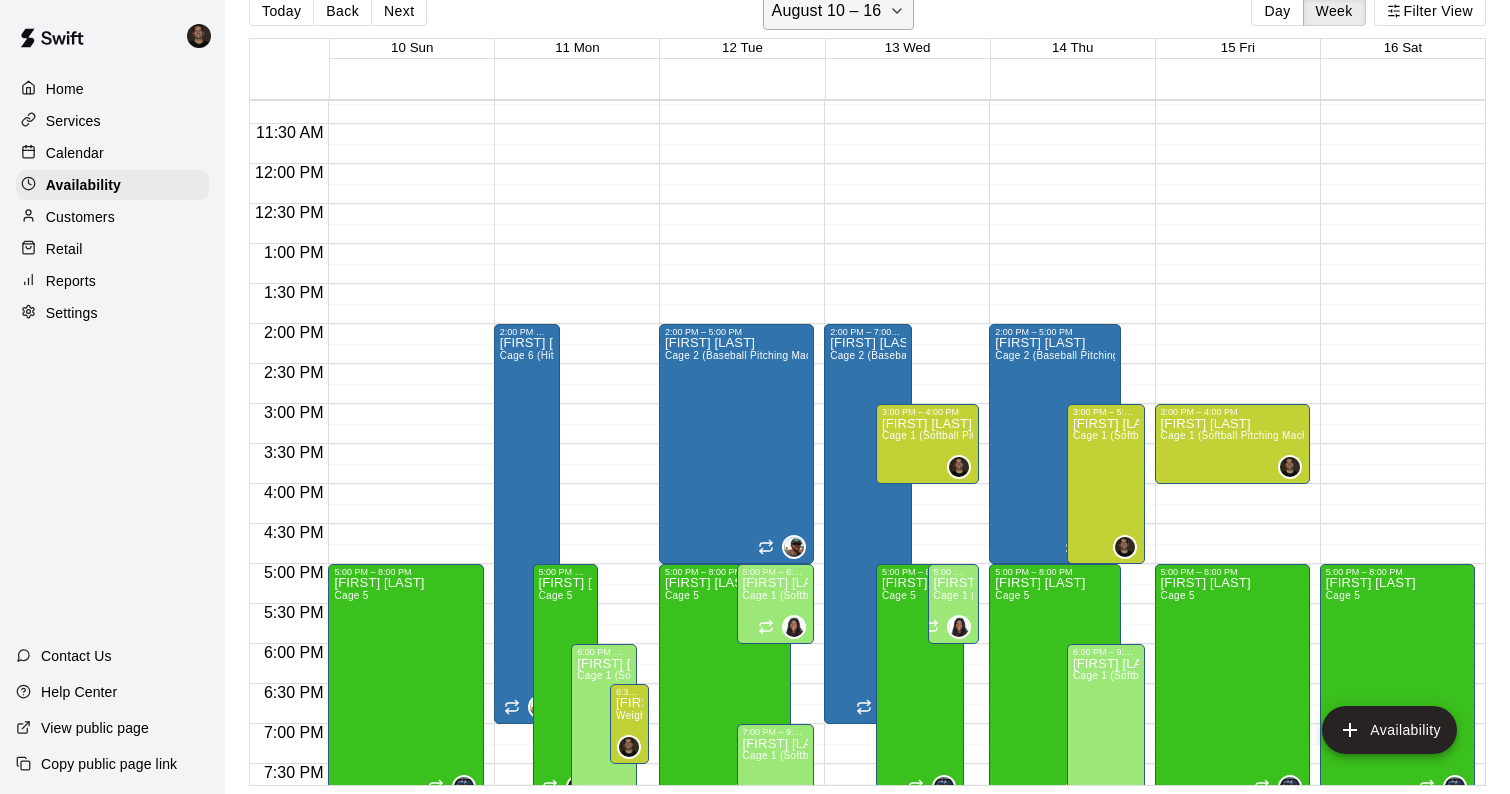 click on "August 10 – 16" at bounding box center (827, 11) 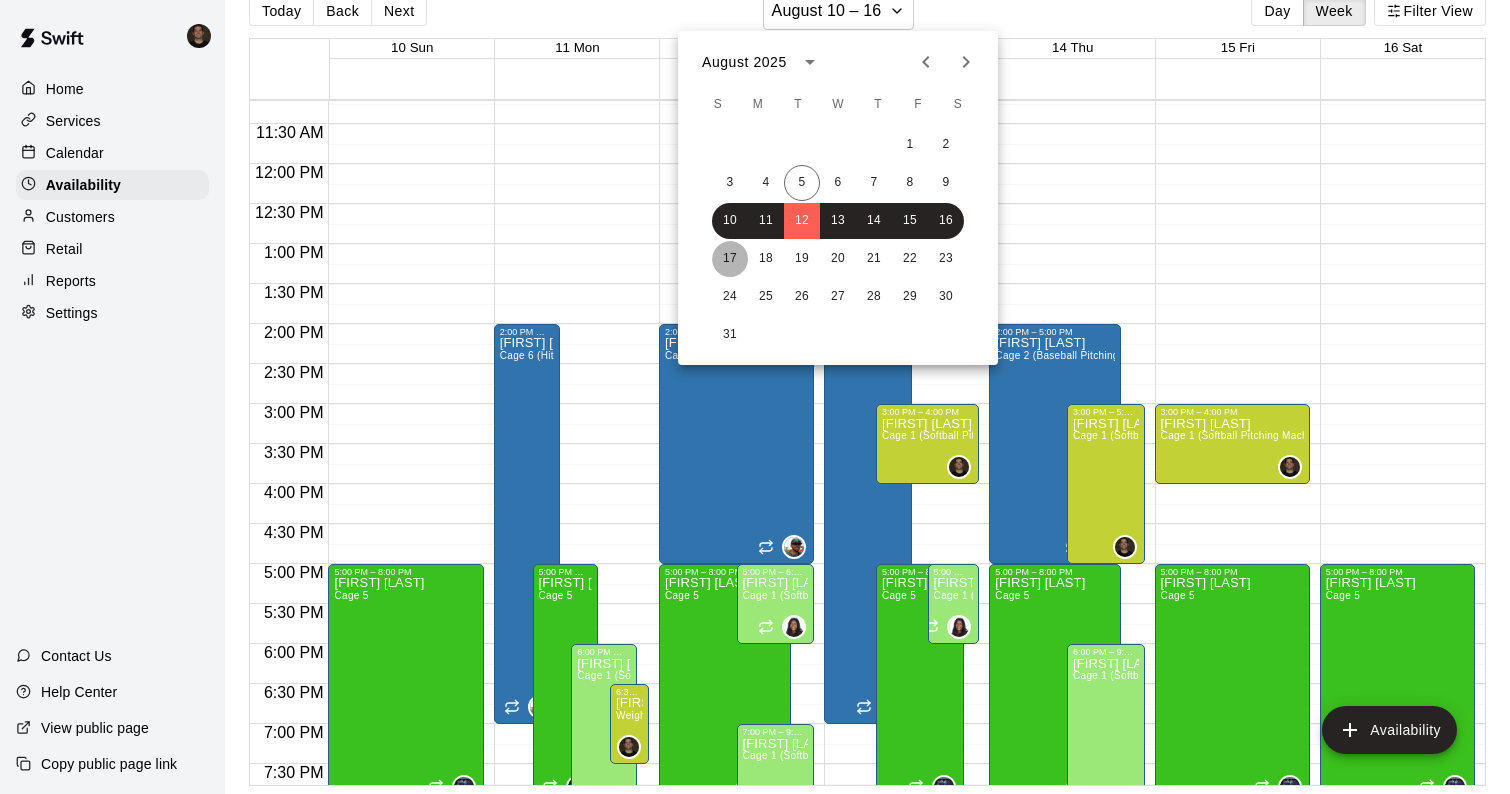 click on "17" at bounding box center [730, 259] 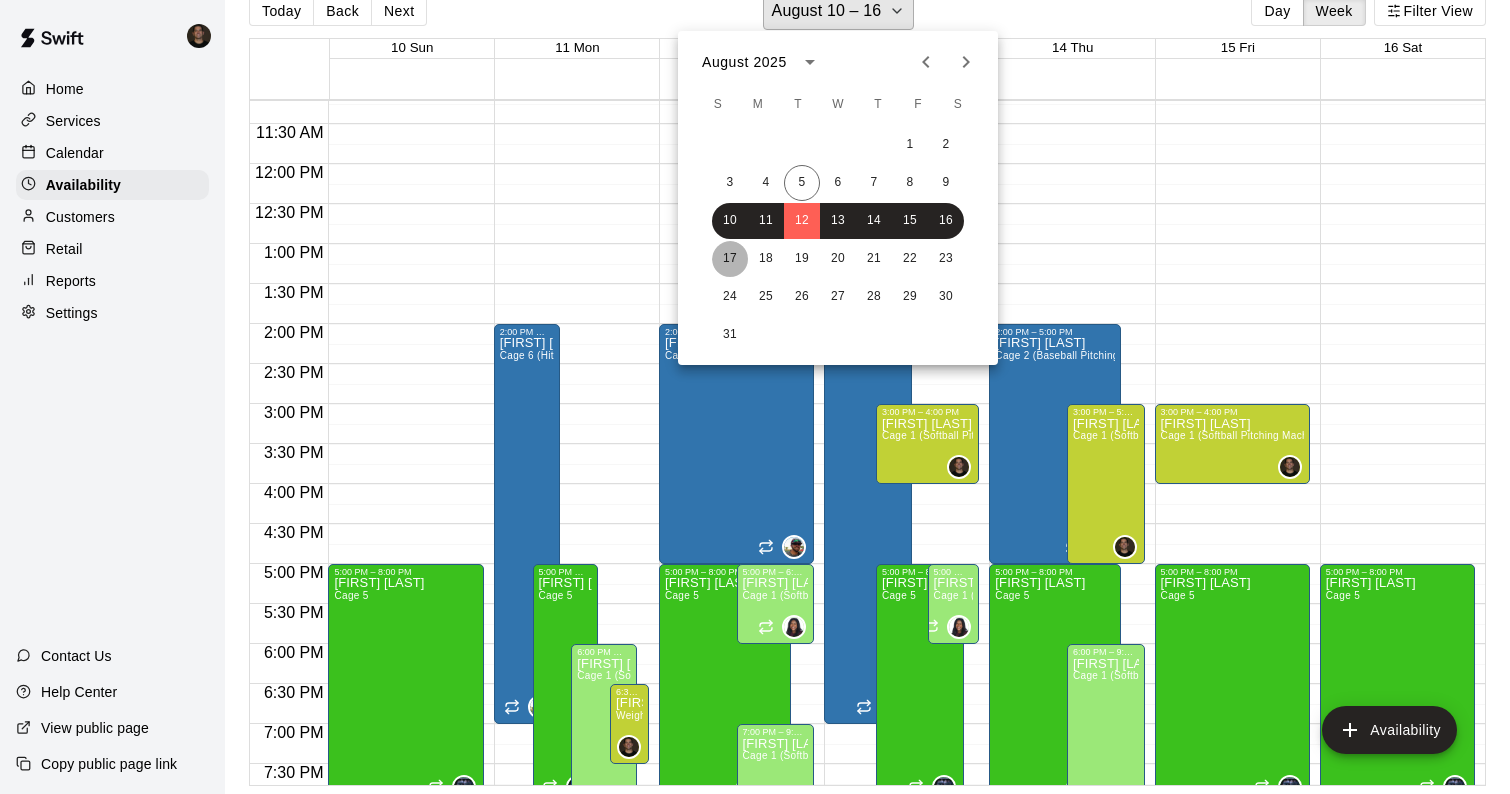 scroll, scrollTop: 24, scrollLeft: 0, axis: vertical 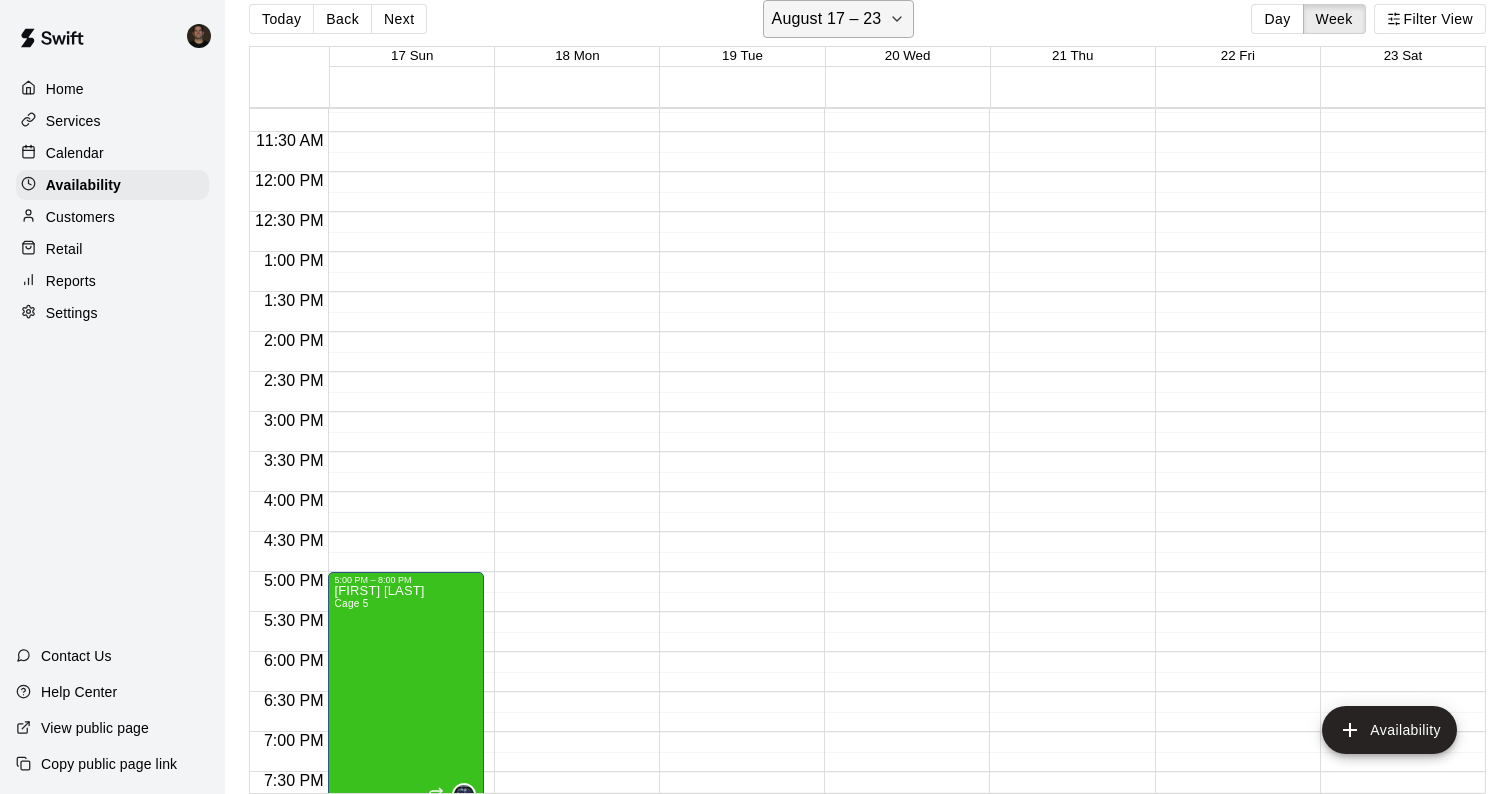 click on "August 17 – 23" at bounding box center [827, 19] 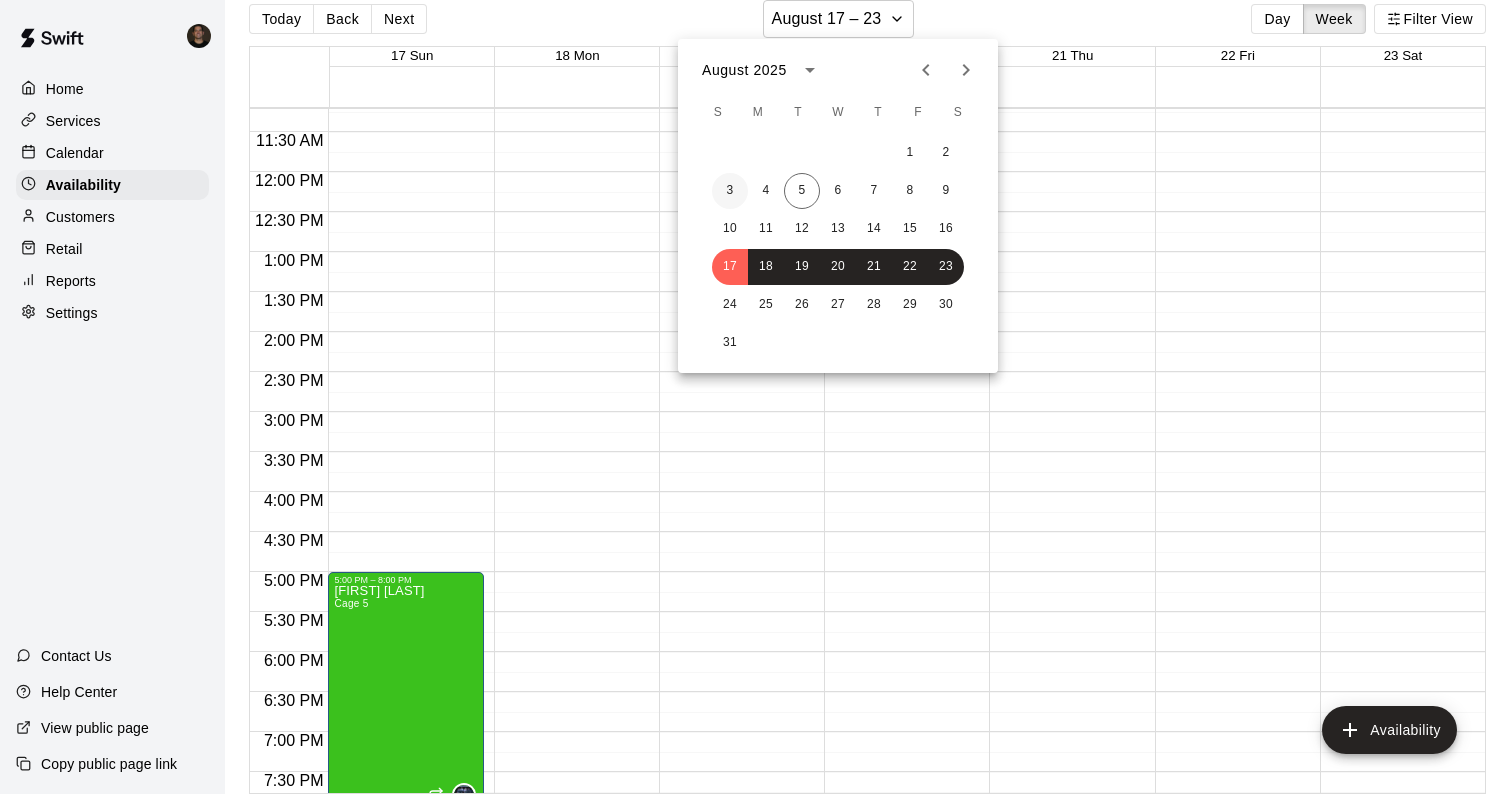 click on "3" at bounding box center [730, 191] 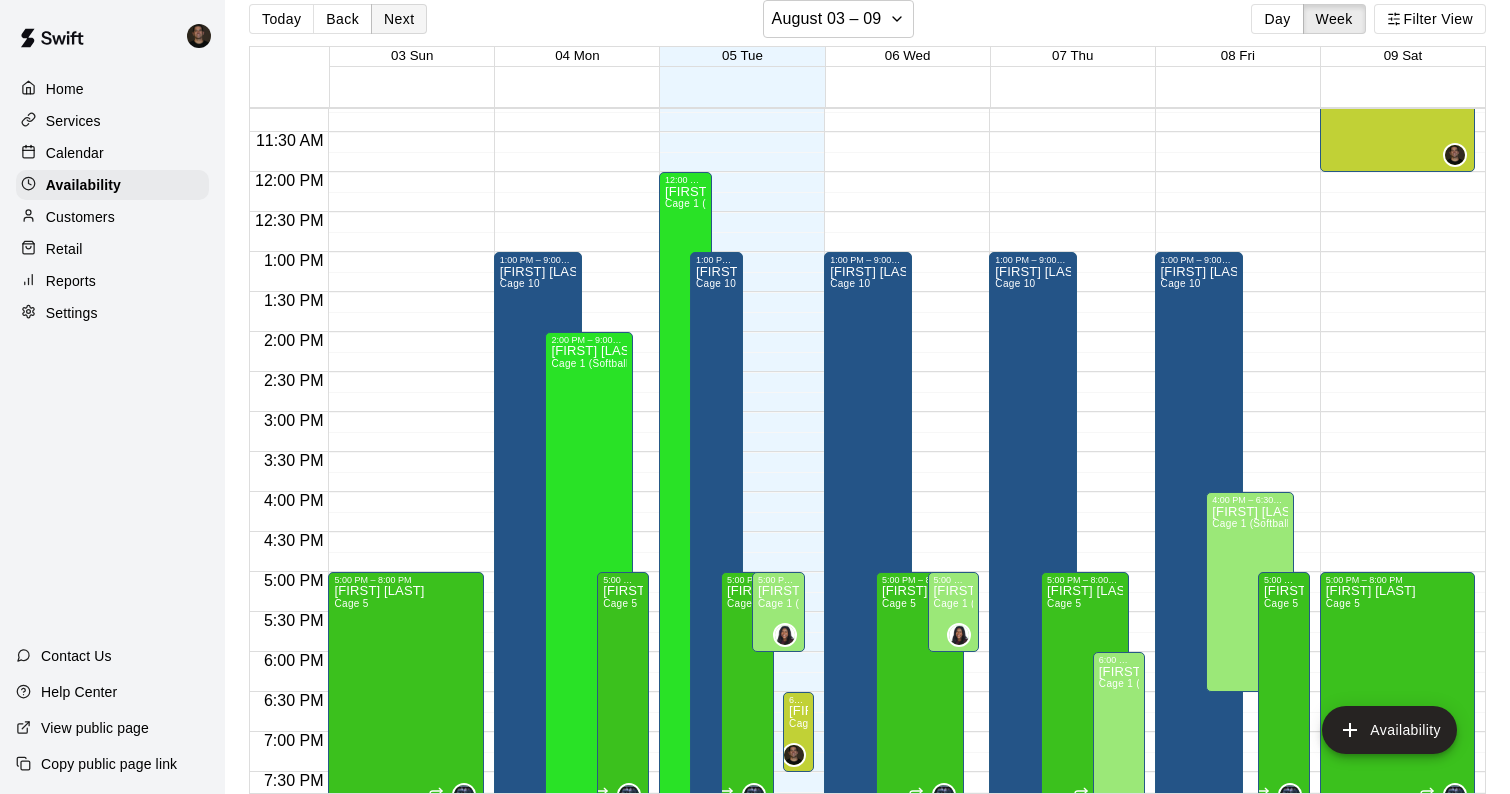 click on "Next" at bounding box center [399, 19] 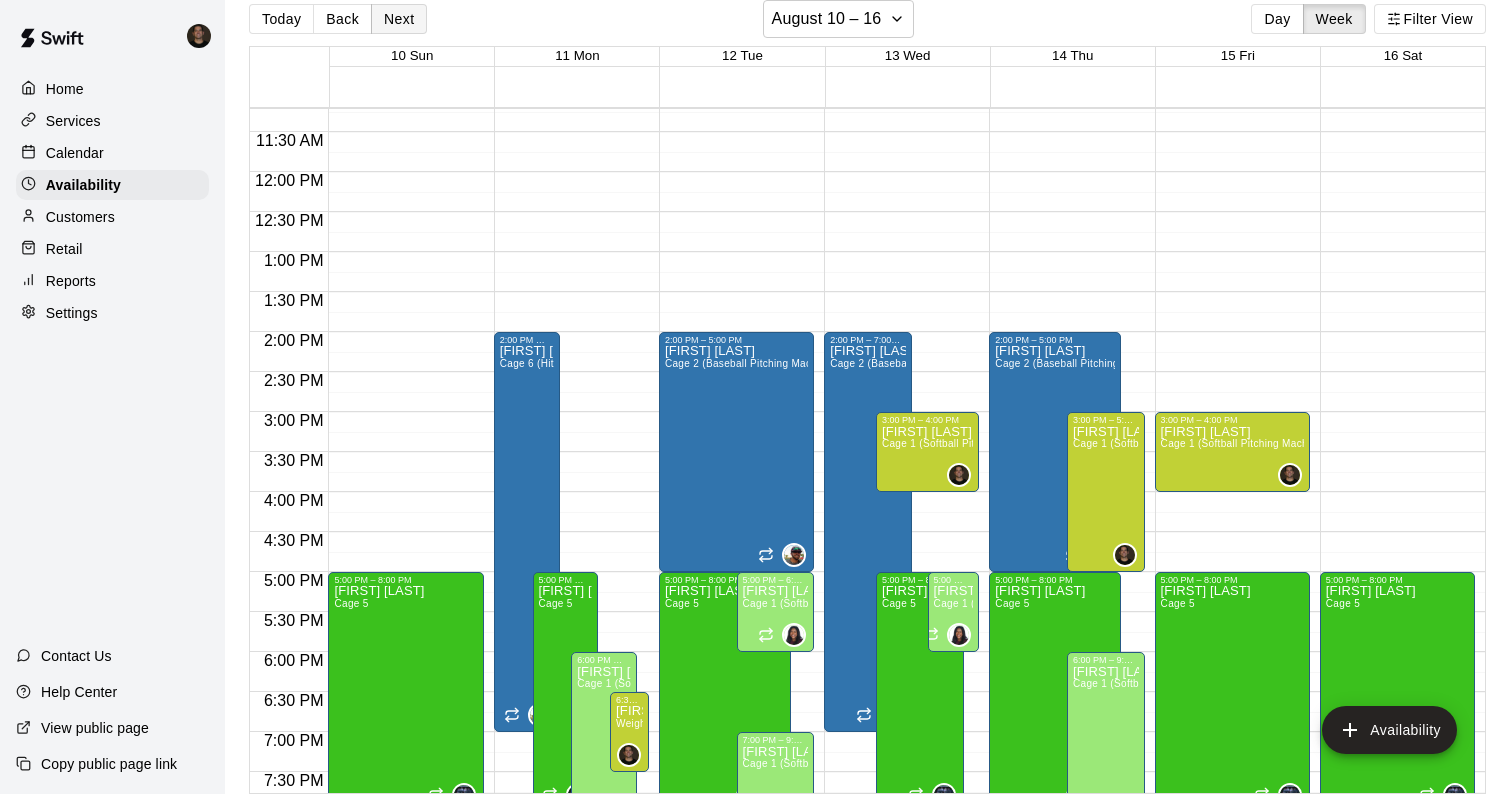click on "Next" at bounding box center [399, 19] 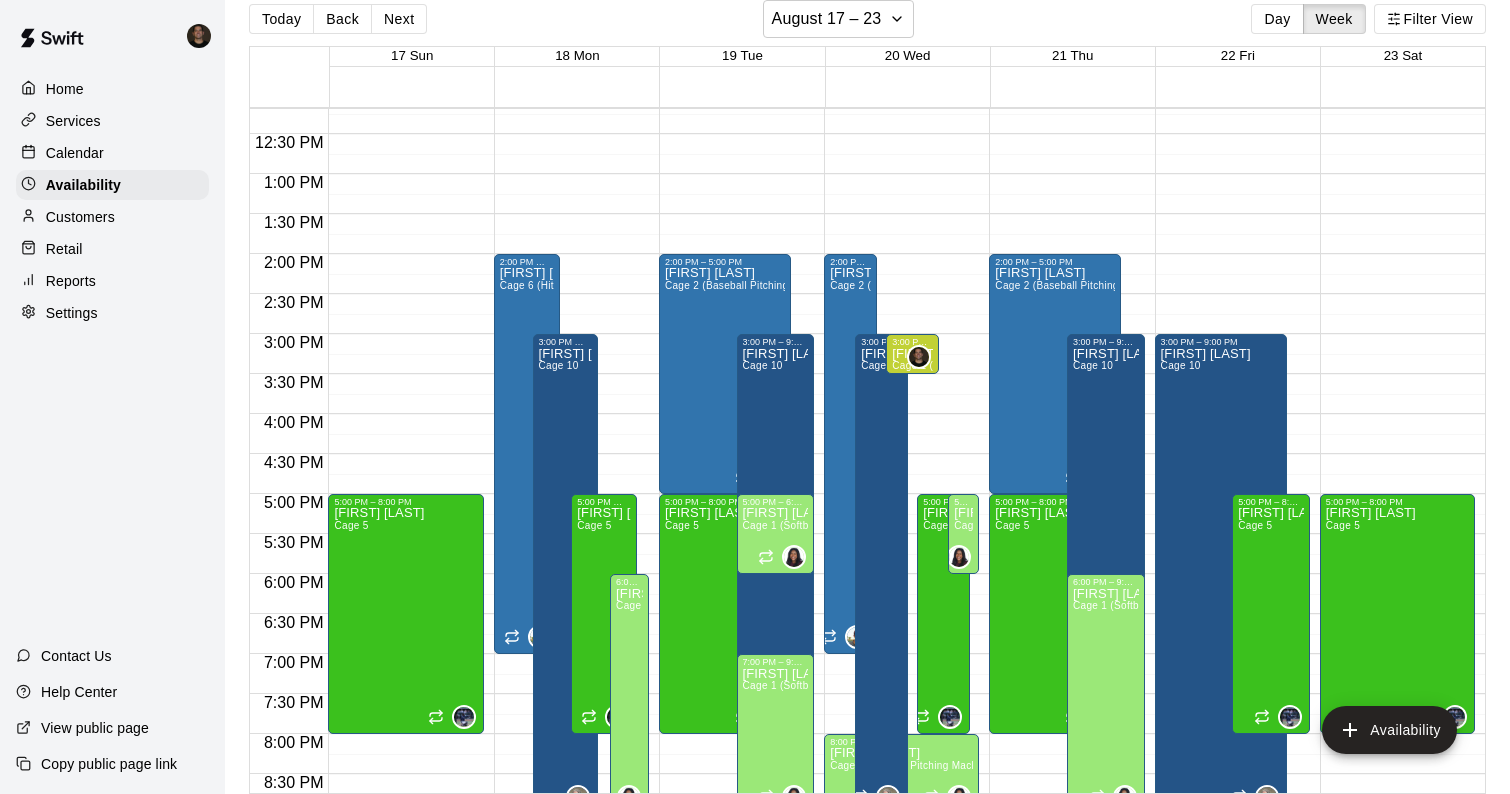 scroll, scrollTop: 972, scrollLeft: 0, axis: vertical 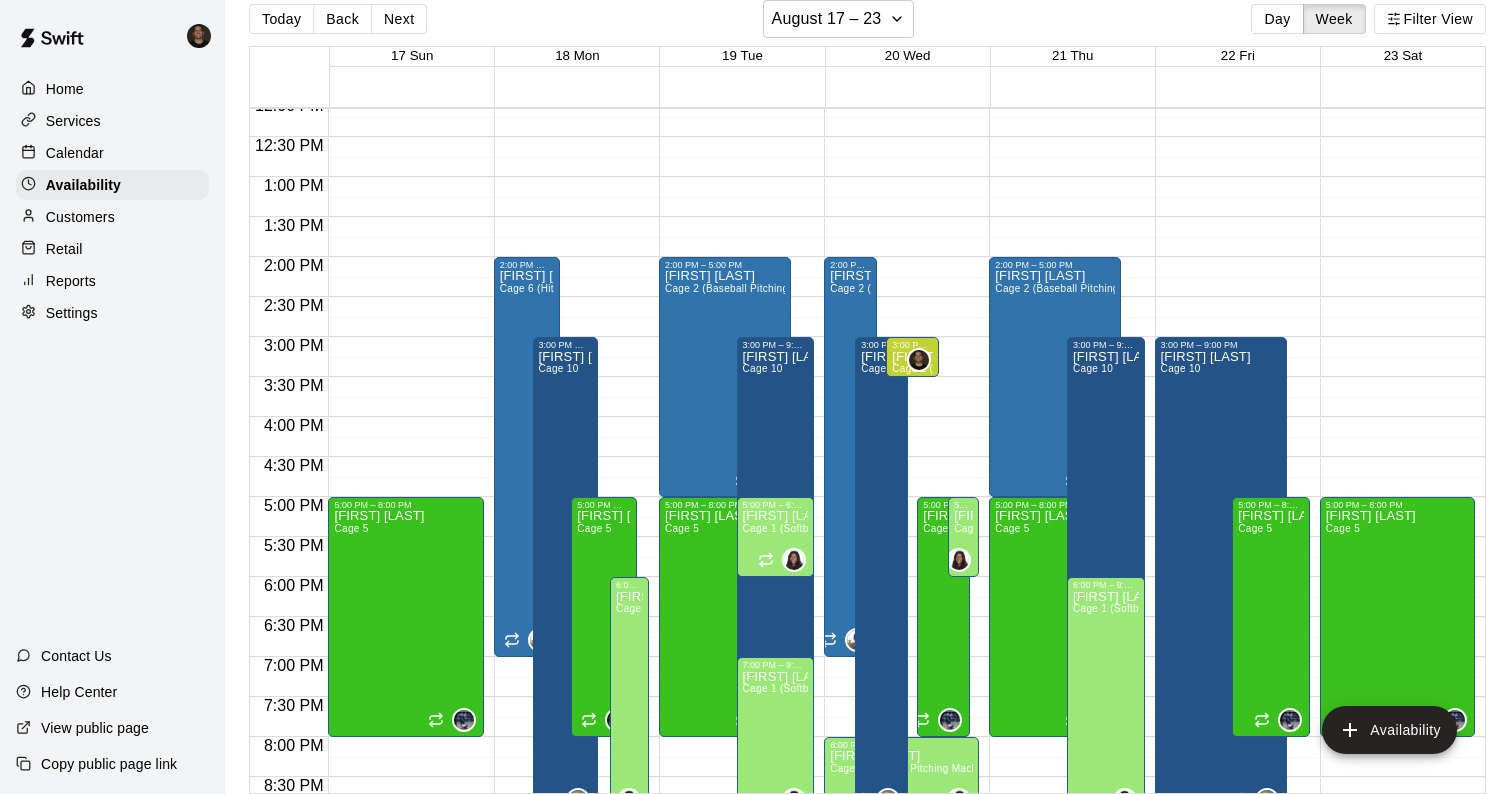 click on "12:00 AM – 9:00 AM Closed 2:00 PM – 7:00 PM Ben  Boykin  Cage 6 (HitTrax) , Cage 4 (Baseball Pitching Machine), Cage 2 (Baseball Pitching Machine) 9:00 PM – 11:59 PM Closed 3:00 PM – 9:00 PM Ryan Morris Cage 10 5:00 PM – 8:00 PM JT Marr Cage 5  6:00 PM – 9:00 PM KaDedra Temple Cage 1 (Softball Pitching Machine), Cage 2 (Baseball Pitching Machine), Cage 3, Cage 4 (Baseball Pitching Machine), Cage 5 , Cage 6 (HitTrax) , Cage 7, Cage 8, Cage 9, Cage 10, Weight Room, Outdoor Practice Field , Indoor MT Team Training" at bounding box center (571, 97) 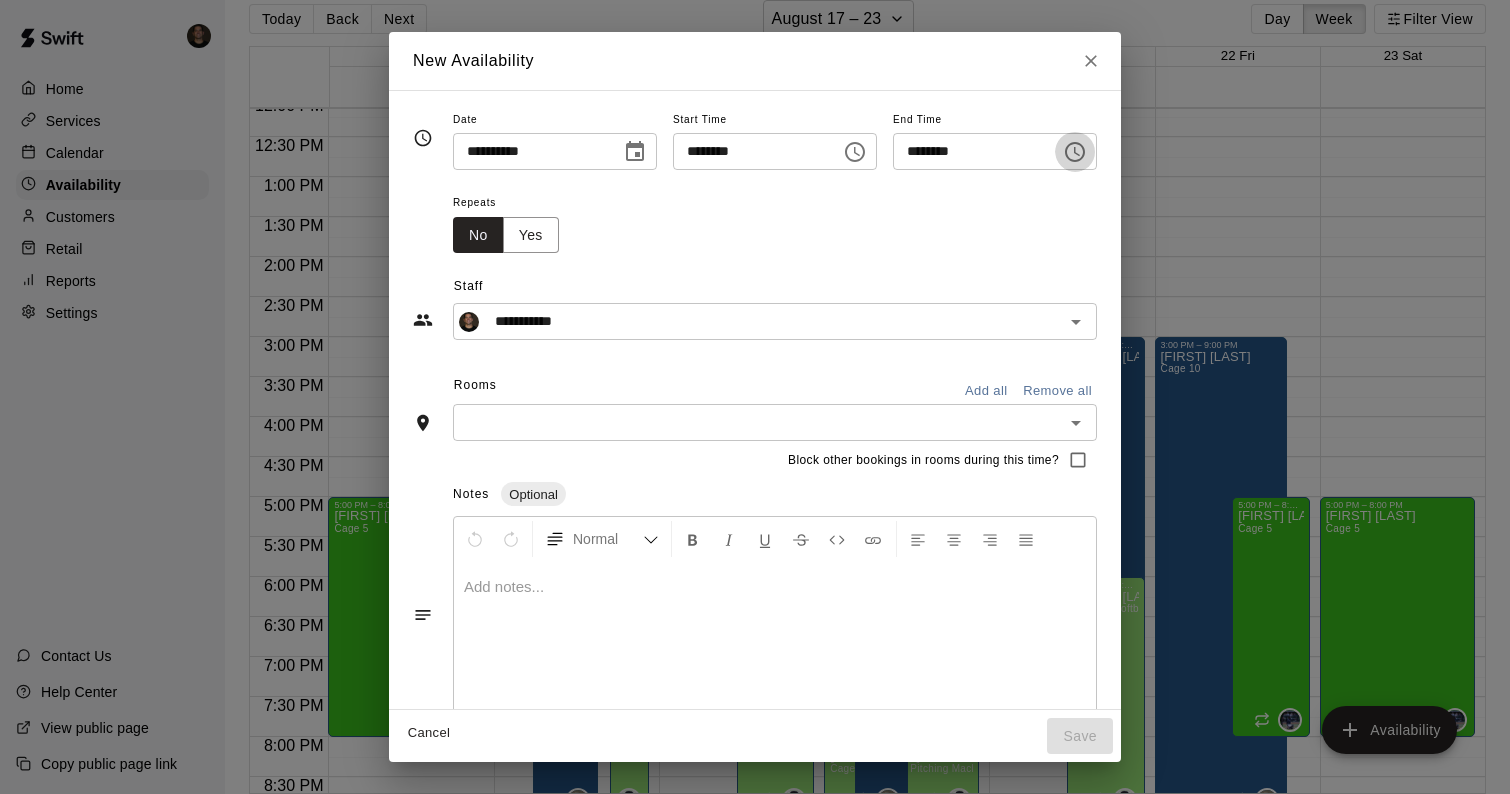 click 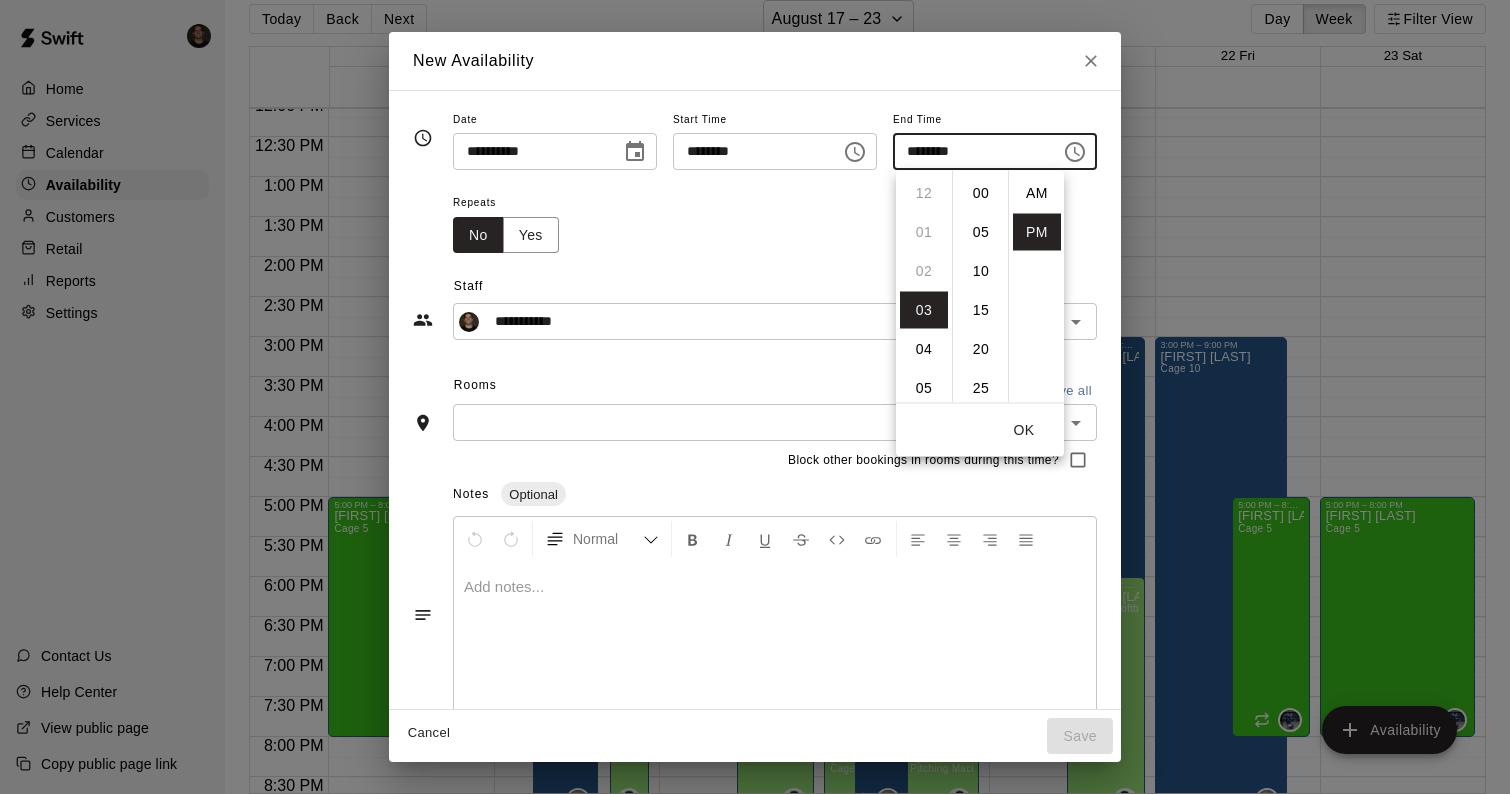 scroll, scrollTop: 117, scrollLeft: 0, axis: vertical 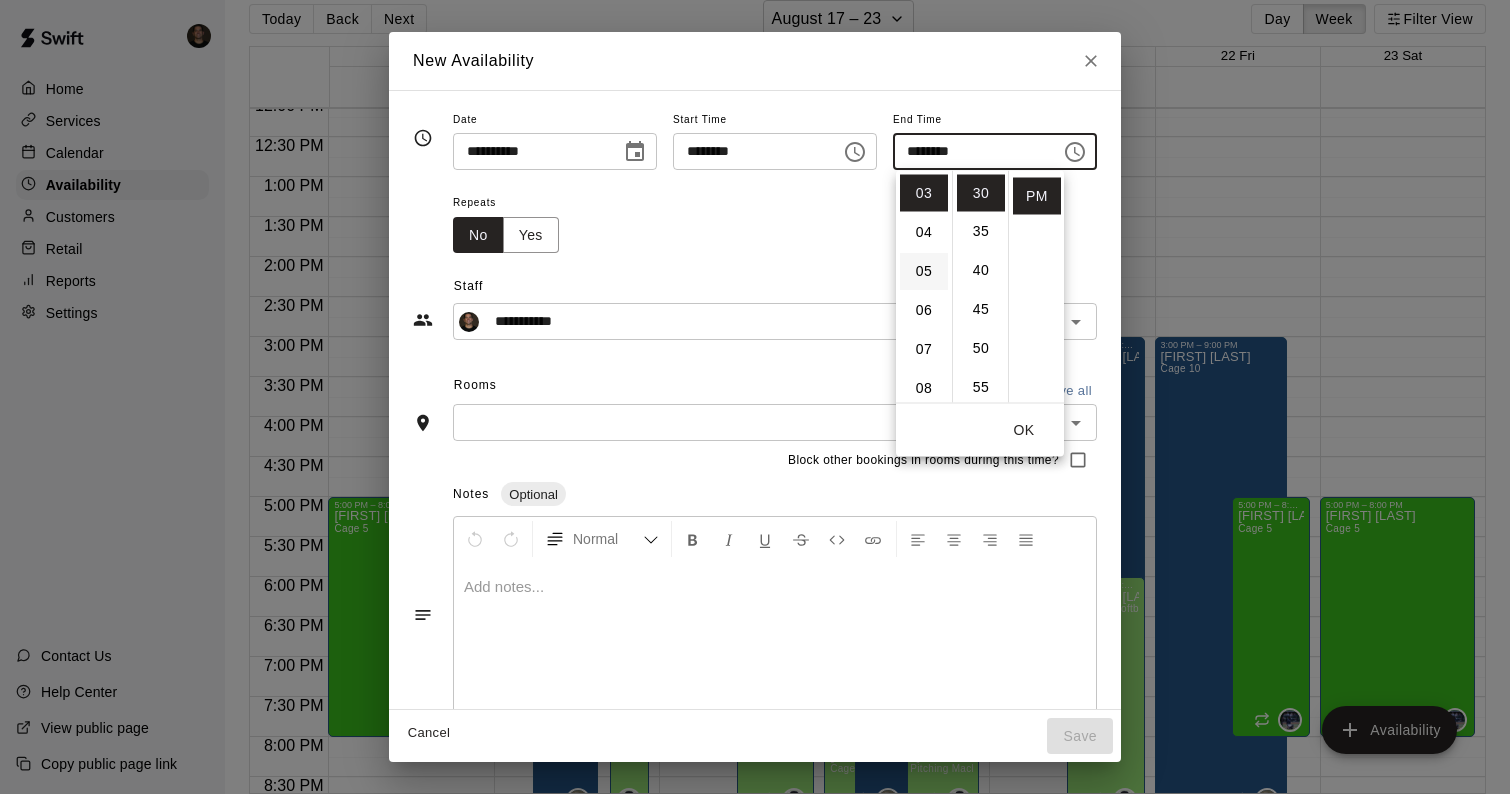 click on "05" at bounding box center (924, 271) 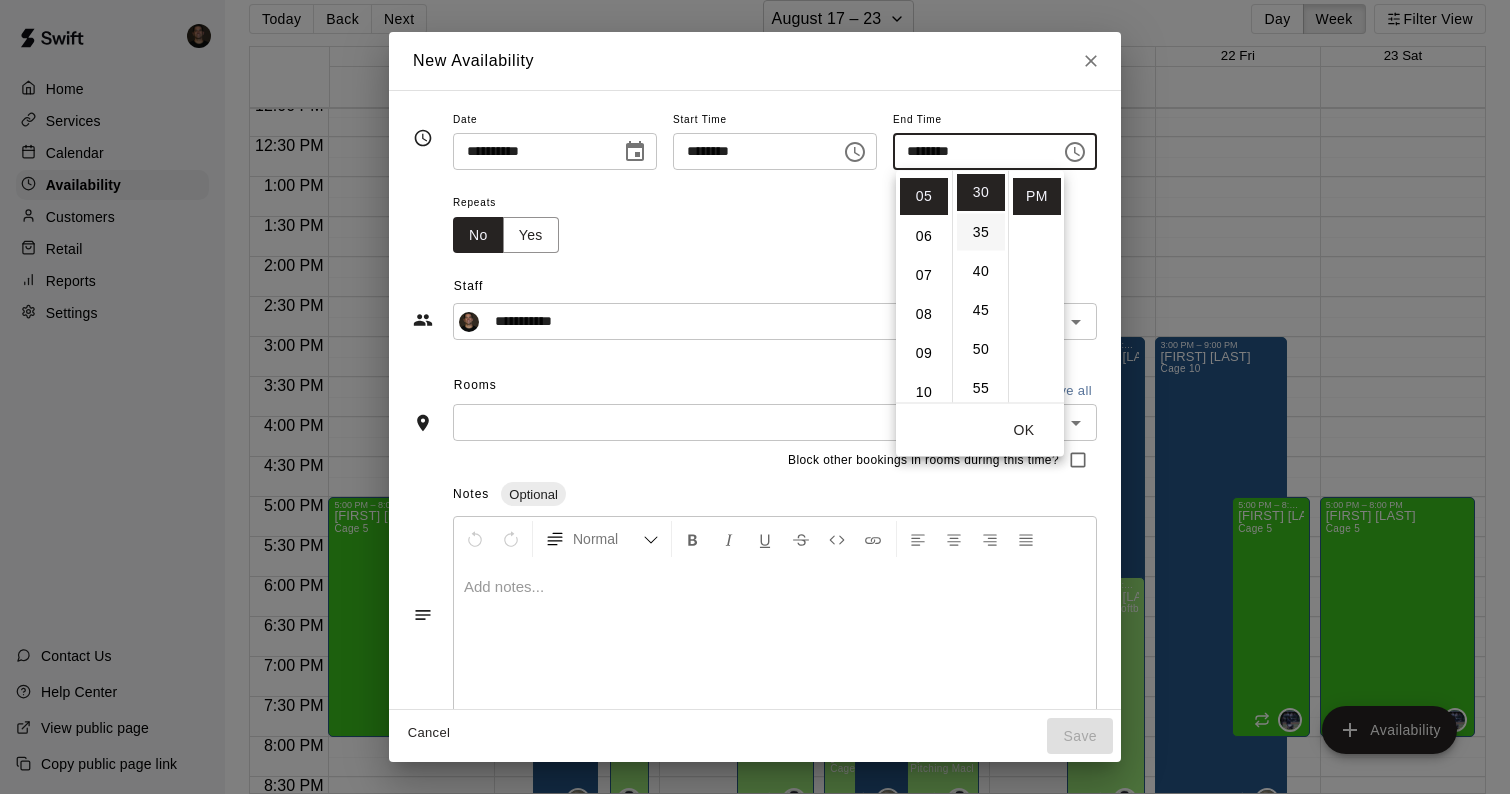 scroll, scrollTop: 195, scrollLeft: 0, axis: vertical 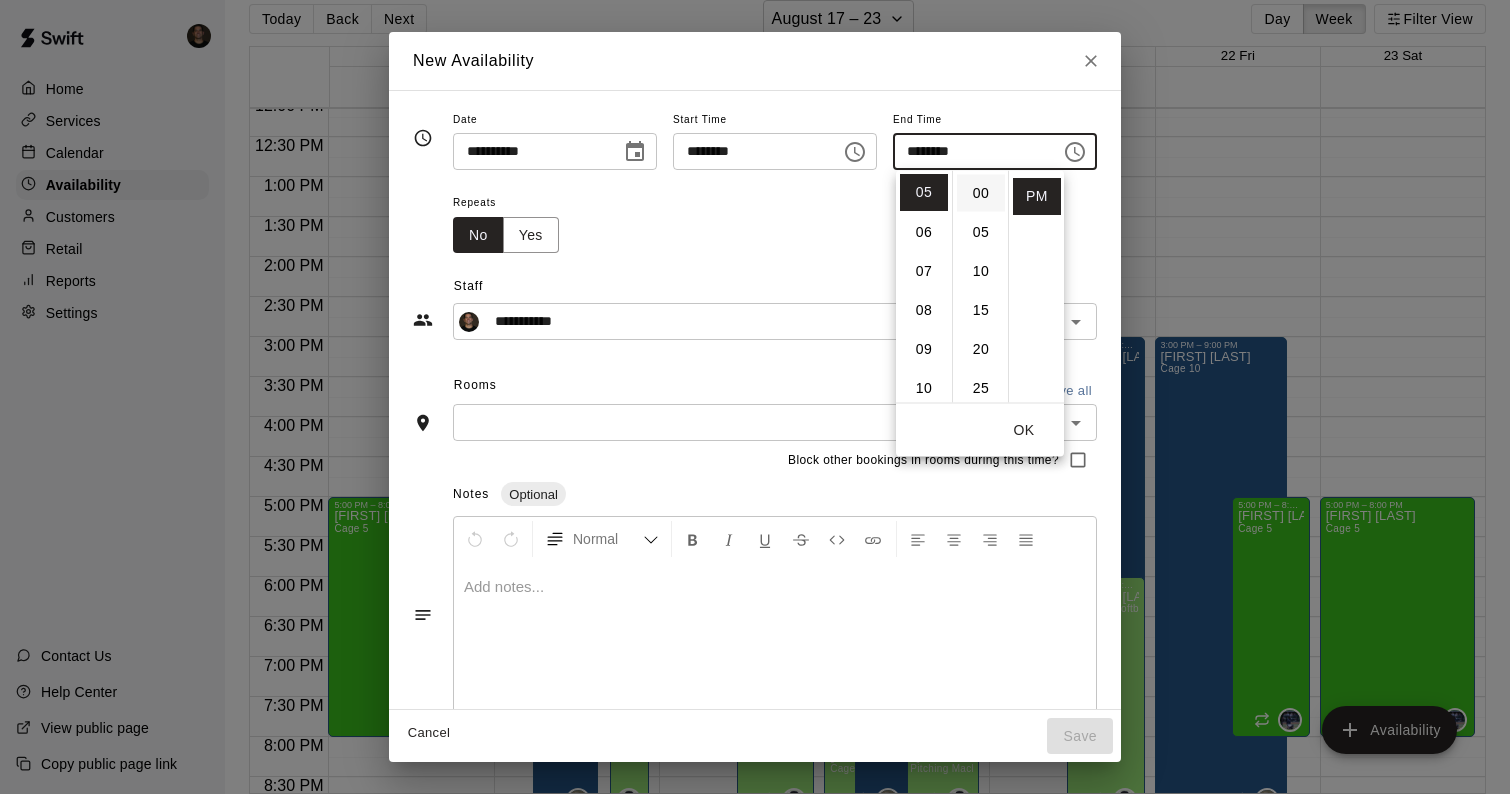 click on "00" at bounding box center (981, 193) 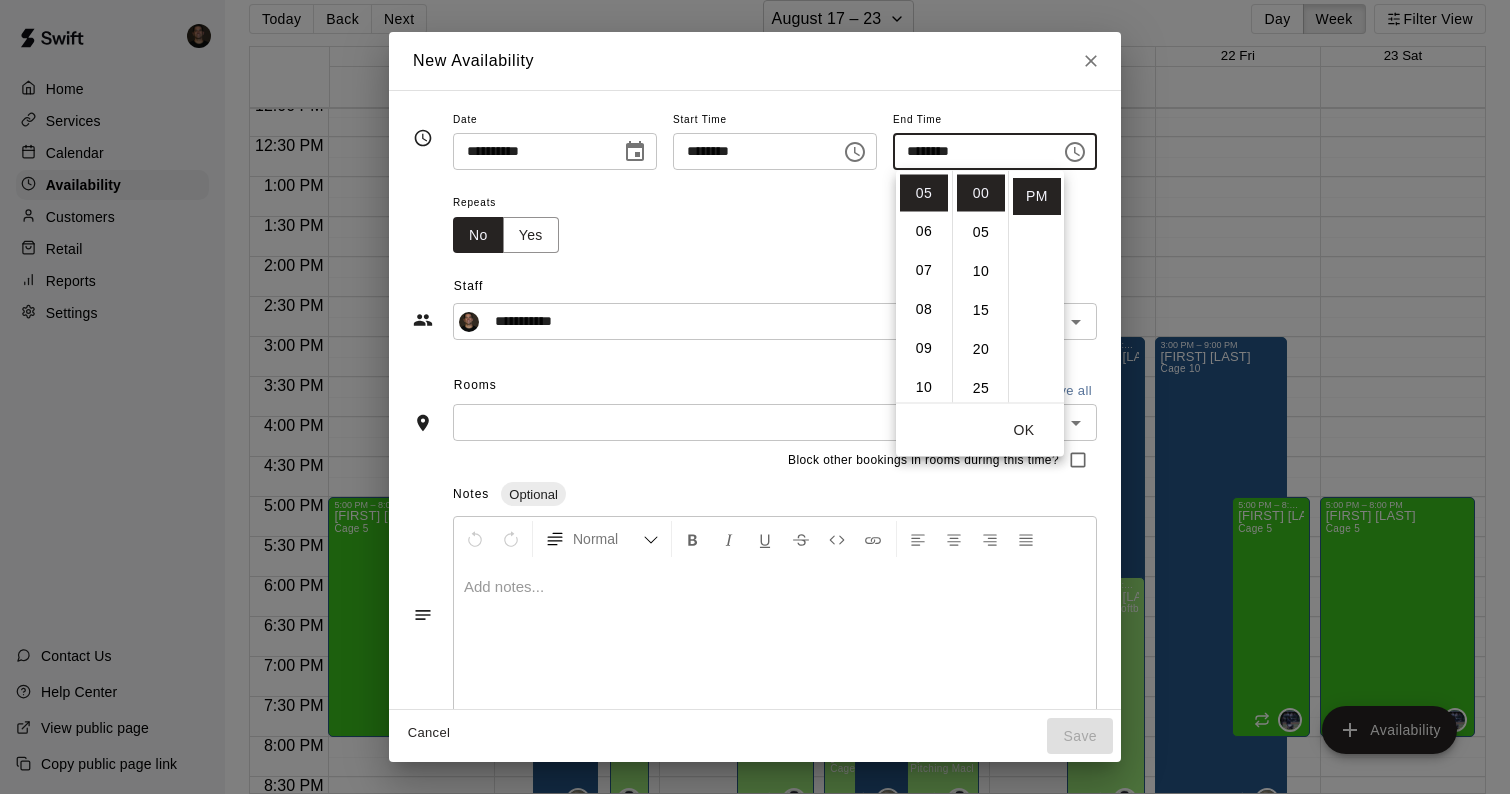 click at bounding box center [758, 422] 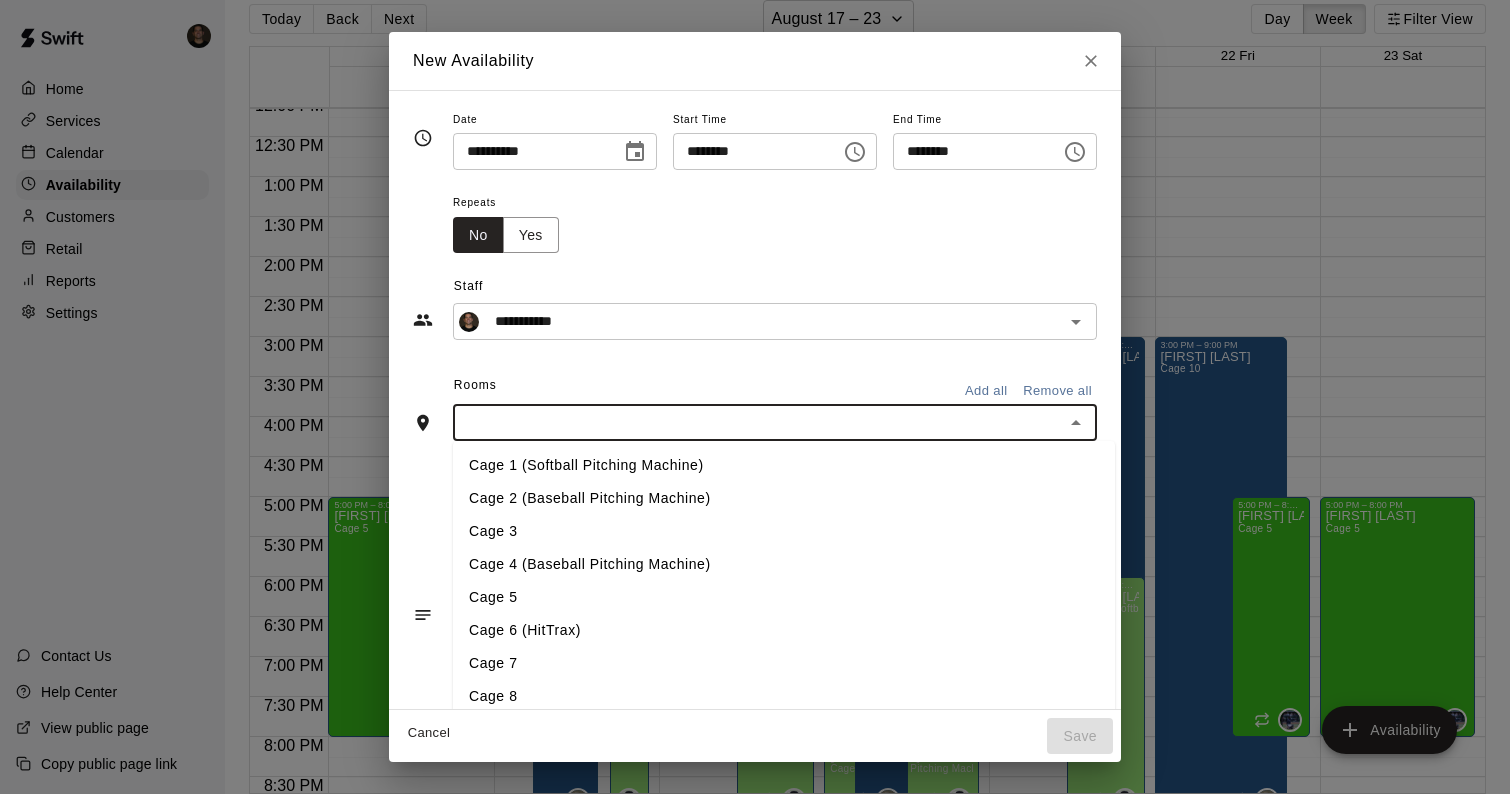click at bounding box center [758, 422] 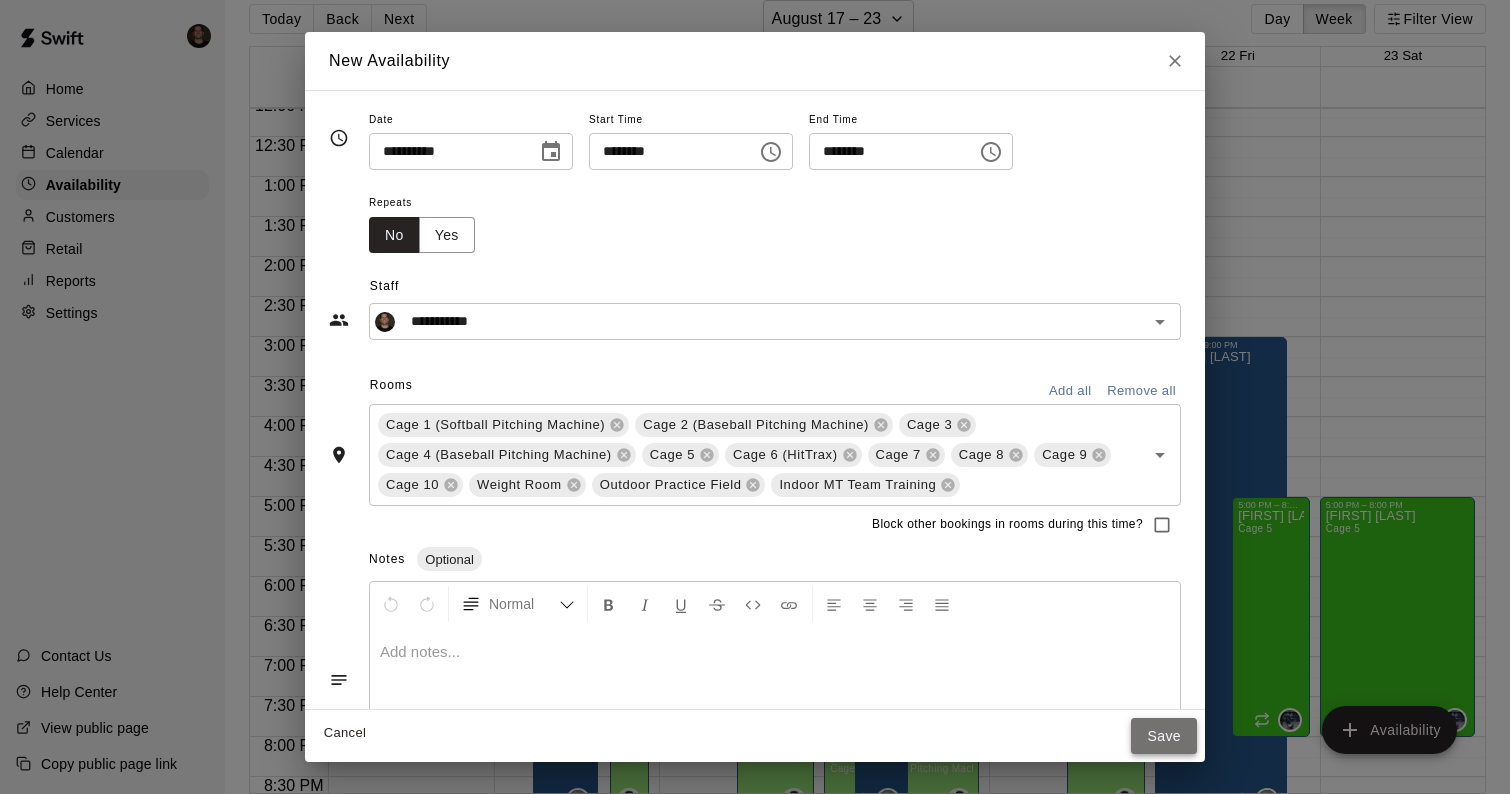 click on "Save" at bounding box center (1164, 736) 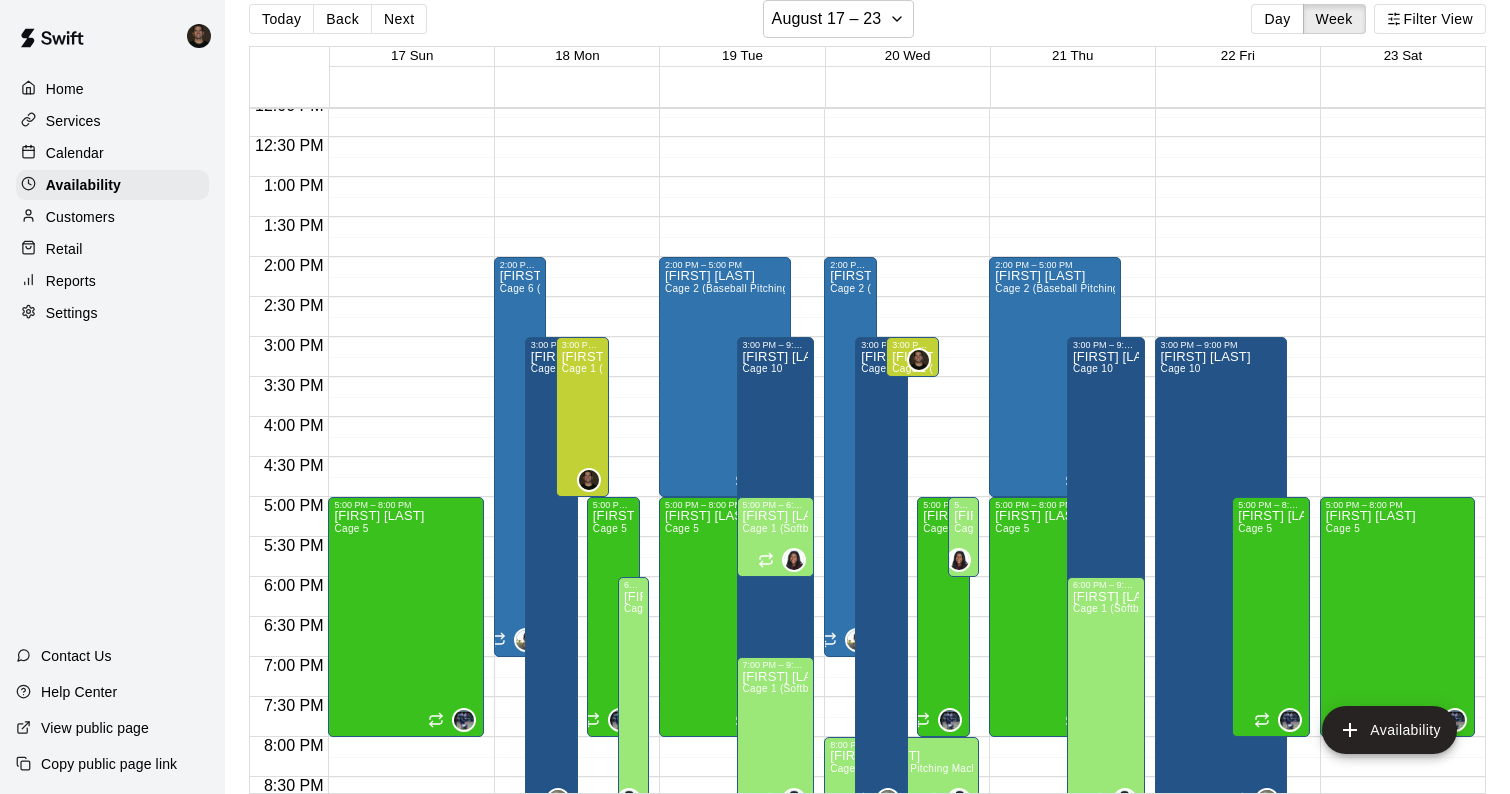 click at bounding box center [742, 347] 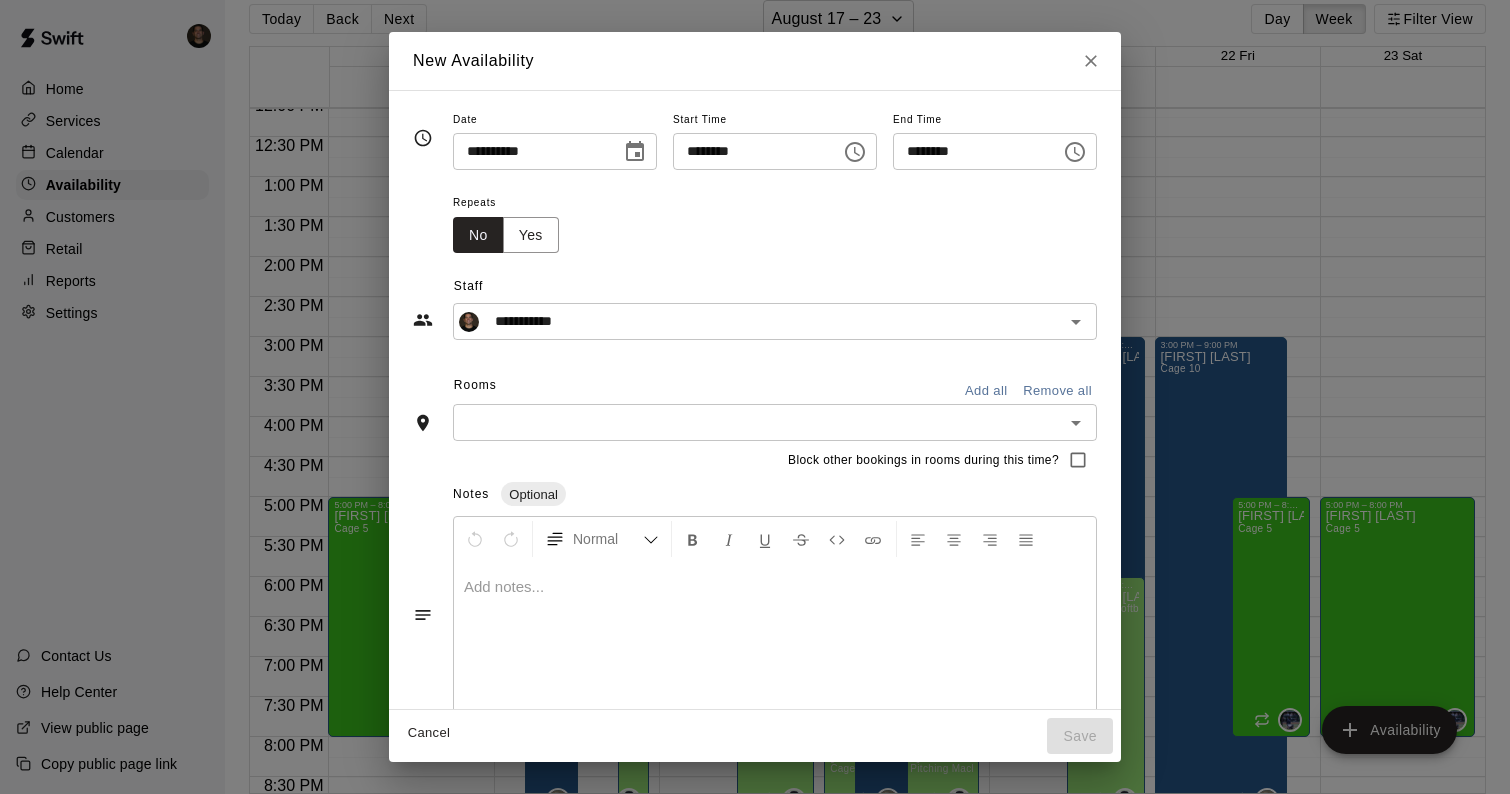 click 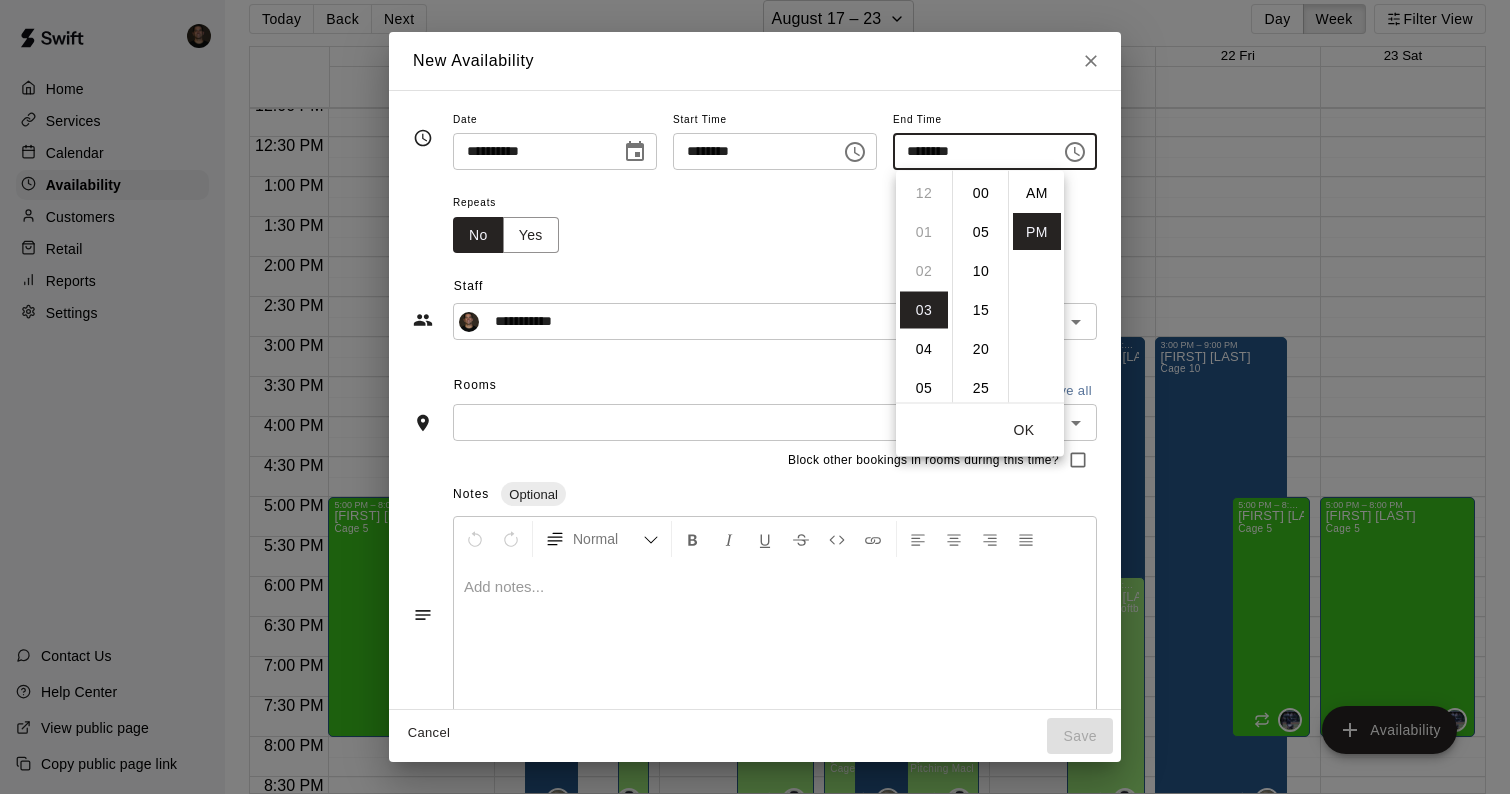 scroll, scrollTop: 117, scrollLeft: 0, axis: vertical 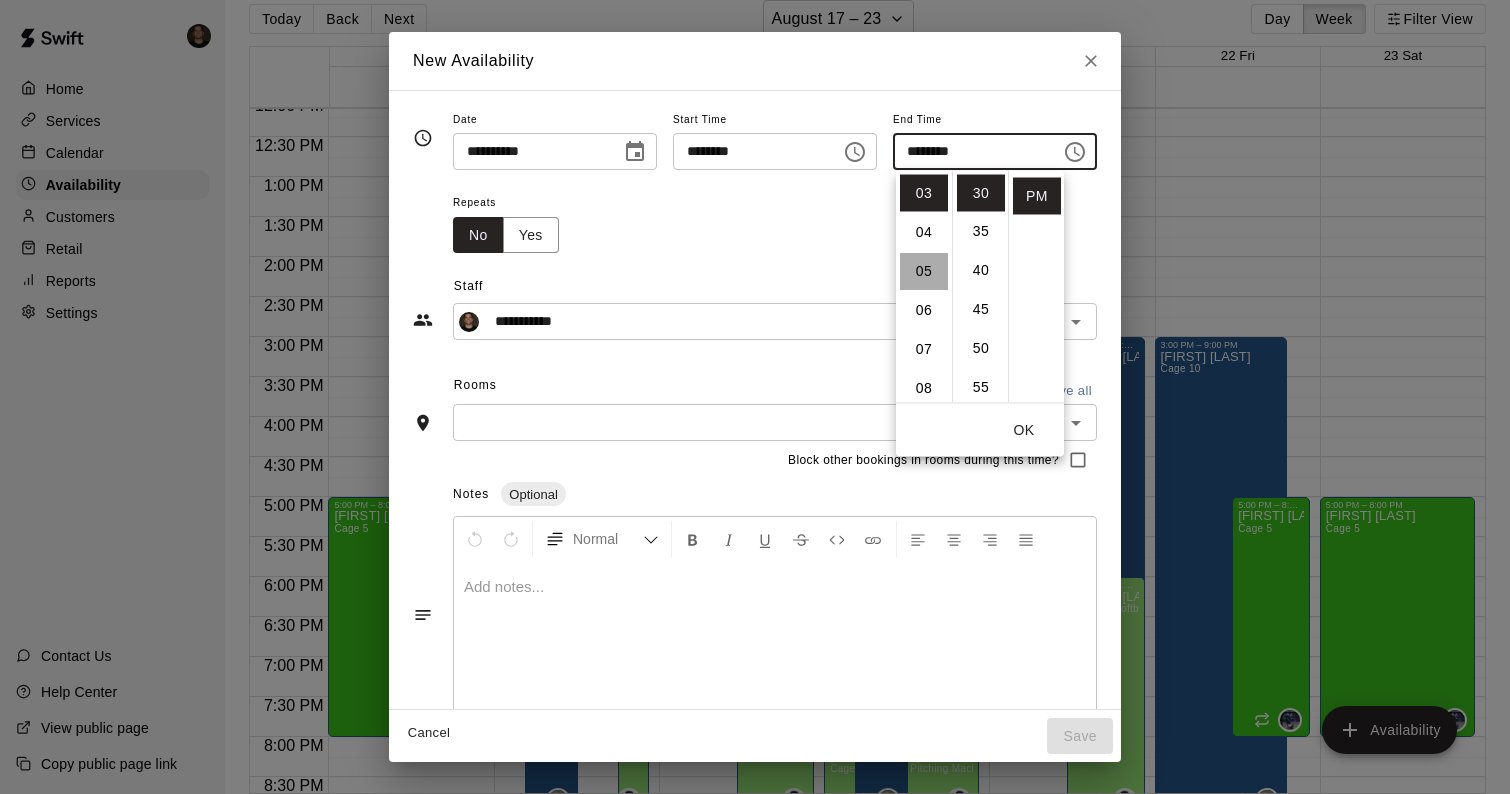 click on "05" at bounding box center (924, 271) 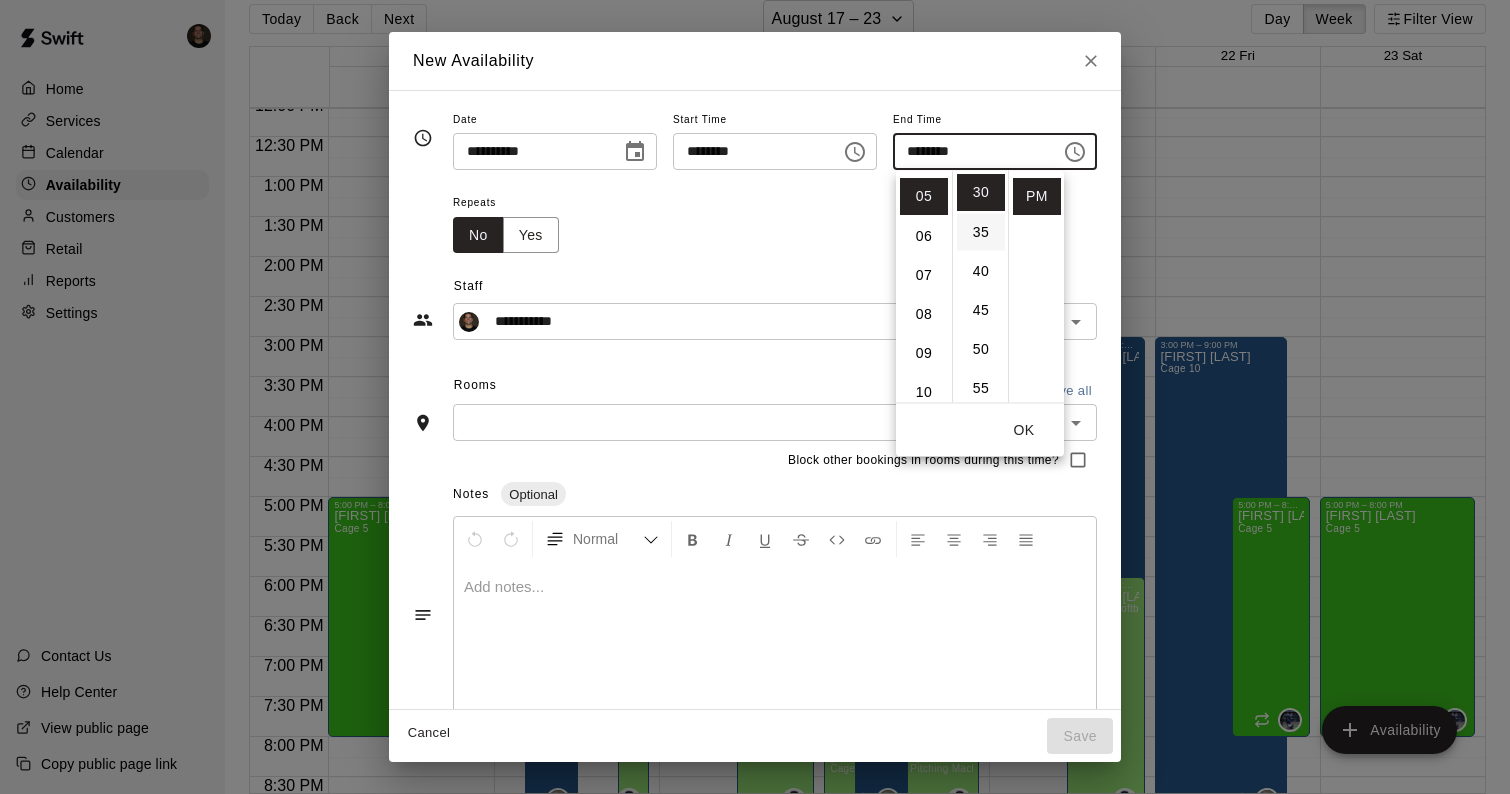 scroll, scrollTop: 195, scrollLeft: 0, axis: vertical 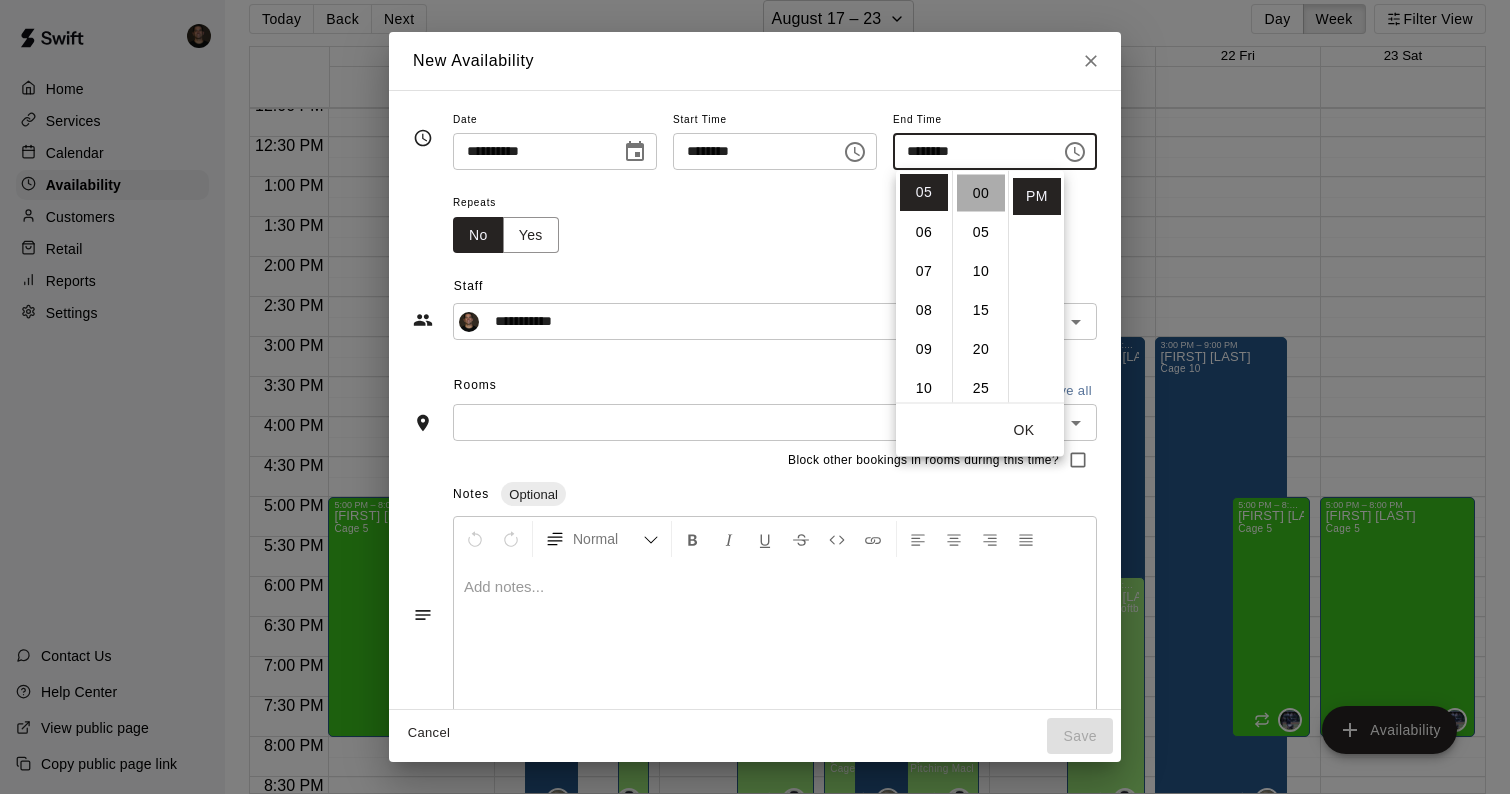 click on "00" at bounding box center [981, 193] 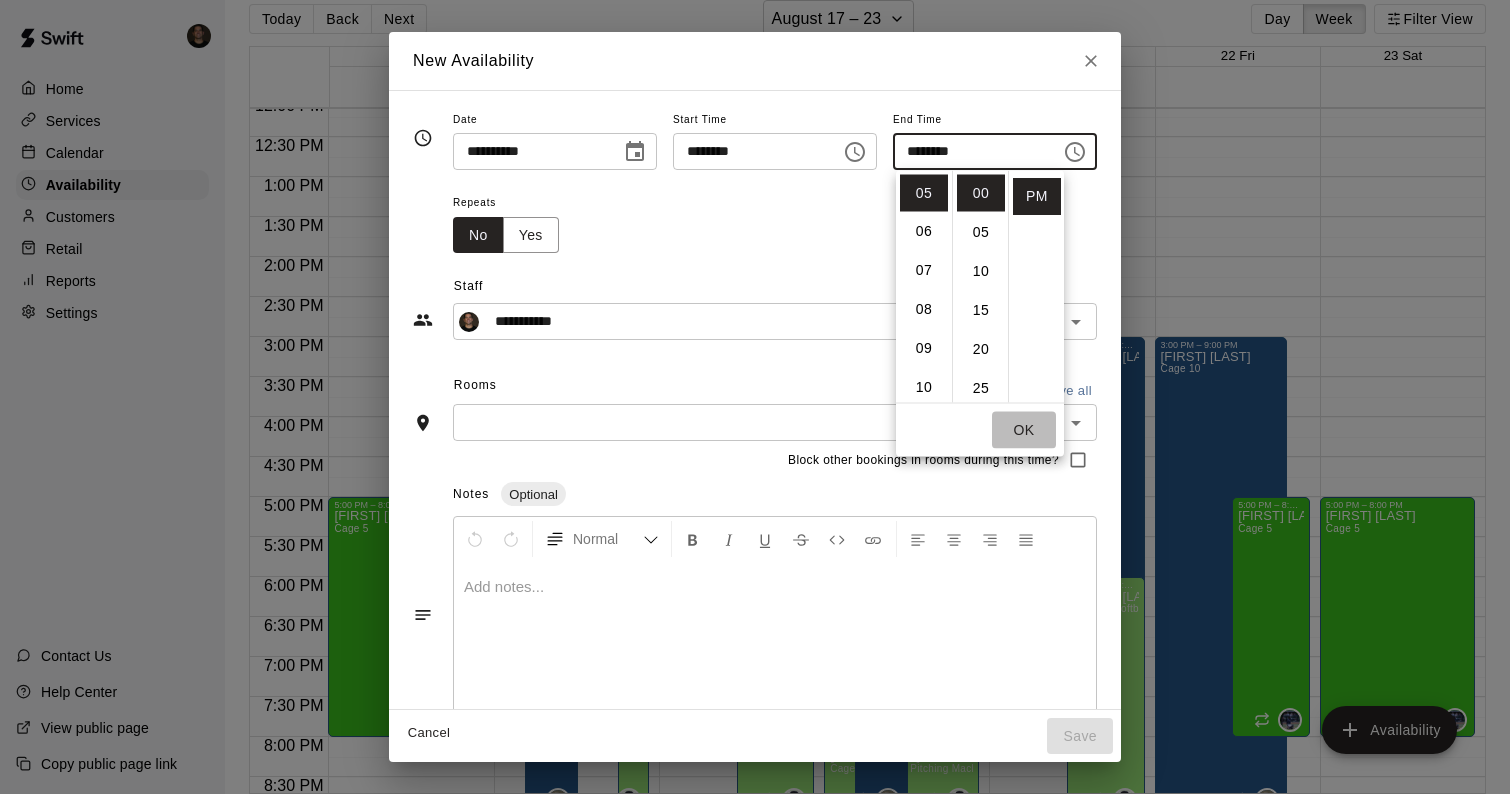 click on "OK" at bounding box center [1024, 430] 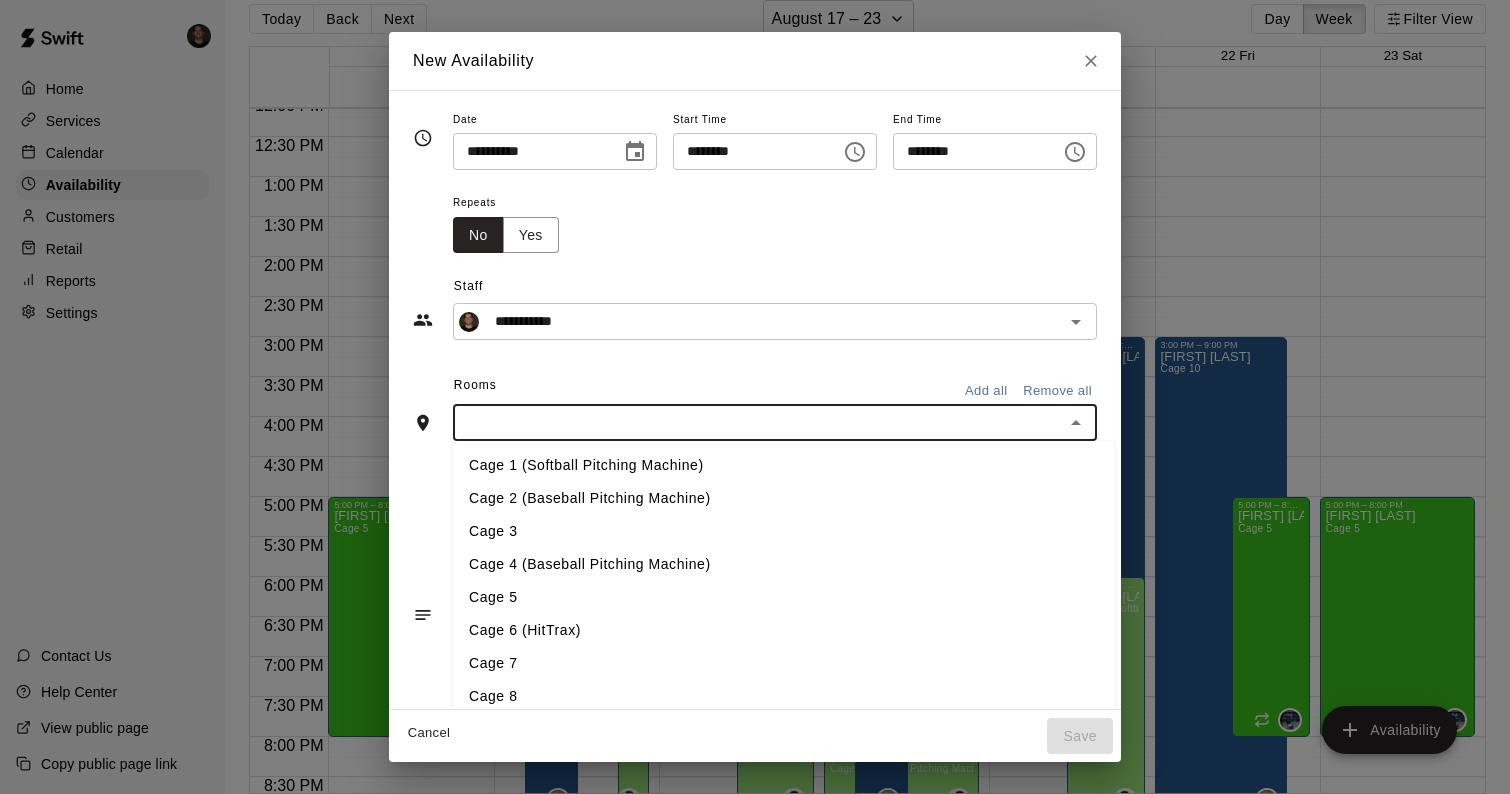 click at bounding box center [758, 422] 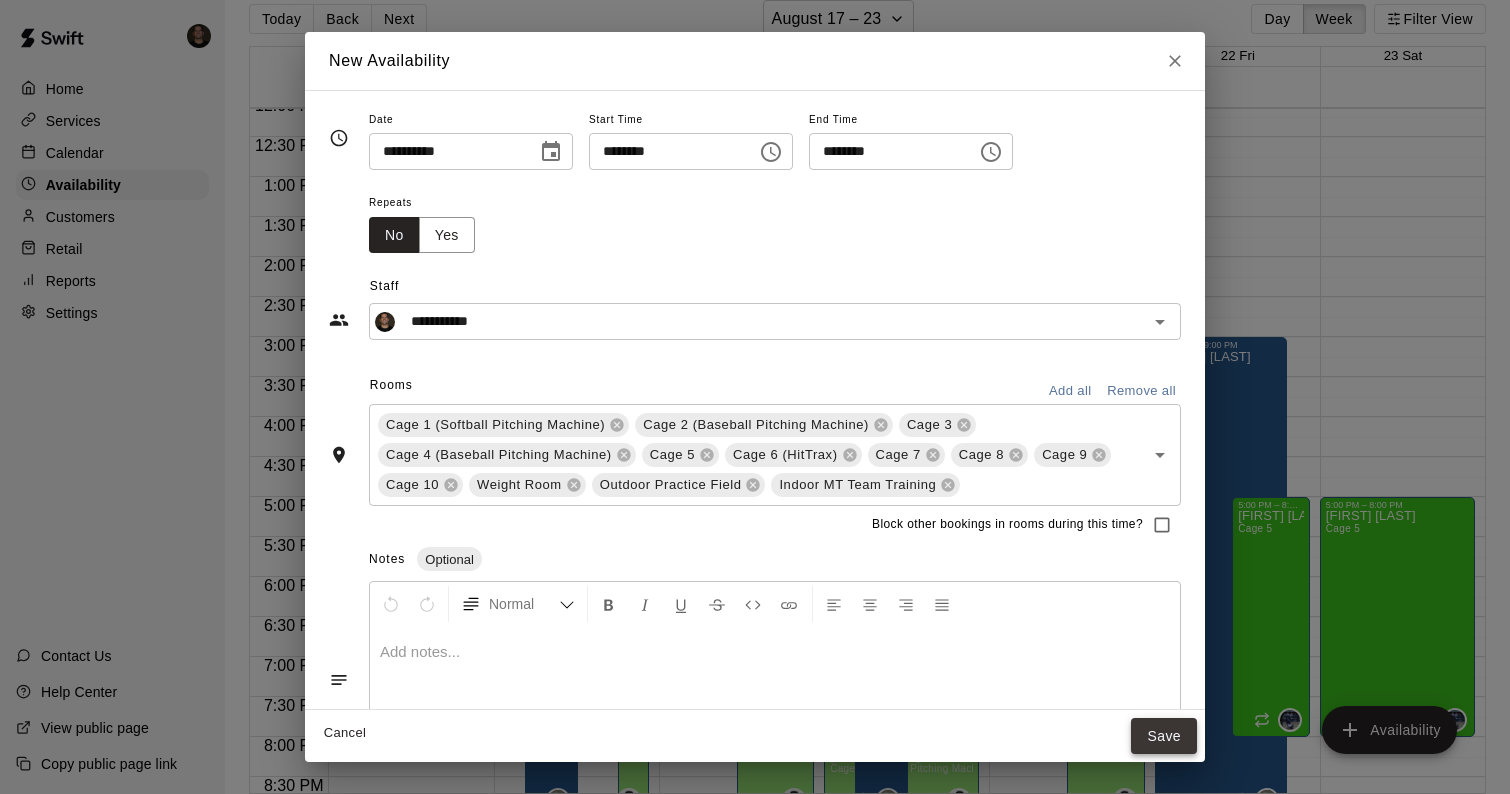 click on "Save" at bounding box center (1164, 736) 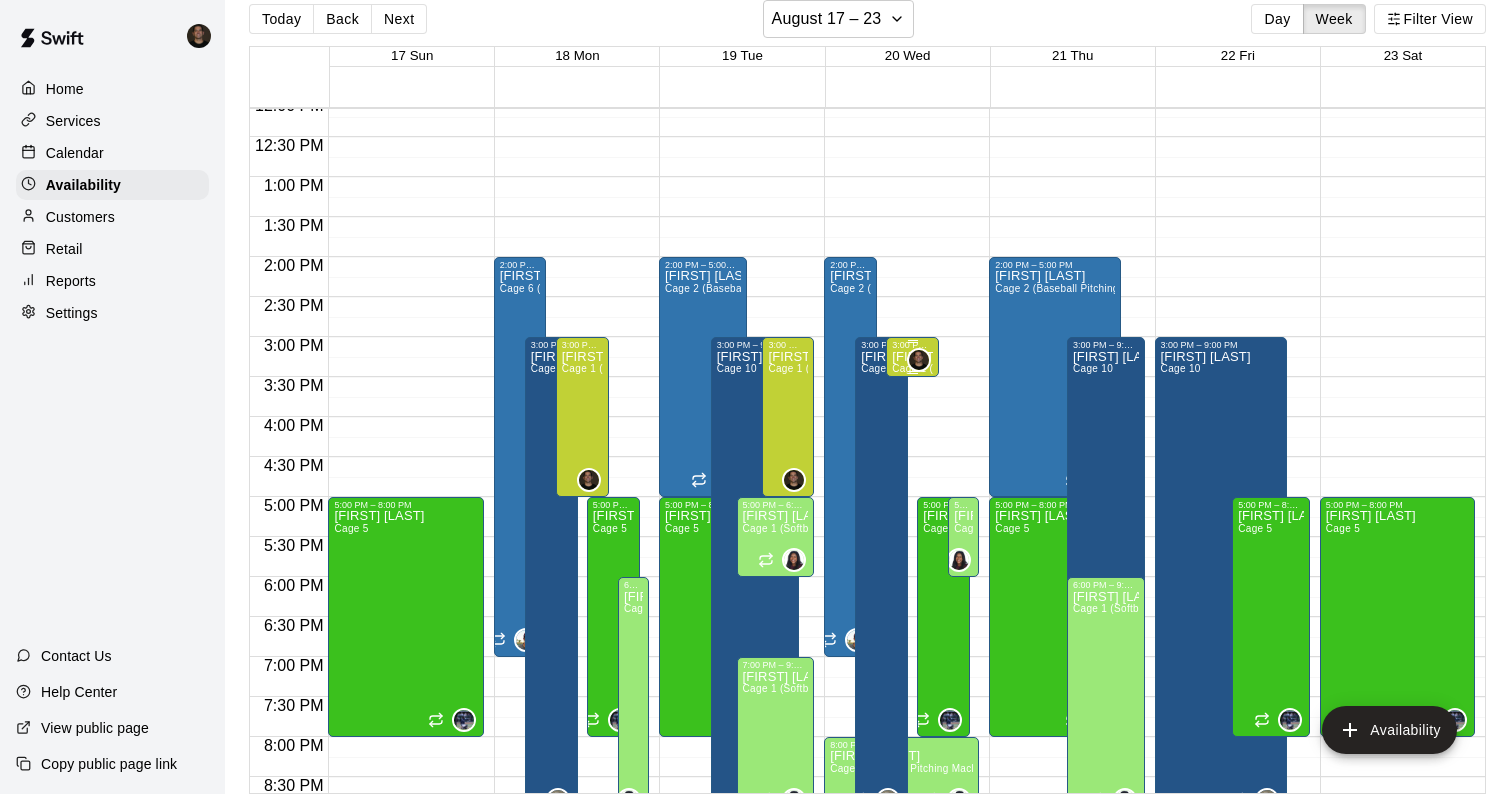 click on "3:00 PM – 3:30 PM" at bounding box center (912, 345) 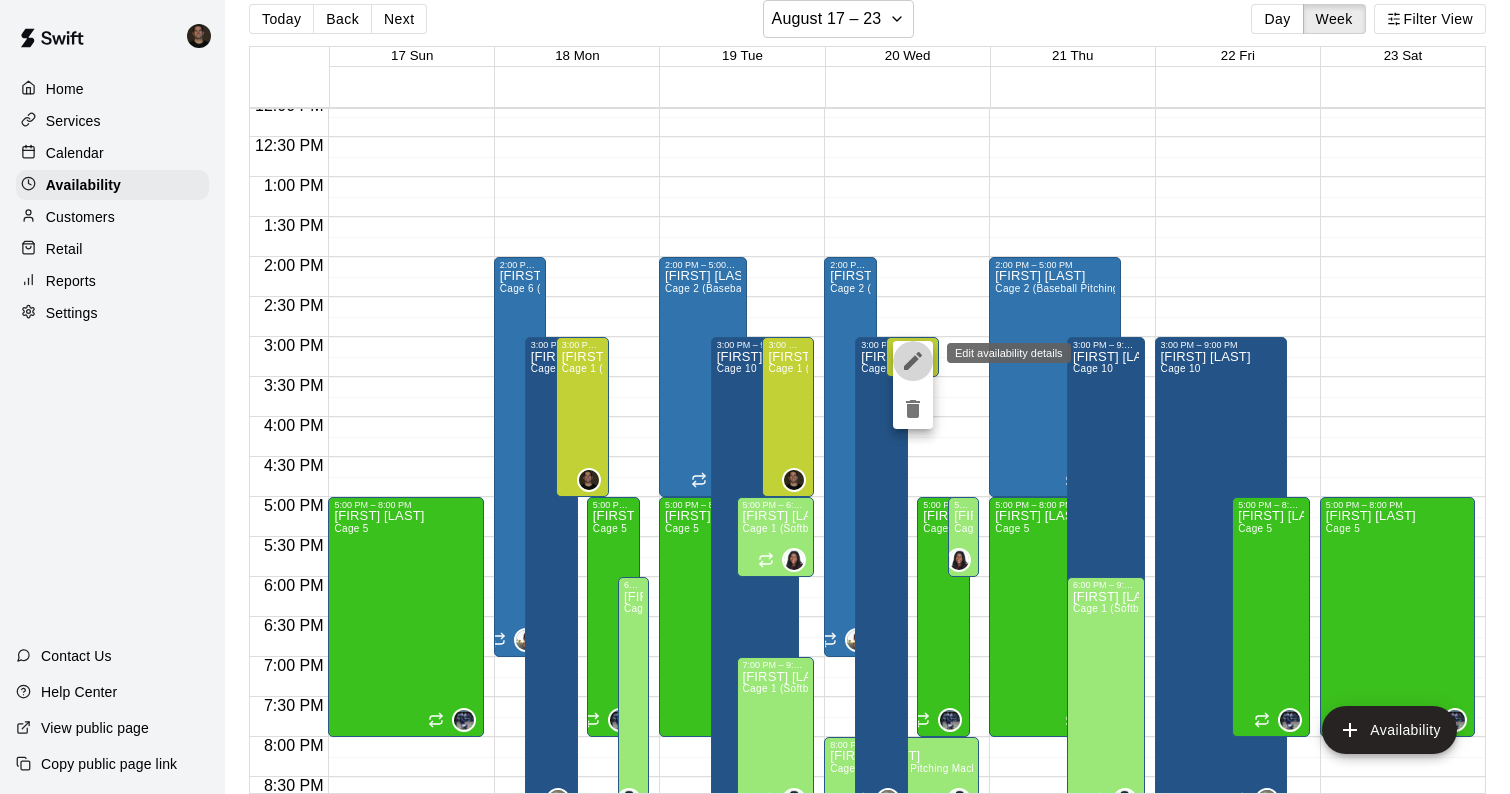 click 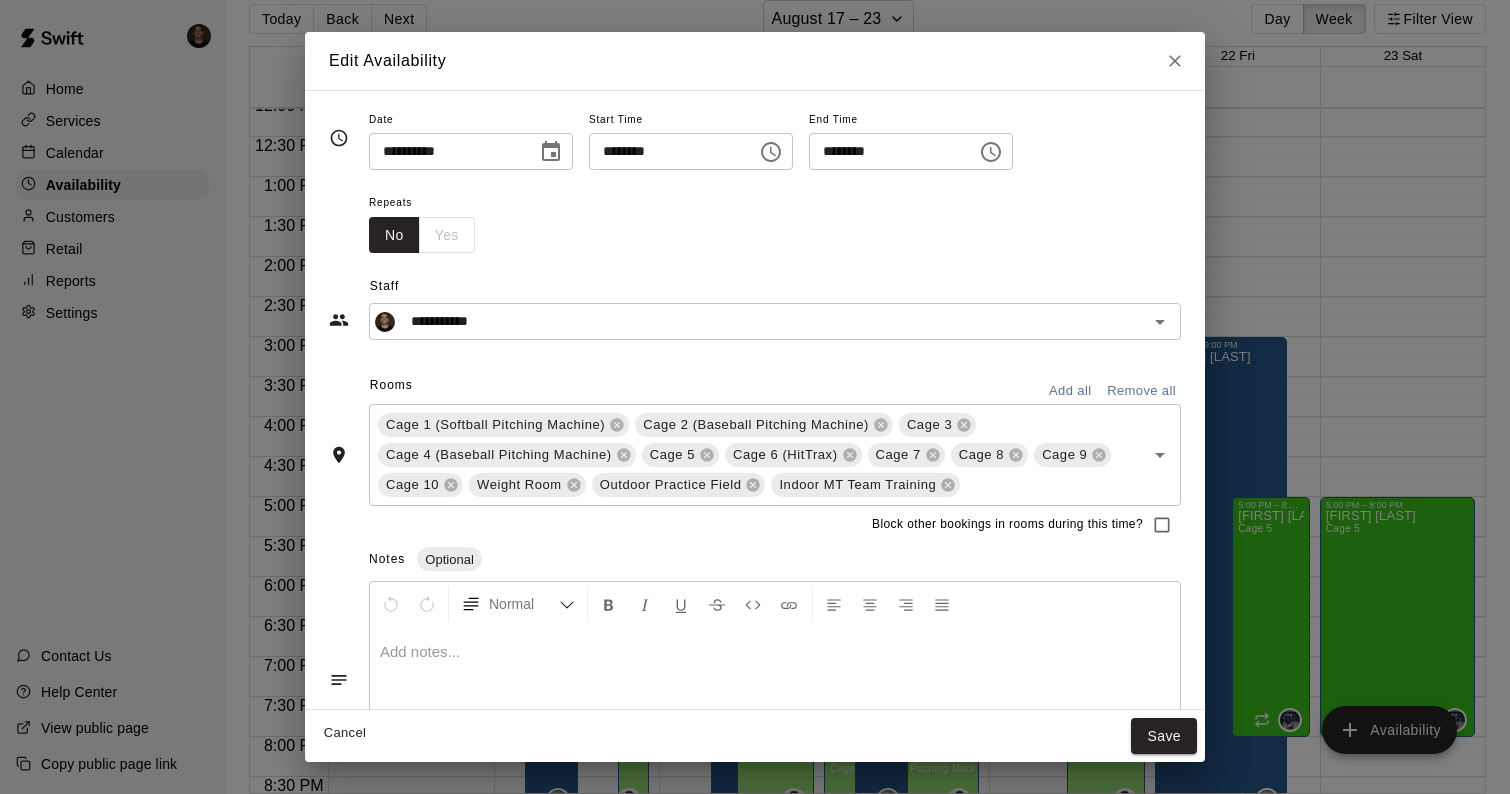 click on "**********" at bounding box center [755, 296] 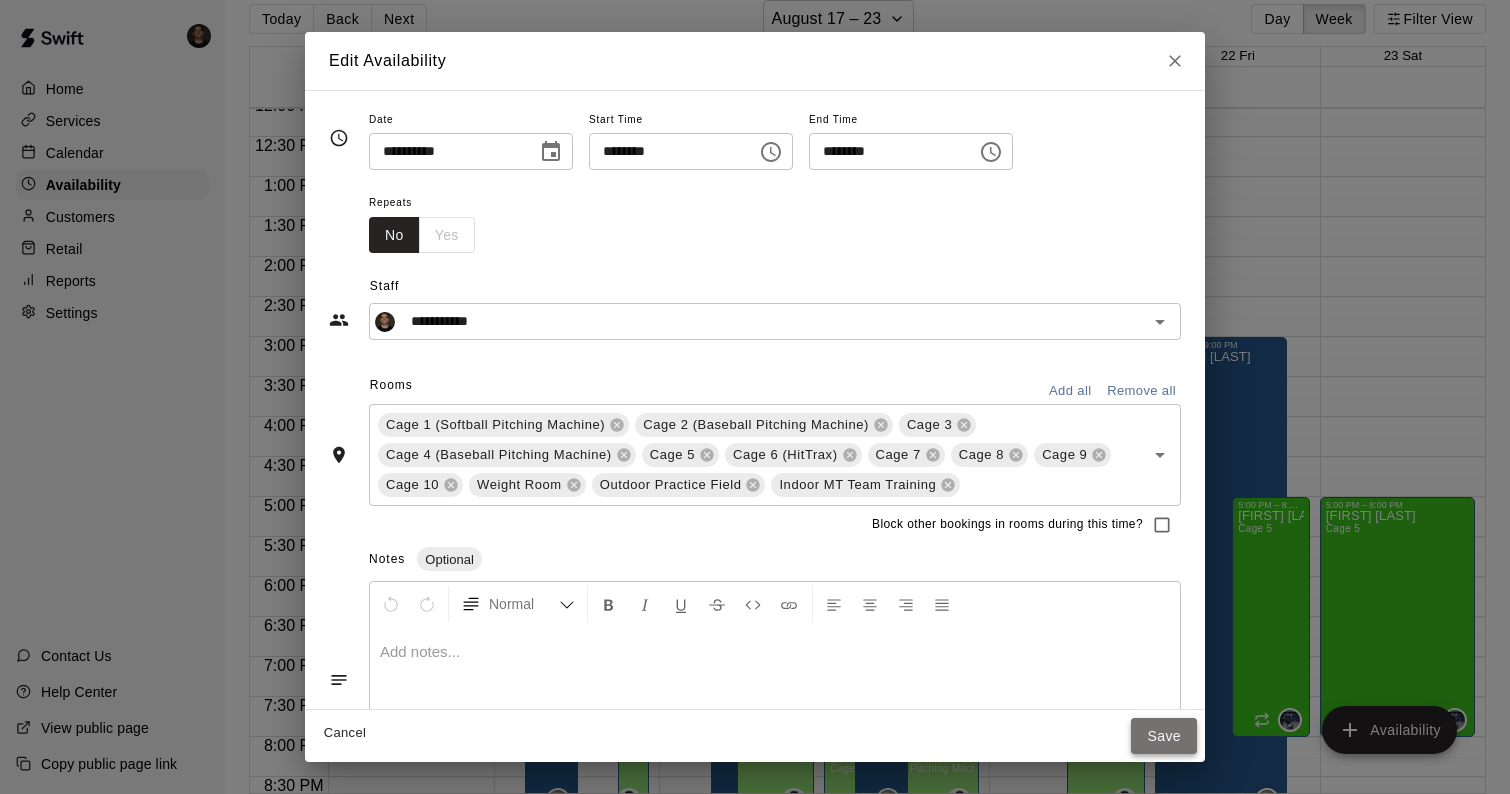 click on "Save" at bounding box center (1164, 736) 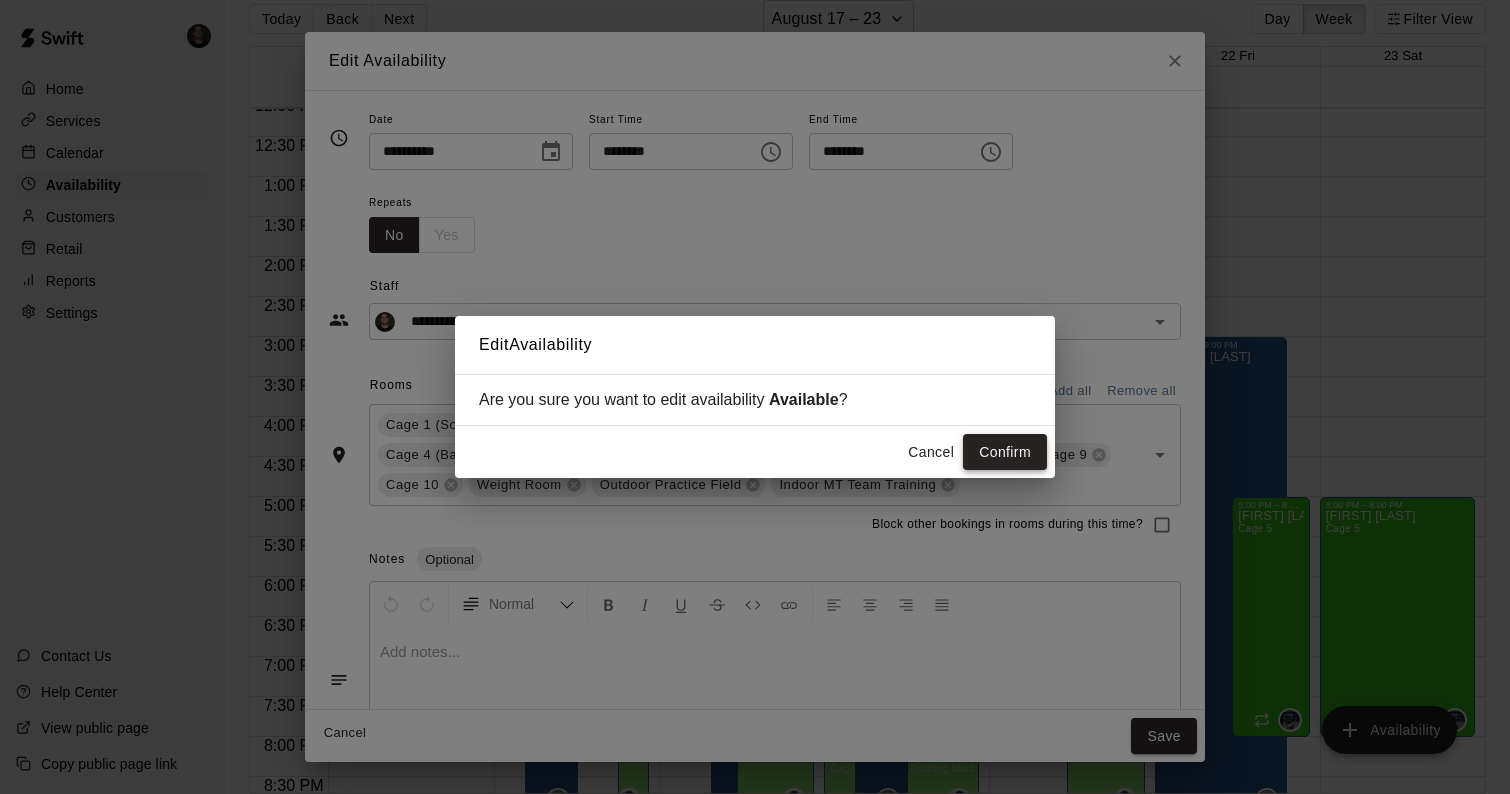 click on "Confirm" at bounding box center (1005, 452) 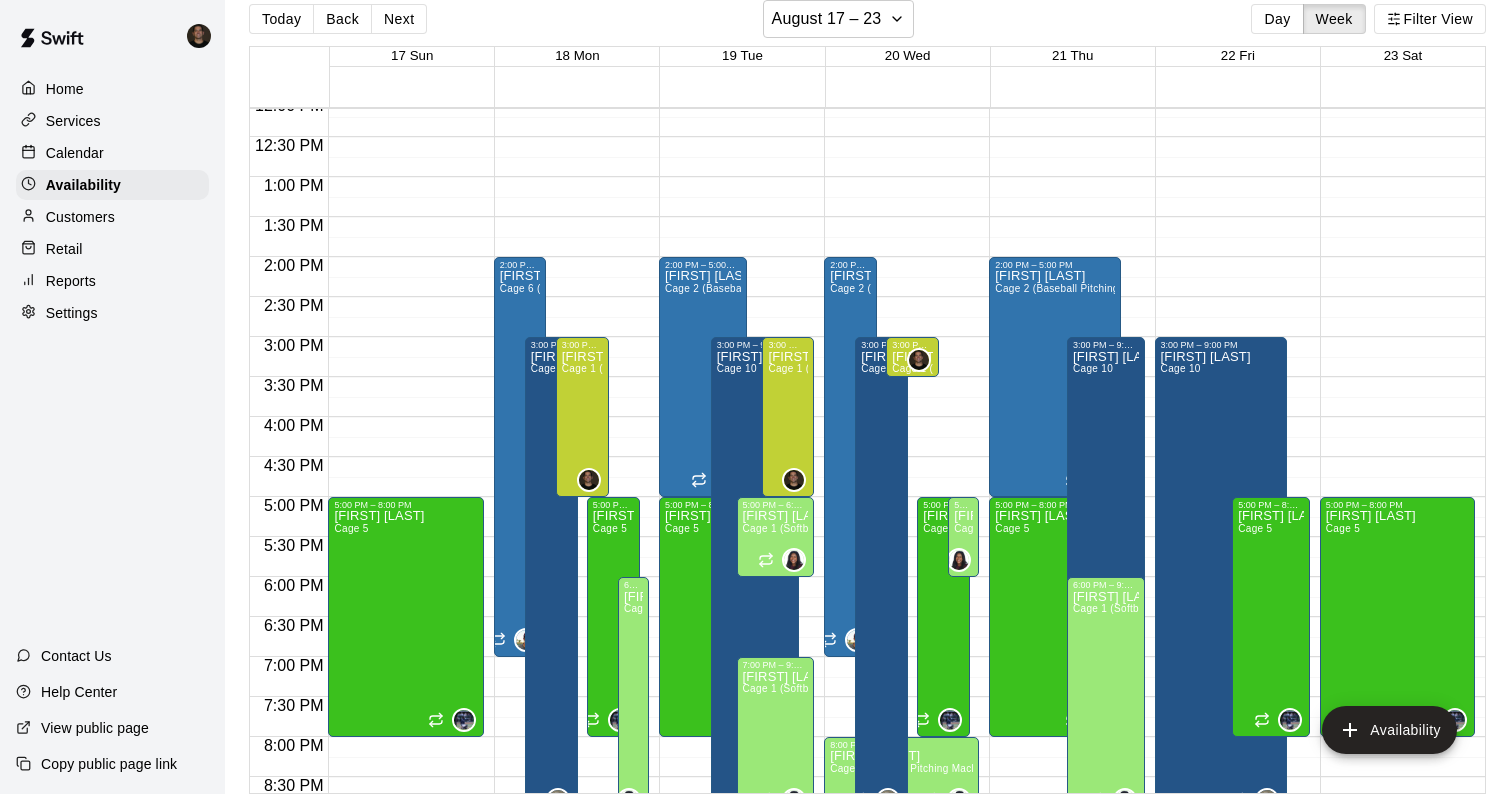 click on "12:00 AM – 9:00 AM Closed 2:00 PM – 7:00 PM Ben  Boykin  Cage 2 (Baseball Pitching Machine), Cage 4 (Baseball Pitching Machine), Cage 6 (HitTrax)  8:00 PM – 9:00 PM KaDedra Temple Cage 1 (Softball Pitching Machine), Cage 2 (Baseball Pitching Machine), Cage 3, Cage 4 (Baseball Pitching Machine), Cage 5 , Cage 6 (HitTrax) , Cage 7, Cage 8, Cage 9, Cage 10, Weight Room, Outdoor Practice Field , Indoor MT Team Training  3:00 PM – 9:00 PM Ryan Morris Cage 10 9:00 PM – 11:59 PM Closed 3:00 PM – 3:30 PM Kyle Harris Cage 1 (Softball Pitching Machine), Cage 2 (Baseball Pitching Machine), Cage 3, Cage 4 (Baseball Pitching Machine), Cage 5 , Cage 6 (HitTrax) , Cage 7, Cage 8, Cage 9, Cage 10, Weight Room, Outdoor Practice Field , Indoor MT Team Training  5:00 PM – 8:00 PM JT Marr Cage 5  5:00 PM – 6:00 PM KaDedra Temple" at bounding box center [901, 97] 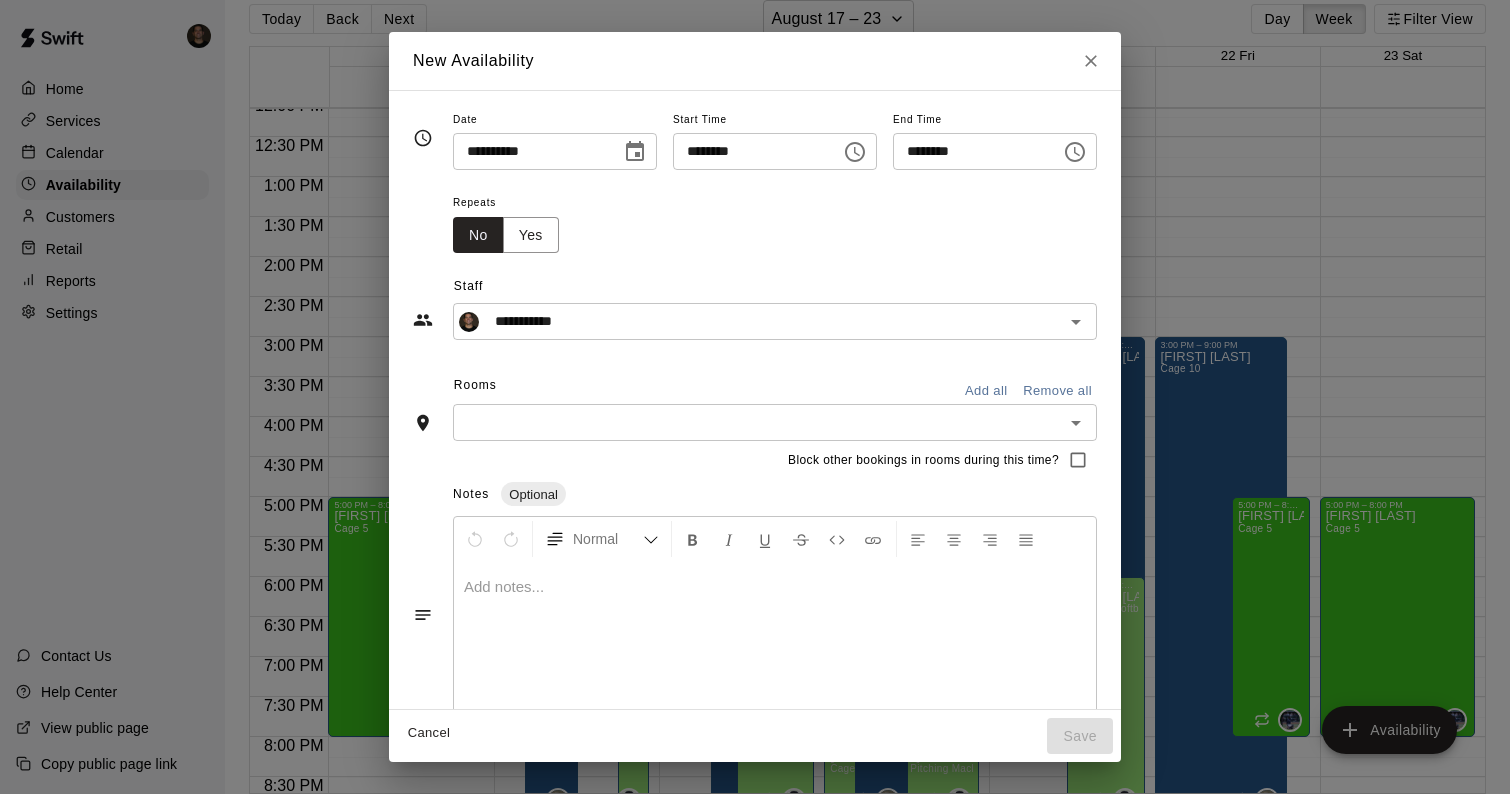 click 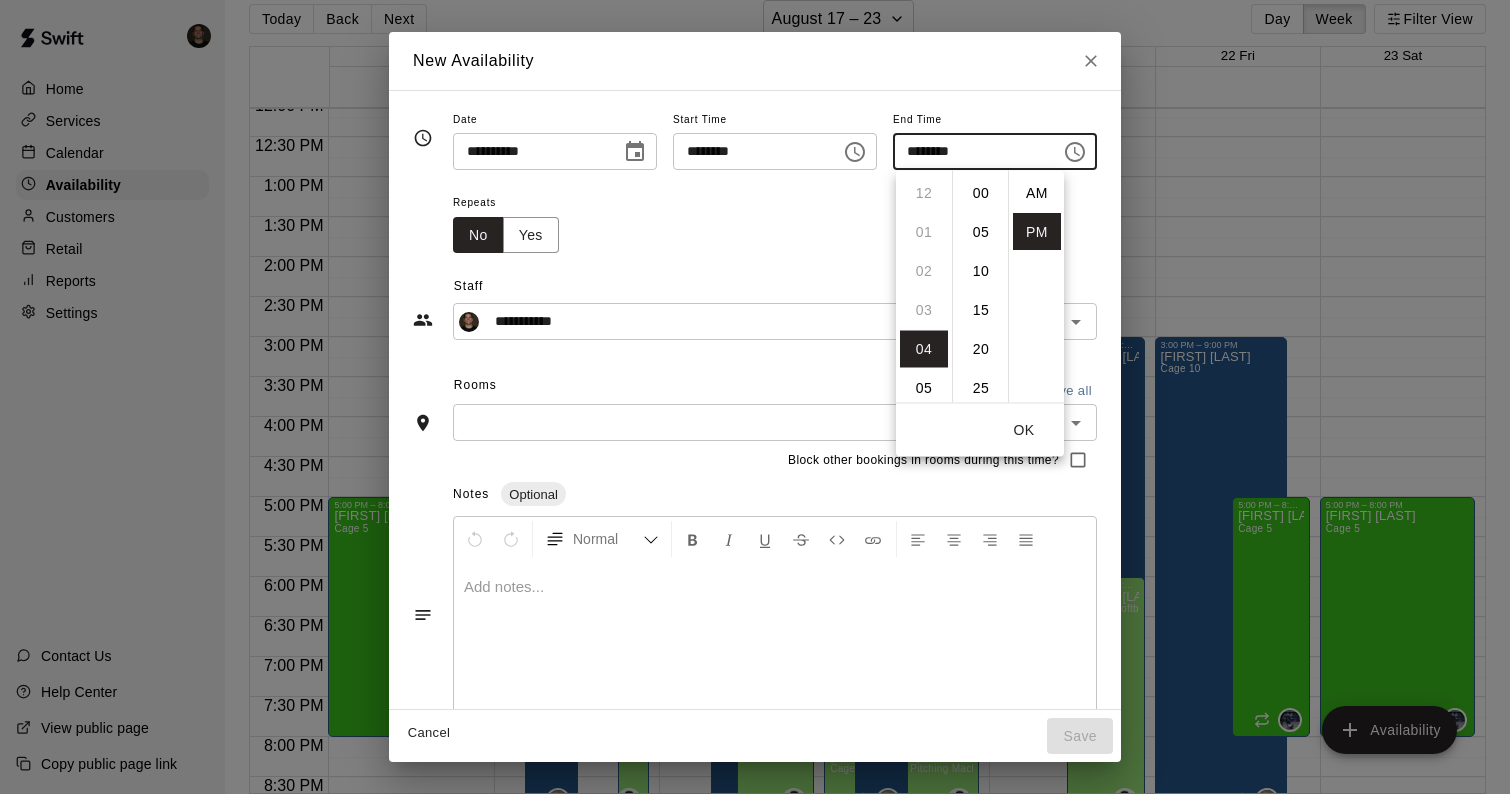 scroll, scrollTop: 156, scrollLeft: 0, axis: vertical 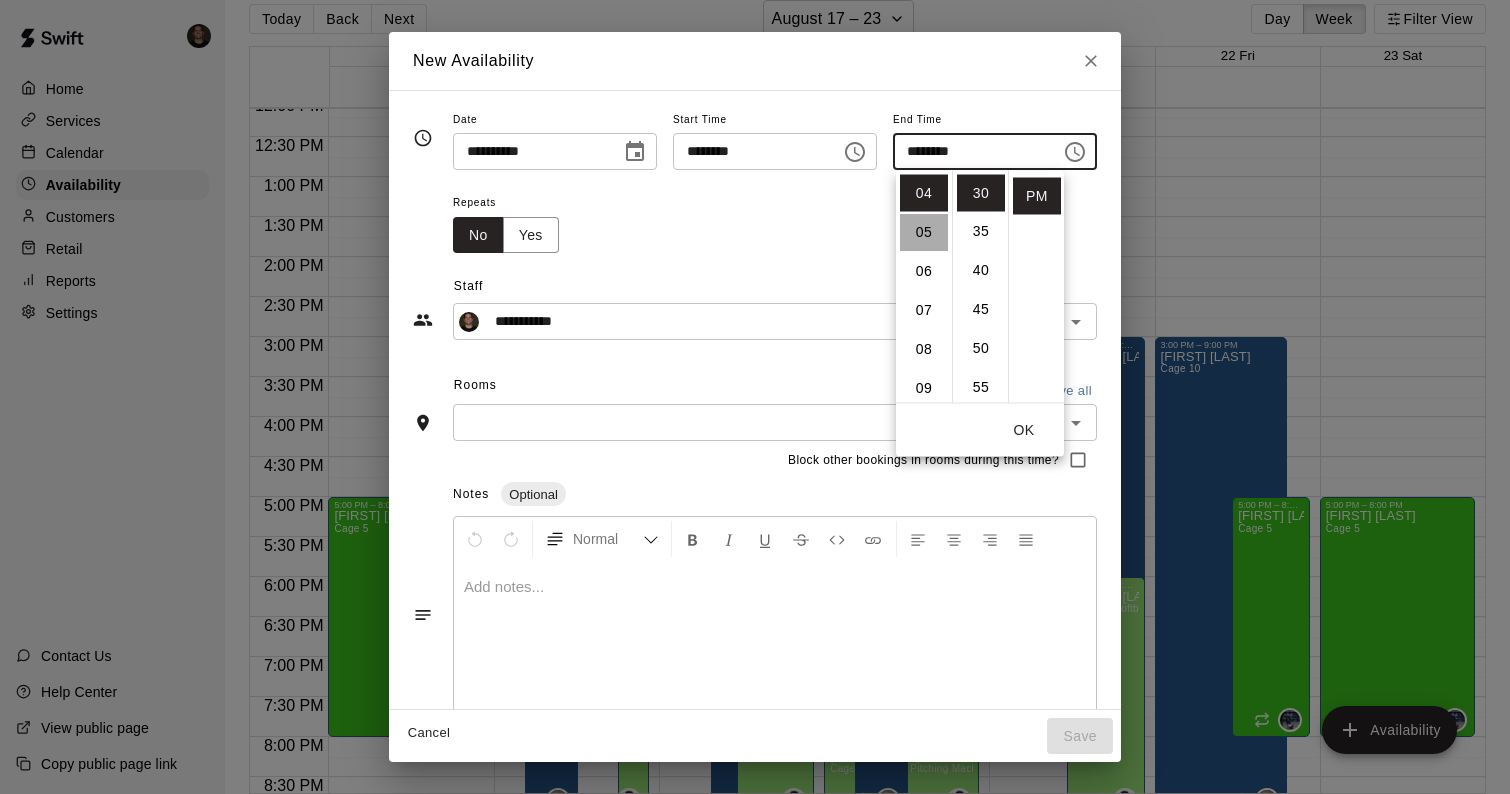 click on "05" at bounding box center (924, 232) 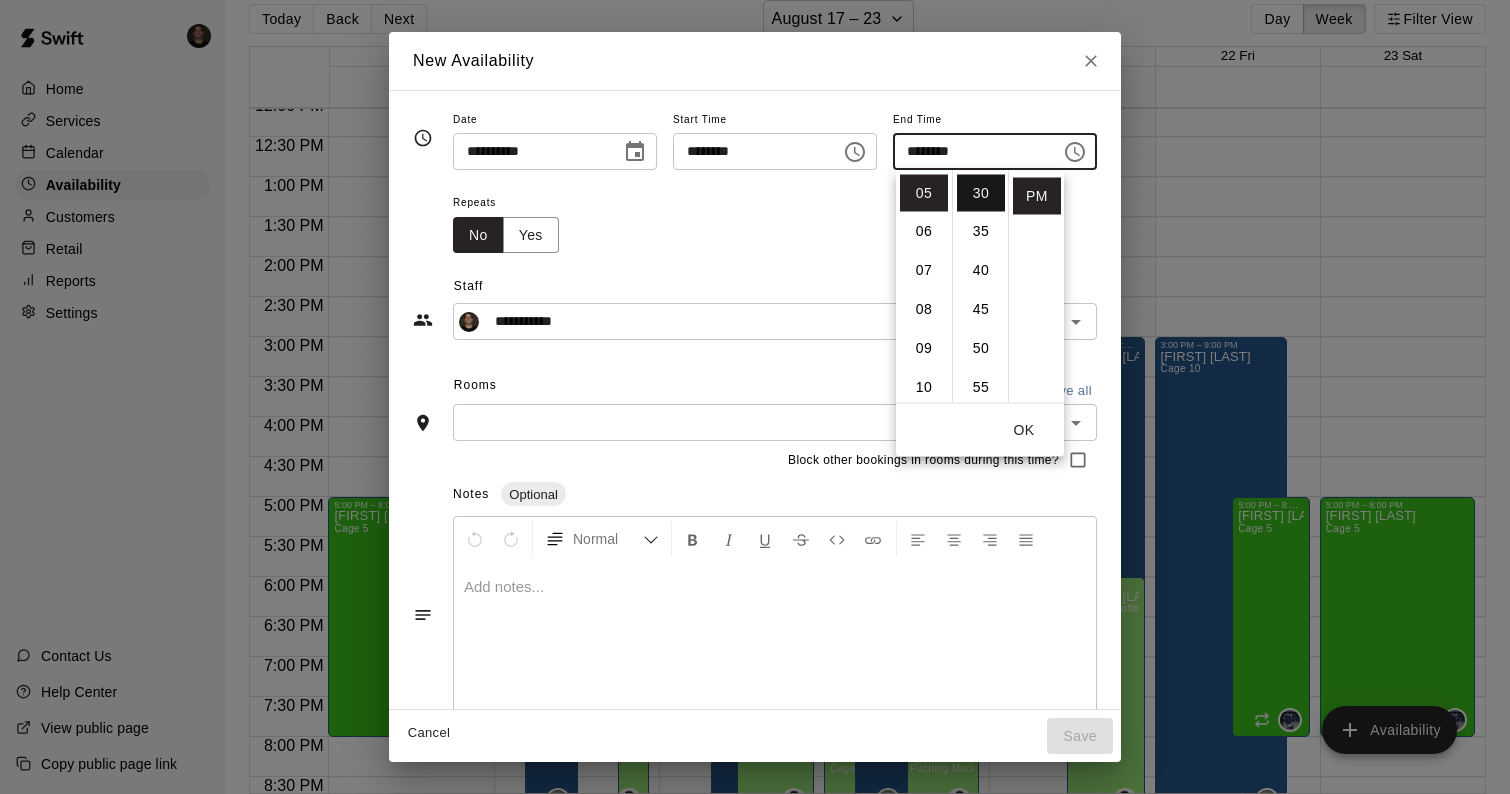 scroll, scrollTop: 0, scrollLeft: 0, axis: both 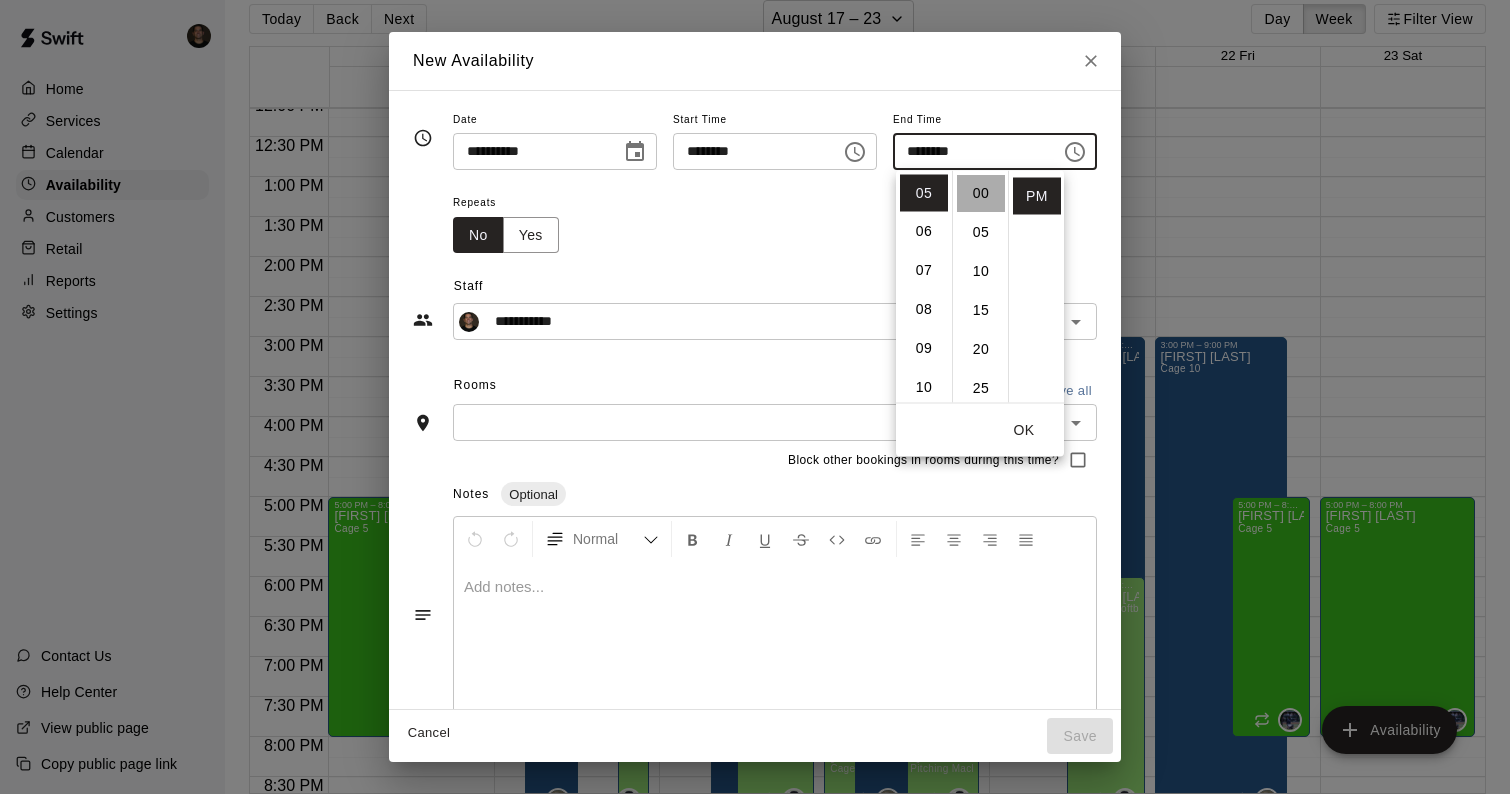 click on "00" at bounding box center [981, 193] 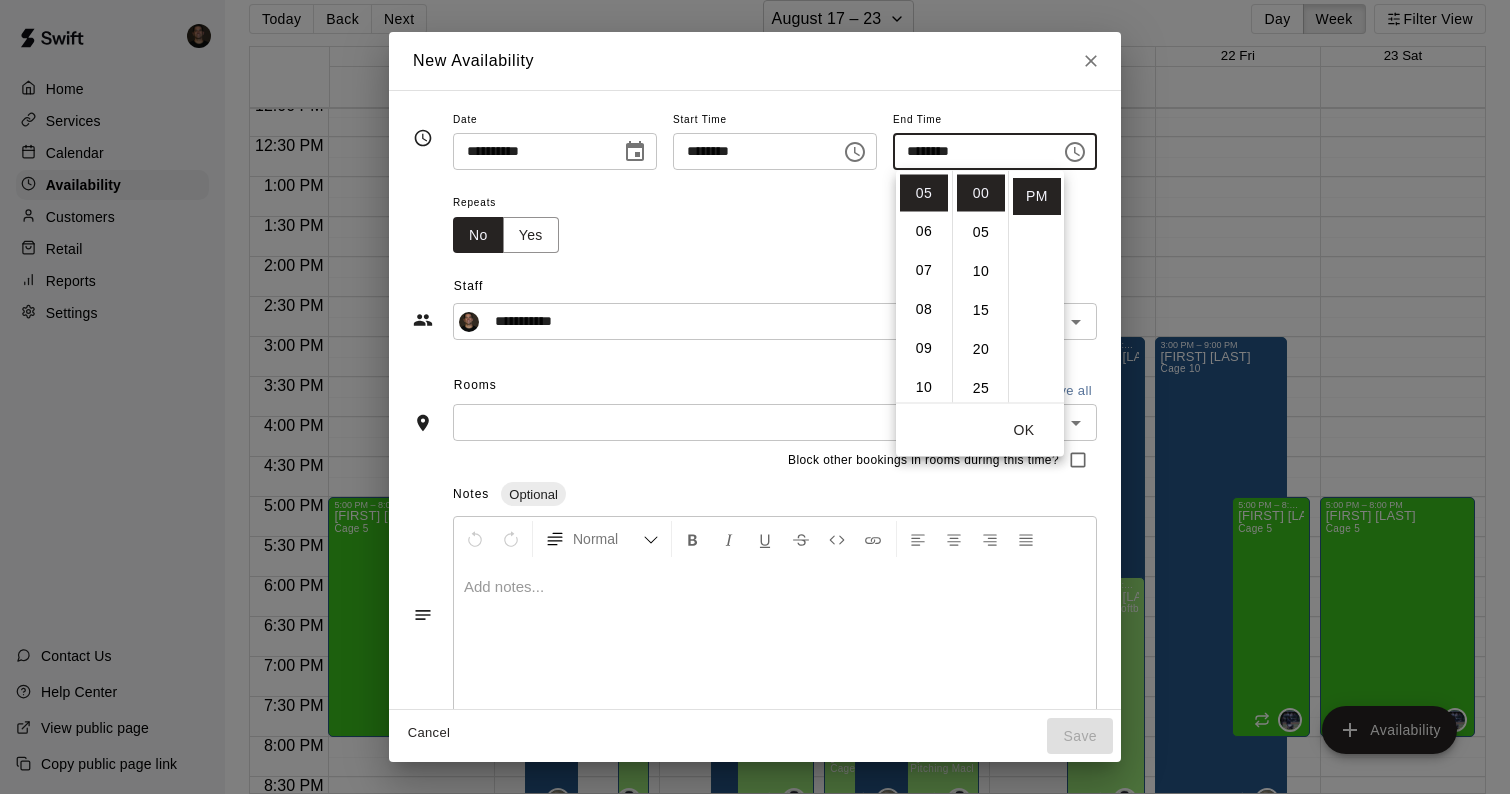 click at bounding box center [758, 422] 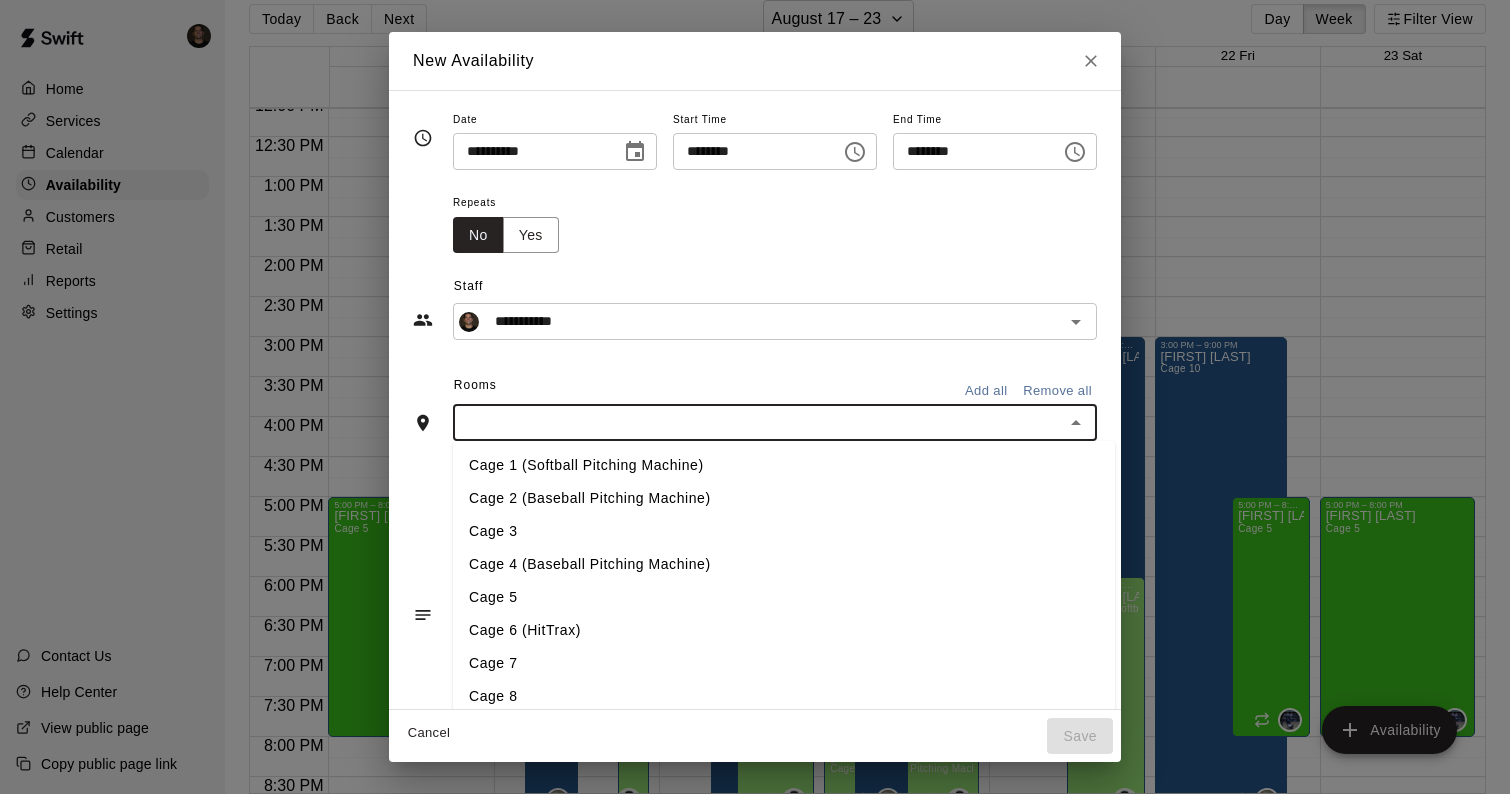 click at bounding box center (758, 422) 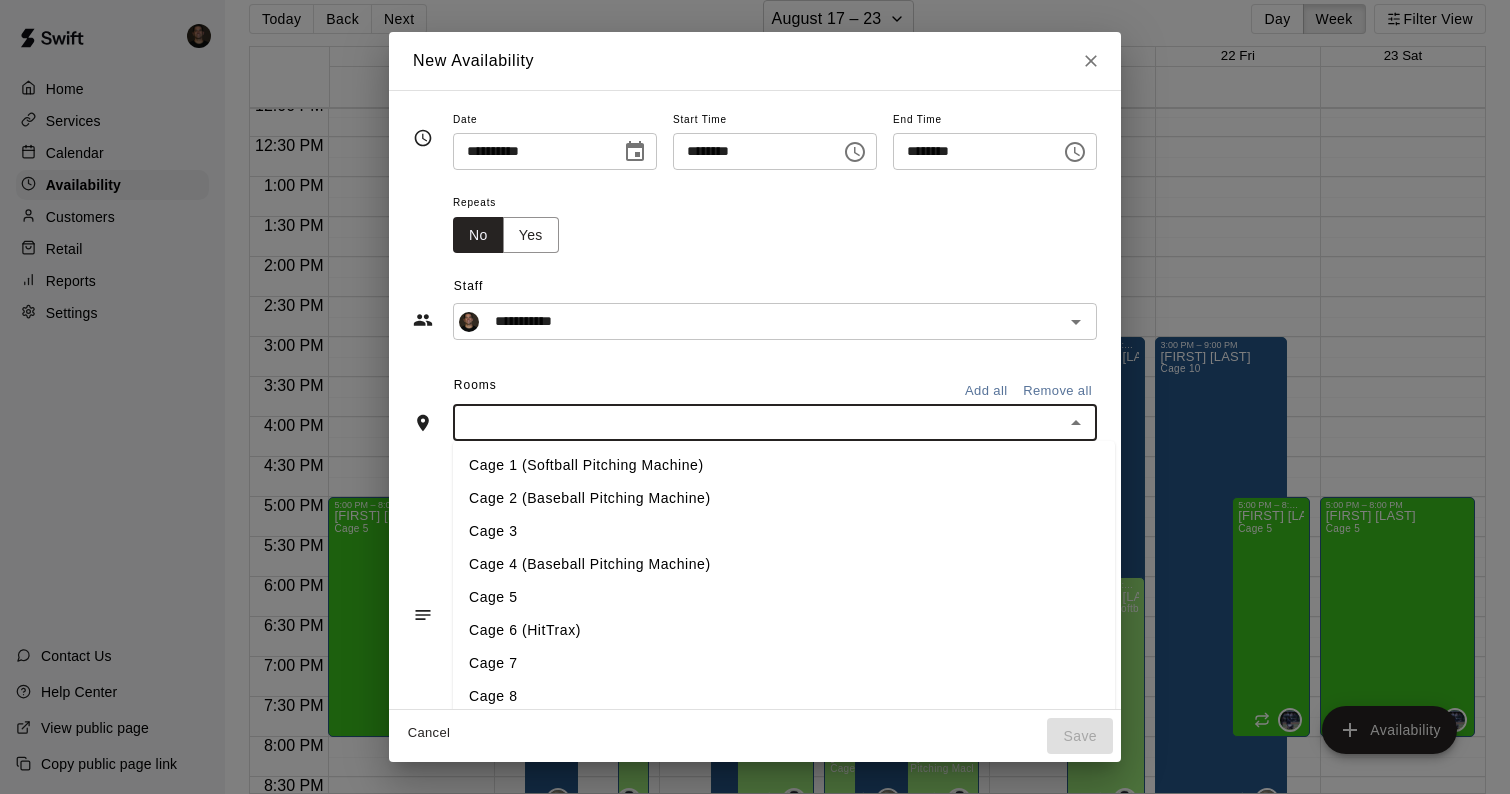 click on "Add all" at bounding box center (986, 391) 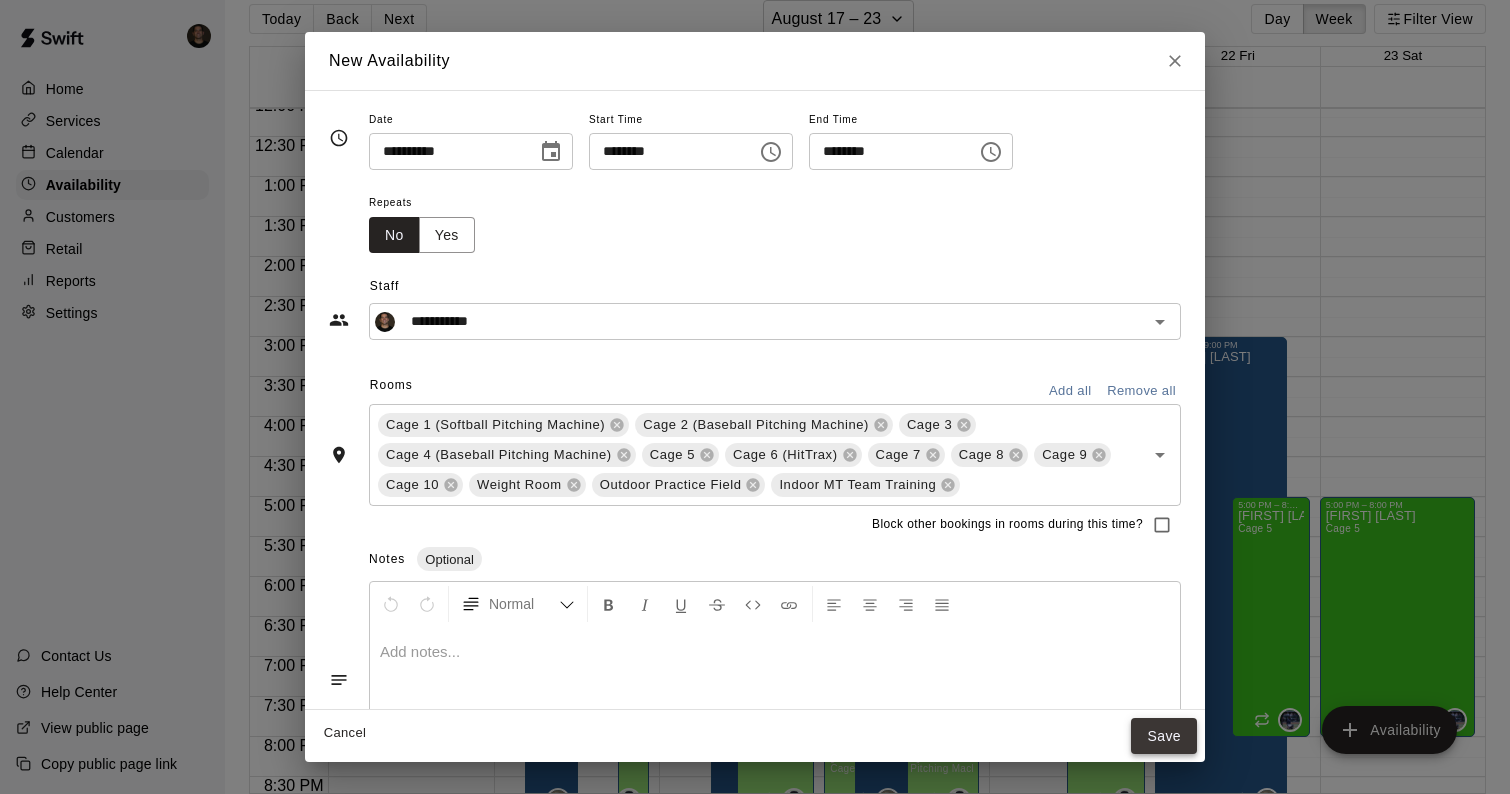 click on "Save" at bounding box center (1164, 736) 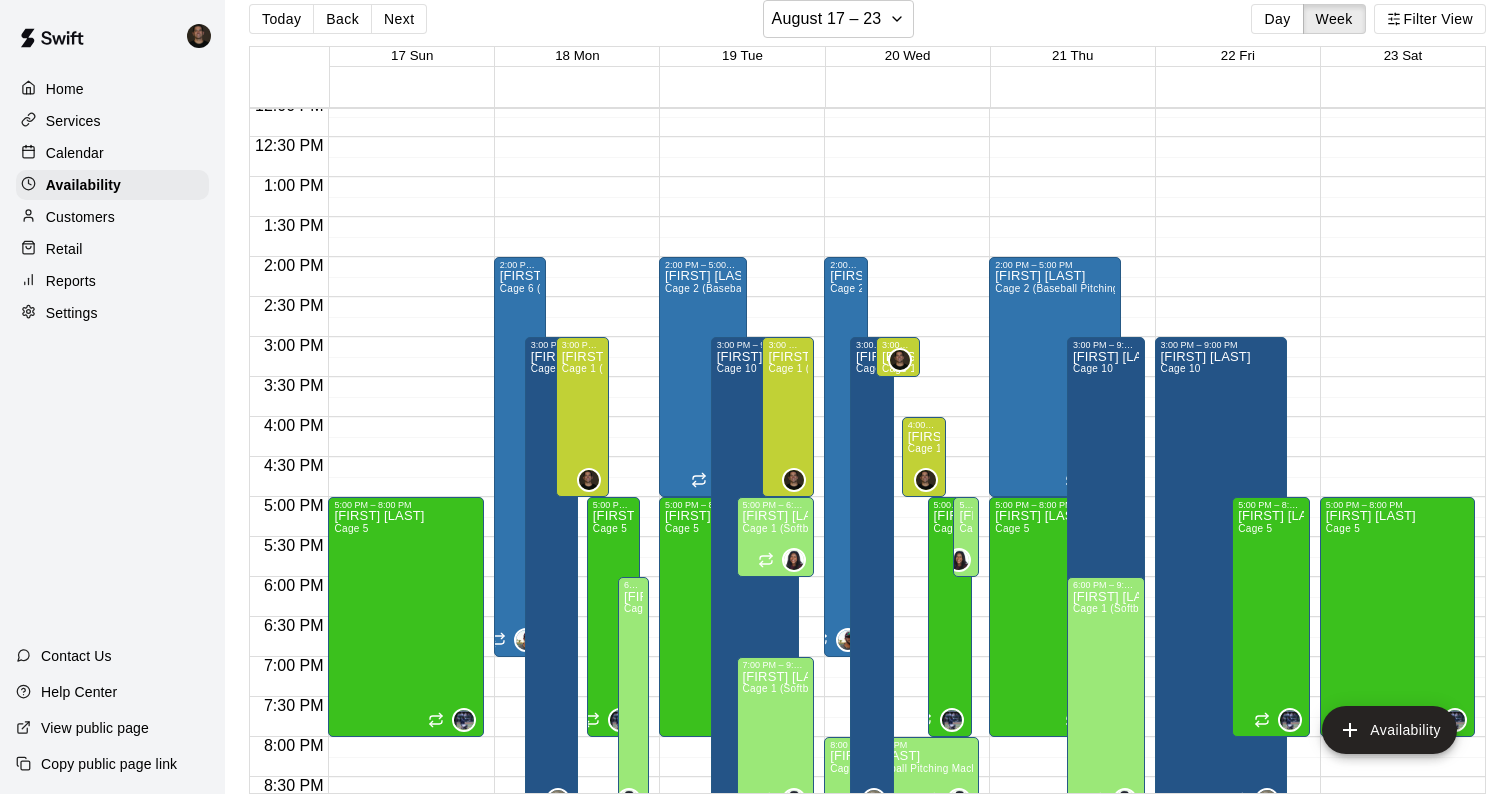click at bounding box center (1072, 347) 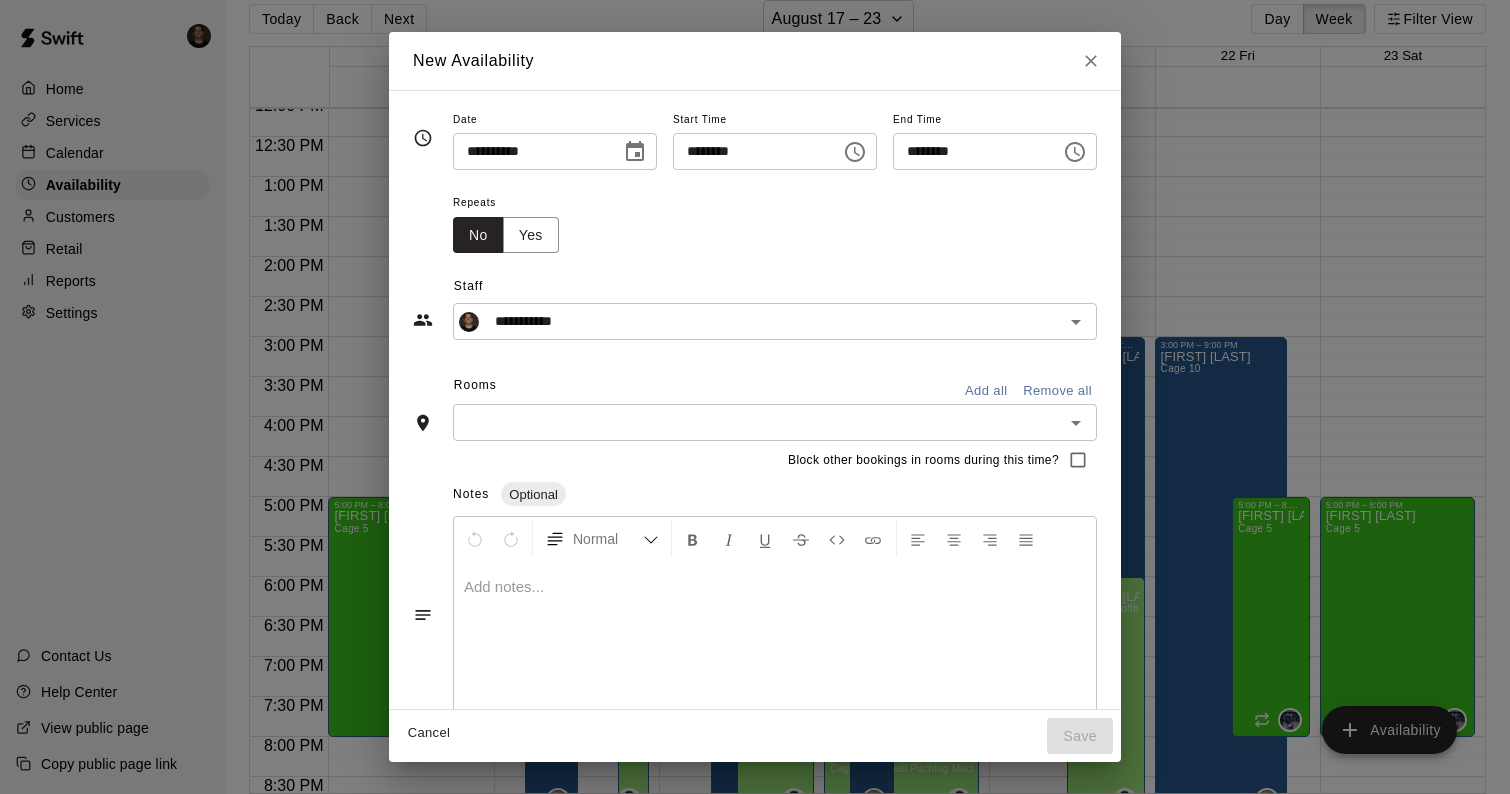 click 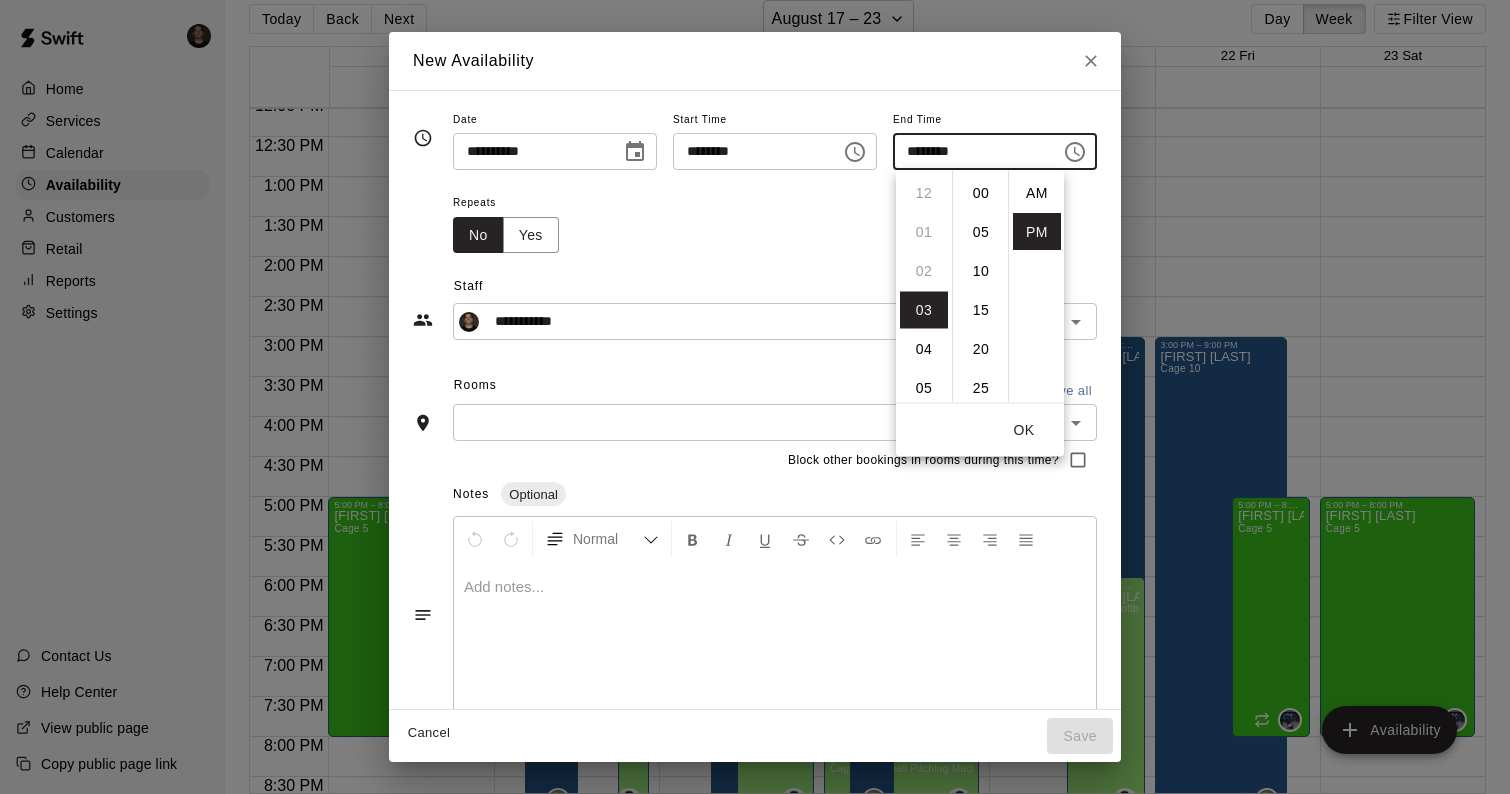 scroll, scrollTop: 117, scrollLeft: 0, axis: vertical 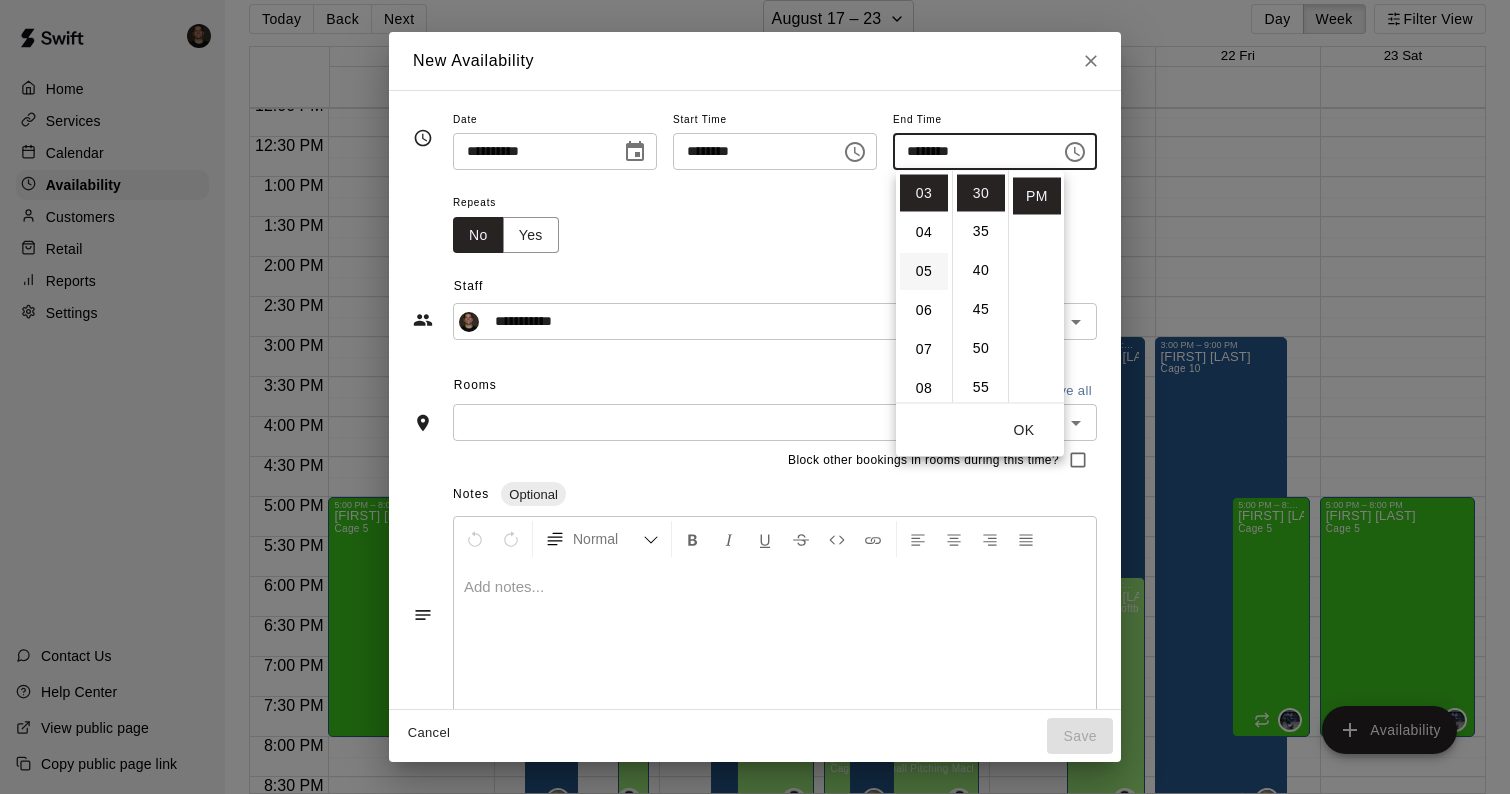 click on "05" at bounding box center (924, 271) 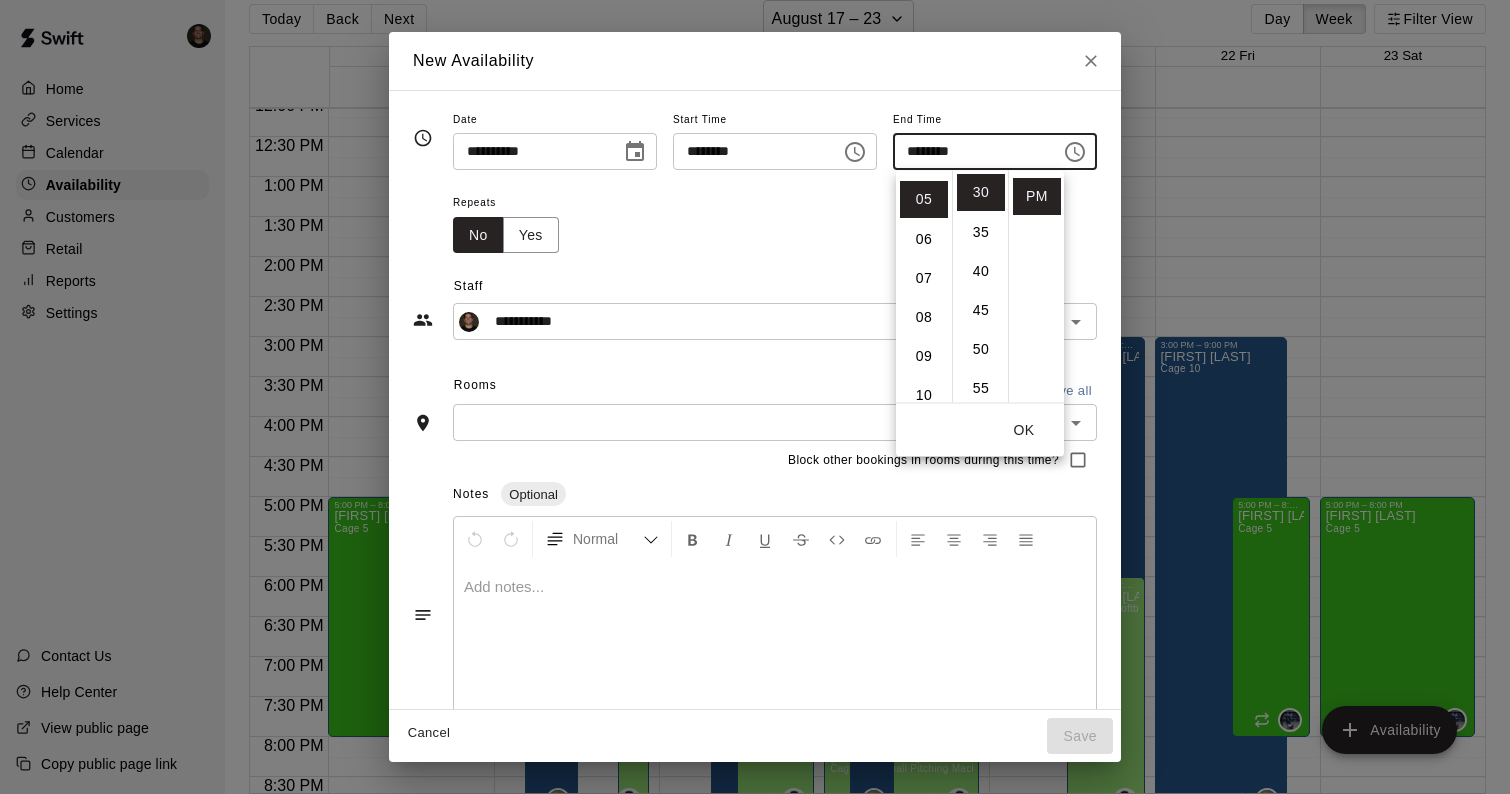 scroll, scrollTop: 195, scrollLeft: 0, axis: vertical 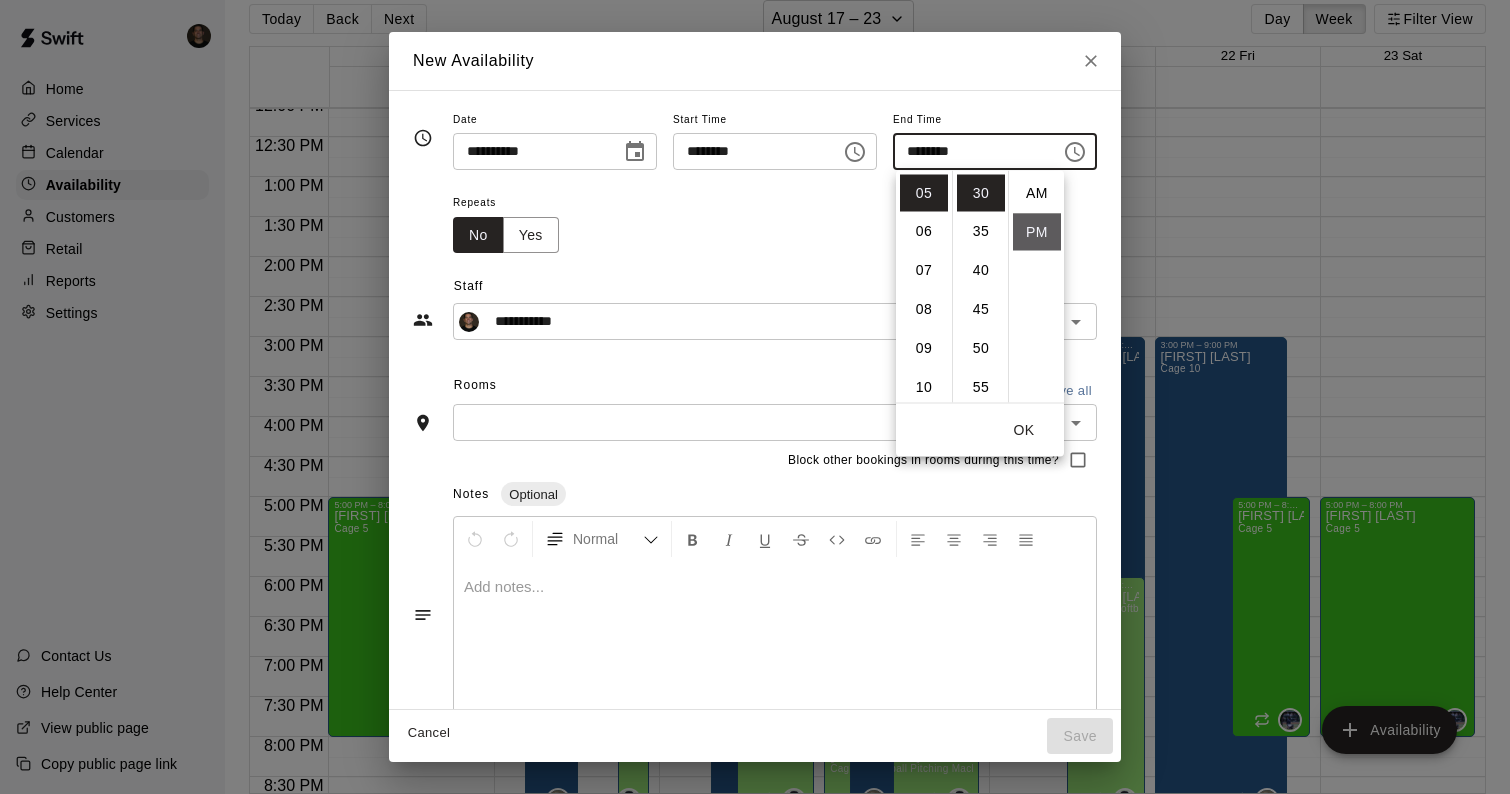 click on "PM" at bounding box center [1037, 232] 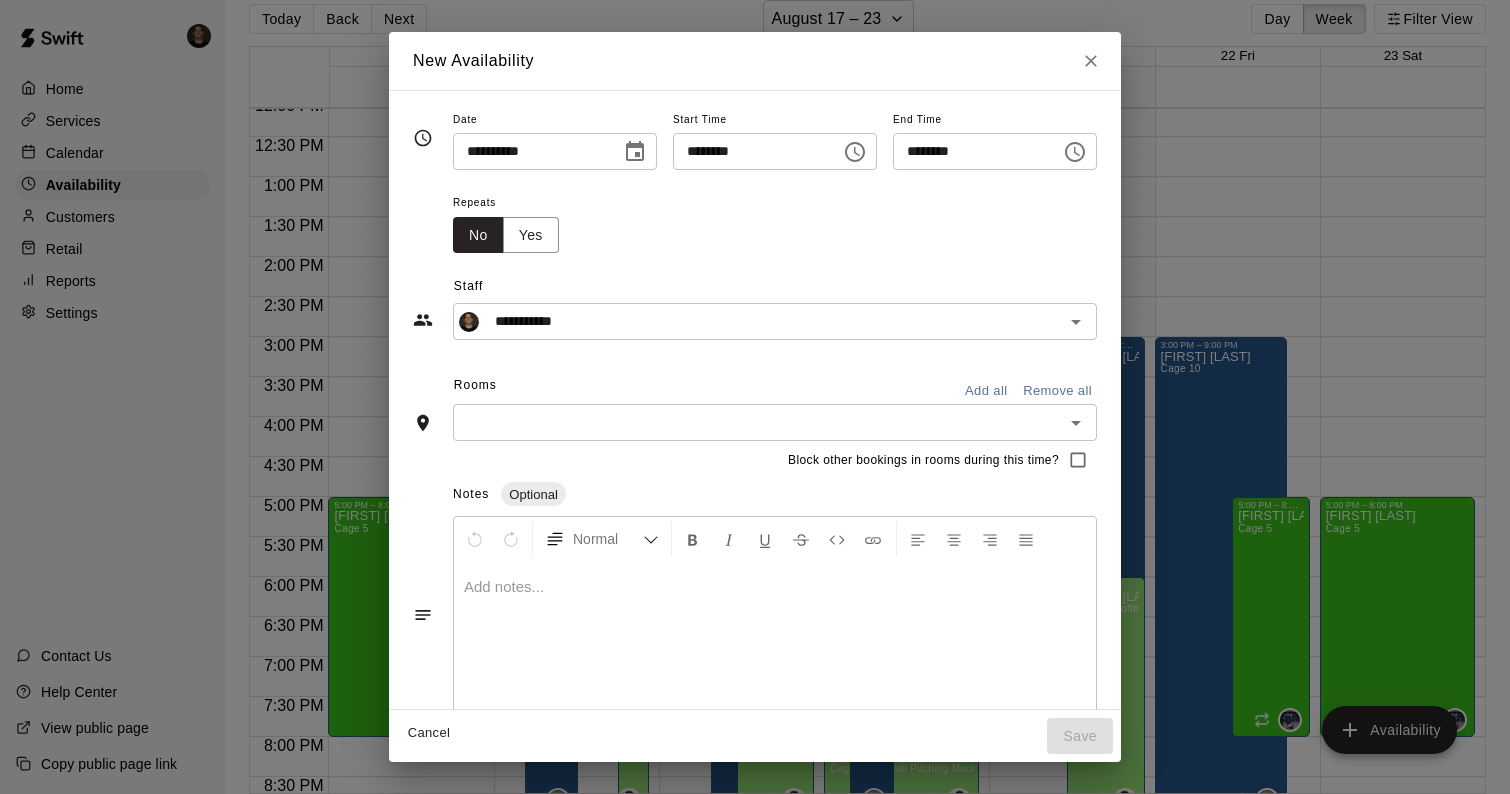 click on "********" at bounding box center [970, 151] 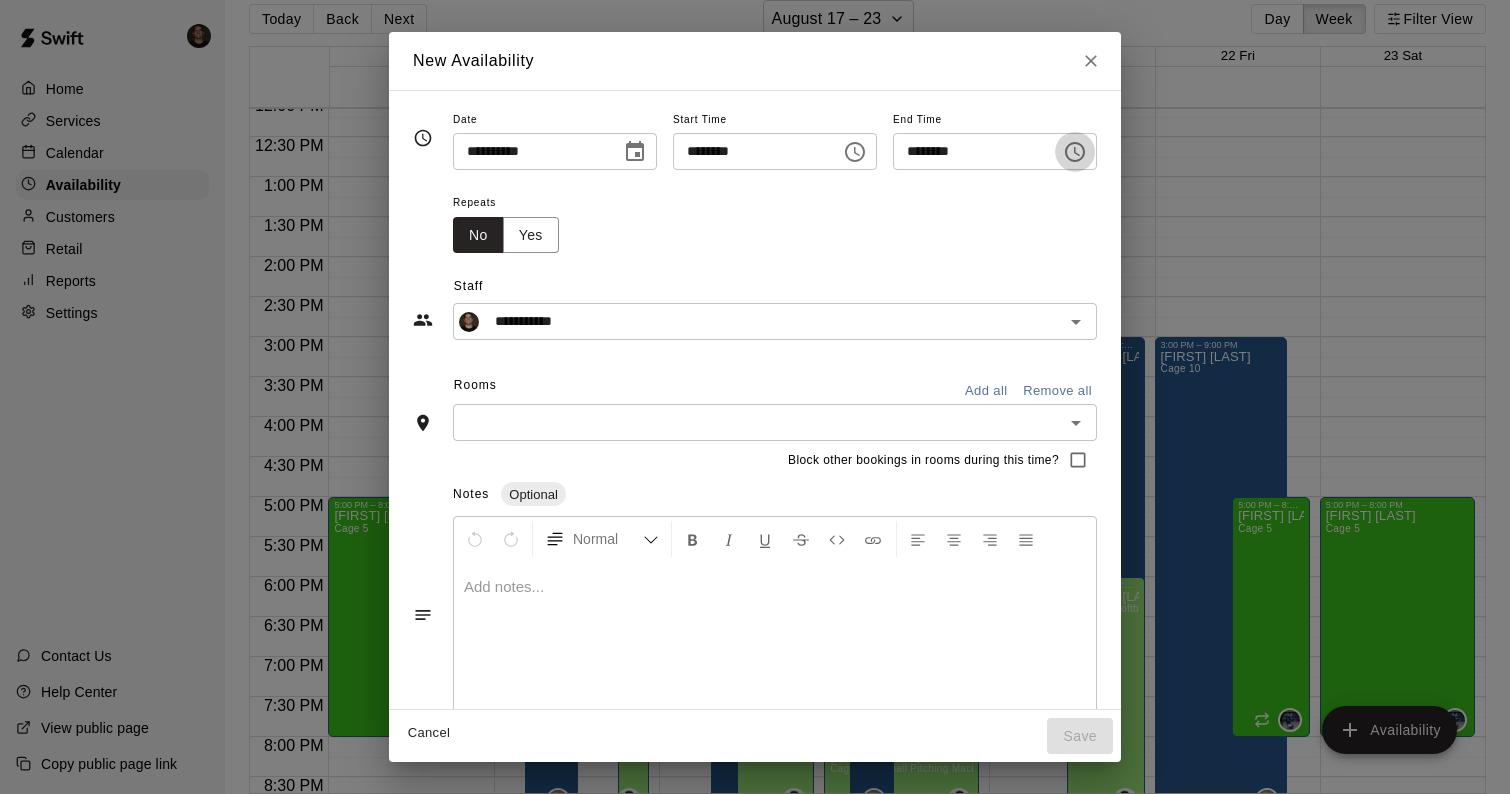 click at bounding box center (1075, 152) 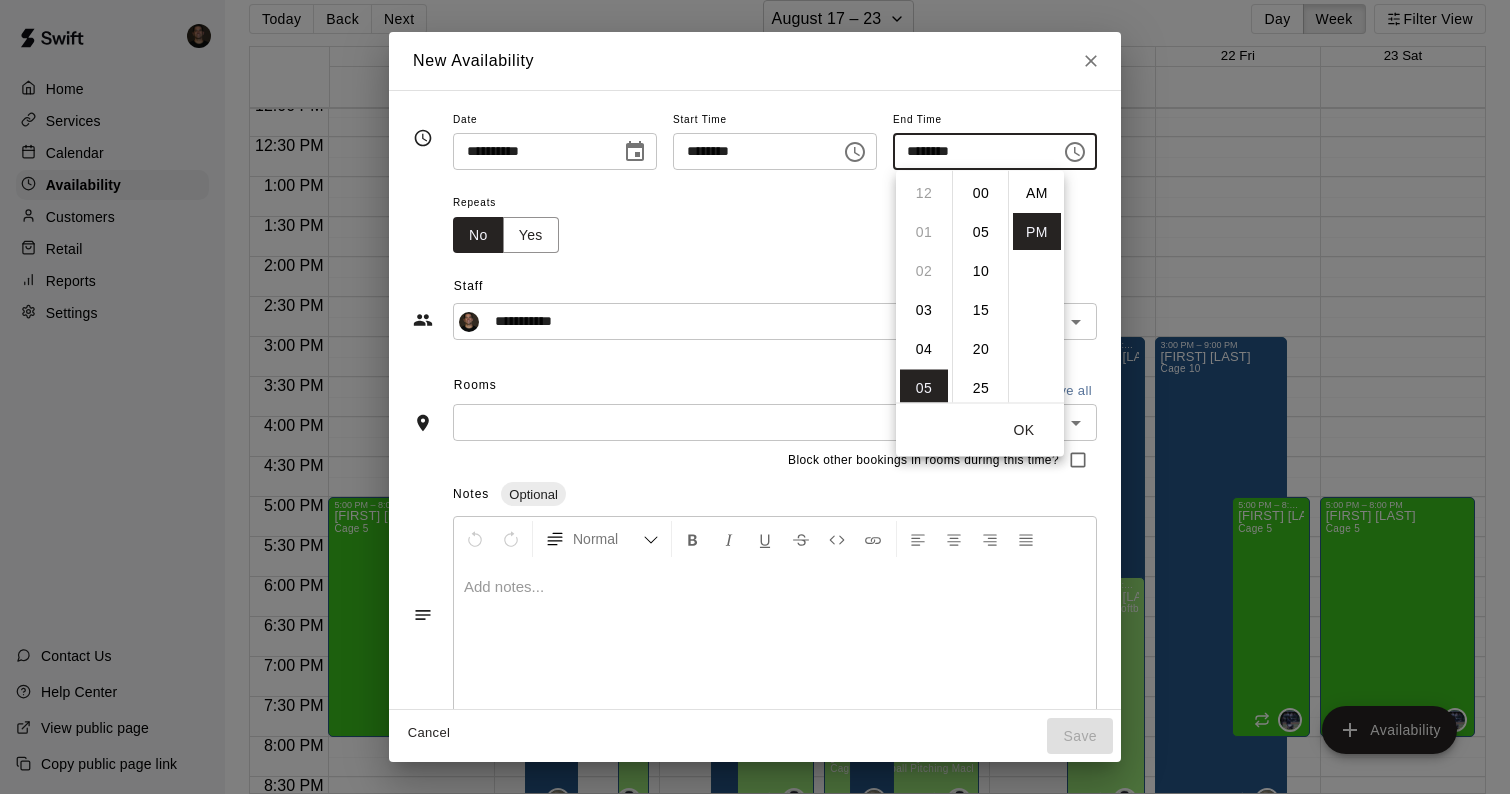 scroll, scrollTop: 195, scrollLeft: 0, axis: vertical 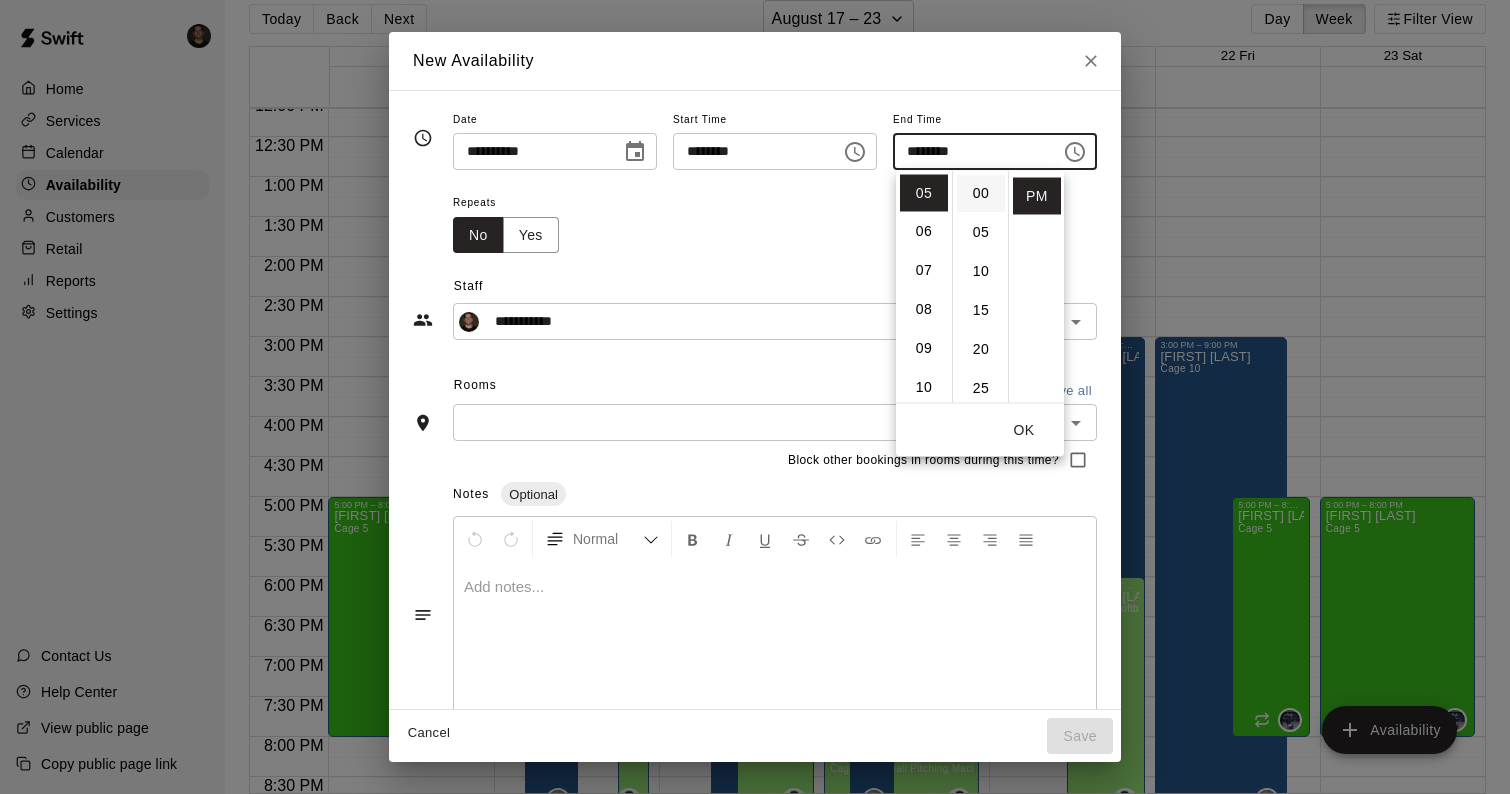 click on "00" at bounding box center (981, 193) 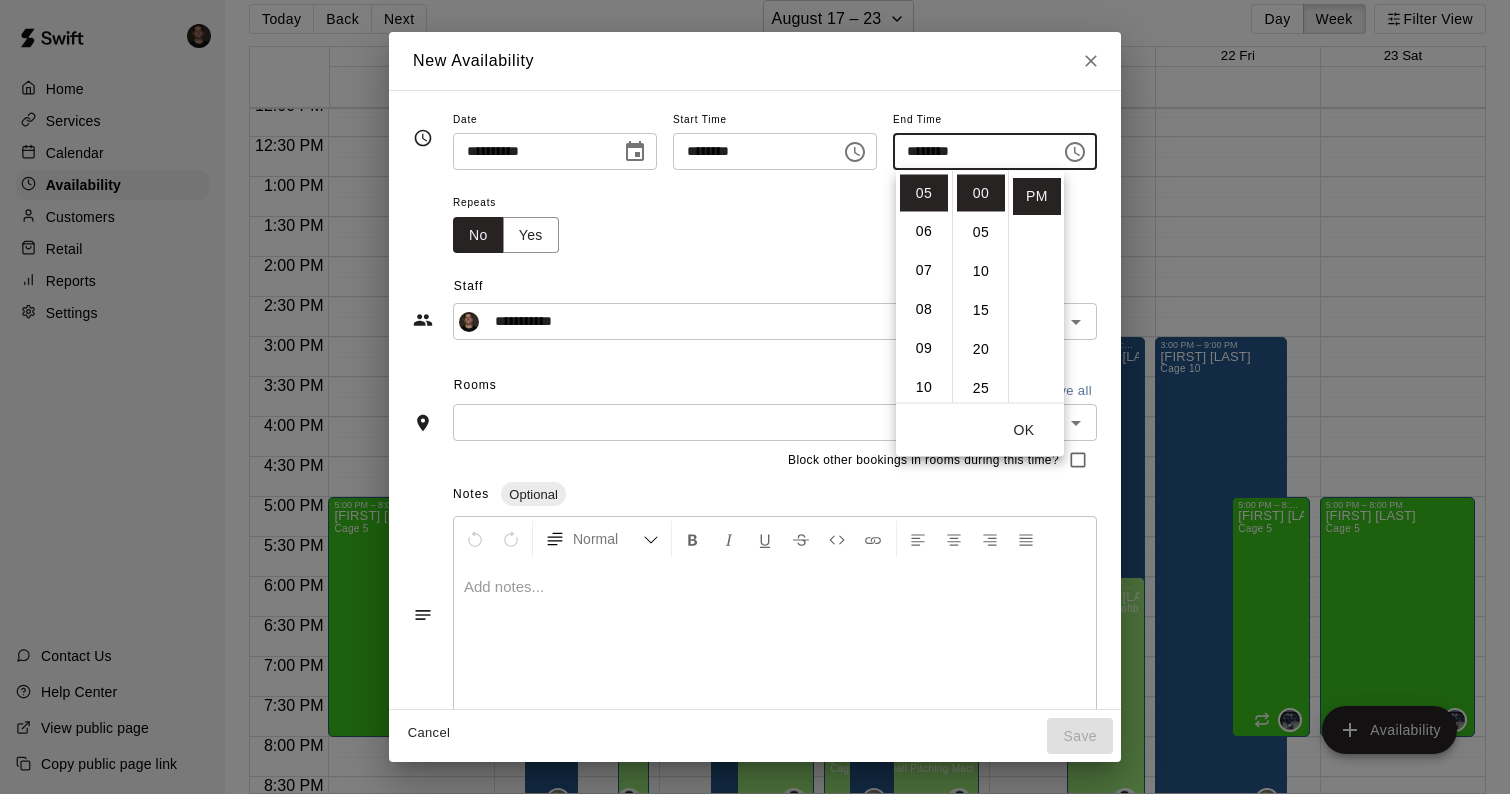 click on "OK" at bounding box center [1024, 430] 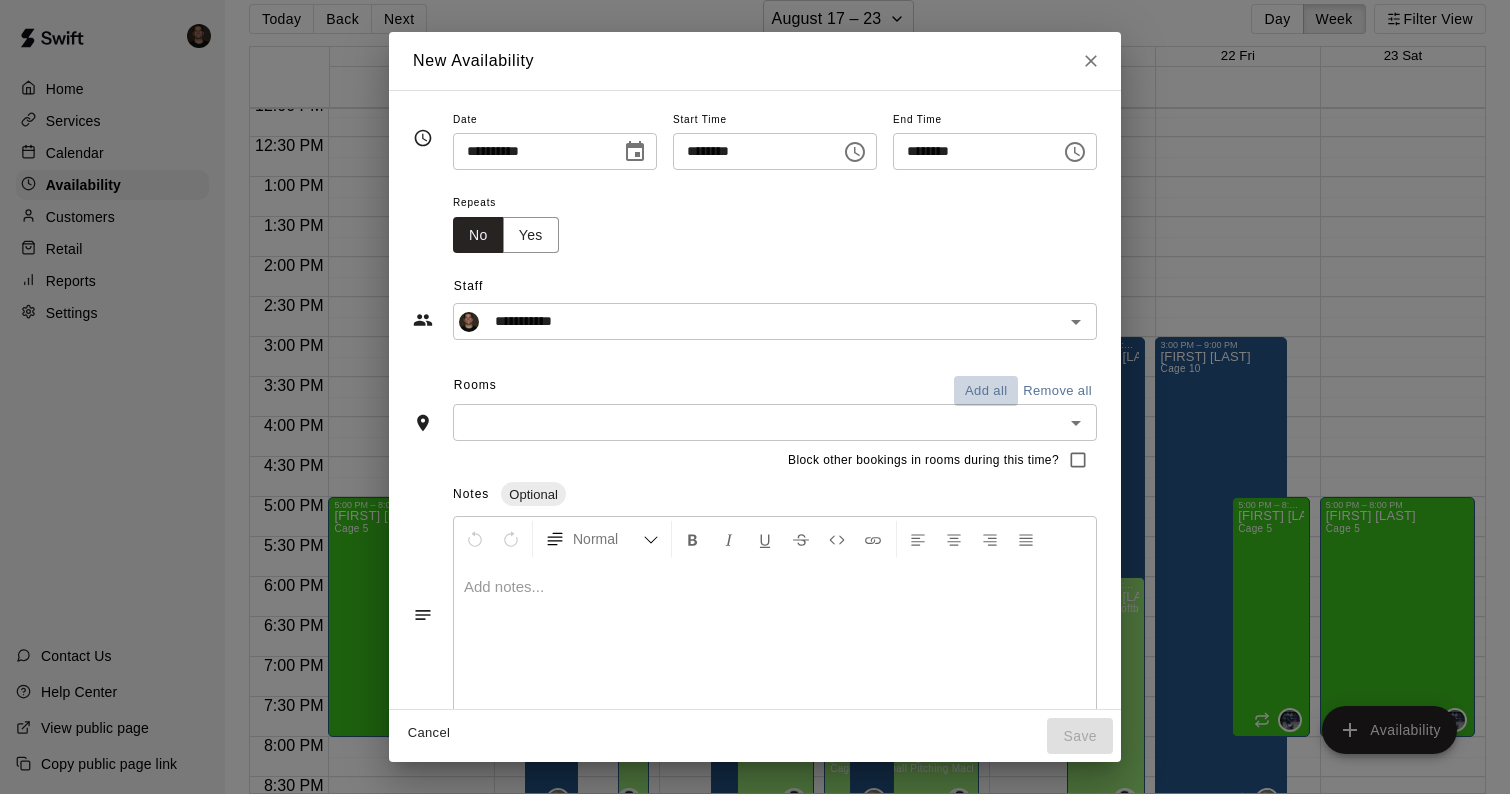 click on "Add all" at bounding box center [986, 391] 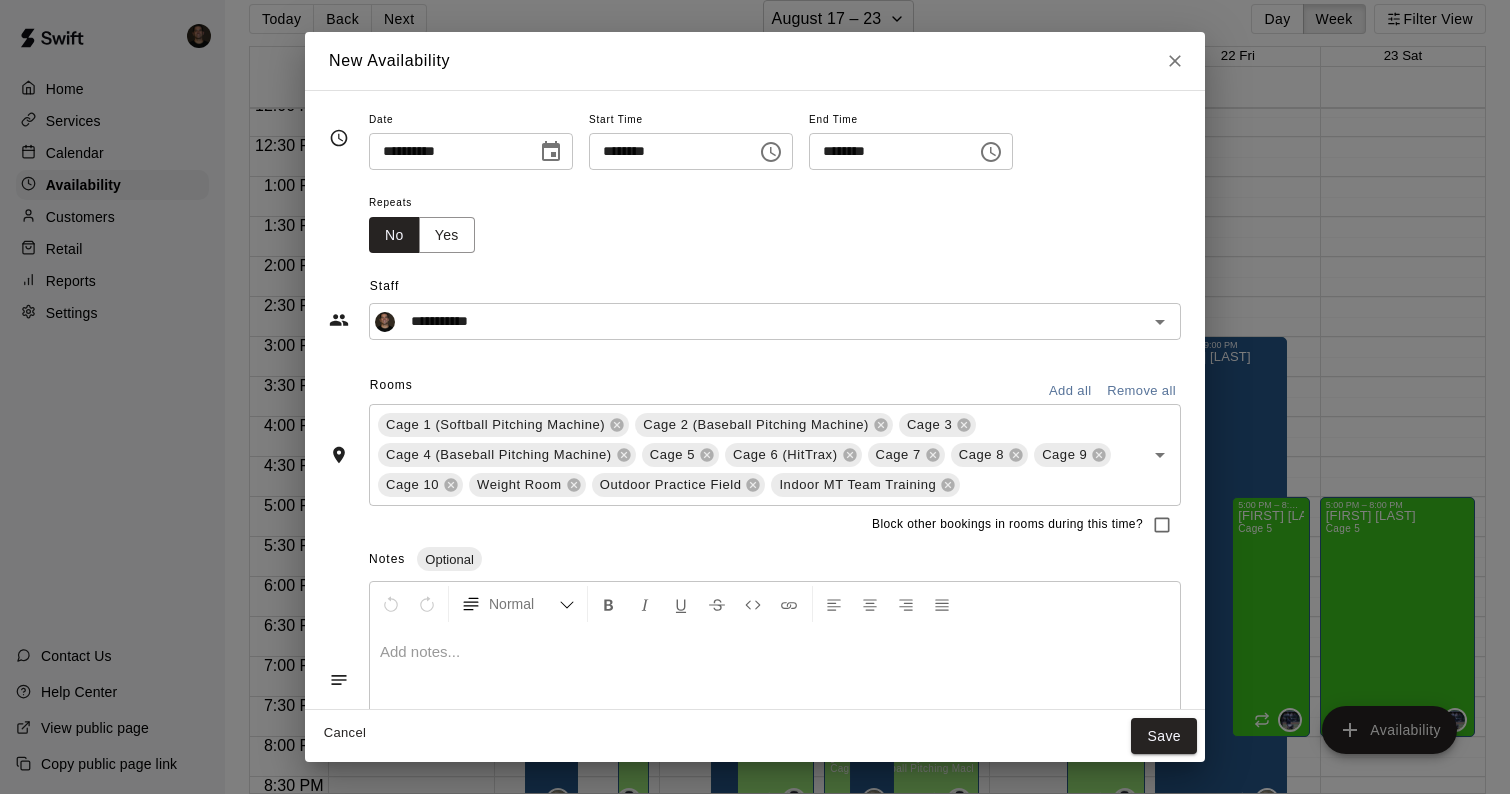 click 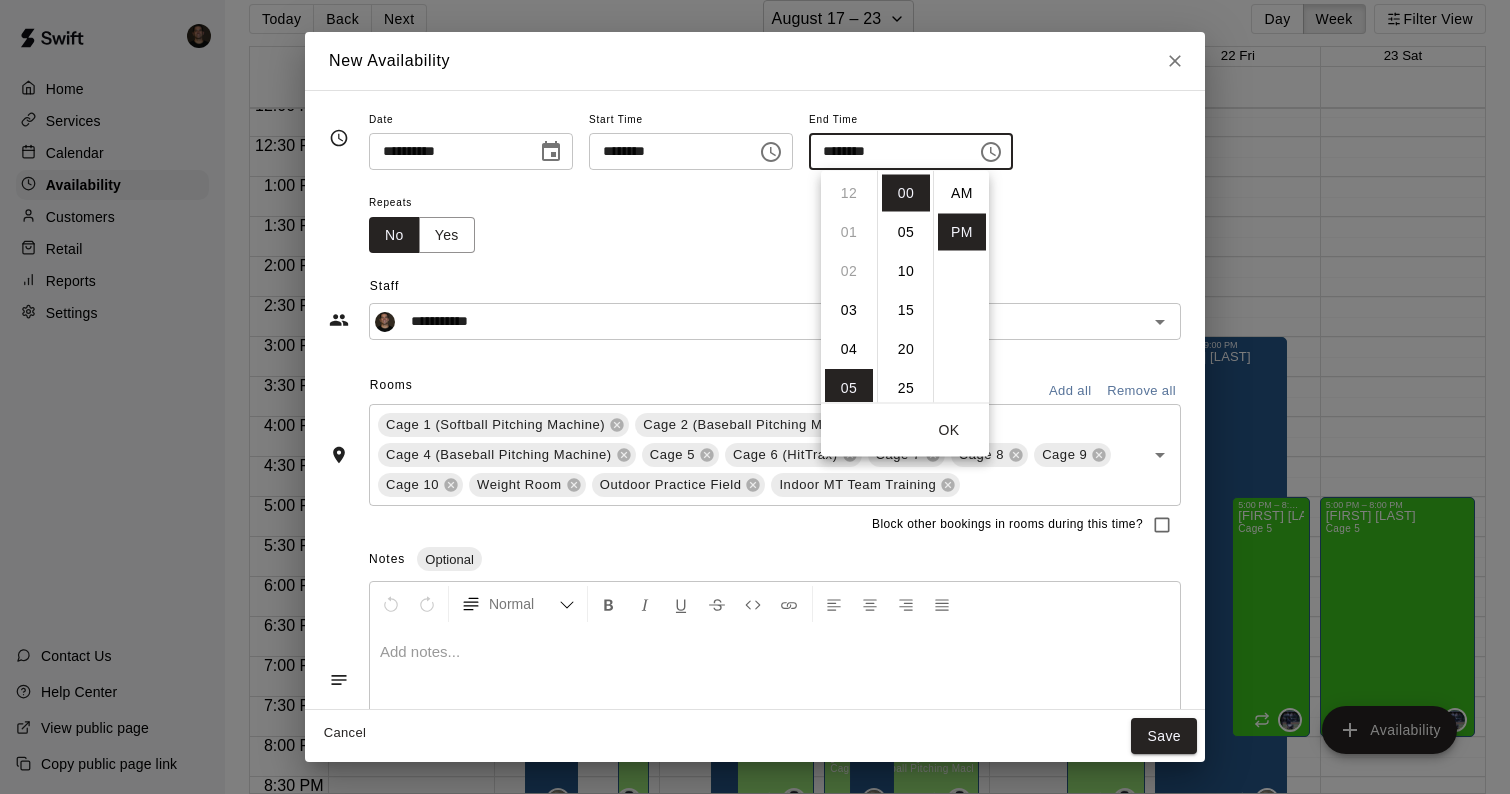 scroll, scrollTop: 195, scrollLeft: 0, axis: vertical 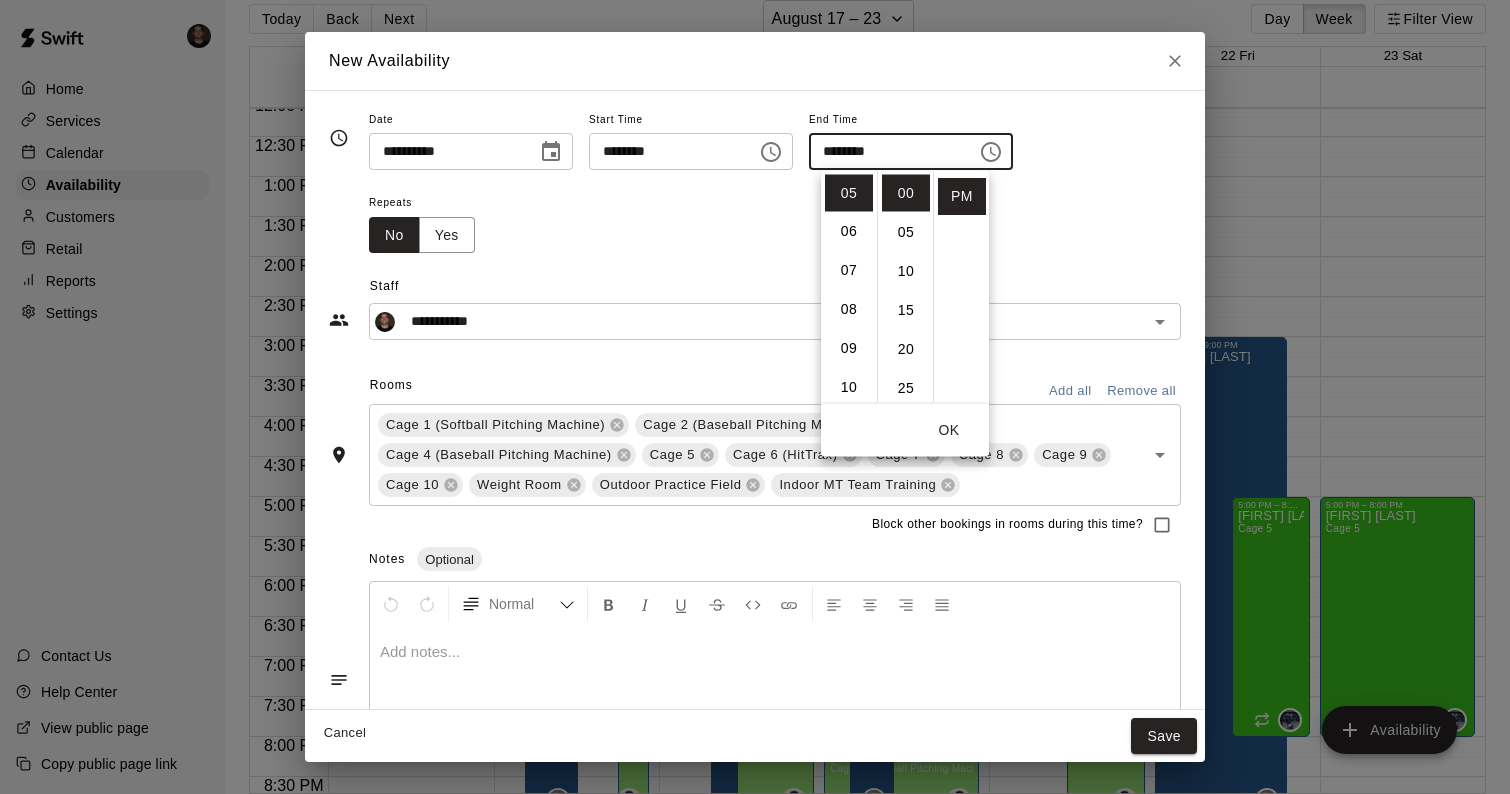 click on "Repeats No Yes" at bounding box center [775, 221] 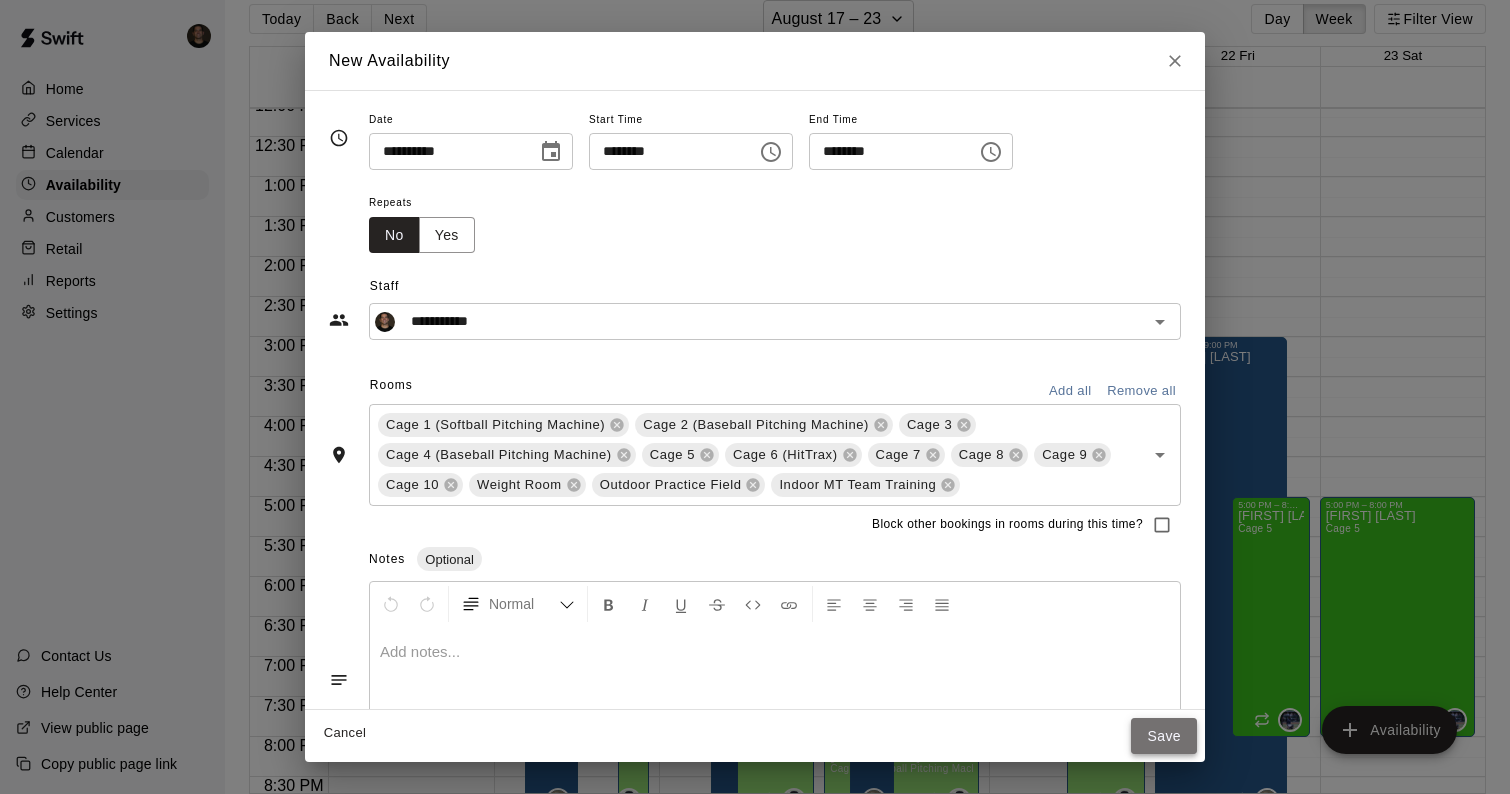 click on "Save" at bounding box center (1164, 736) 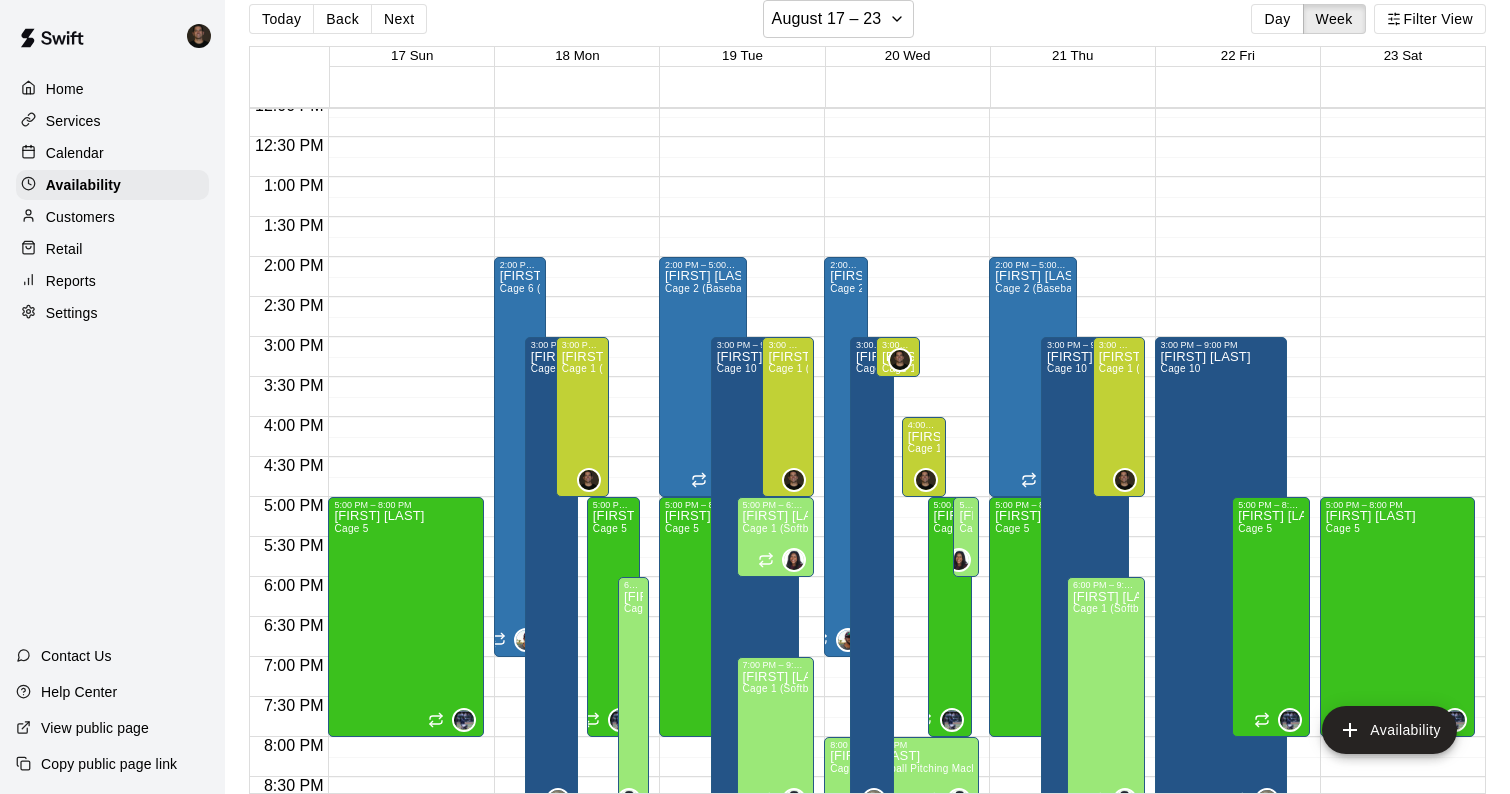 click on "12:00 AM – 9:00 AM Closed 3:00 PM – 9:00 PM Ryan Morris Cage 10 9:00 PM – 11:59 PM Closed 5:00 PM – 8:00 PM JT Marr Cage 5" at bounding box center (1232, 97) 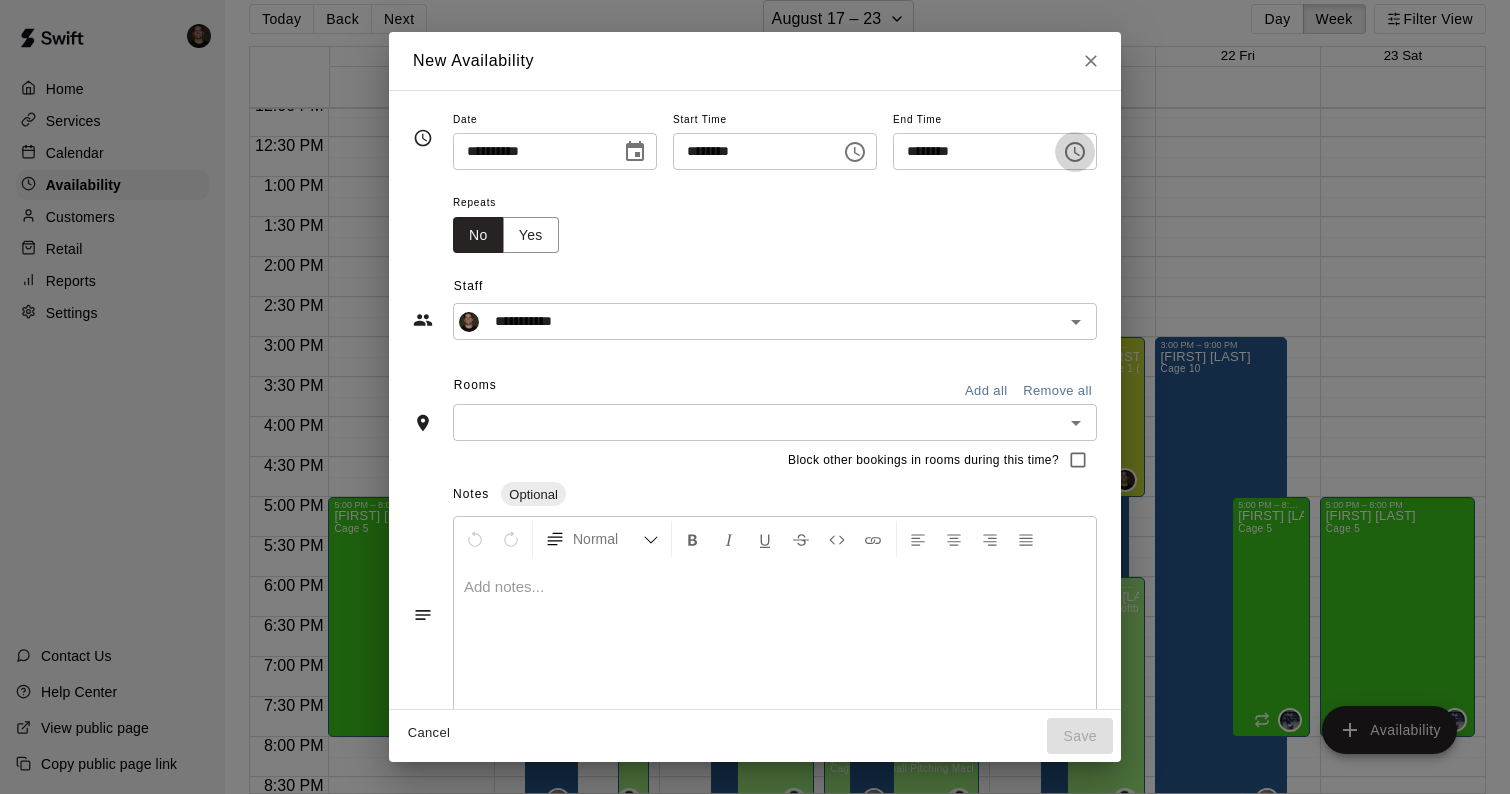 click 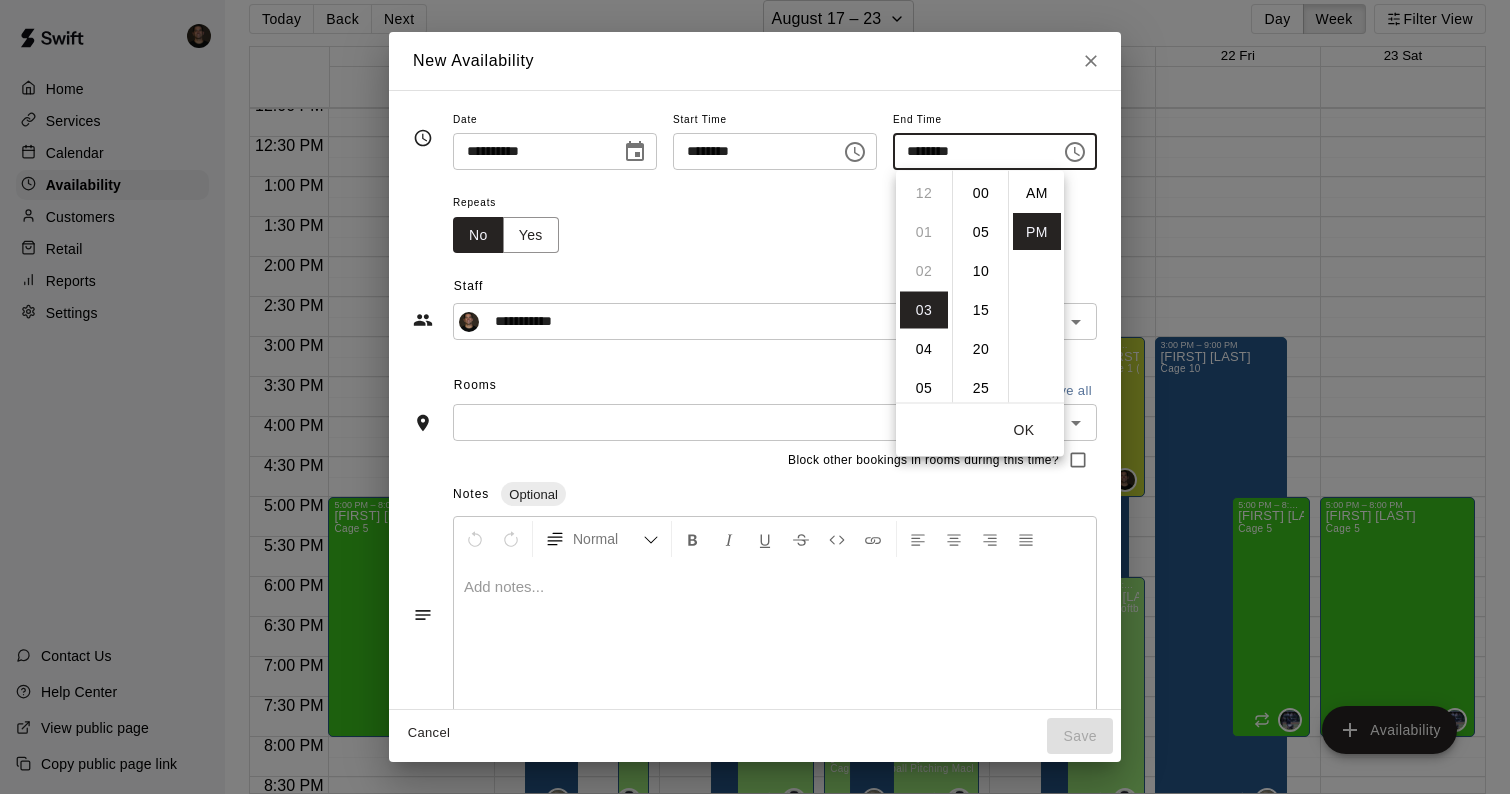 scroll, scrollTop: 117, scrollLeft: 0, axis: vertical 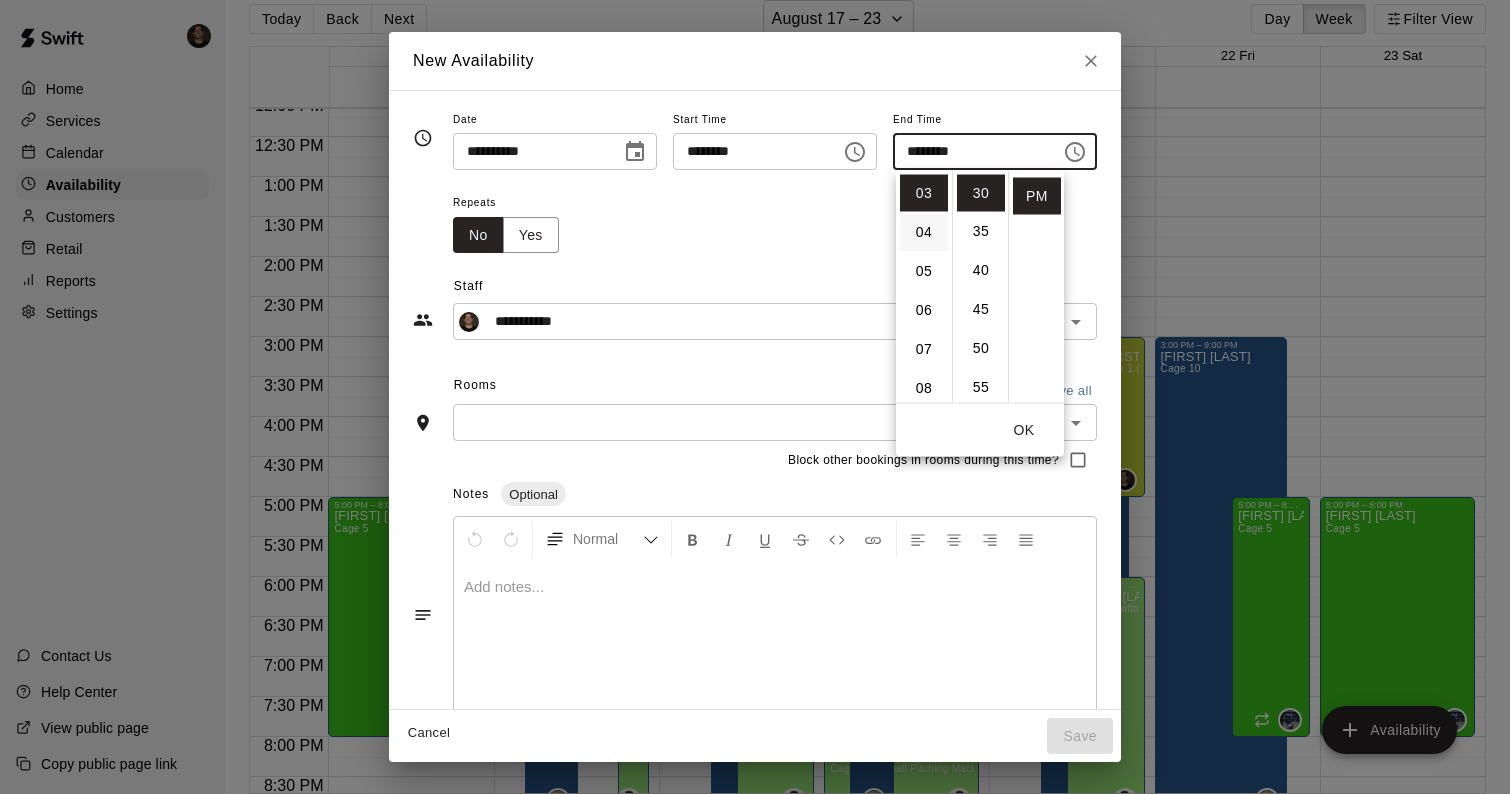 click on "04" at bounding box center (924, 232) 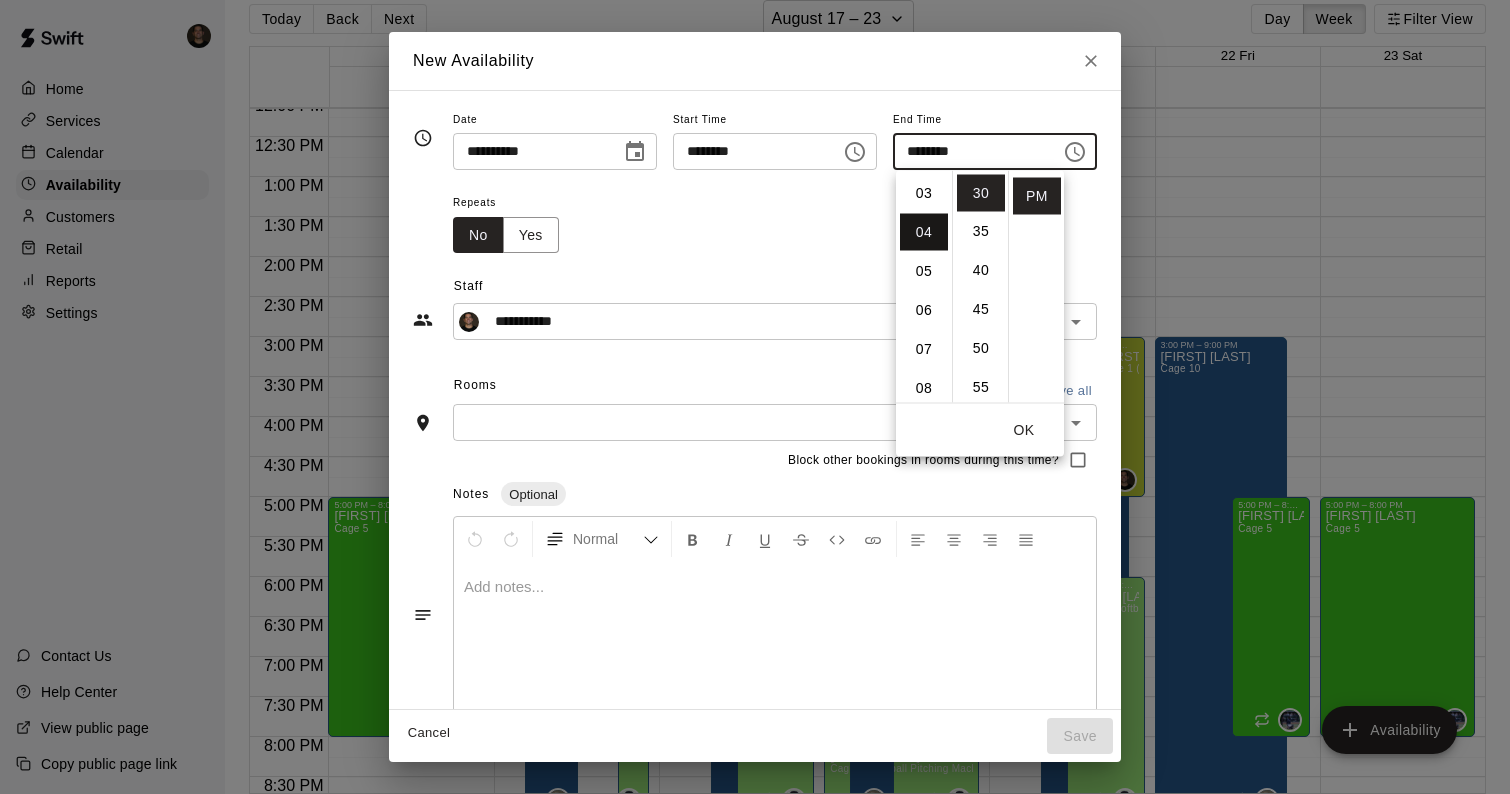 scroll, scrollTop: 156, scrollLeft: 0, axis: vertical 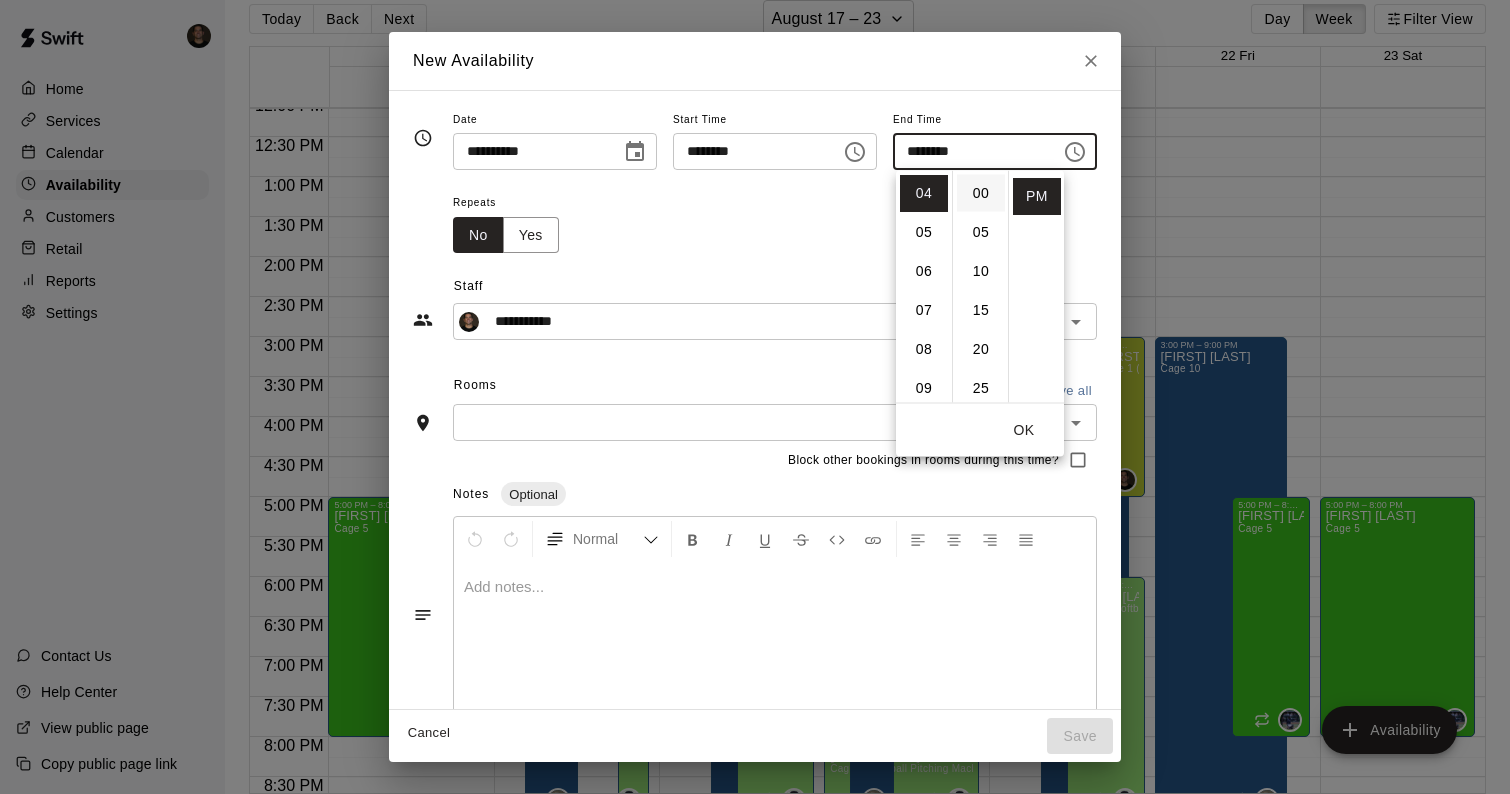click on "00" at bounding box center [981, 193] 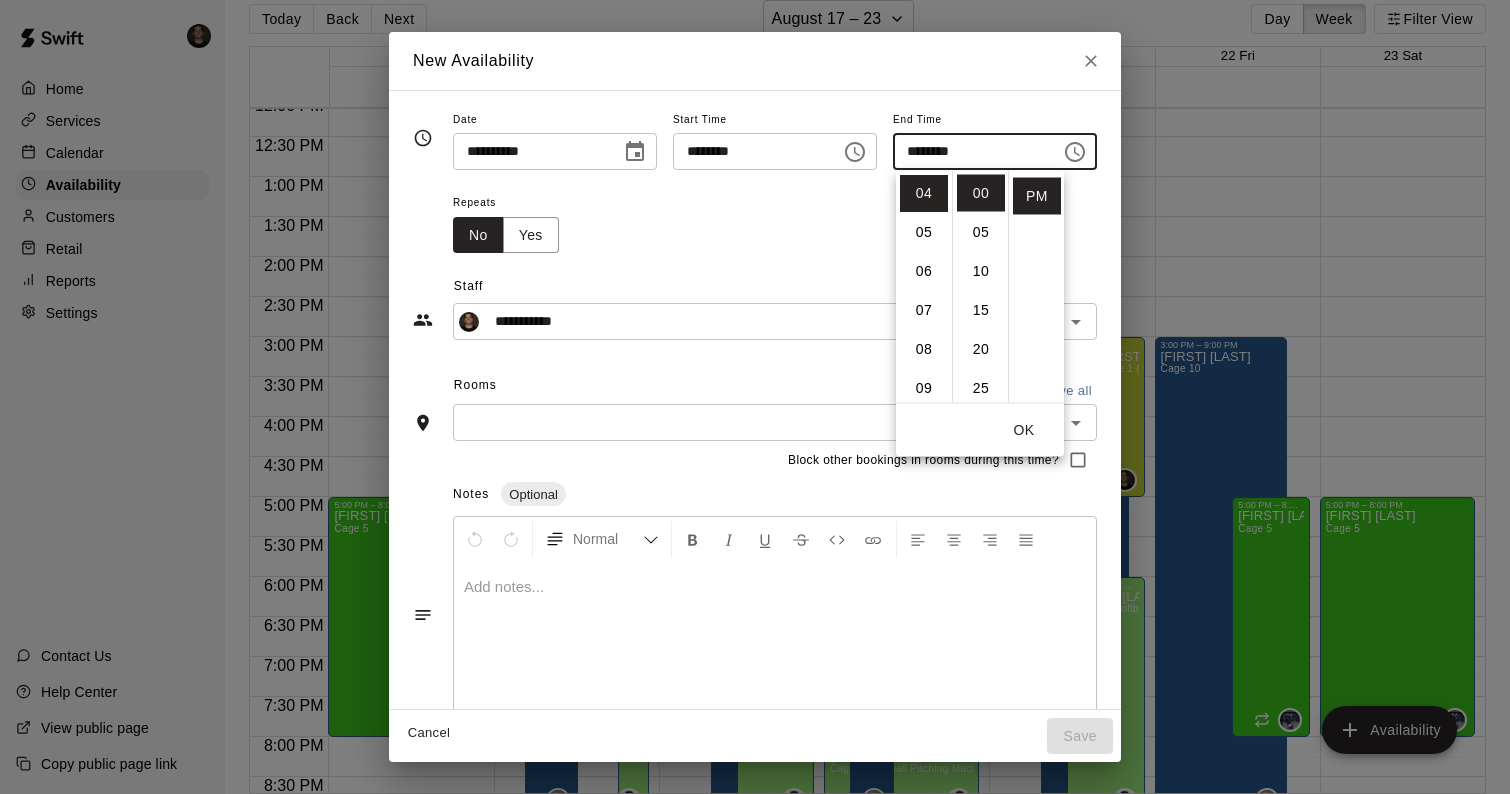 click at bounding box center (758, 422) 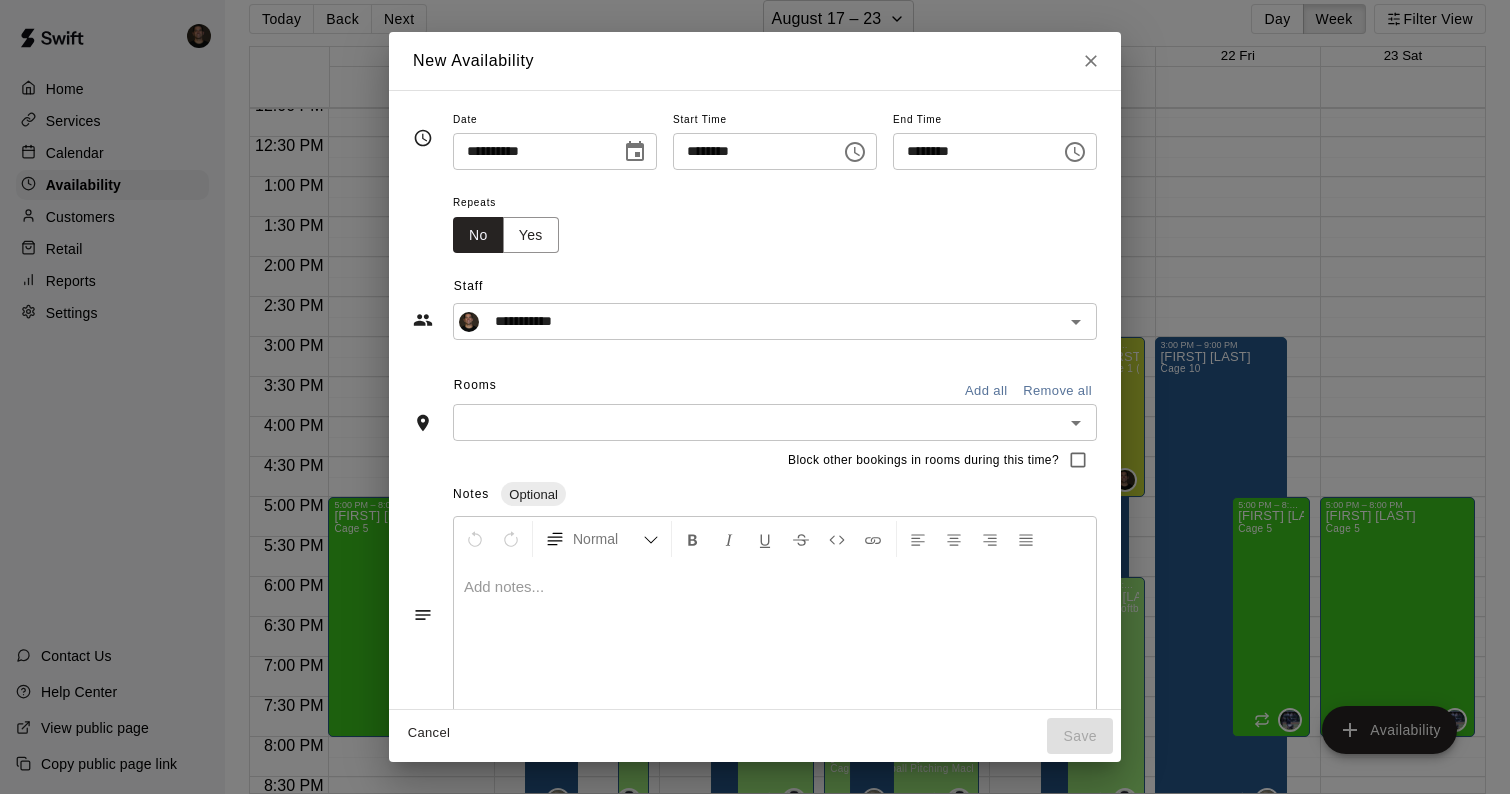 click on "Add all" at bounding box center [986, 391] 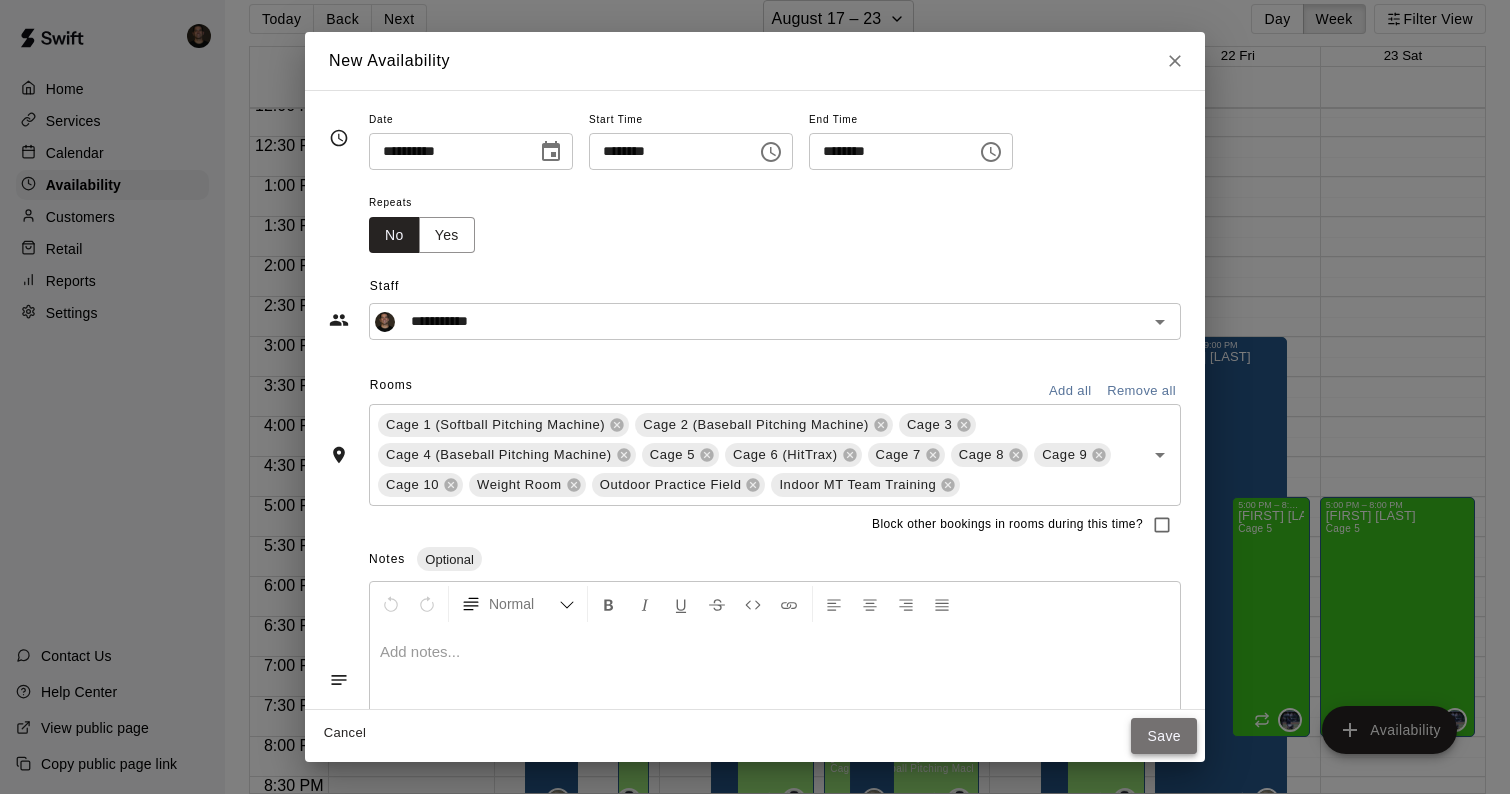 click on "Save" at bounding box center (1164, 736) 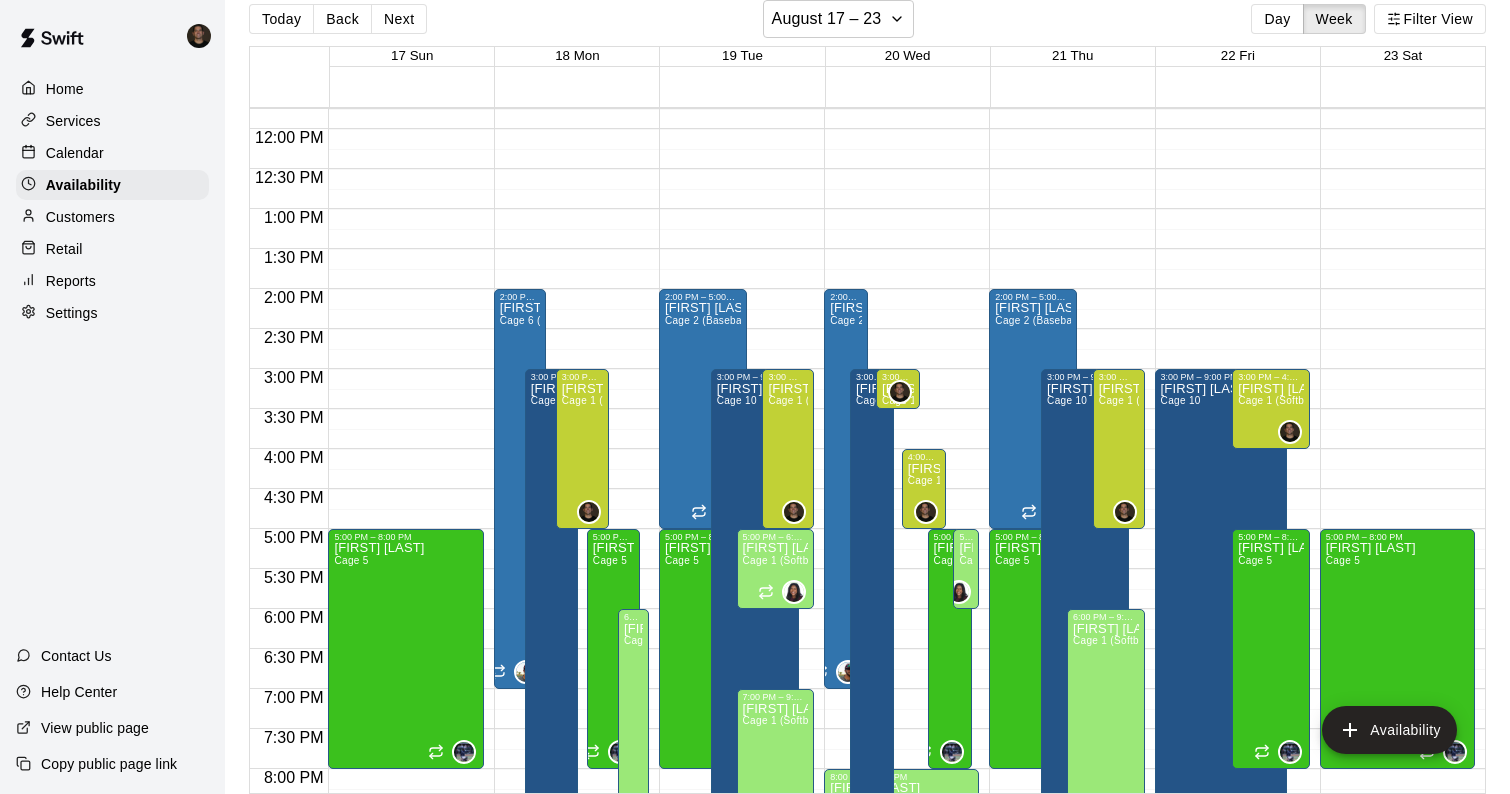 scroll, scrollTop: 950, scrollLeft: 0, axis: vertical 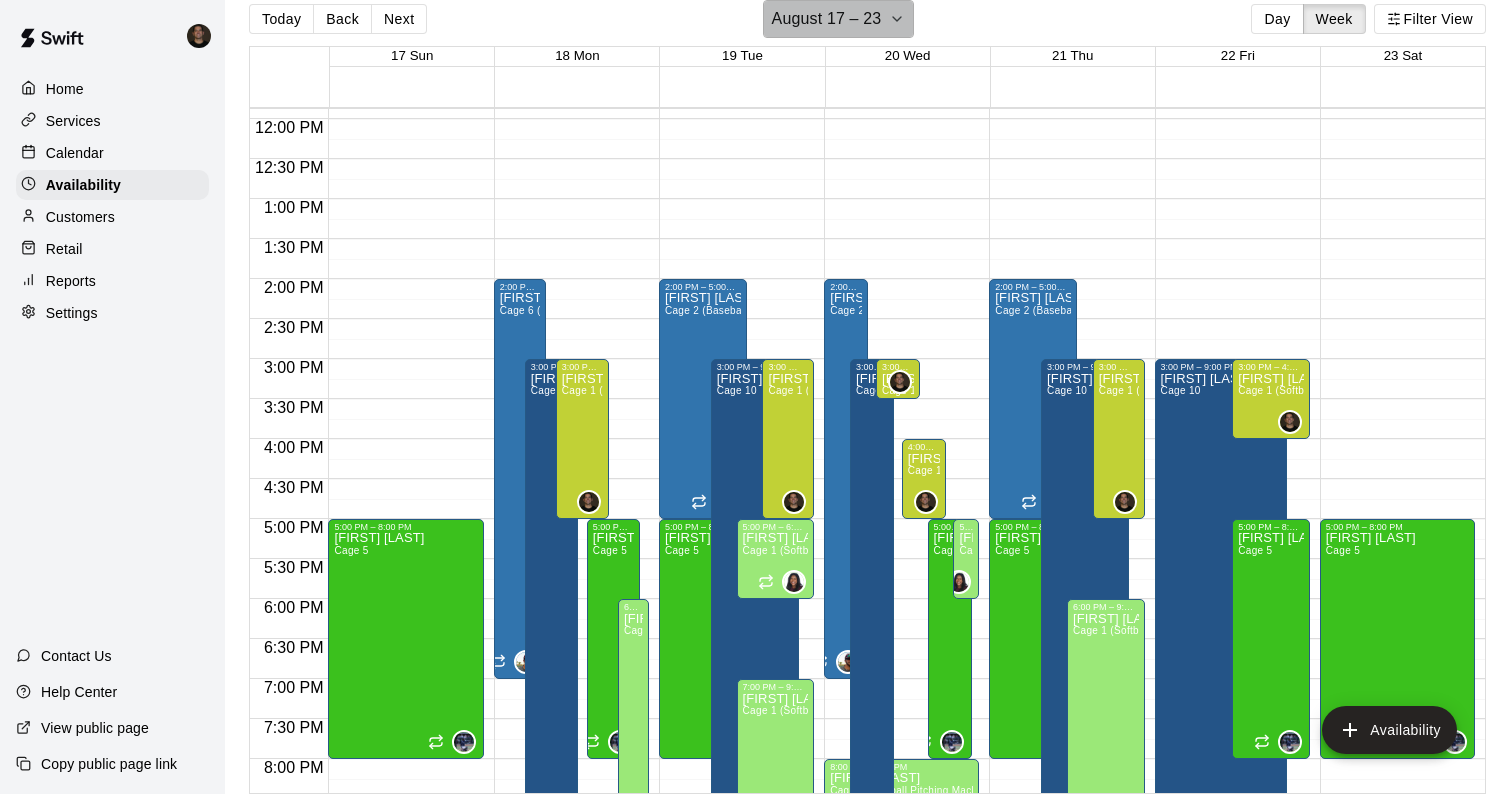 click 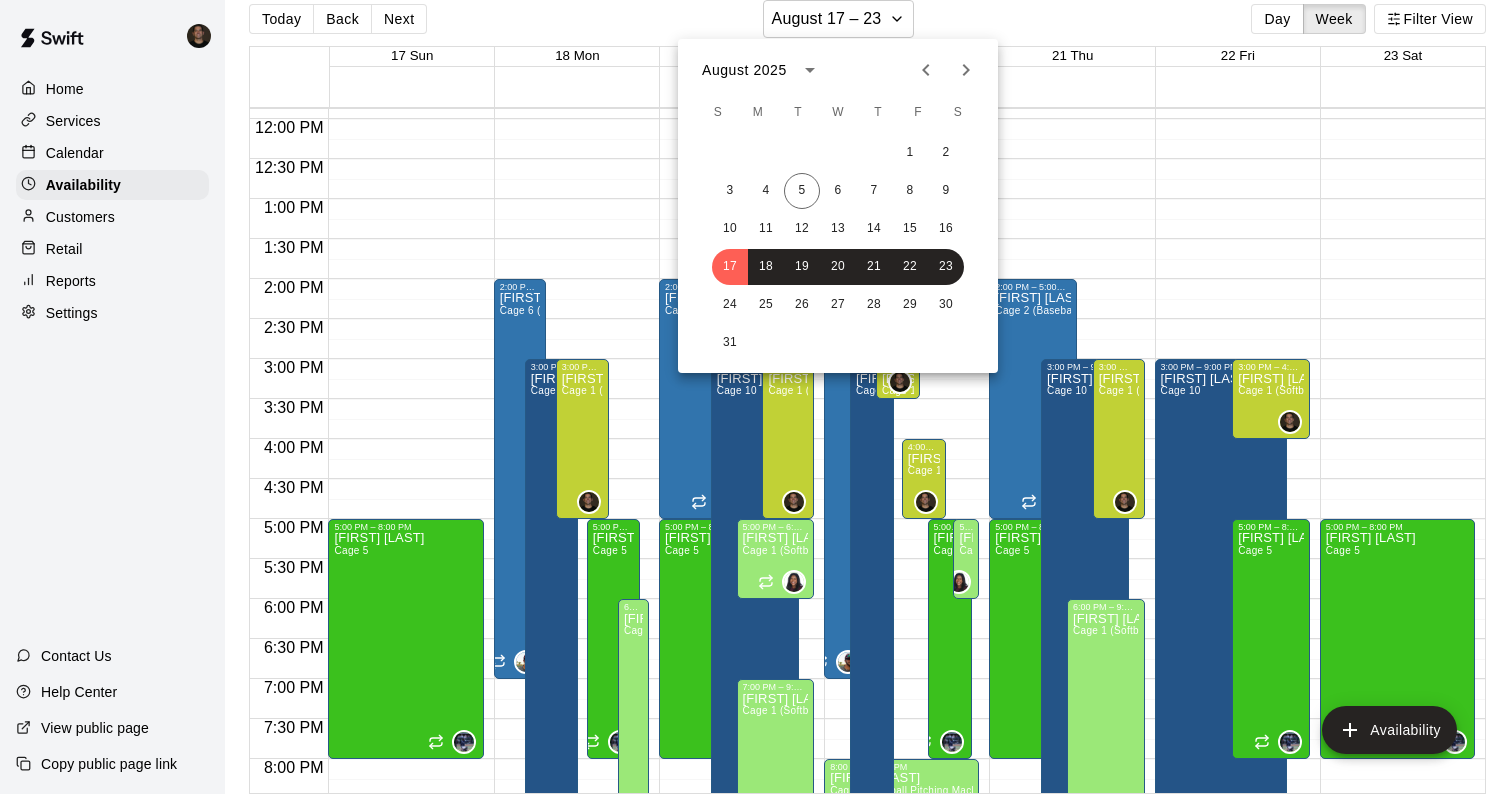 click at bounding box center (755, 397) 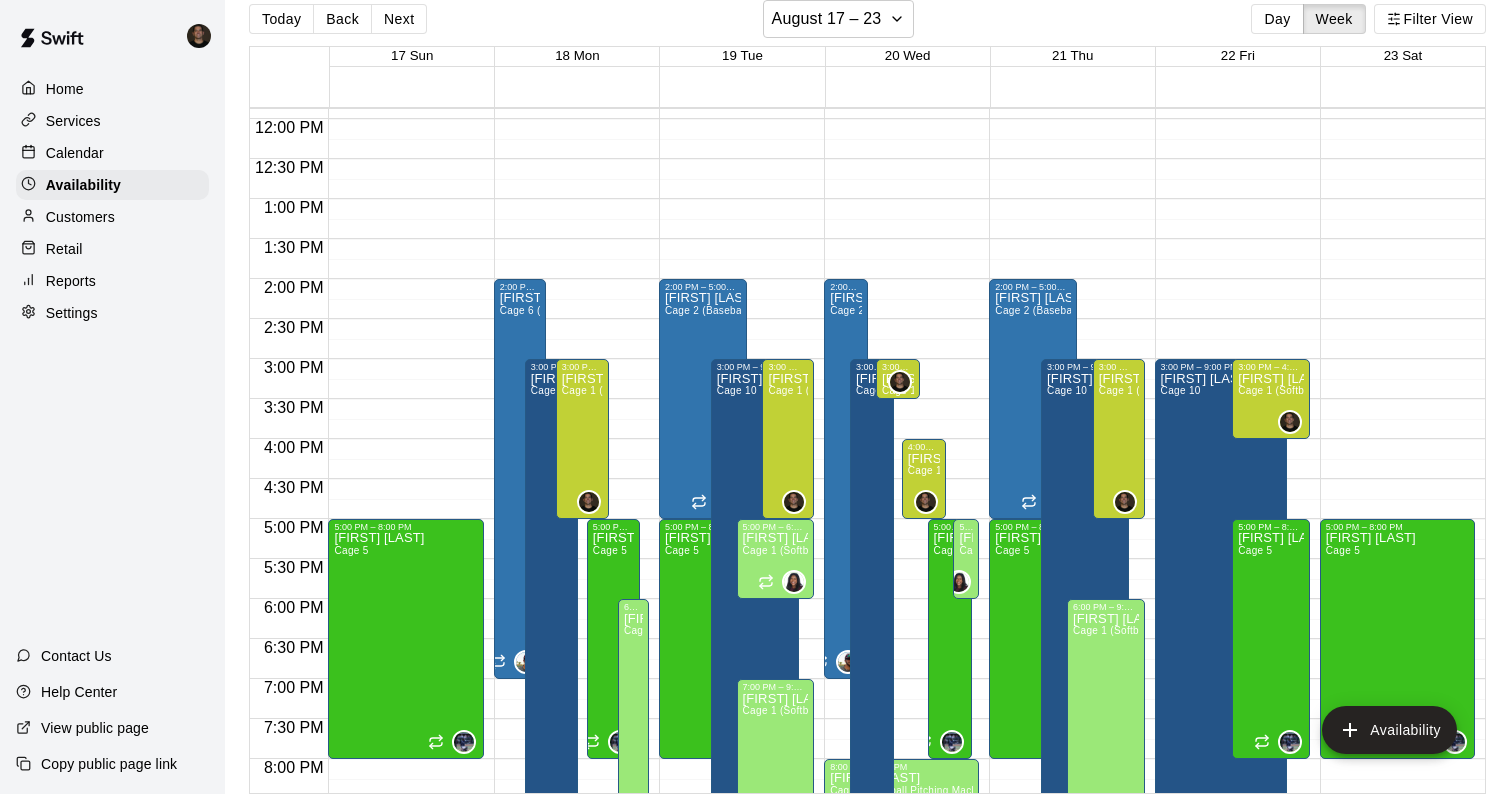 click on "Next" at bounding box center (399, 19) 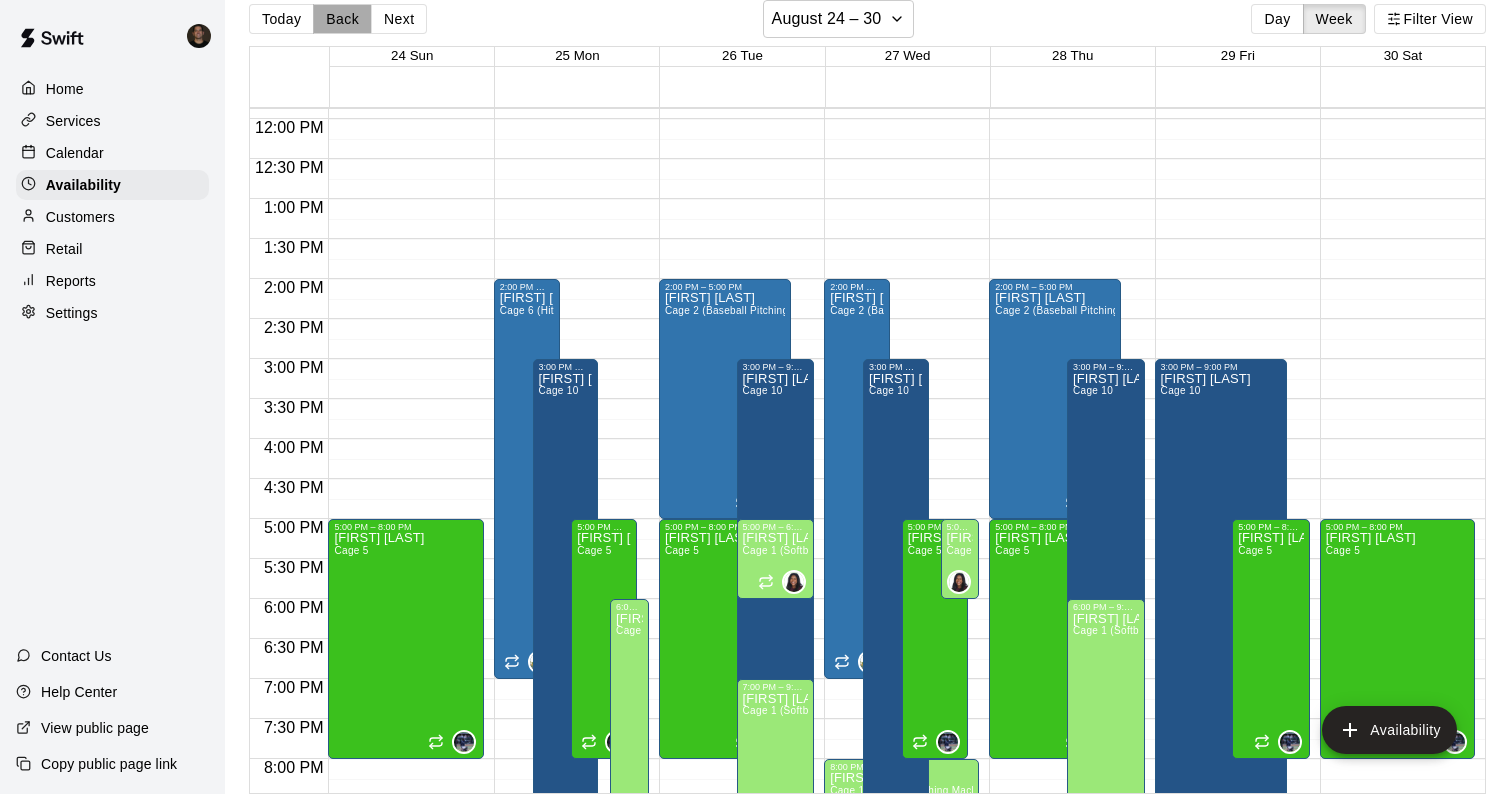 click on "Back" at bounding box center (342, 19) 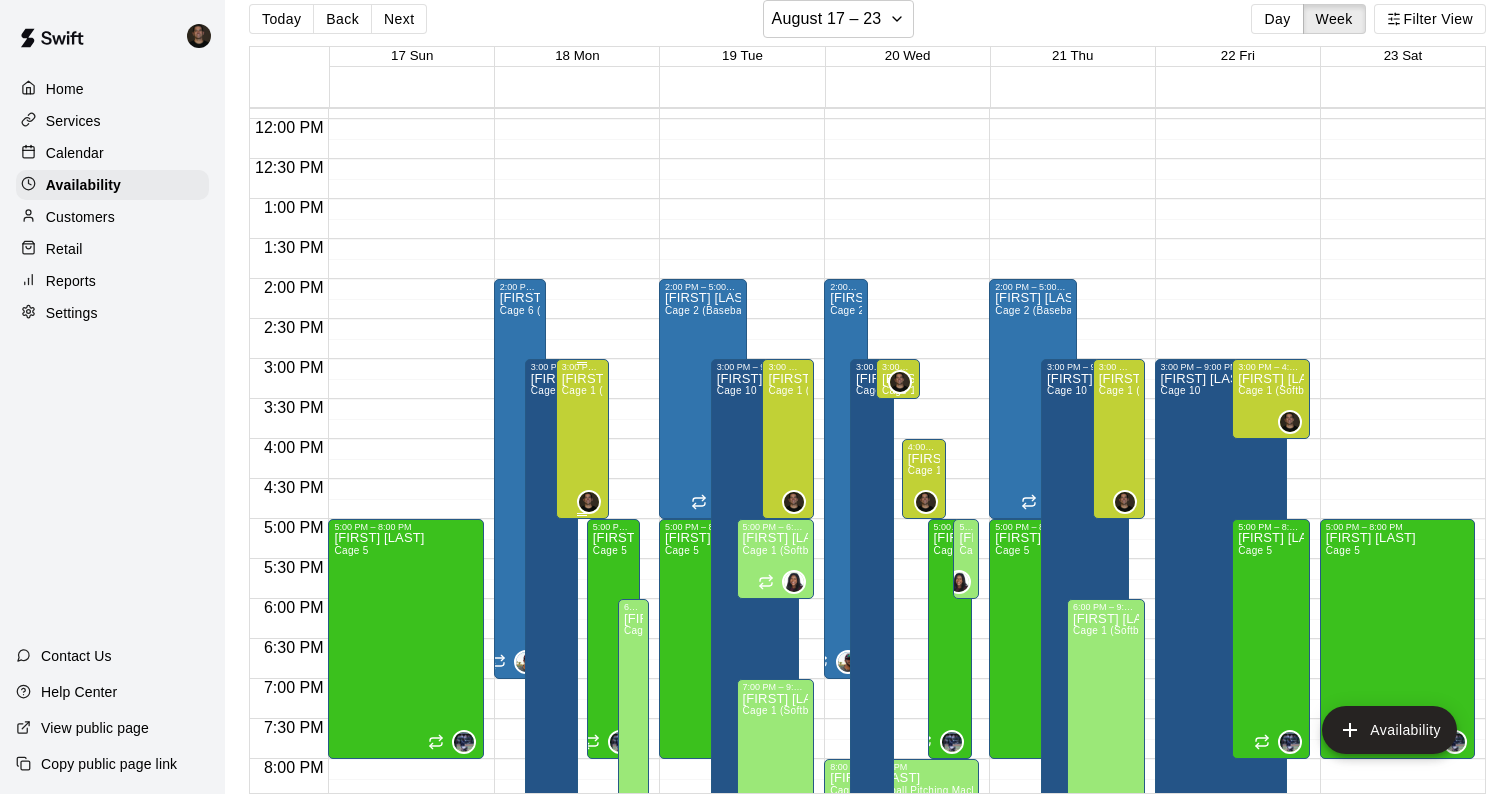click on "[FIRST] [LAST] Cage 1 (Softball Pitching Machine), Cage 2 (Baseball Pitching Machine), Cage 3, Cage 4 (Baseball Pitching Machine), Cage 5 , Cage 6 (HitTrax) , Cage 7, Cage 8, Cage 9, Cage 10, Weight Room, Outdoor Practice Field , Indoor MT Team Training" at bounding box center [582, 769] 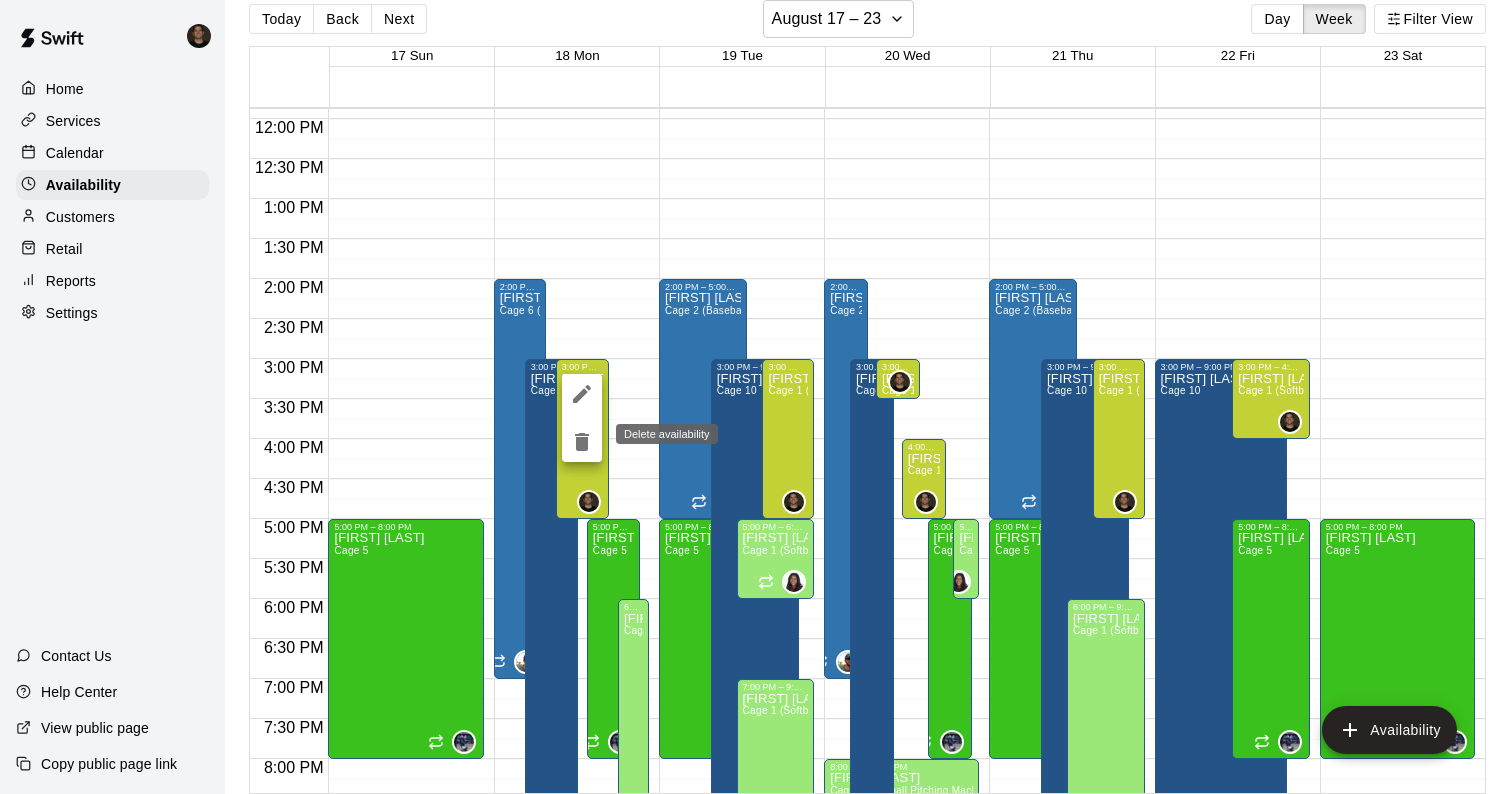 click 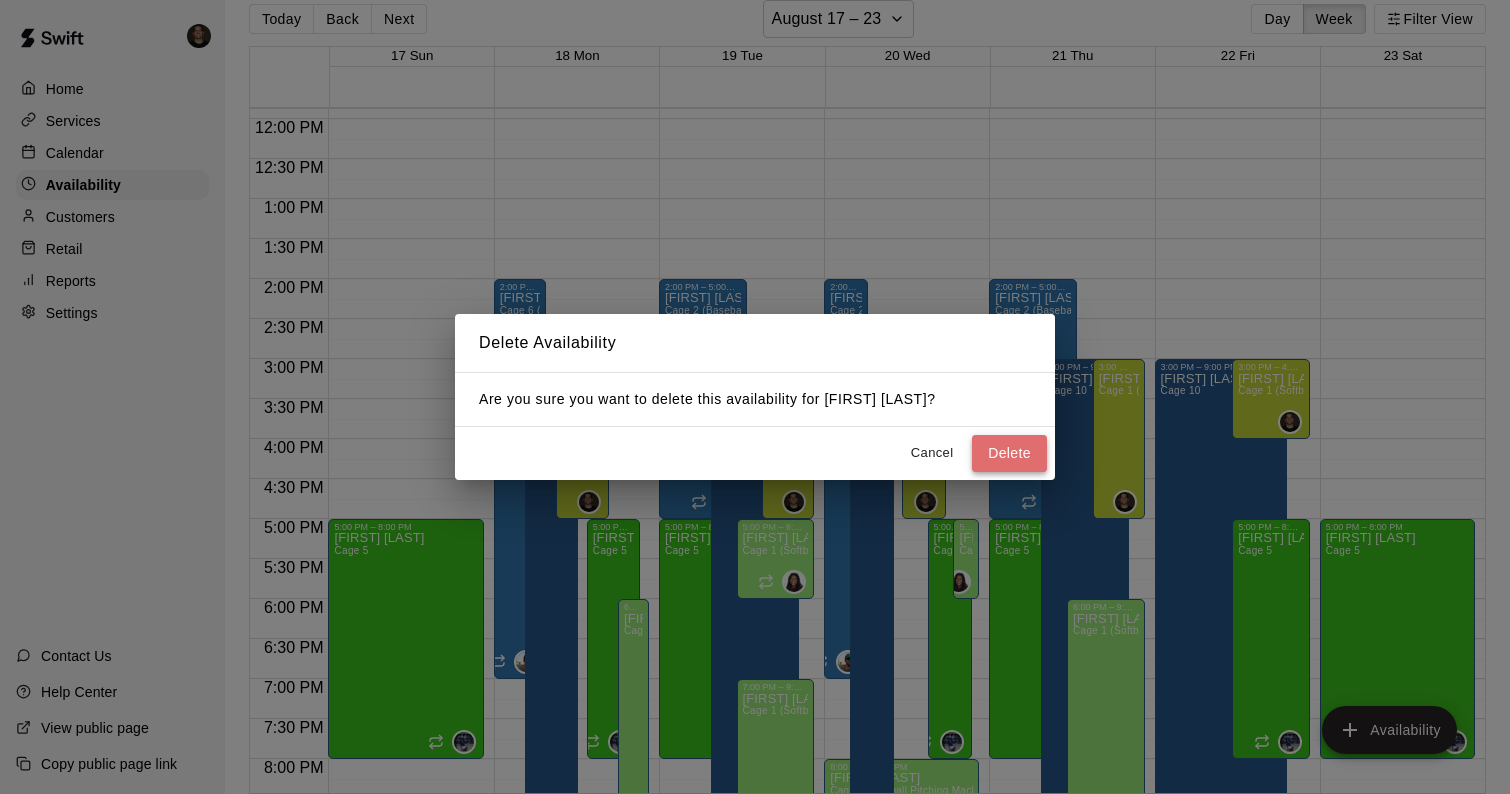 click on "Delete" at bounding box center [1009, 453] 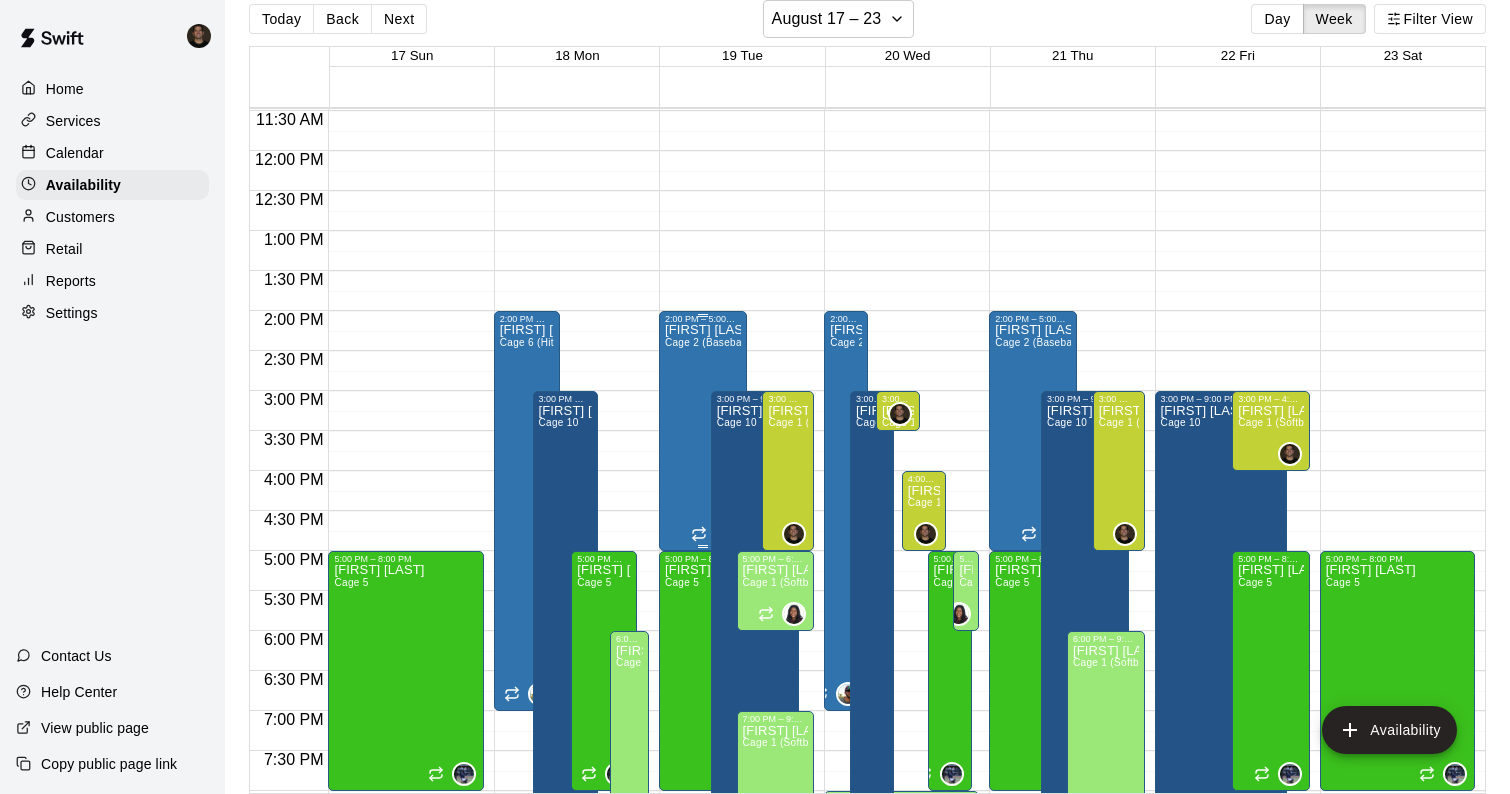 scroll, scrollTop: 930, scrollLeft: 0, axis: vertical 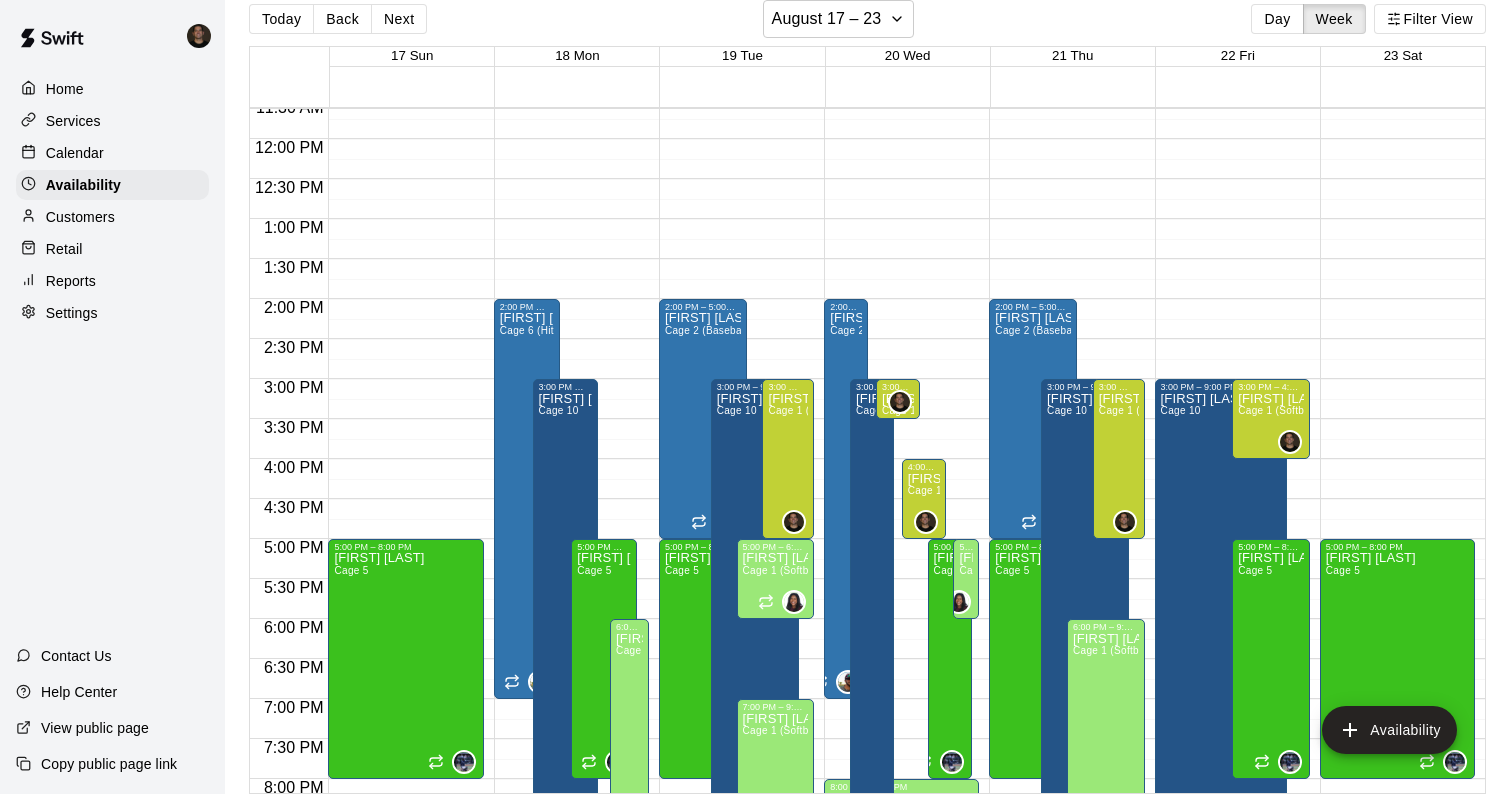 click on "12:00 AM – 9:00 AM Closed 2:00 PM – 7:00 PM Ben  Boykin  Cage 6 (HitTrax) , Cage 4 (Baseball Pitching Machine), Cage 2 (Baseball Pitching Machine) 9:00 PM – 11:59 PM Closed 3:00 PM – 9:00 PM Ryan Morris Cage 10 5:00 PM – 8:00 PM JT Marr Cage 5  6:00 PM – 9:00 PM KaDedra Temple Cage 1 (Softball Pitching Machine), Cage 2 (Baseball Pitching Machine), Cage 3, Cage 4 (Baseball Pitching Machine), Cage 5 , Cage 6 (HitTrax) , Cage 7, Cage 8, Cage 9, Cage 10, Weight Room, Outdoor Practice Field , Indoor MT Team Training" at bounding box center [571, 139] 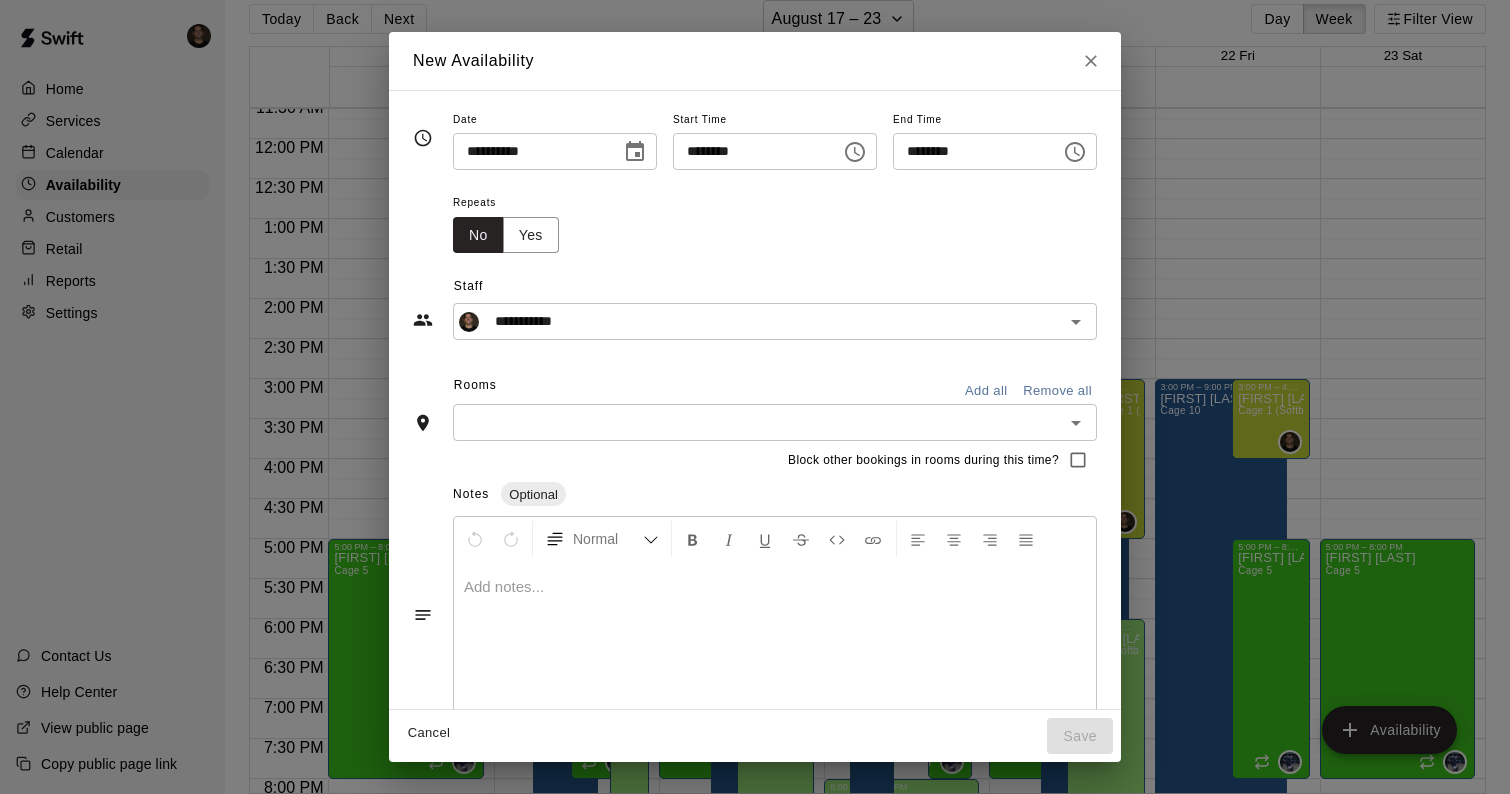 click 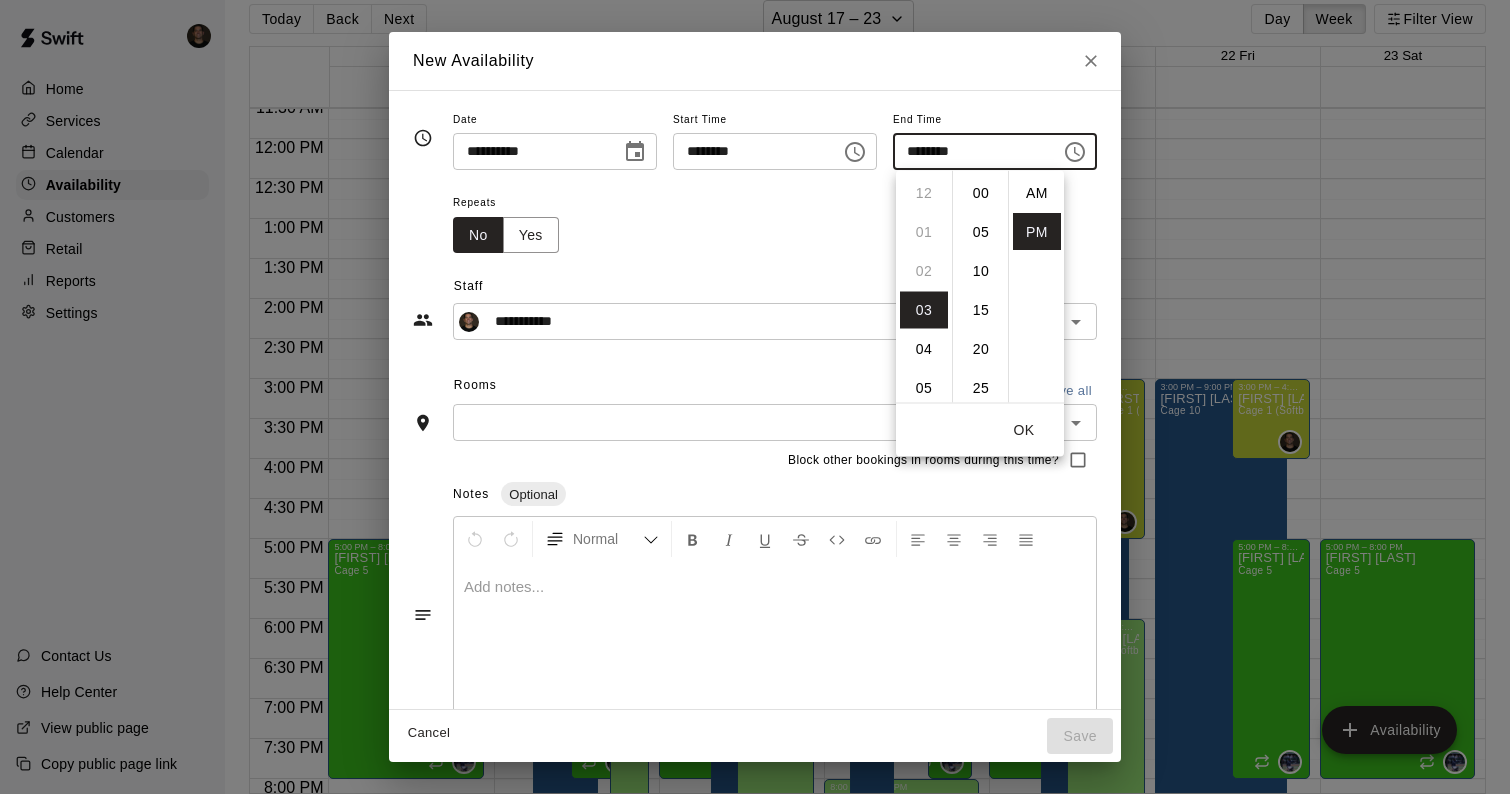 scroll, scrollTop: 117, scrollLeft: 0, axis: vertical 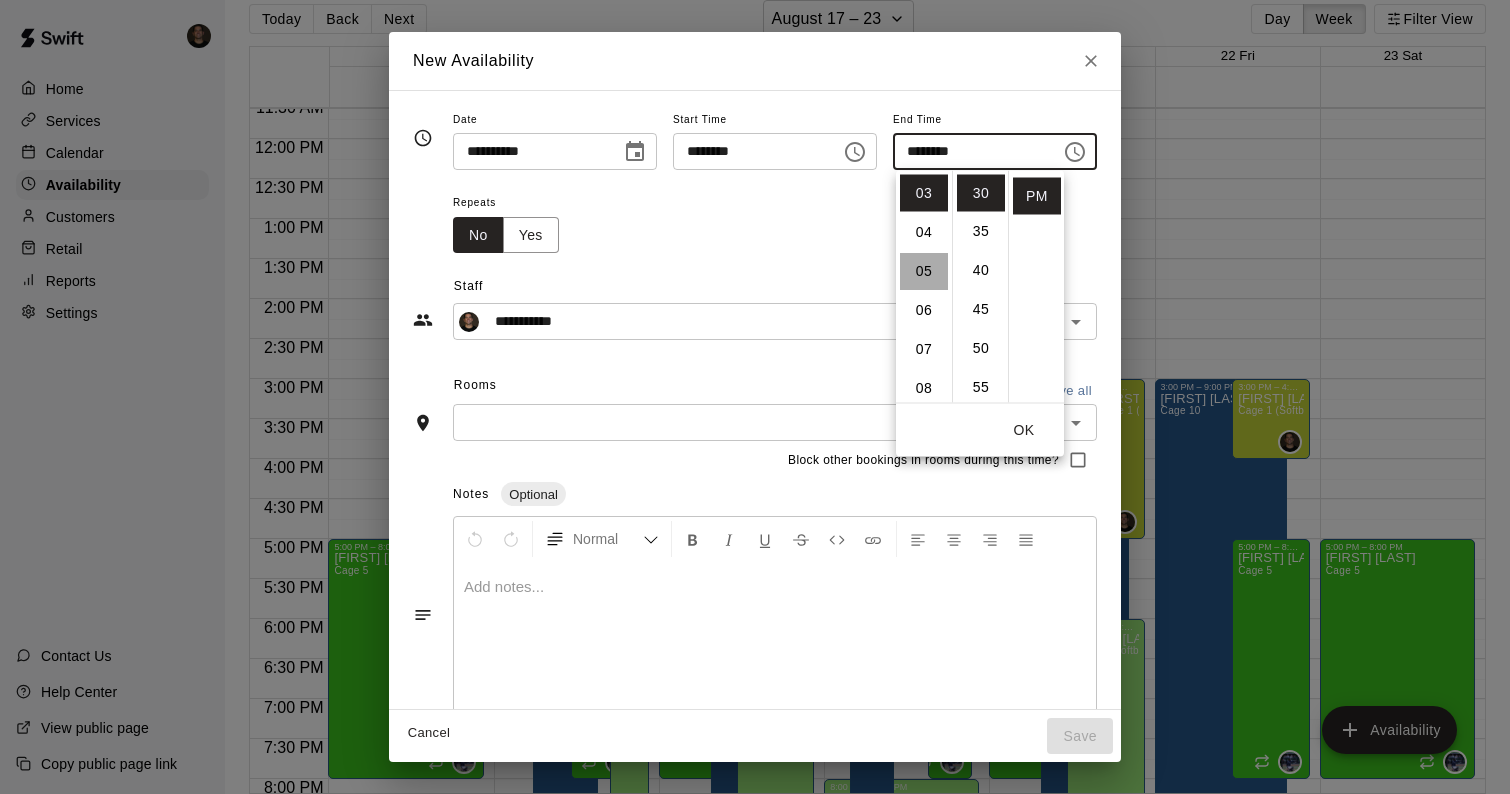 click on "05" at bounding box center [924, 271] 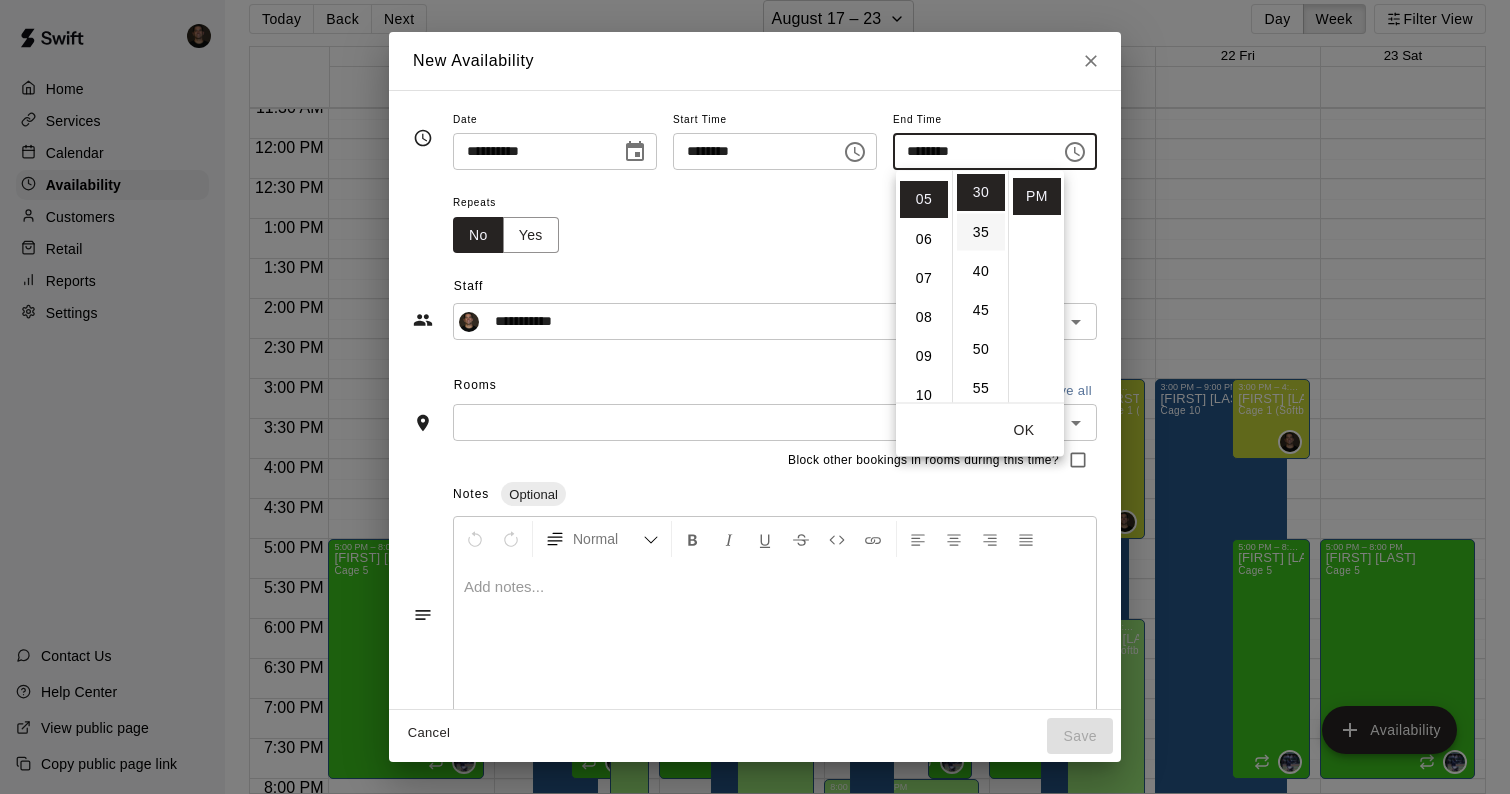 scroll, scrollTop: 195, scrollLeft: 0, axis: vertical 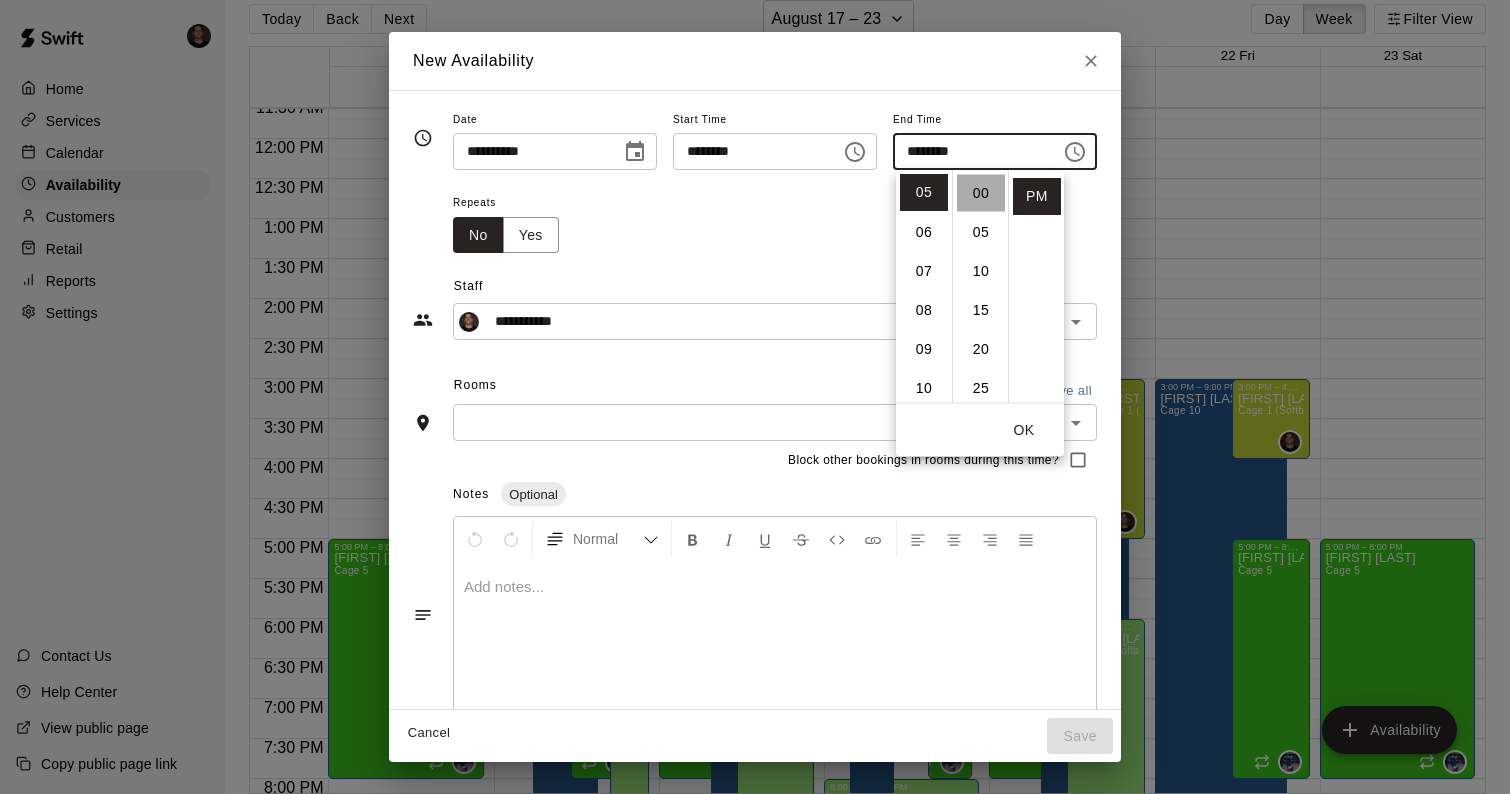 click on "00" at bounding box center [981, 193] 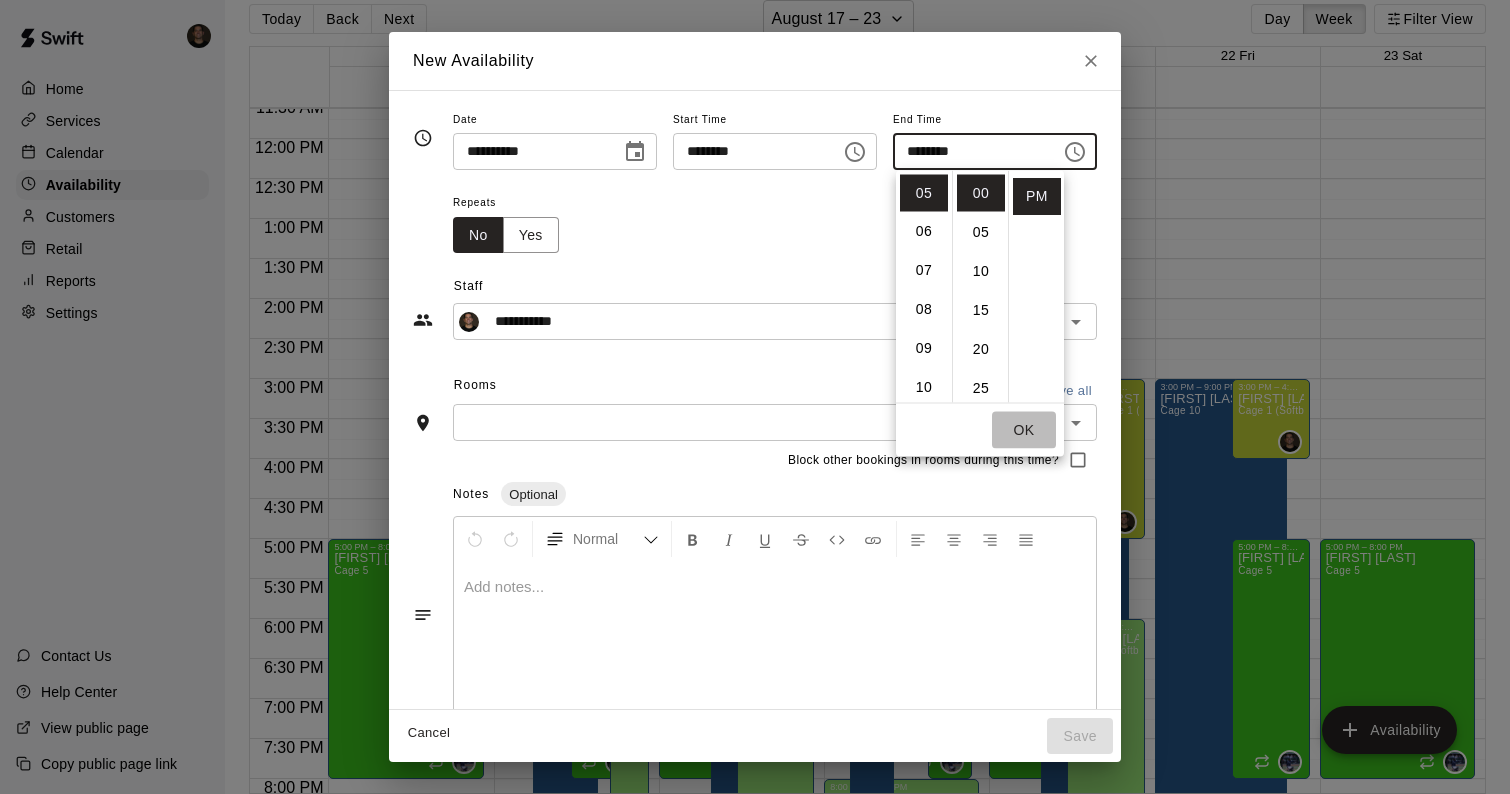 click on "OK" at bounding box center (1024, 430) 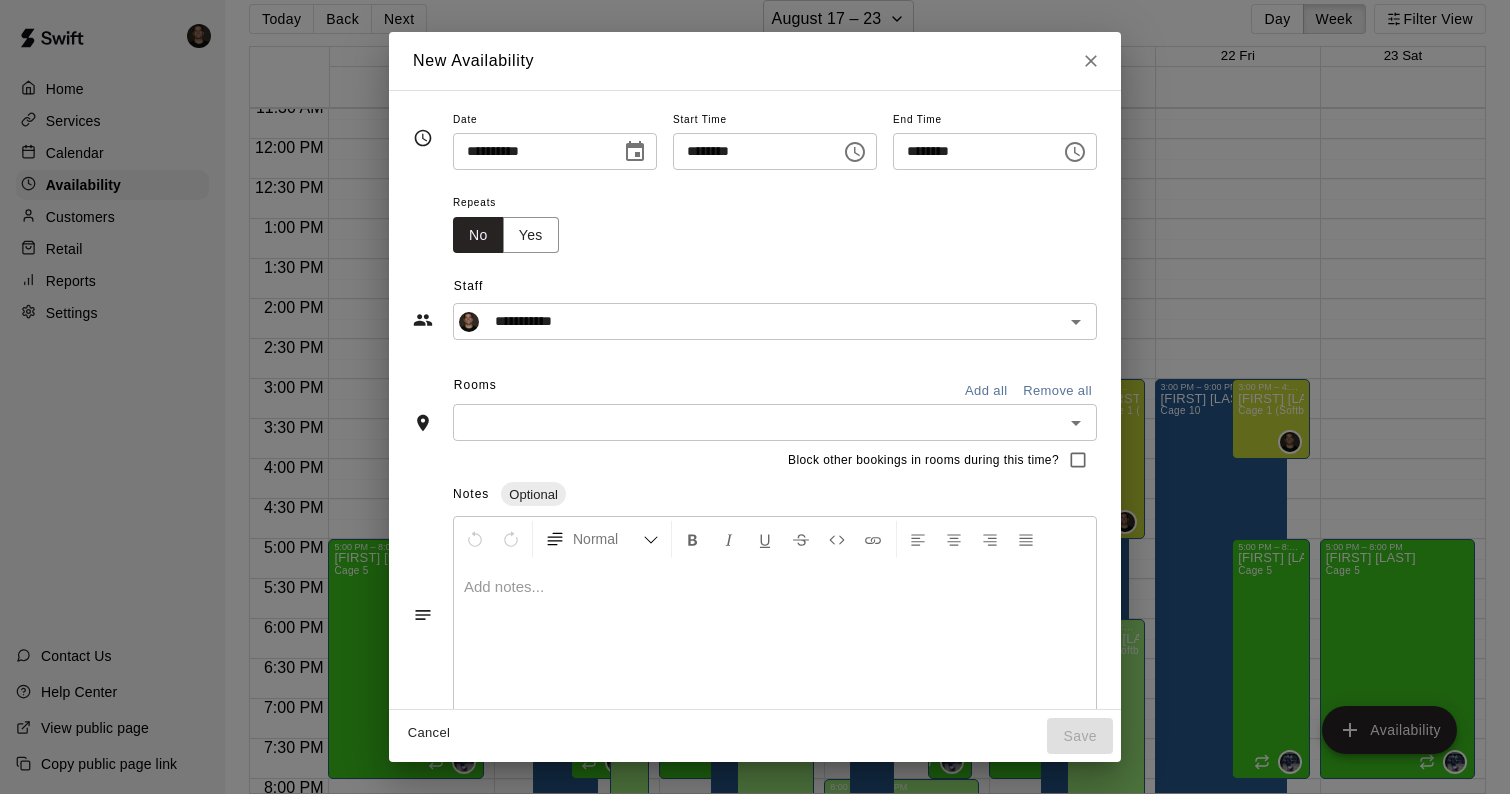 click at bounding box center [758, 422] 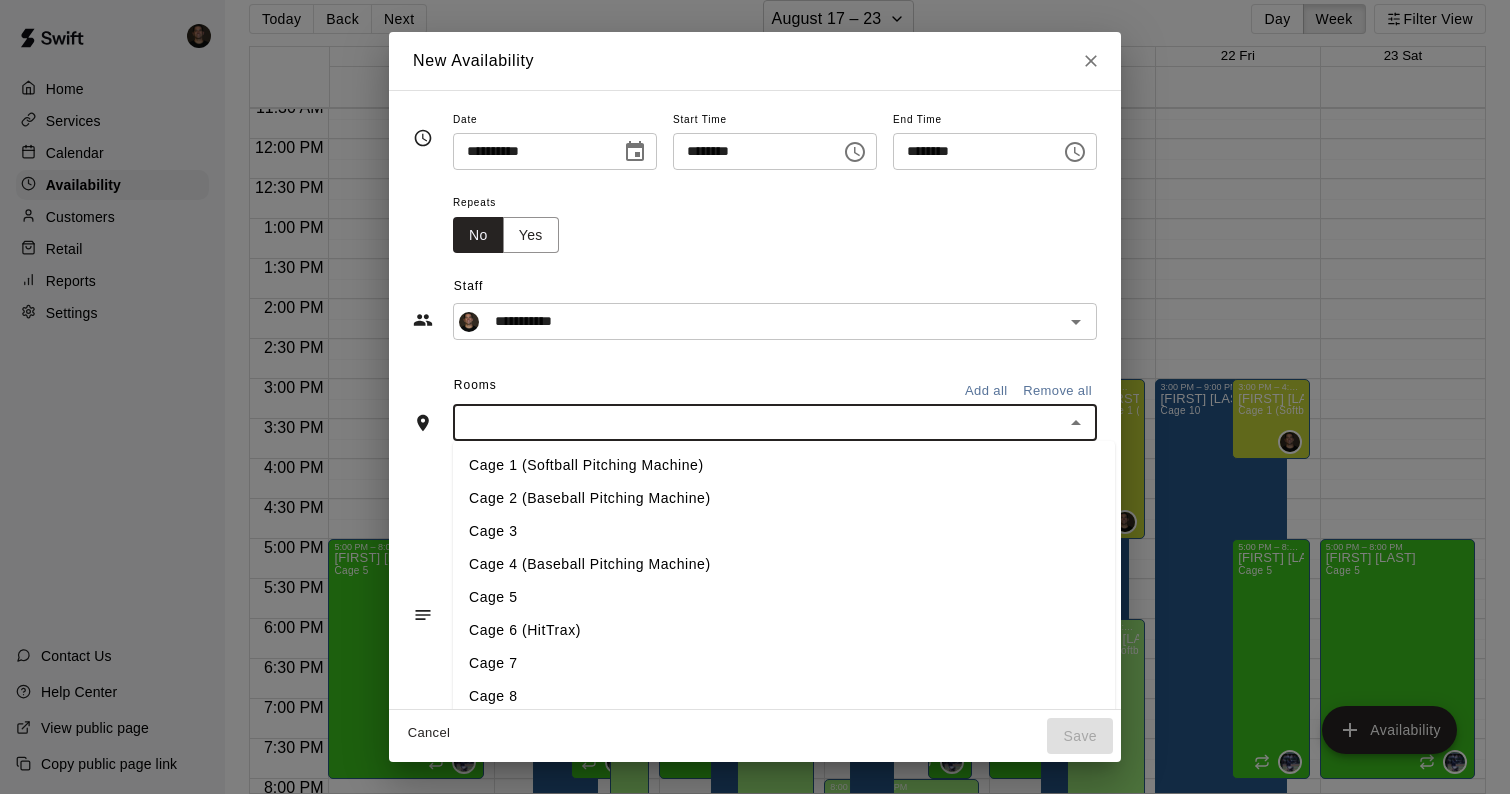 click on "Add all" at bounding box center (986, 391) 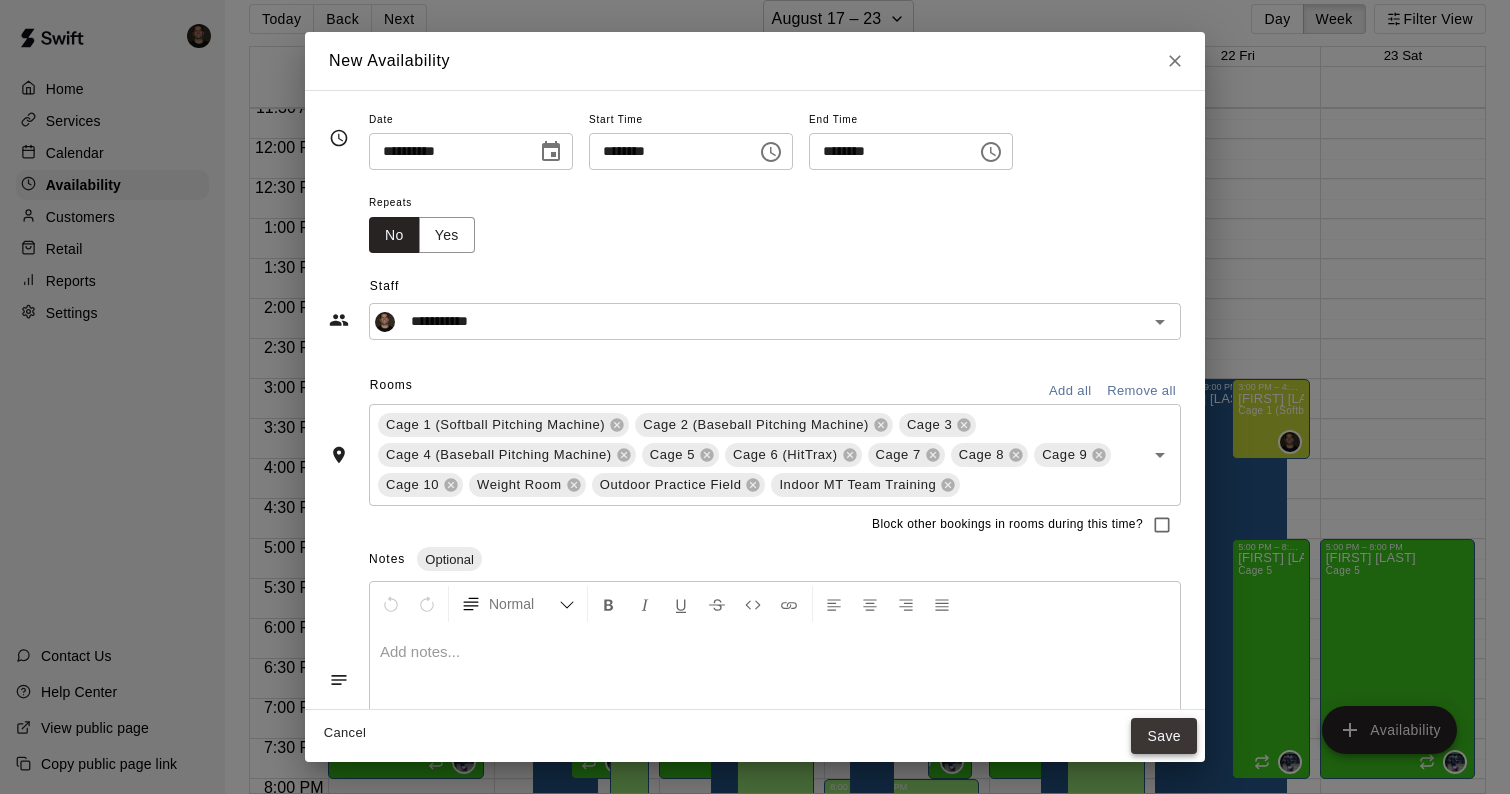 click on "Save" at bounding box center [1164, 736] 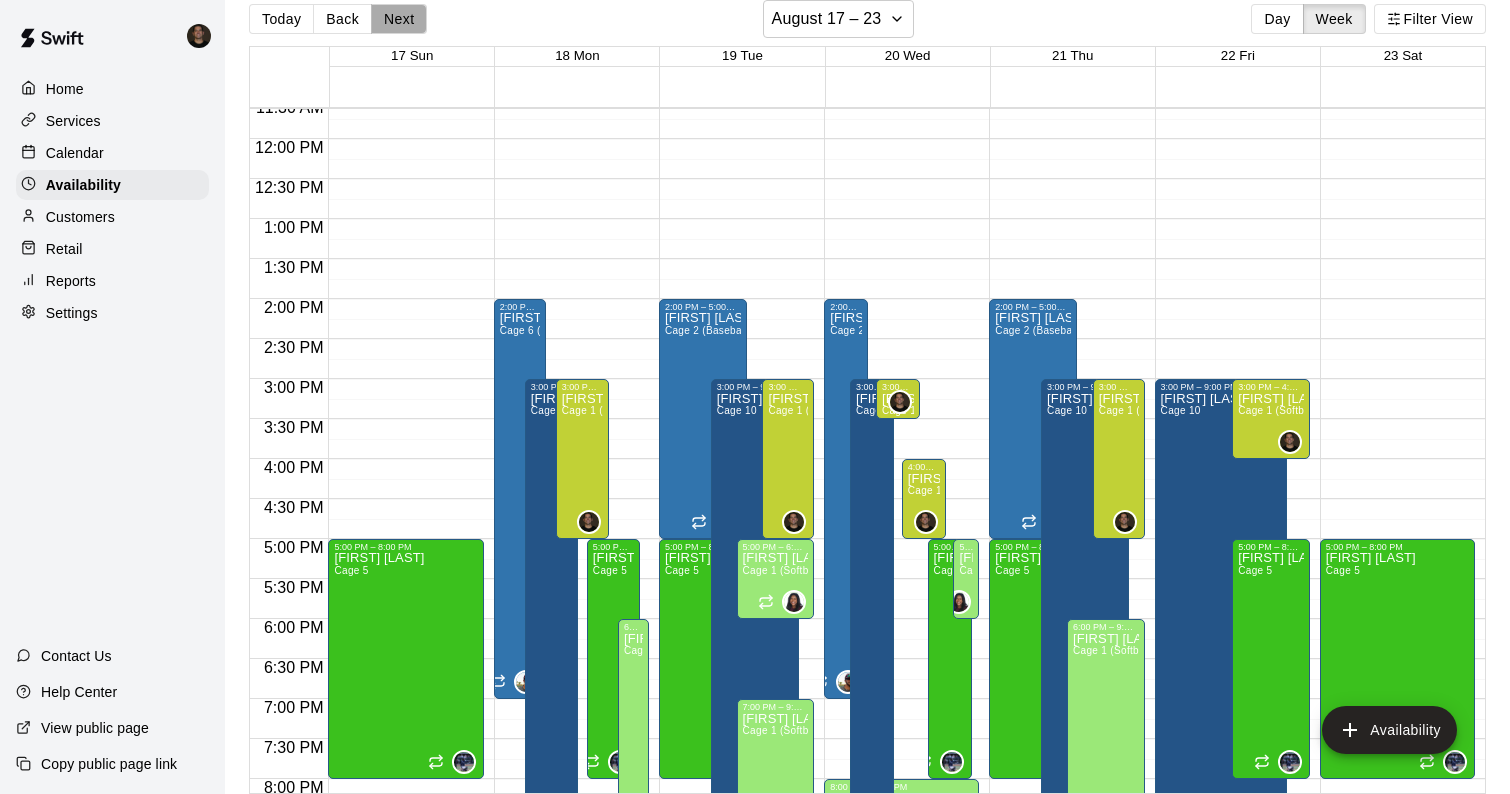 click on "Next" at bounding box center [399, 19] 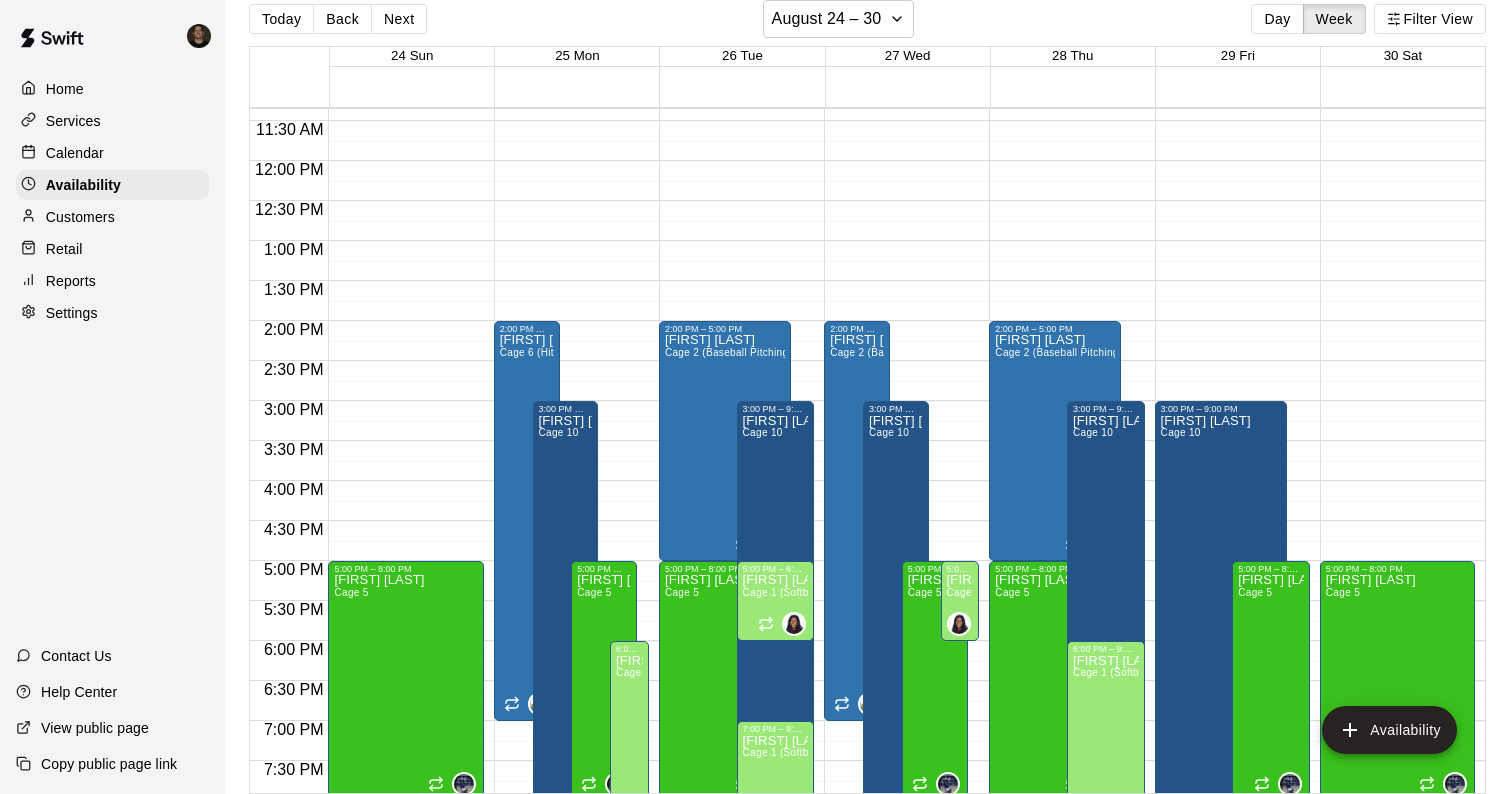 scroll, scrollTop: 897, scrollLeft: 0, axis: vertical 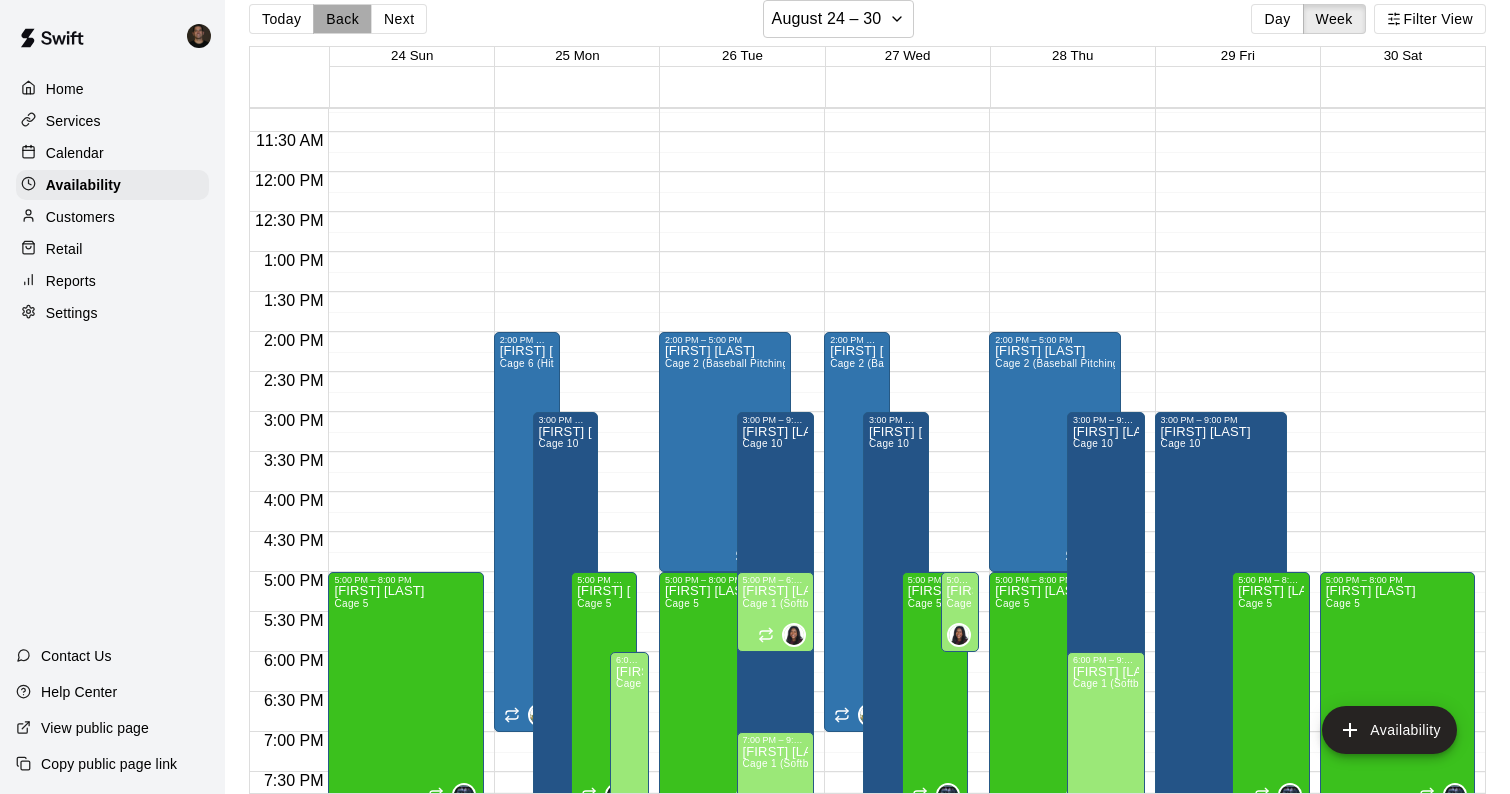 click on "Back" at bounding box center [342, 19] 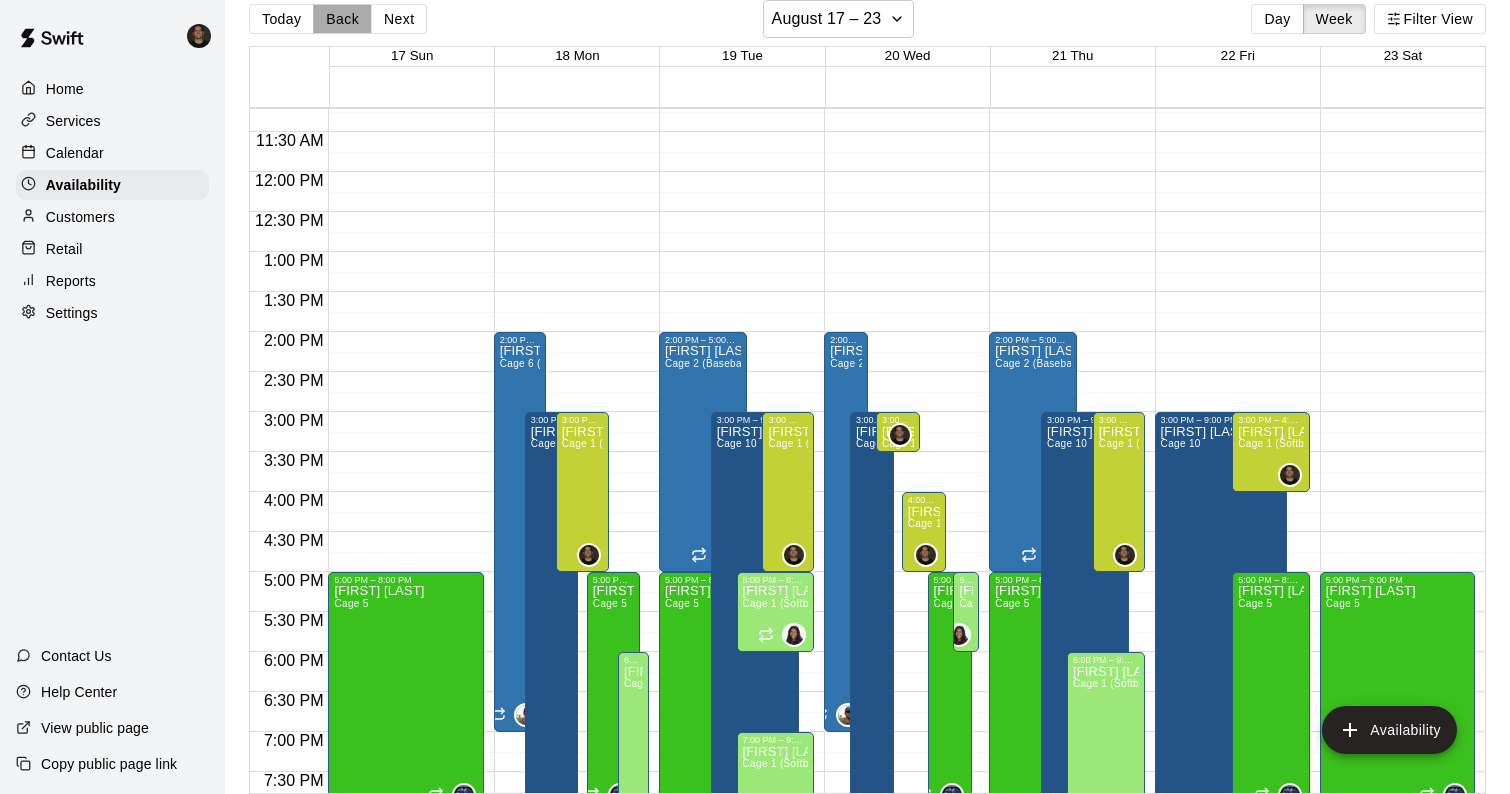 click on "Back" at bounding box center (342, 19) 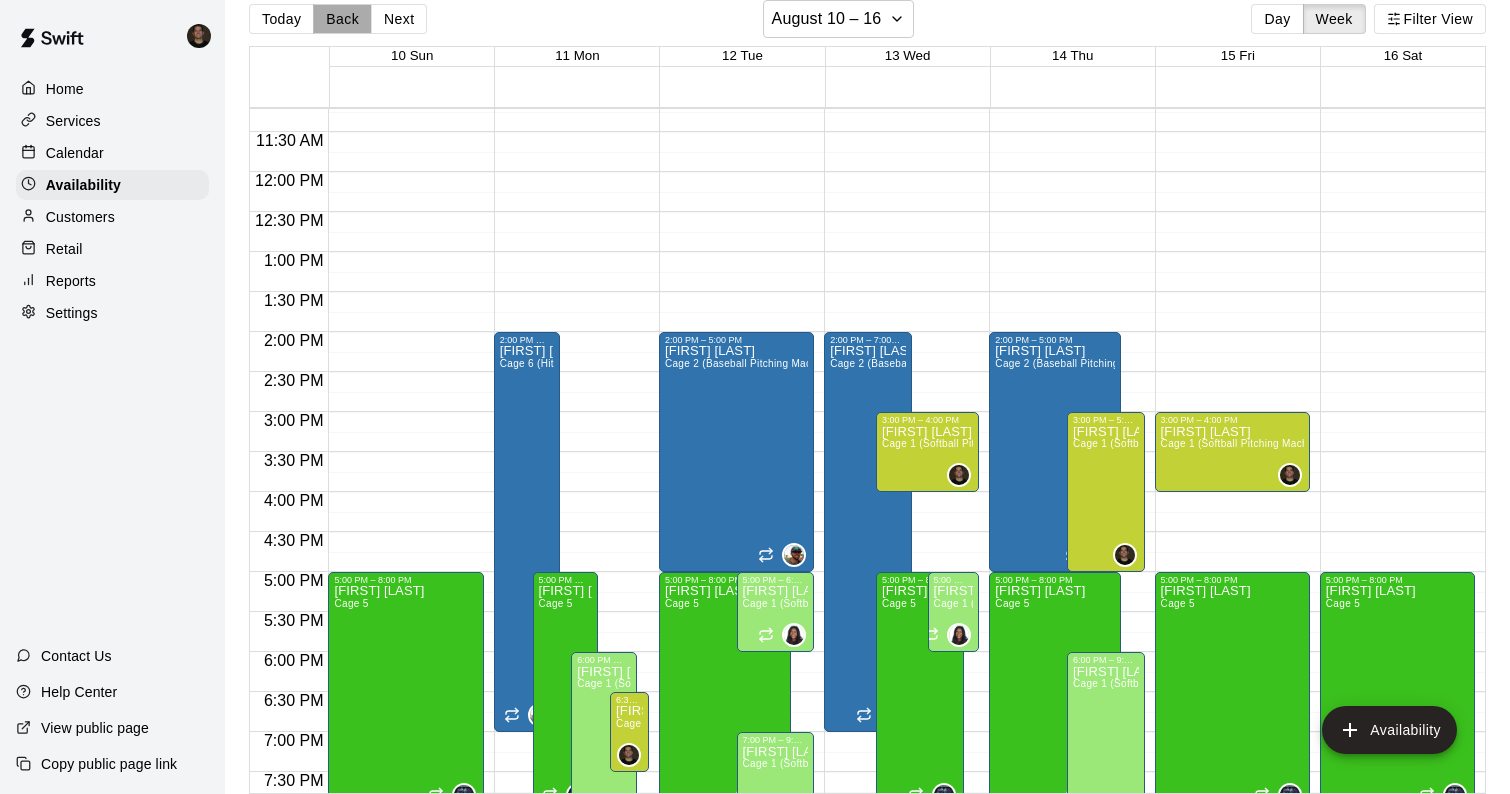 click on "Back" at bounding box center (342, 19) 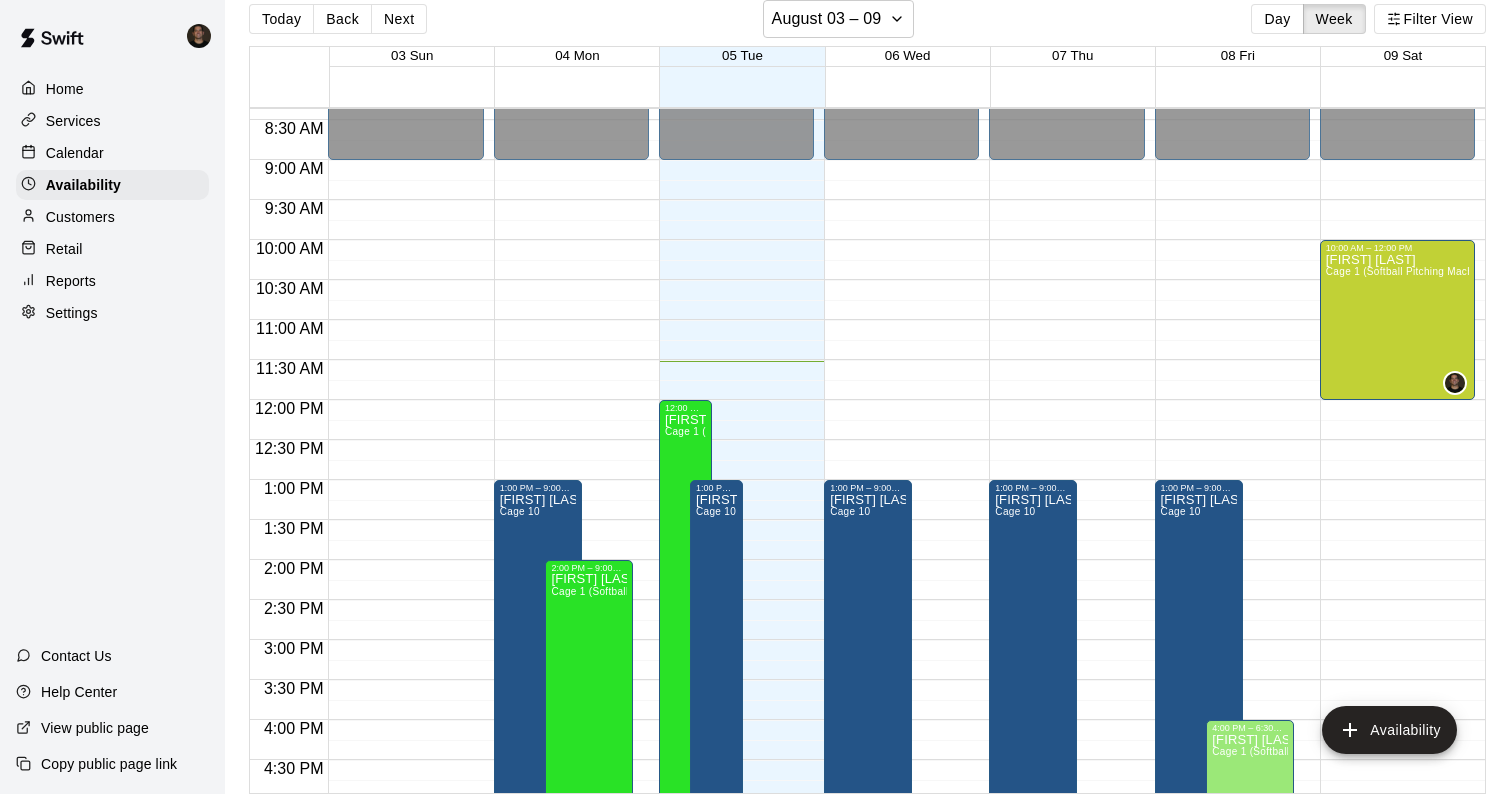scroll, scrollTop: 679, scrollLeft: 0, axis: vertical 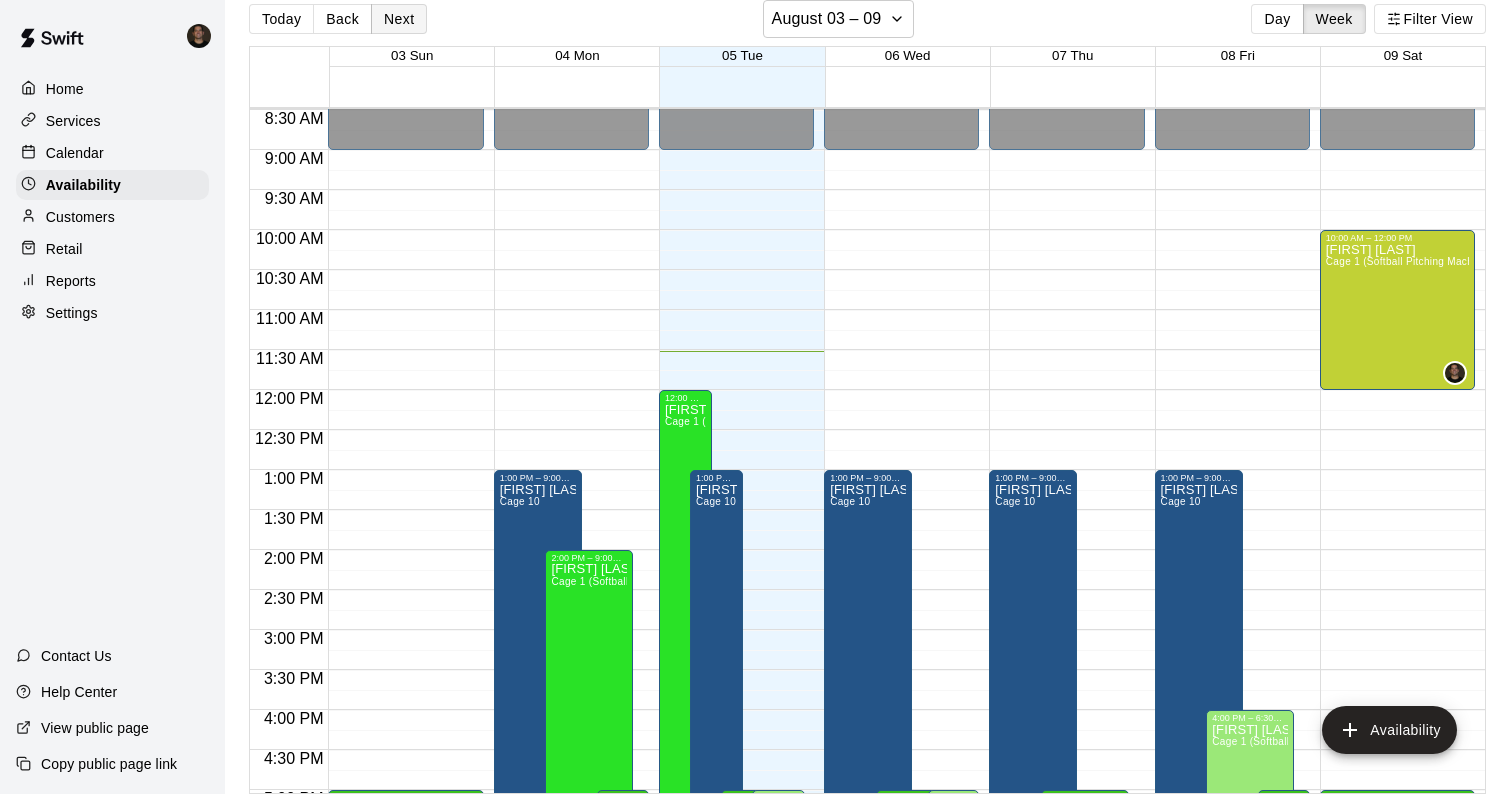 click on "Next" at bounding box center [399, 19] 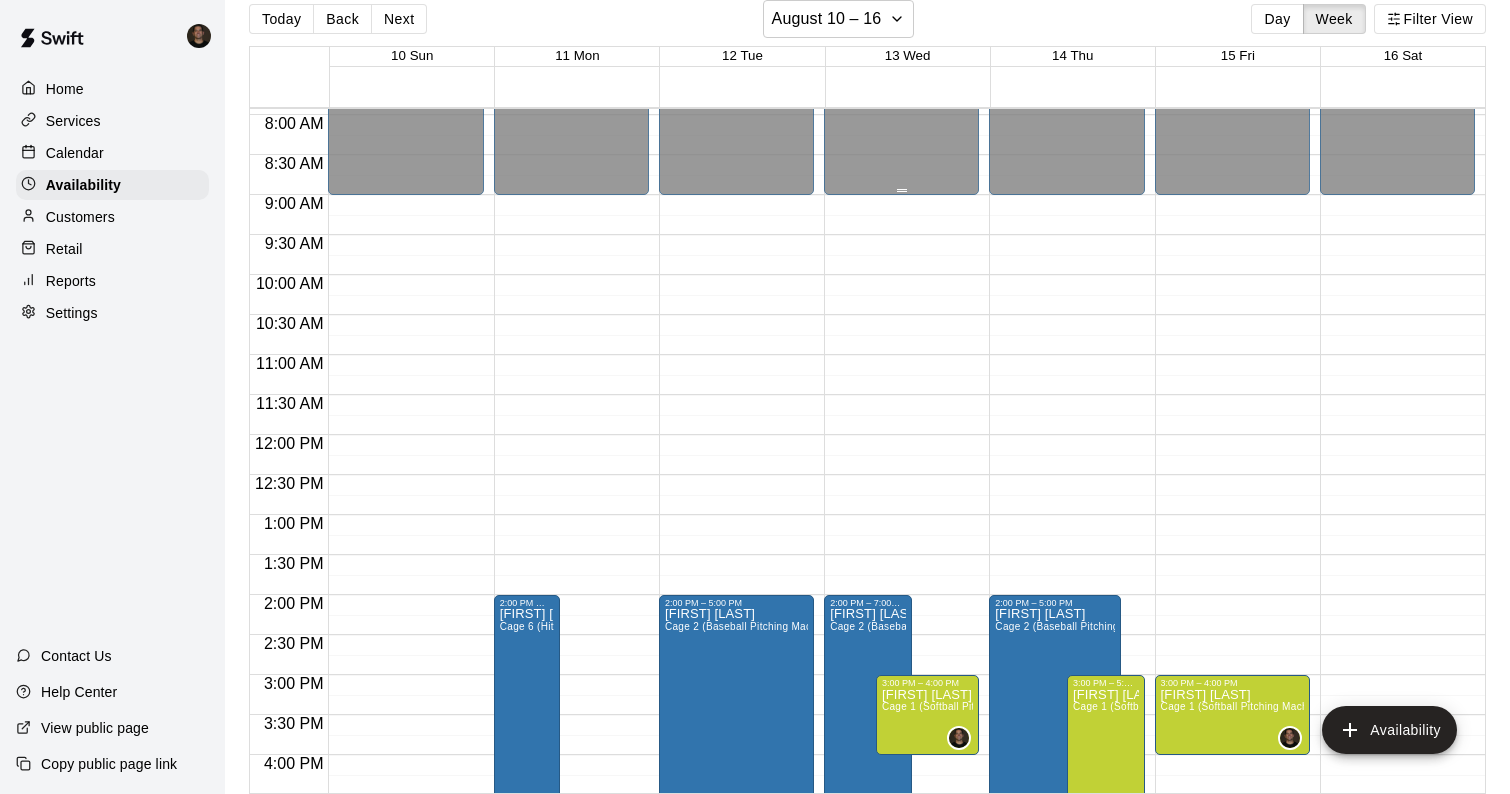 scroll, scrollTop: 656, scrollLeft: 0, axis: vertical 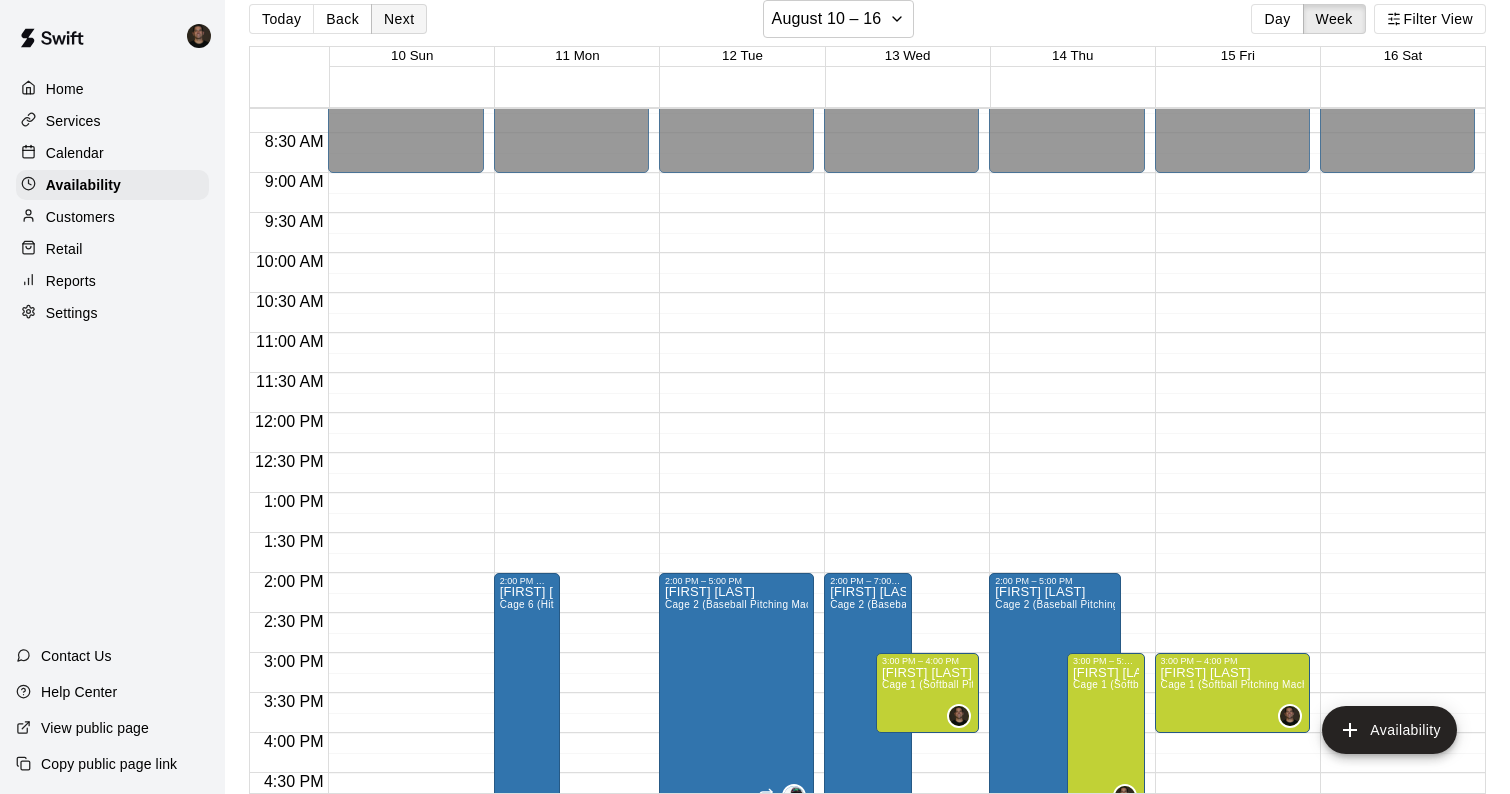 click on "Next" at bounding box center (399, 19) 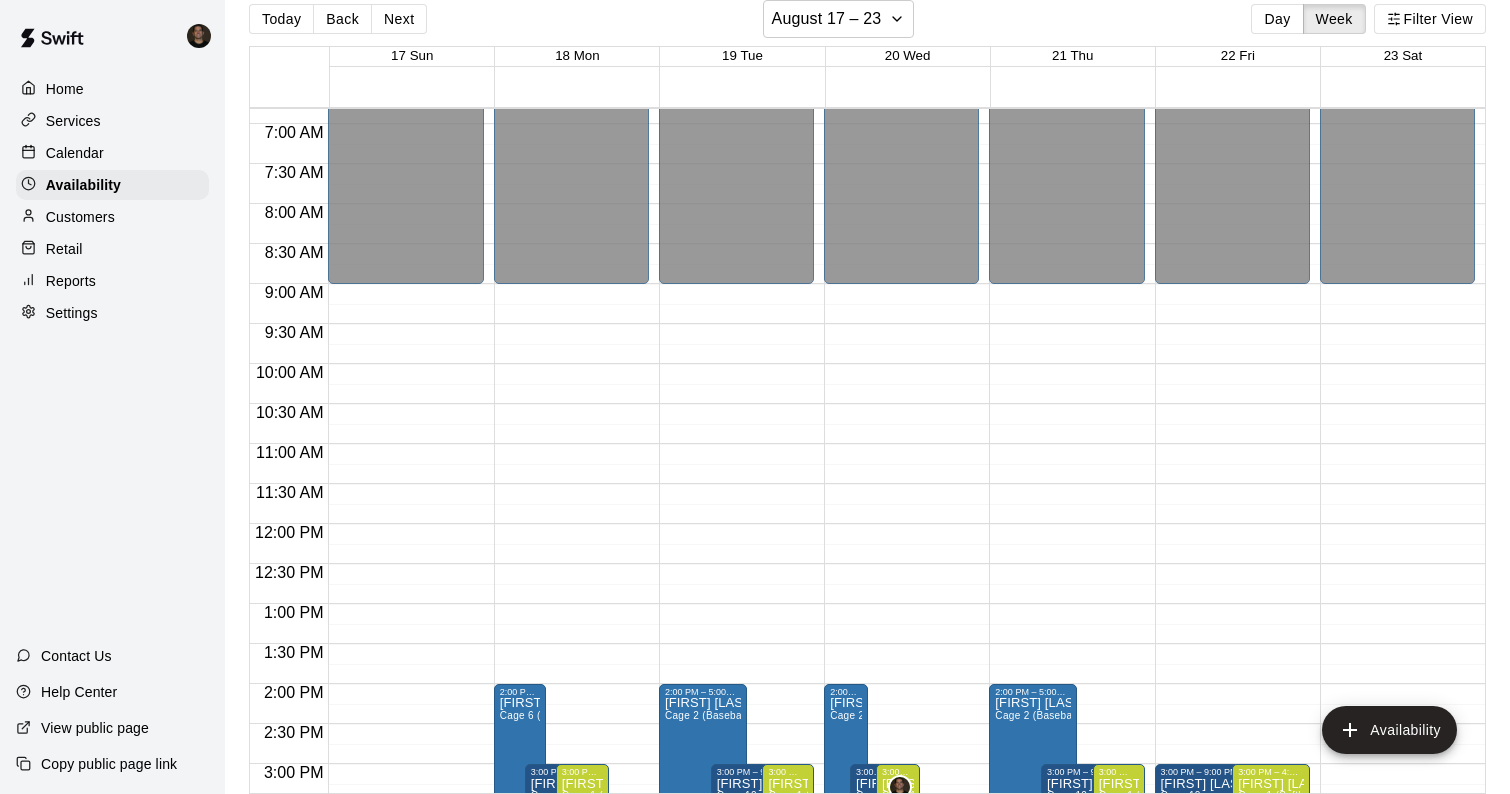 scroll, scrollTop: 509, scrollLeft: 0, axis: vertical 